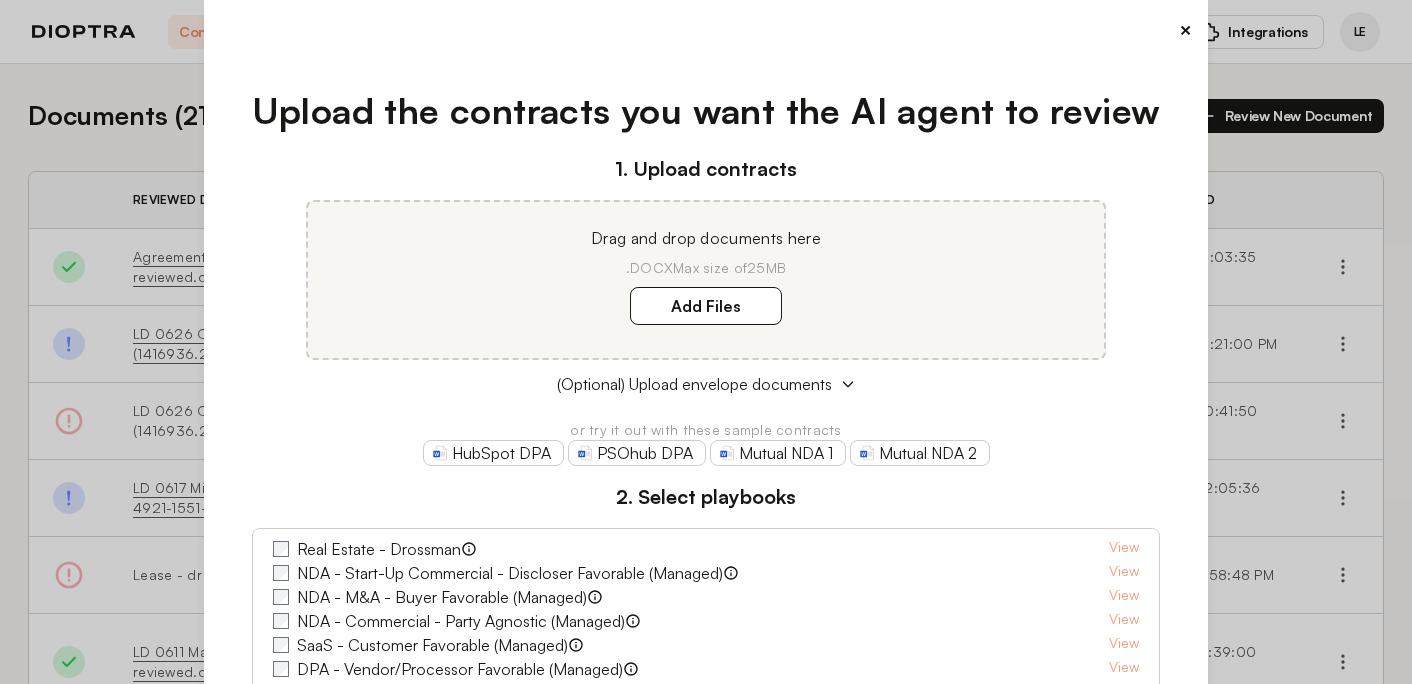 scroll, scrollTop: 0, scrollLeft: 0, axis: both 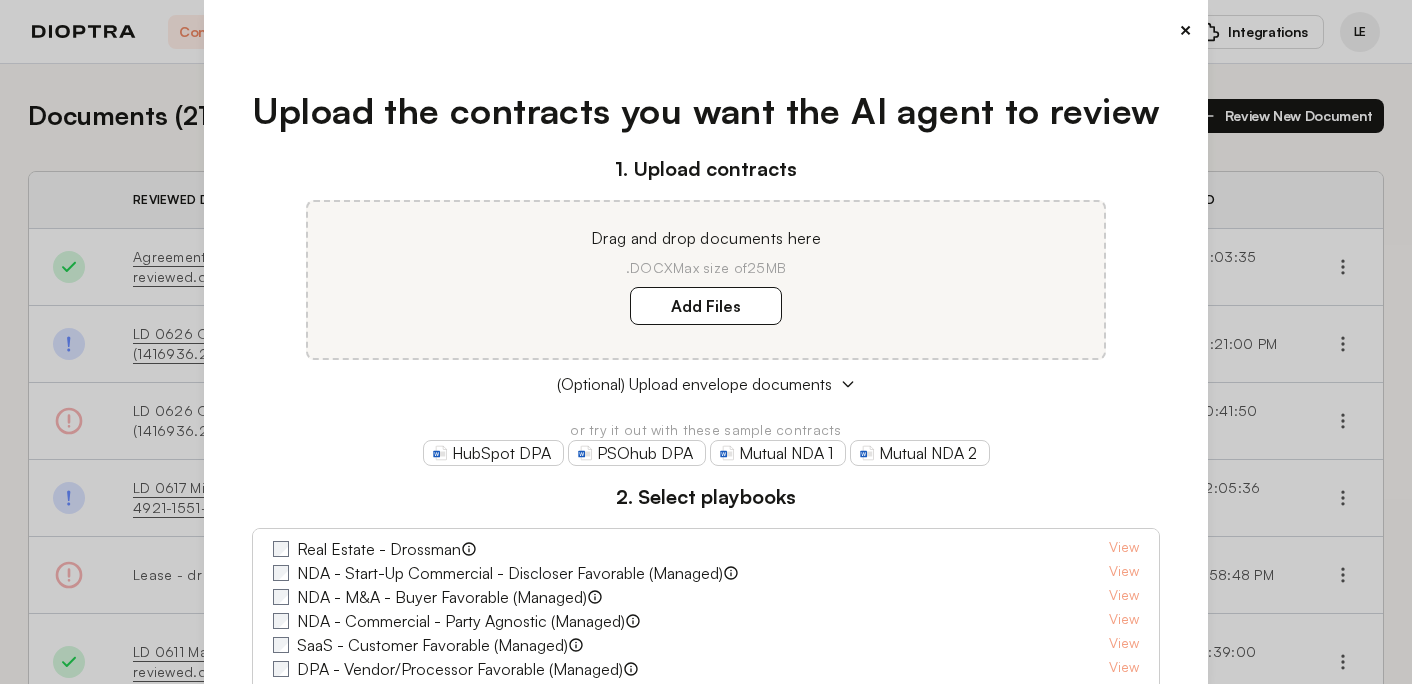 click on "×" at bounding box center [1185, 30] 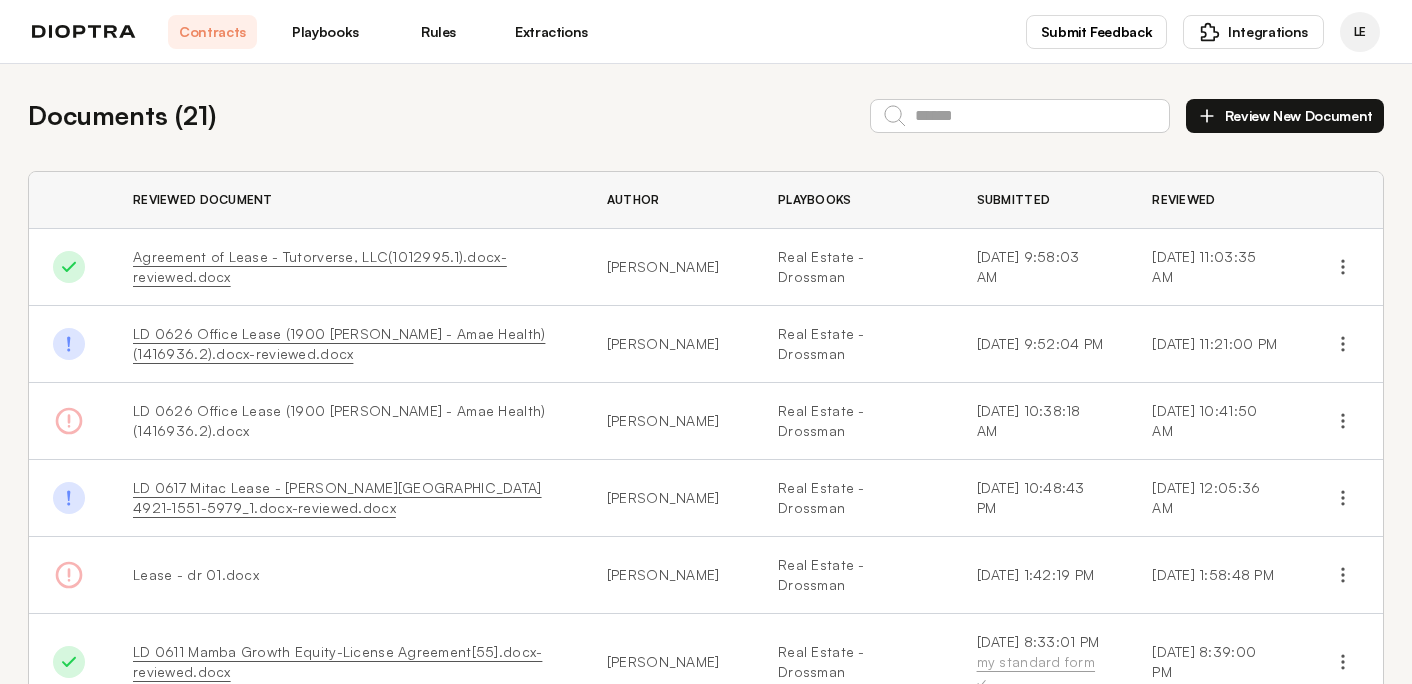 click on "Playbooks" at bounding box center (325, 32) 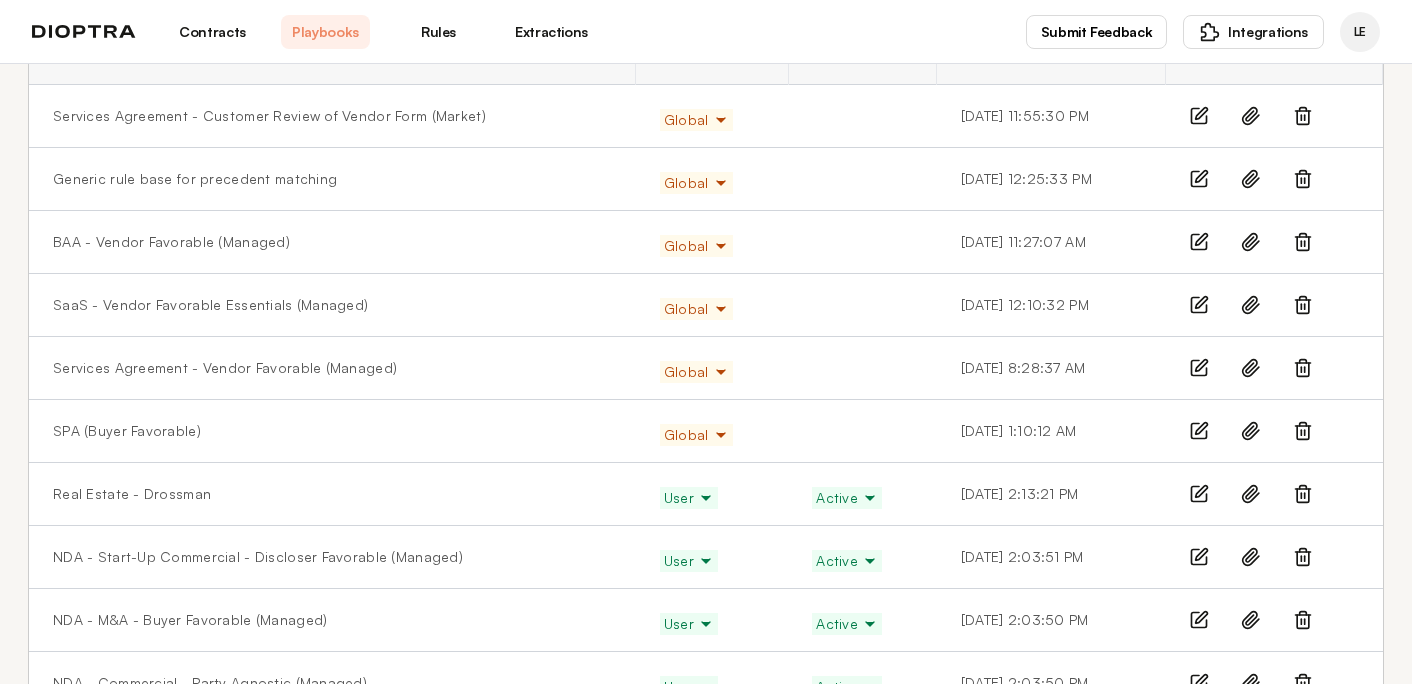 scroll, scrollTop: 232, scrollLeft: 0, axis: vertical 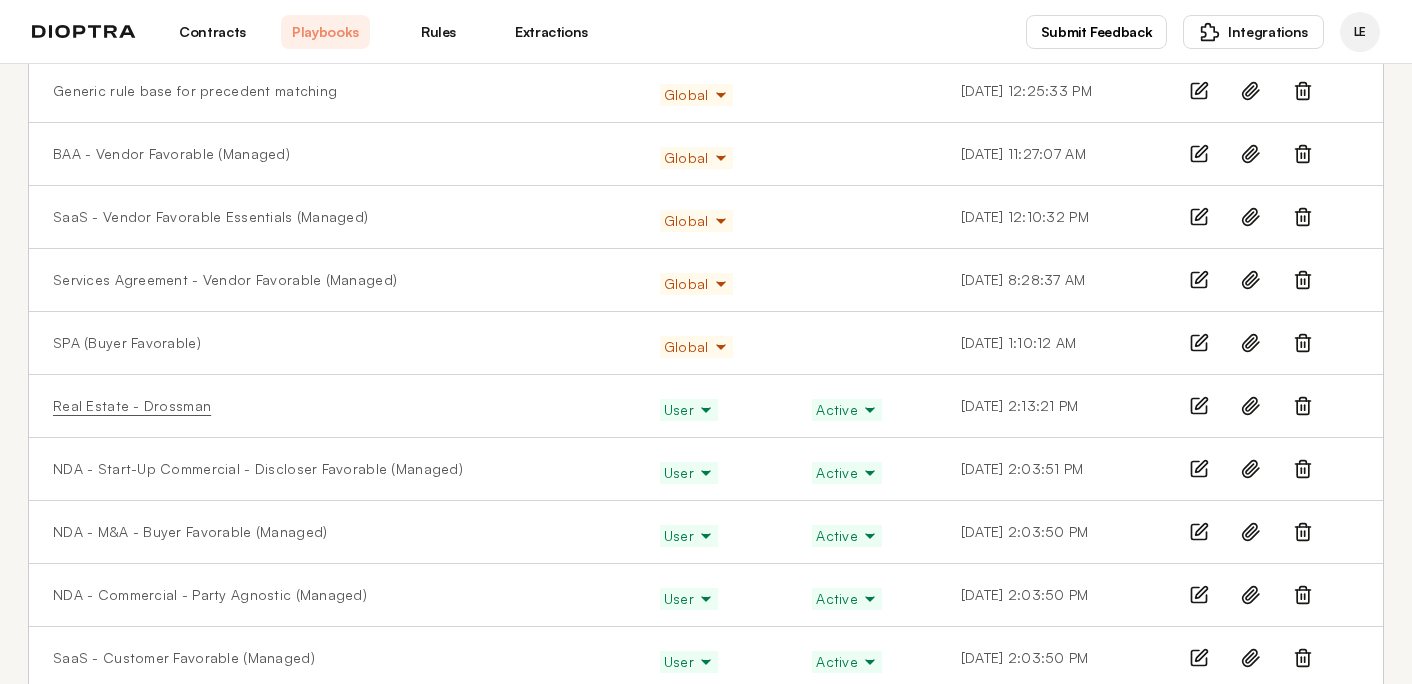 click on "Real Estate - Drossman" at bounding box center (132, 406) 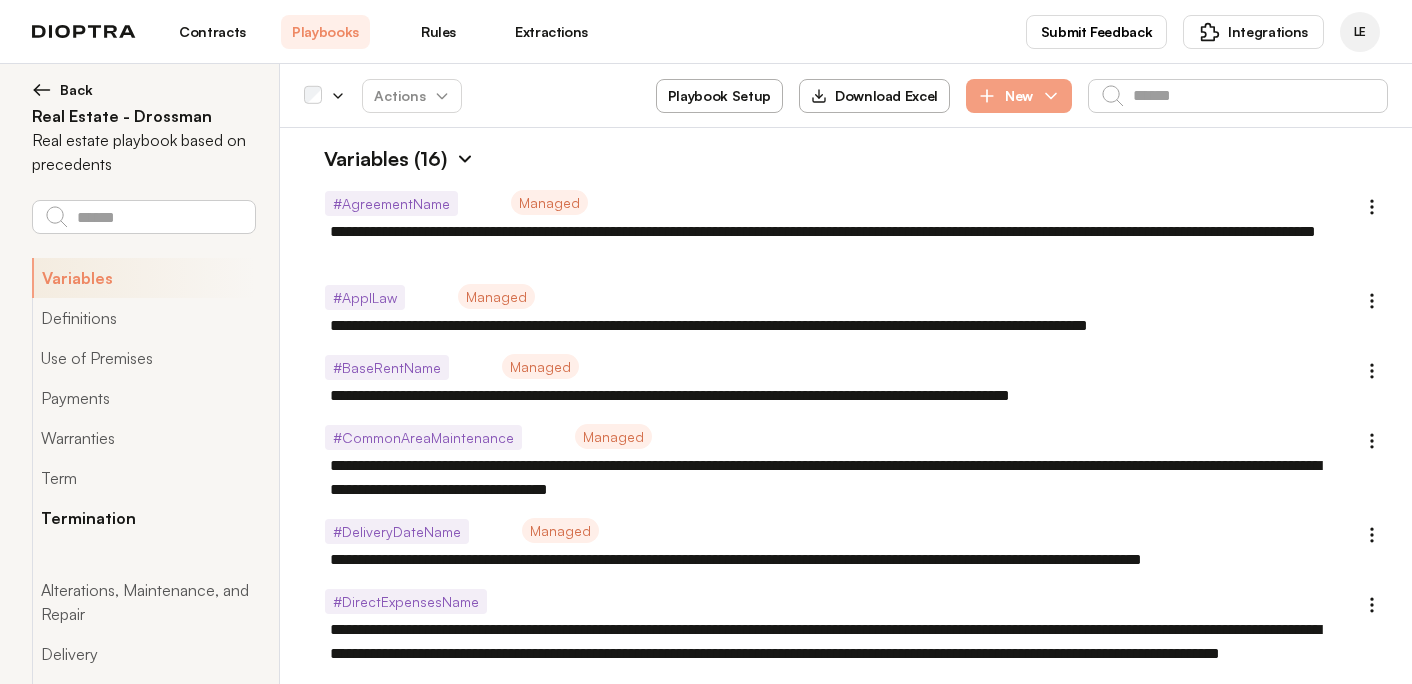 scroll, scrollTop: 71, scrollLeft: 0, axis: vertical 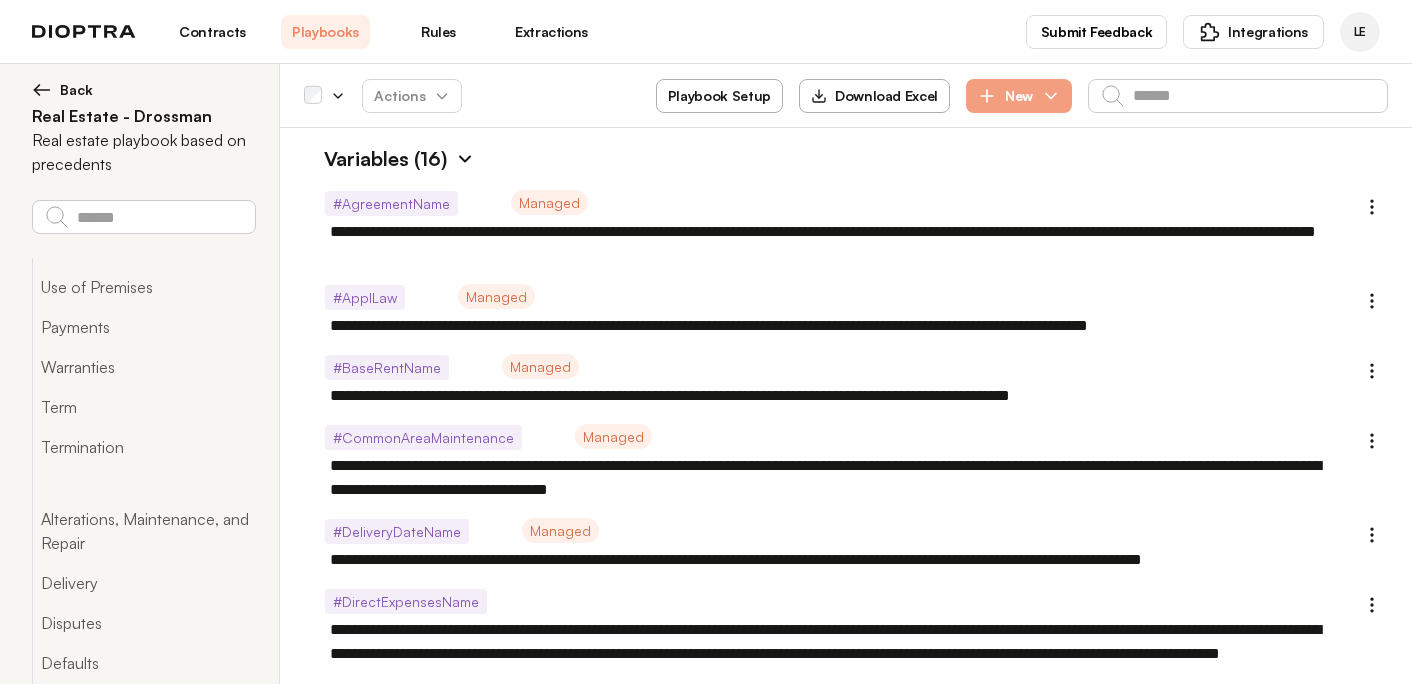 click at bounding box center (143, 483) 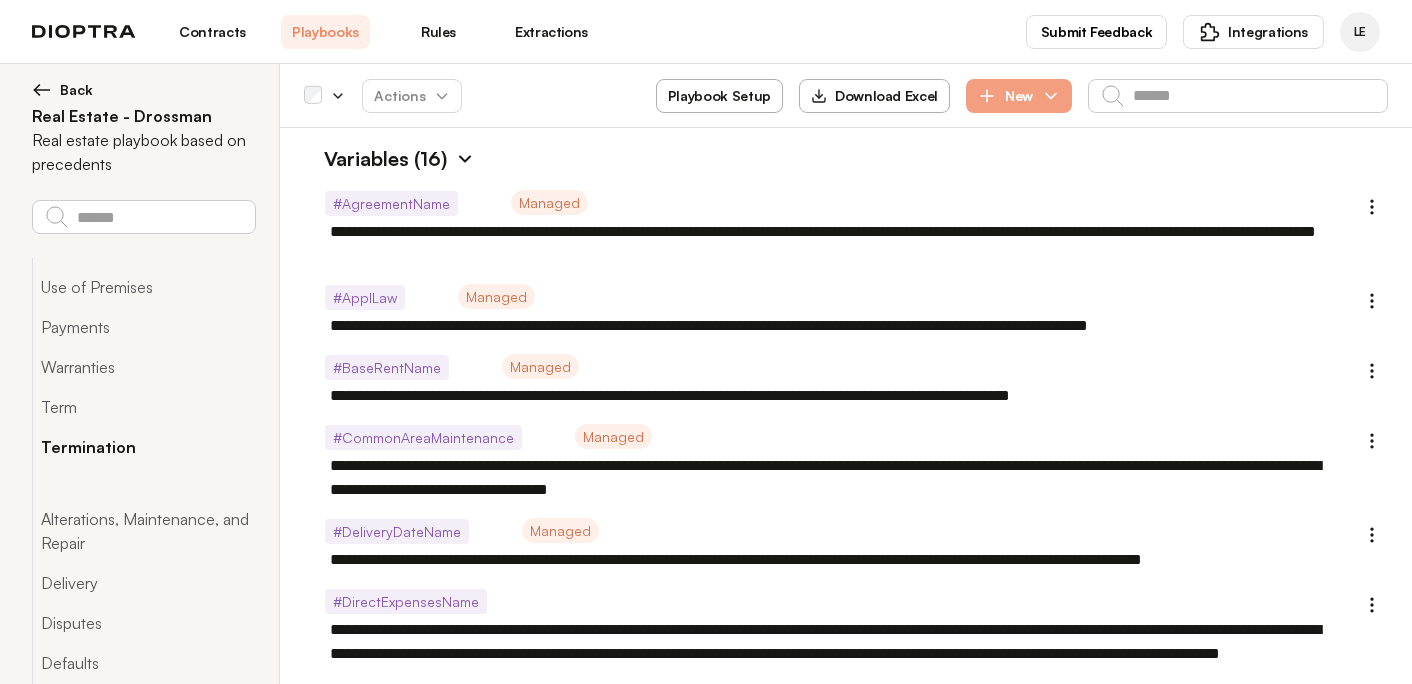 click on "Termination" at bounding box center (143, 447) 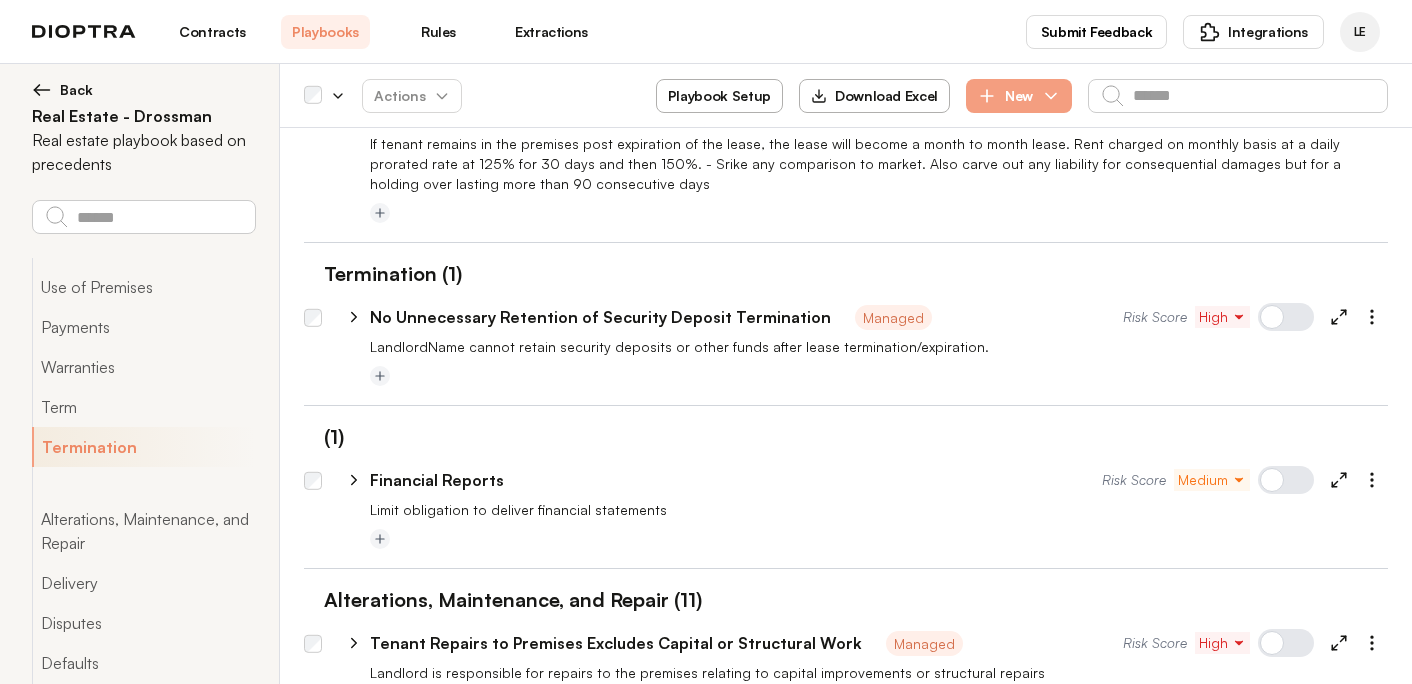 scroll, scrollTop: 4026, scrollLeft: 0, axis: vertical 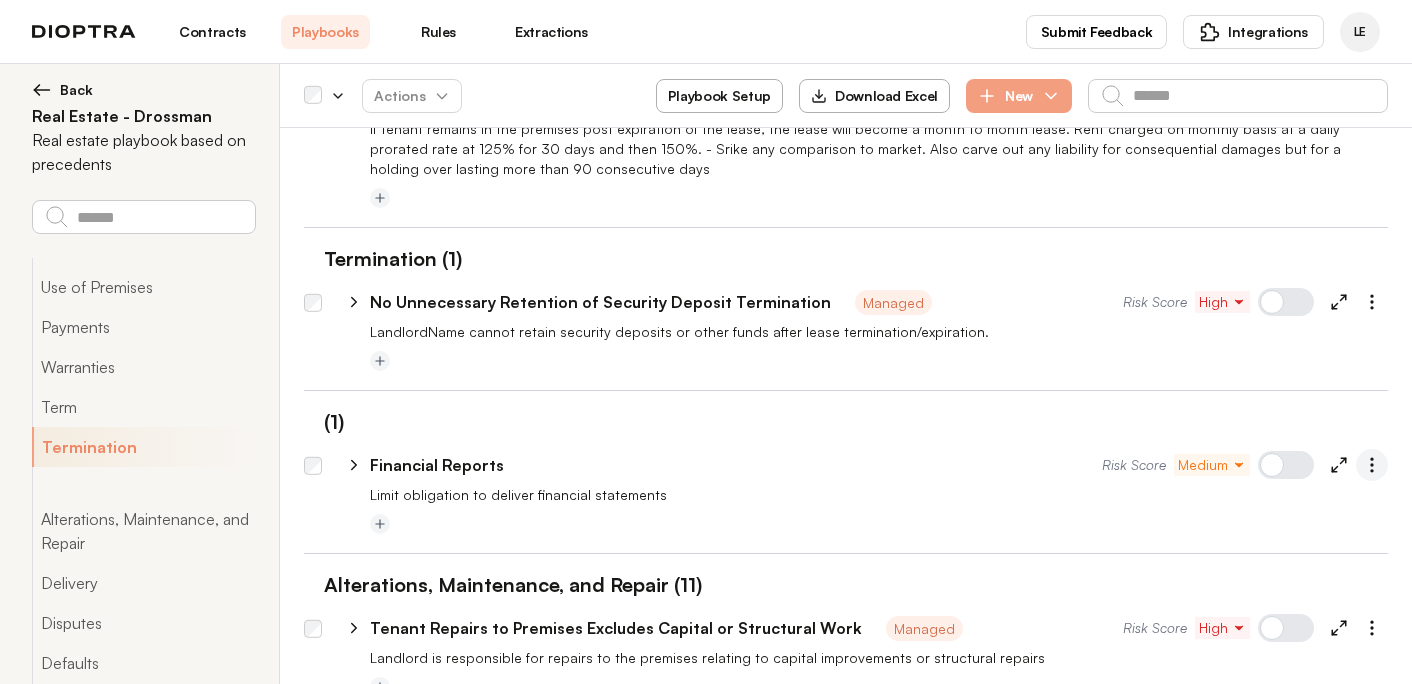 click 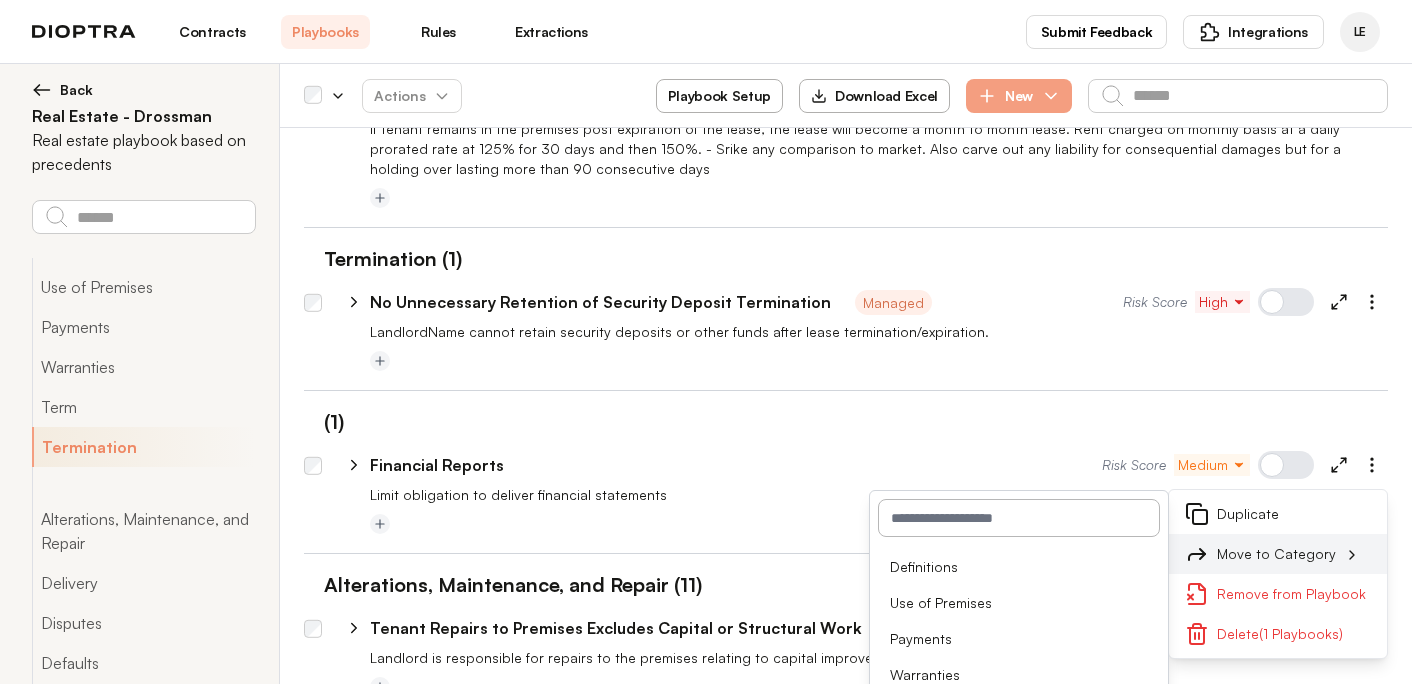 click on "Move to Category" at bounding box center (1278, 554) 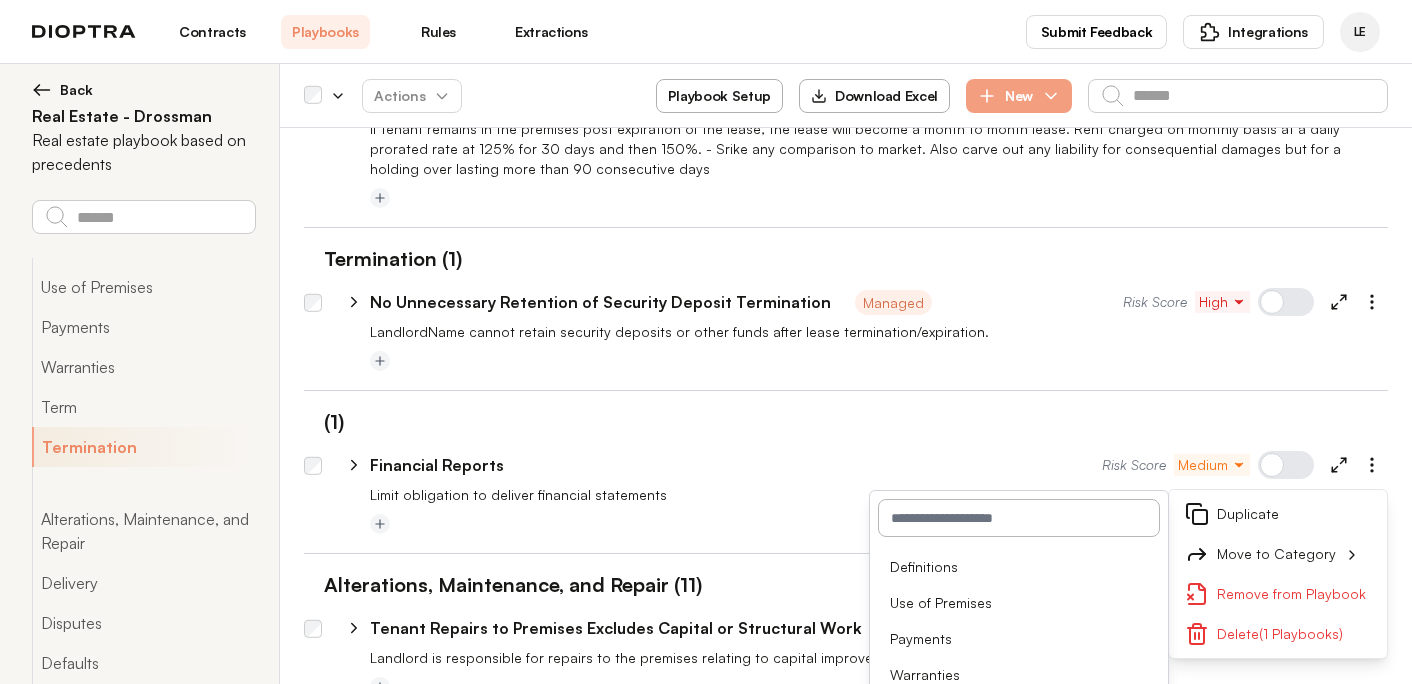 click at bounding box center (1019, 518) 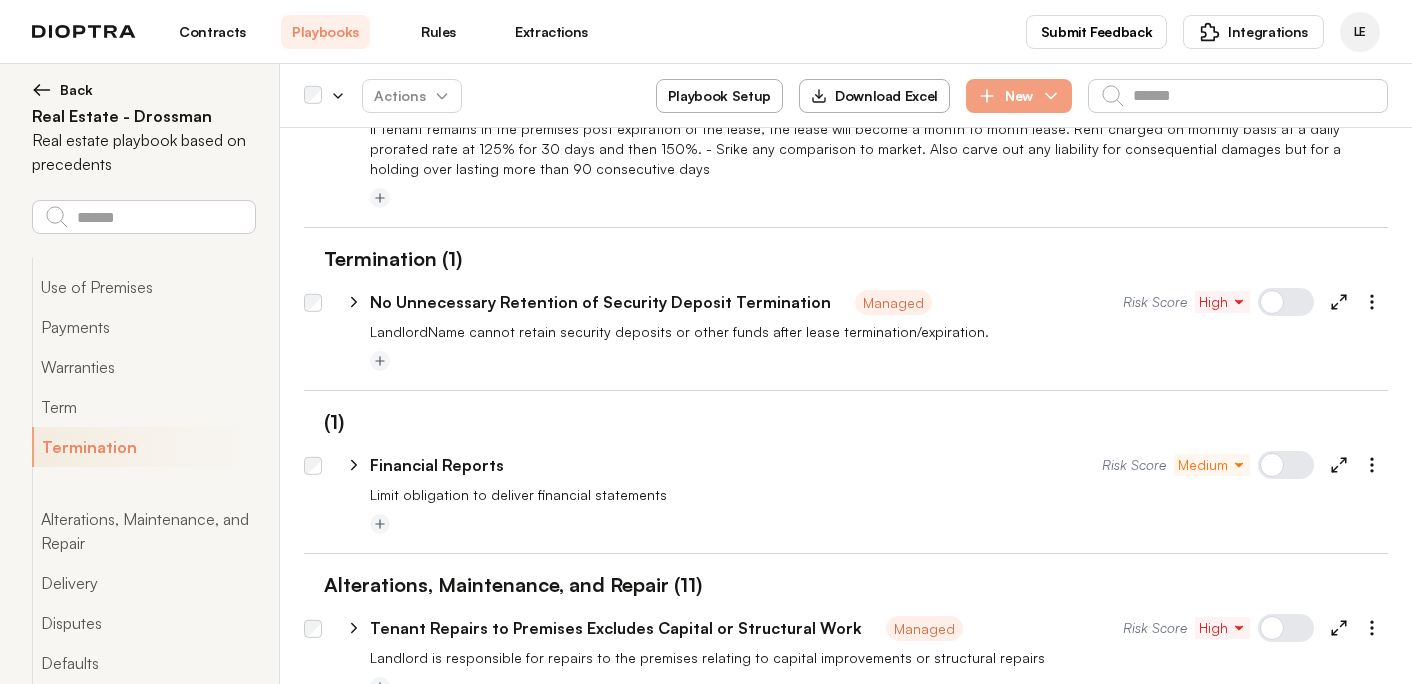 click 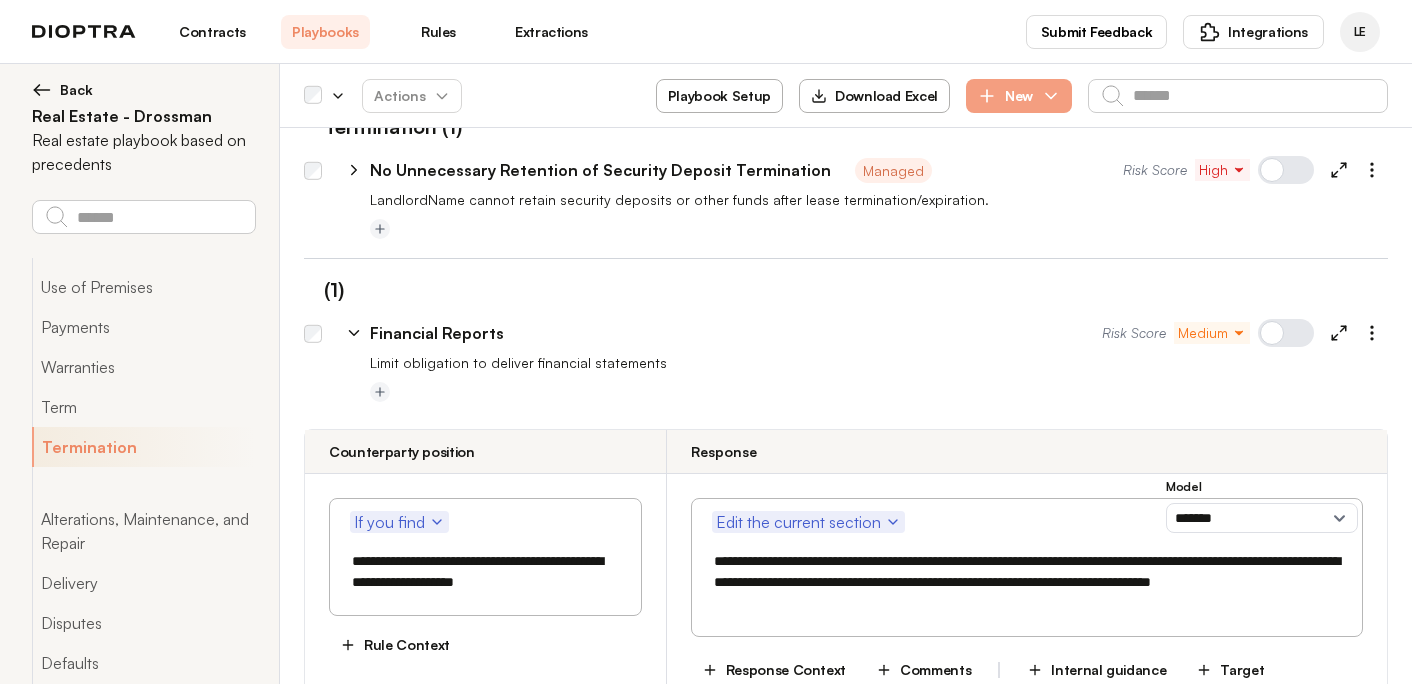 scroll, scrollTop: 4231, scrollLeft: 0, axis: vertical 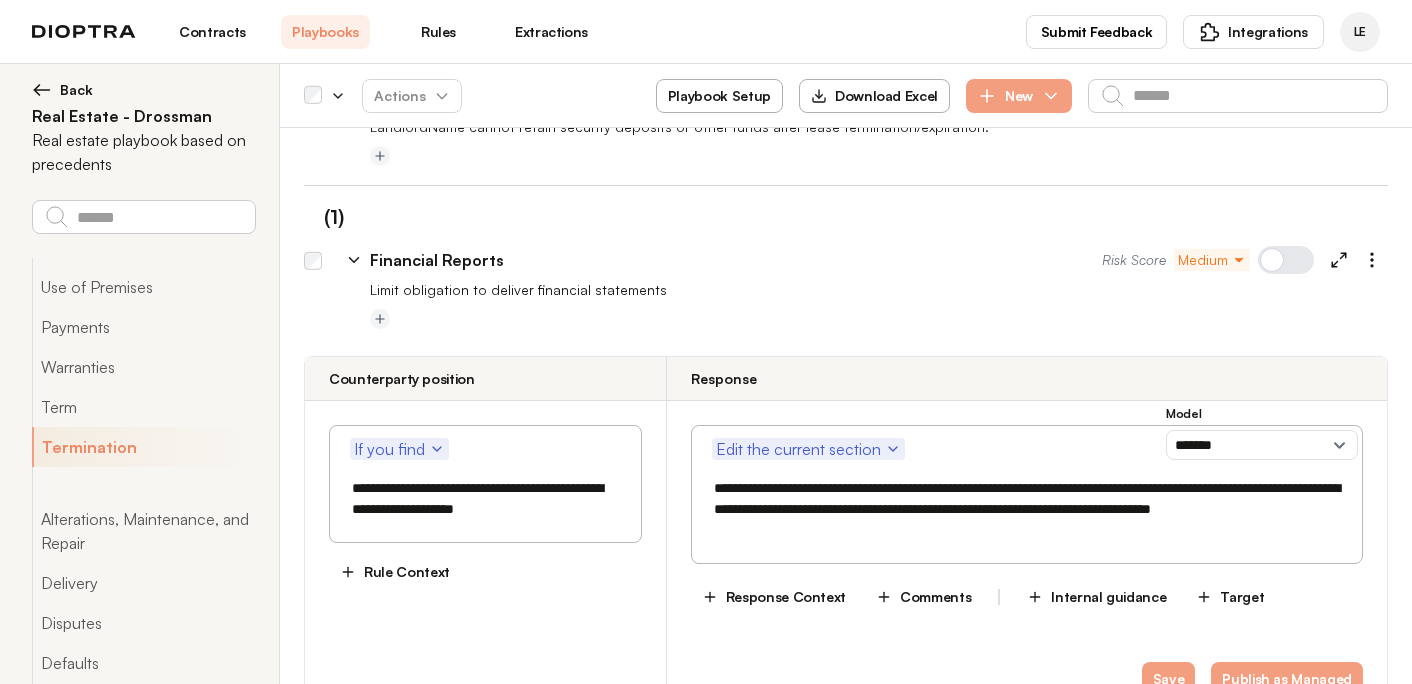 click on "**********" at bounding box center [485, 499] 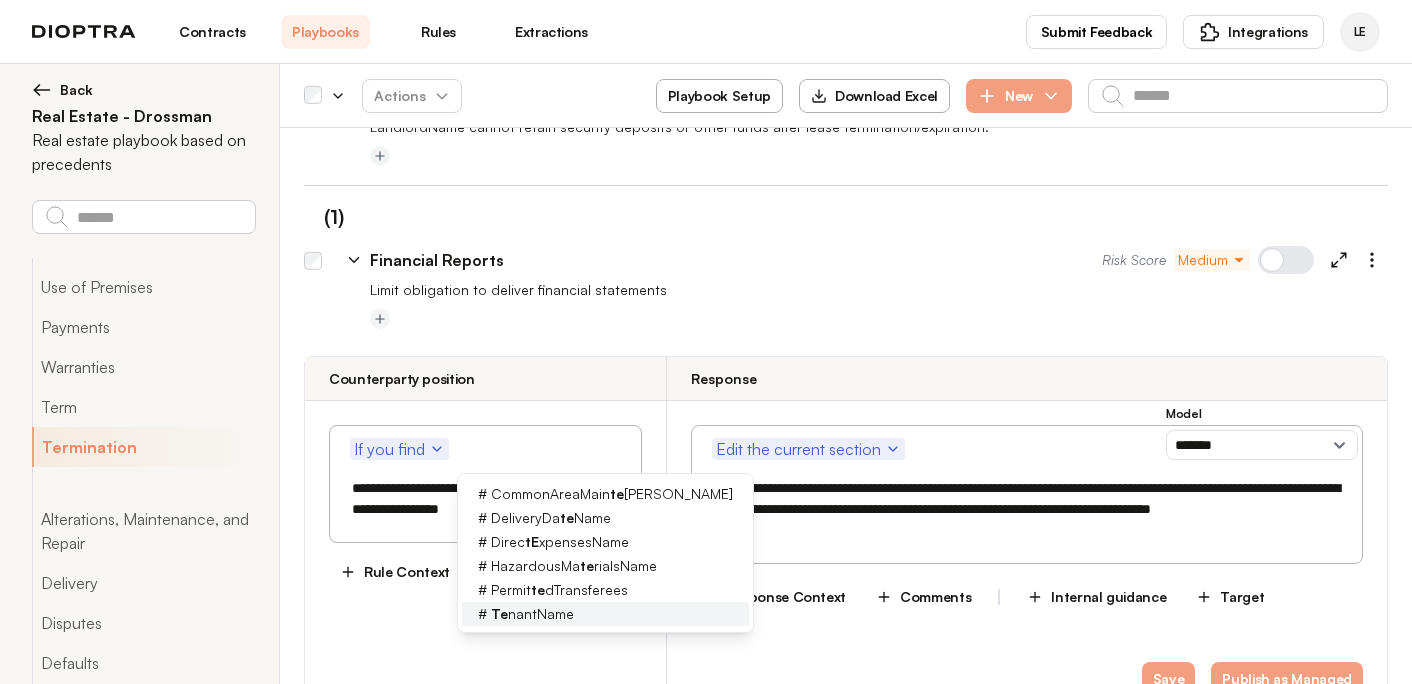 click on "Te nantName" at bounding box center [532, 614] 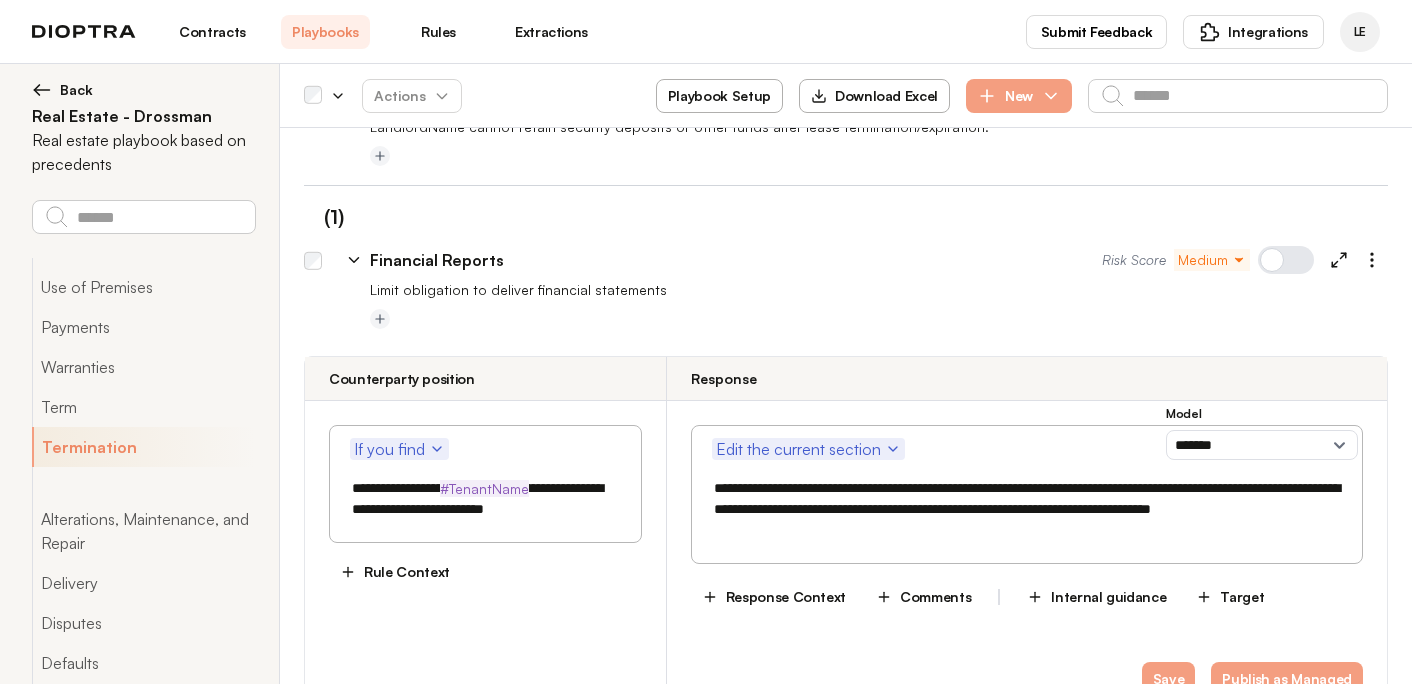 click on "**********" at bounding box center [1027, 509] 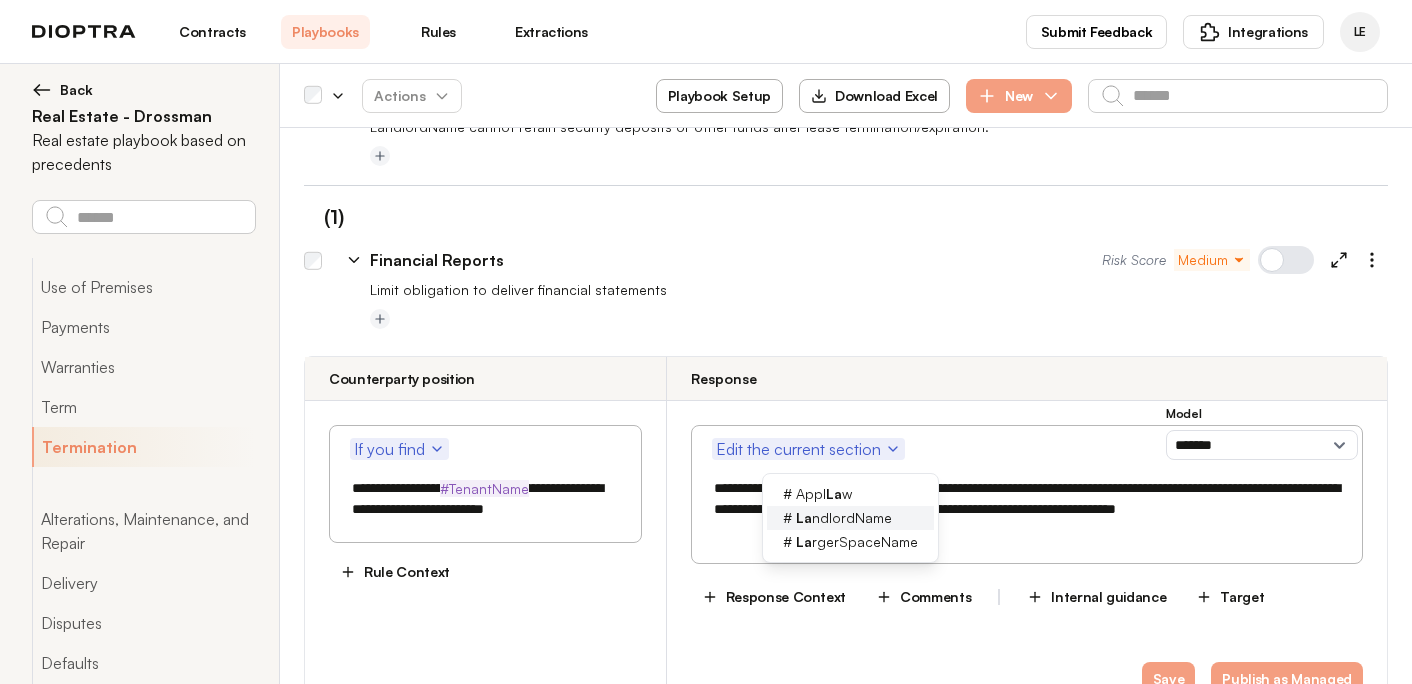 click on "La ndlordName" at bounding box center [844, 518] 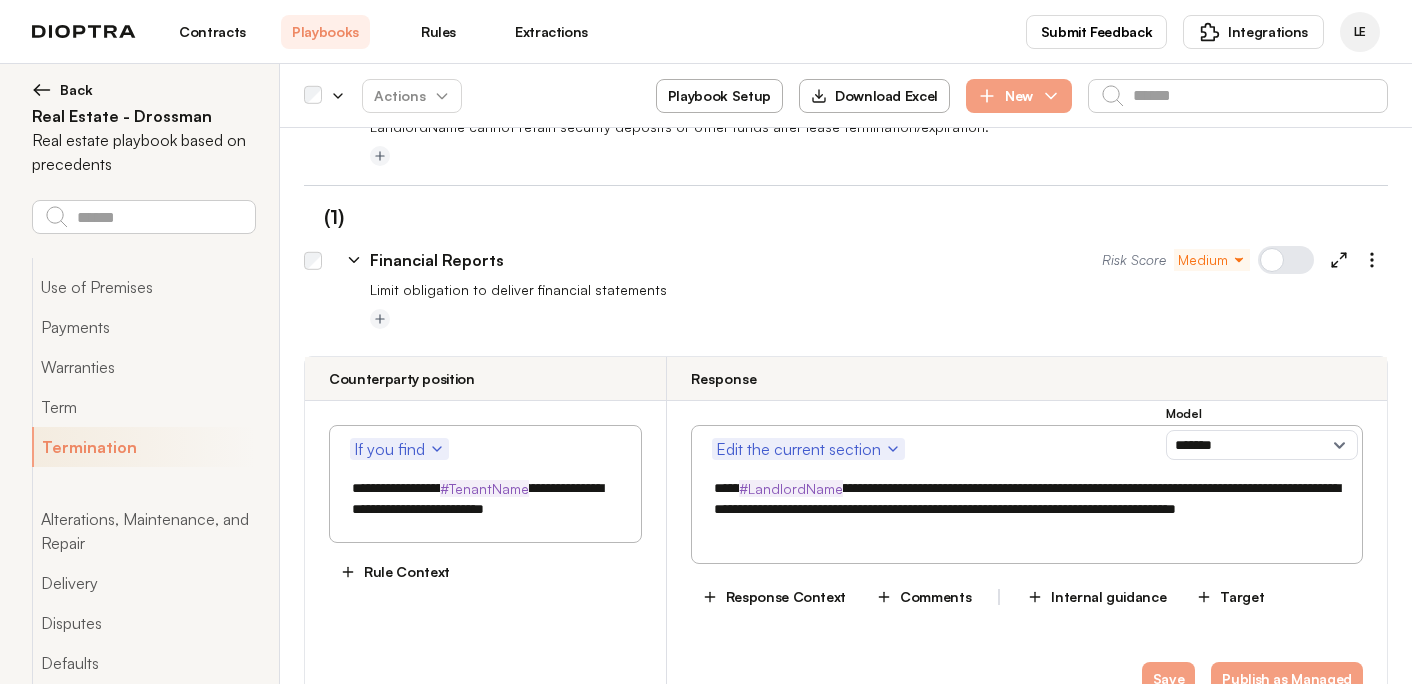 click on "**********" at bounding box center [1027, 509] 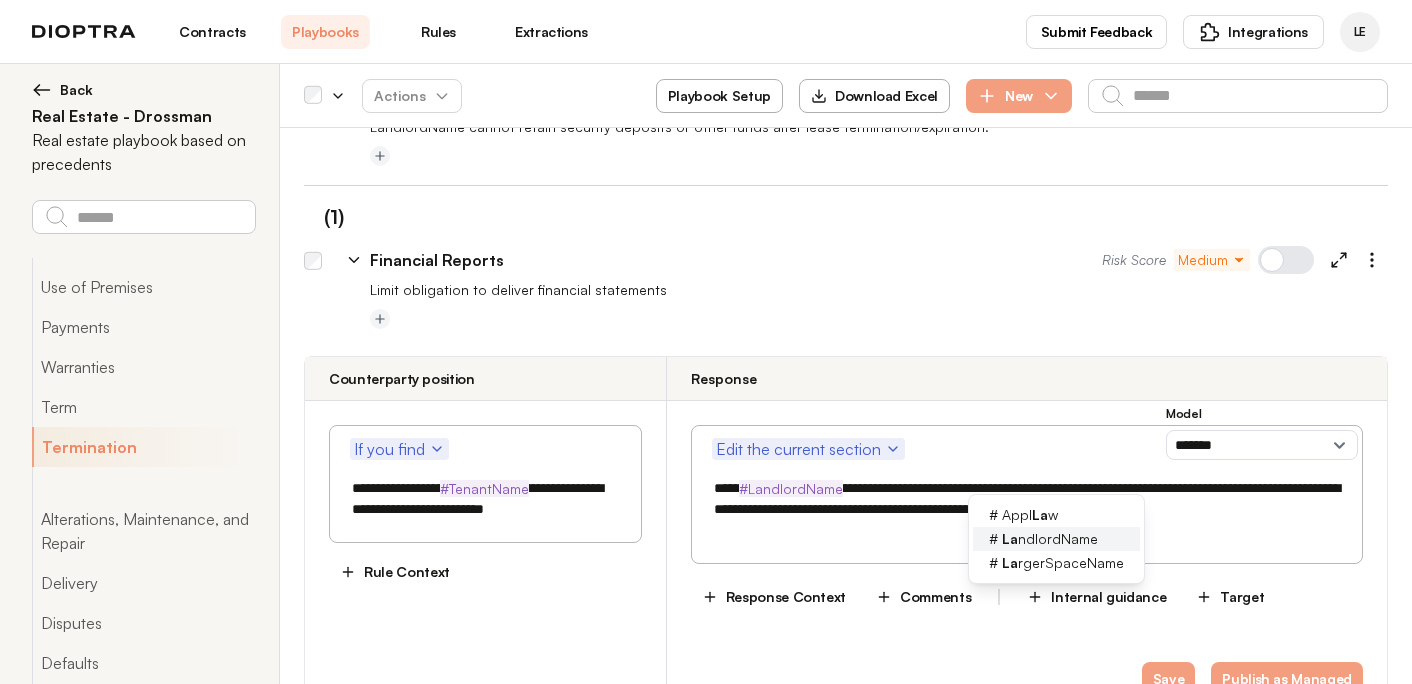 click on "La ndlordName" at bounding box center (1050, 539) 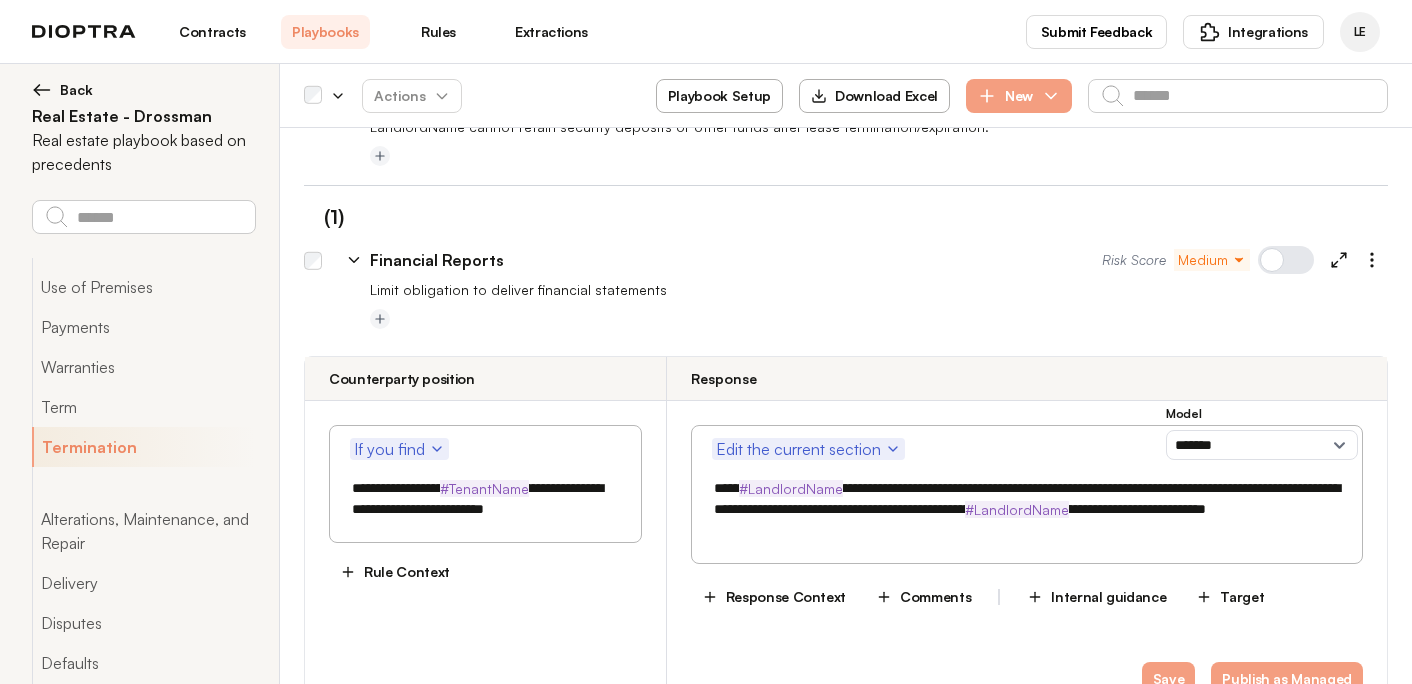 click on "**********" at bounding box center [1027, 509] 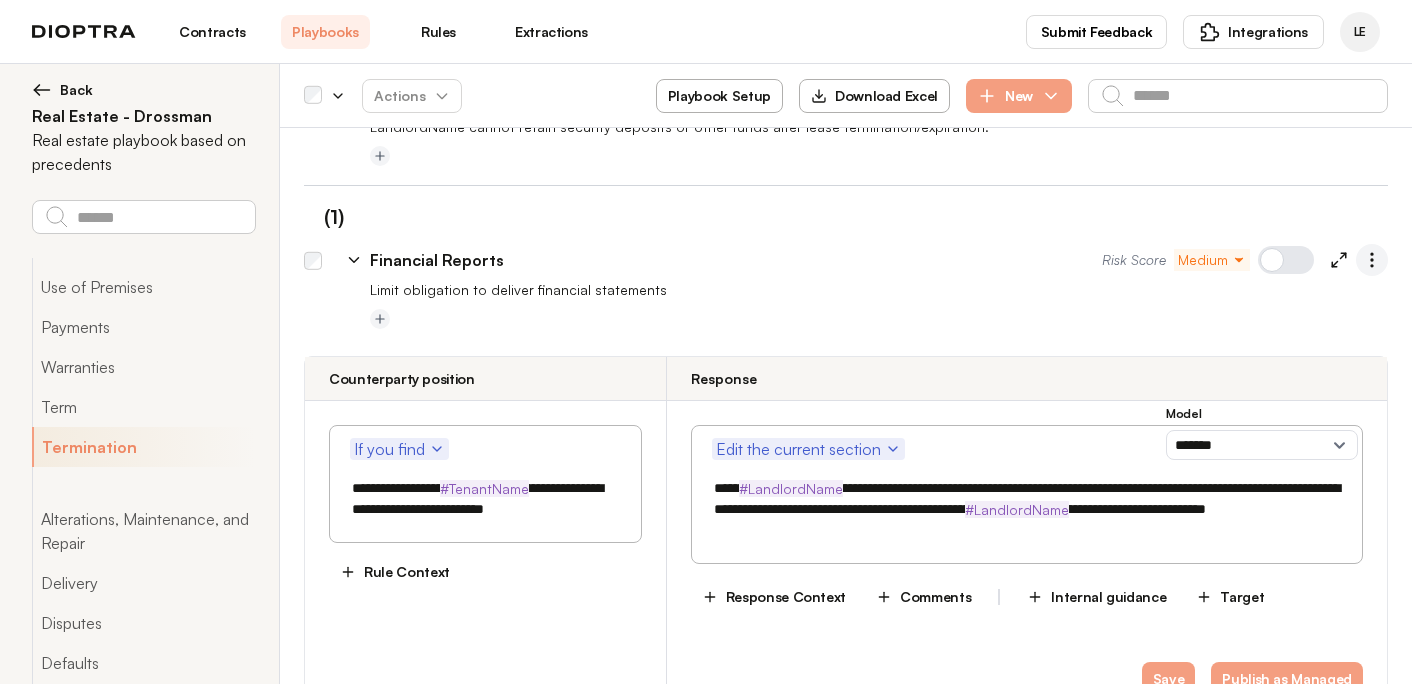 type on "**********" 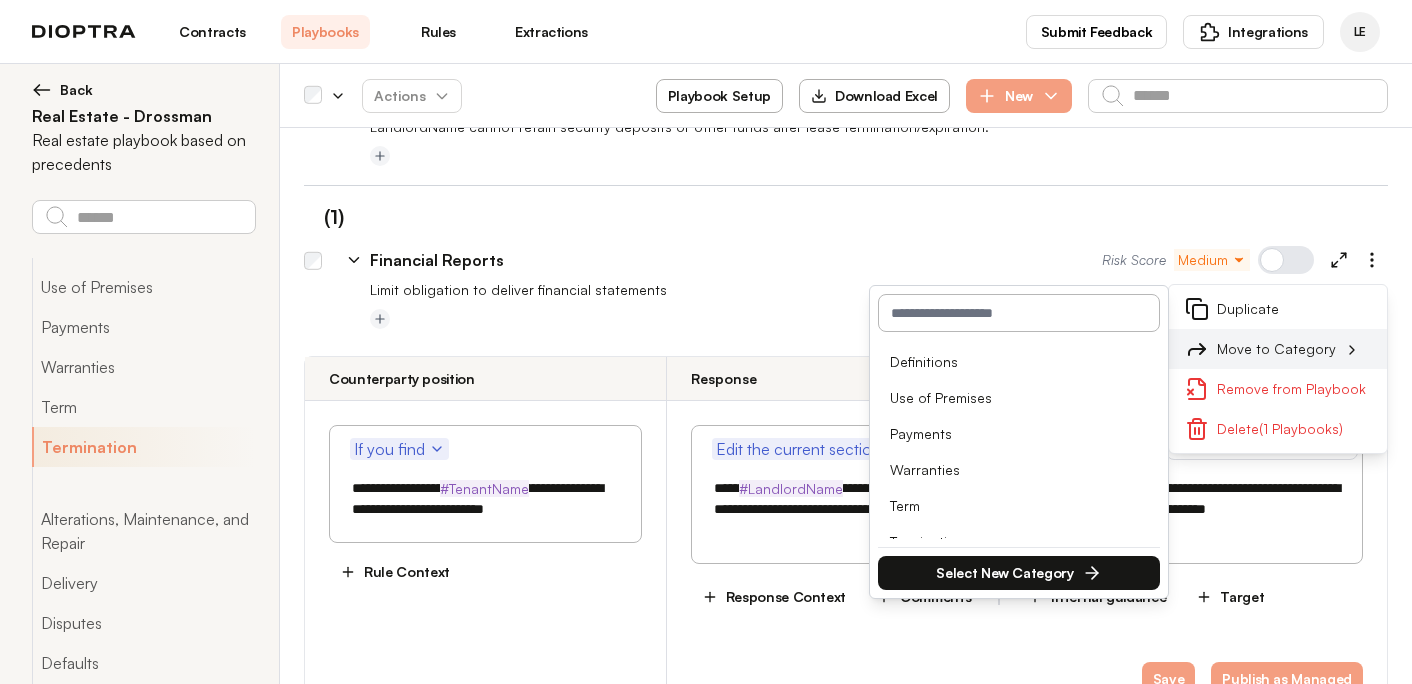 click on "Move to Category" at bounding box center (1278, 349) 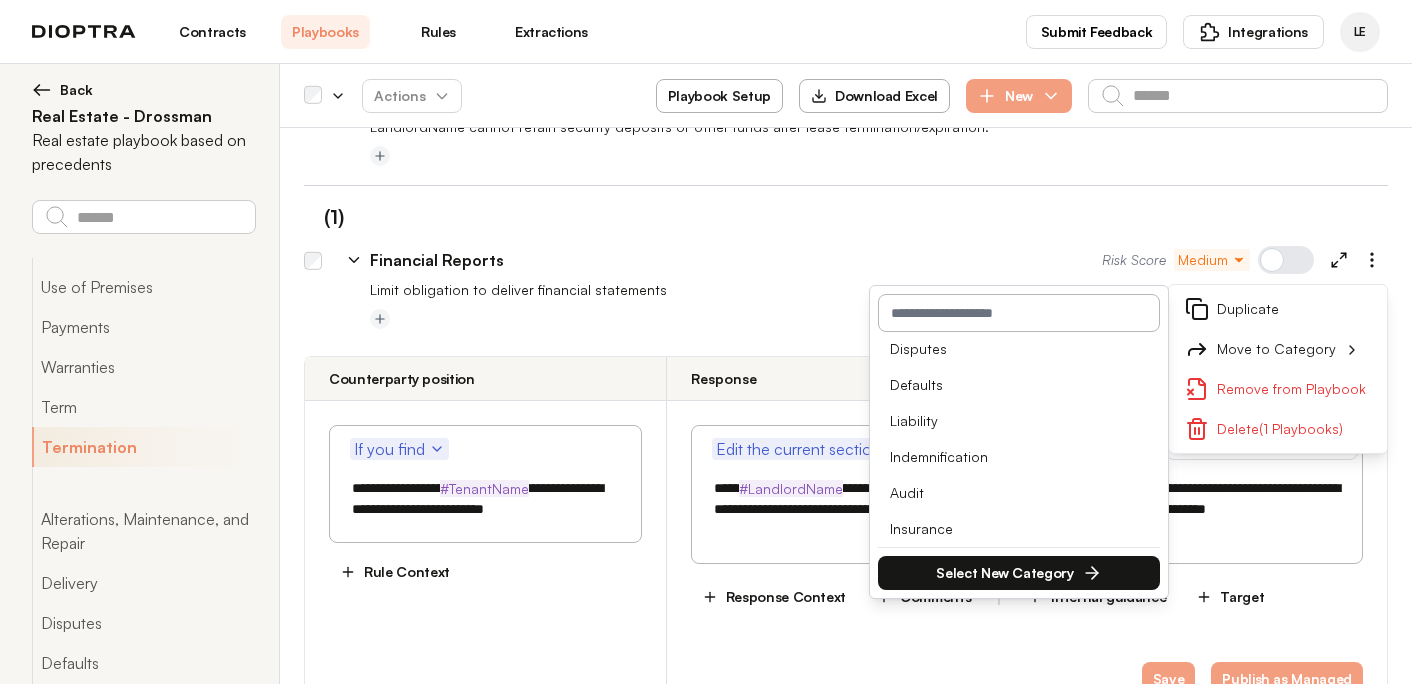 scroll, scrollTop: 401, scrollLeft: 0, axis: vertical 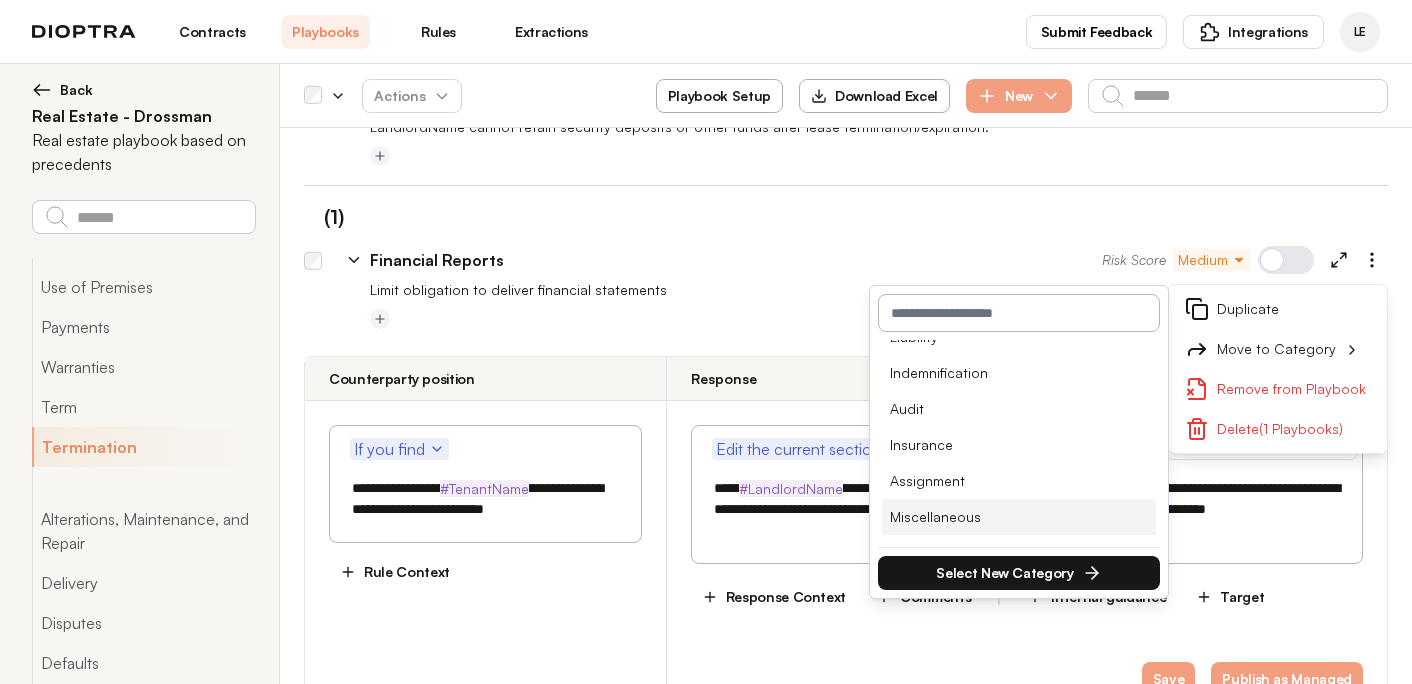 click on "Miscellaneous" at bounding box center [1019, 517] 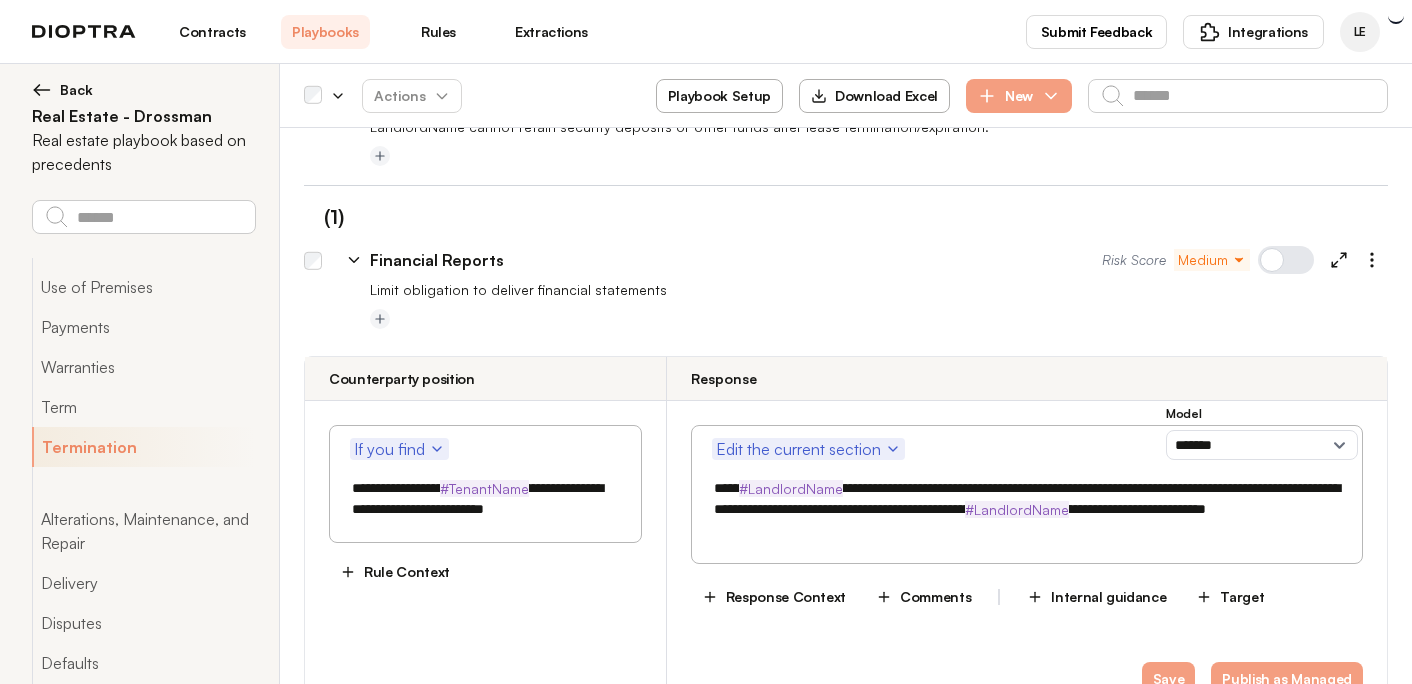 type on "*" 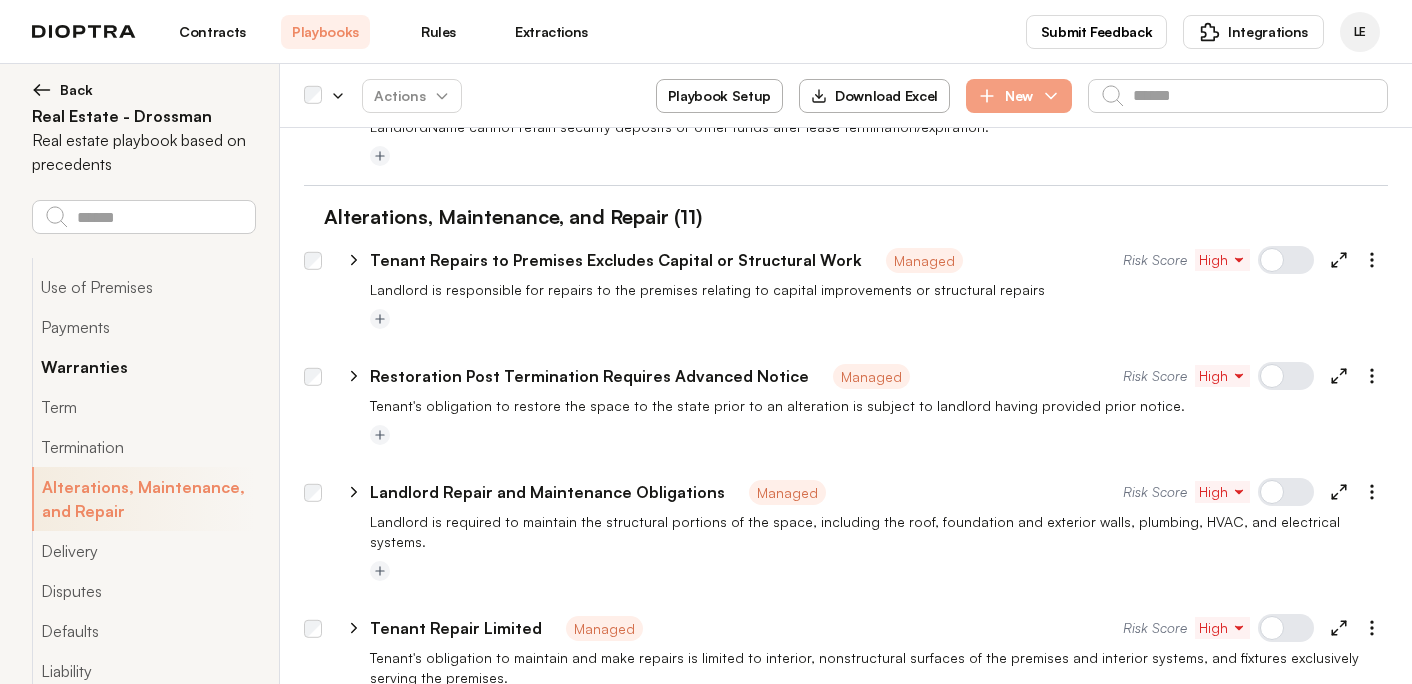 scroll, scrollTop: 0, scrollLeft: 0, axis: both 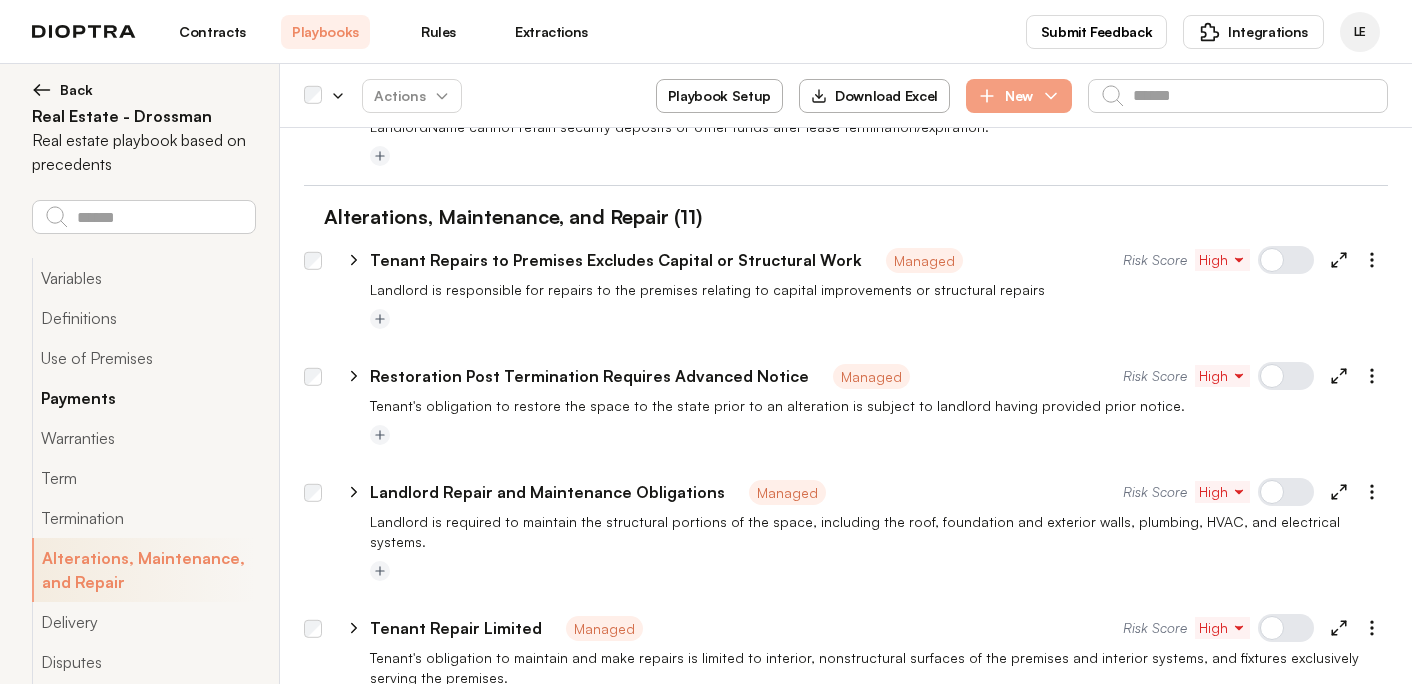 click on "Payments" at bounding box center [143, 398] 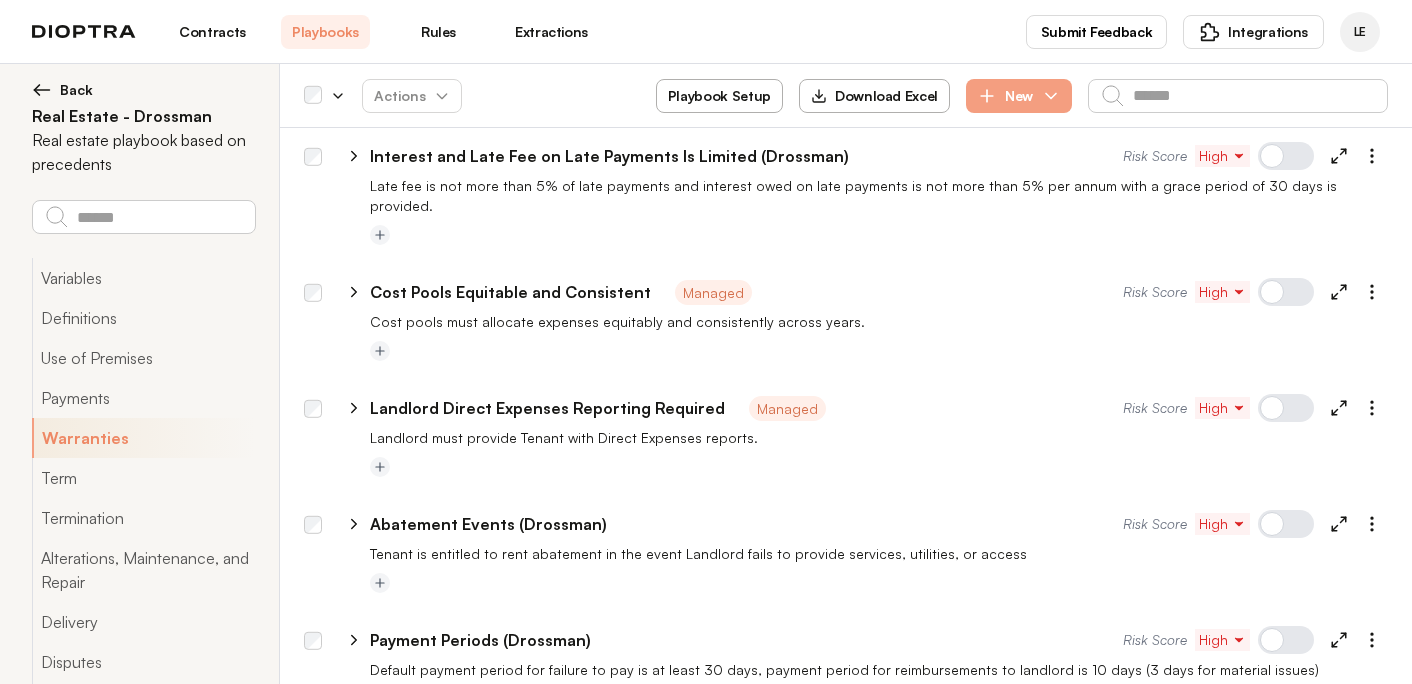 scroll, scrollTop: 2980, scrollLeft: 0, axis: vertical 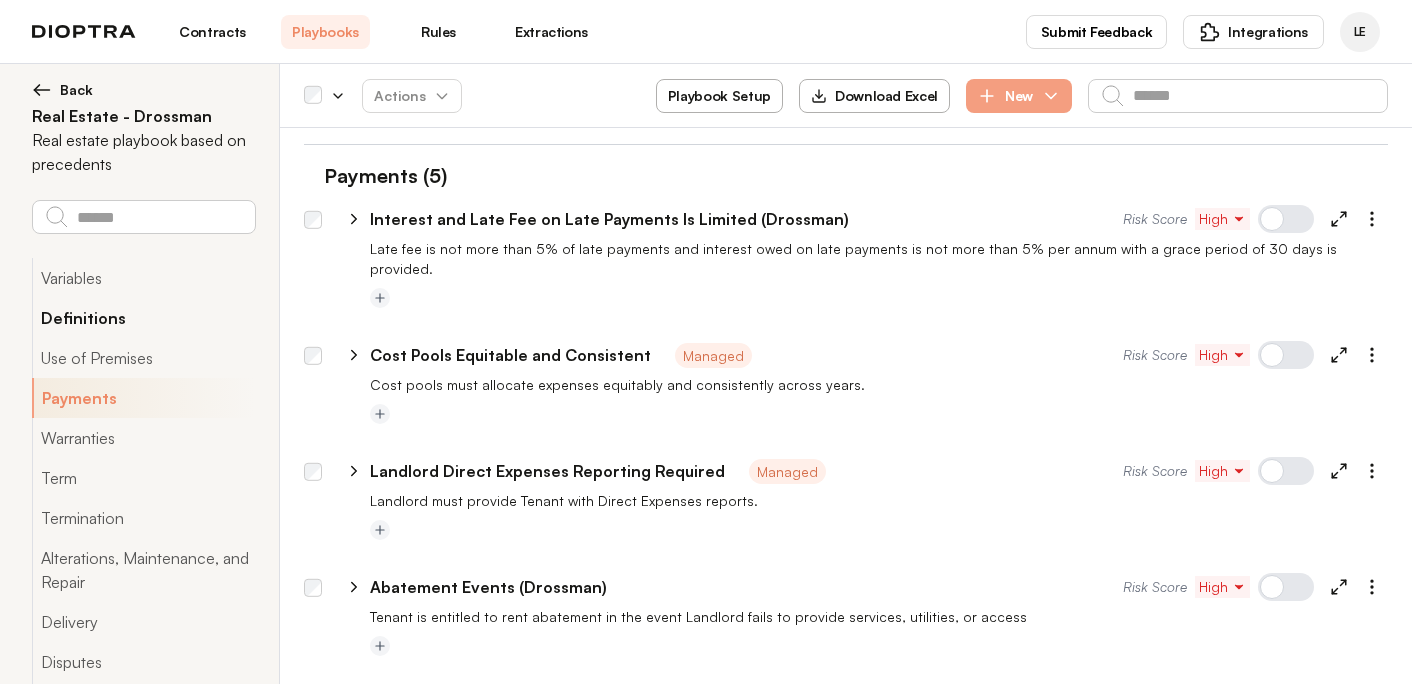 click on "Definitions" at bounding box center [143, 318] 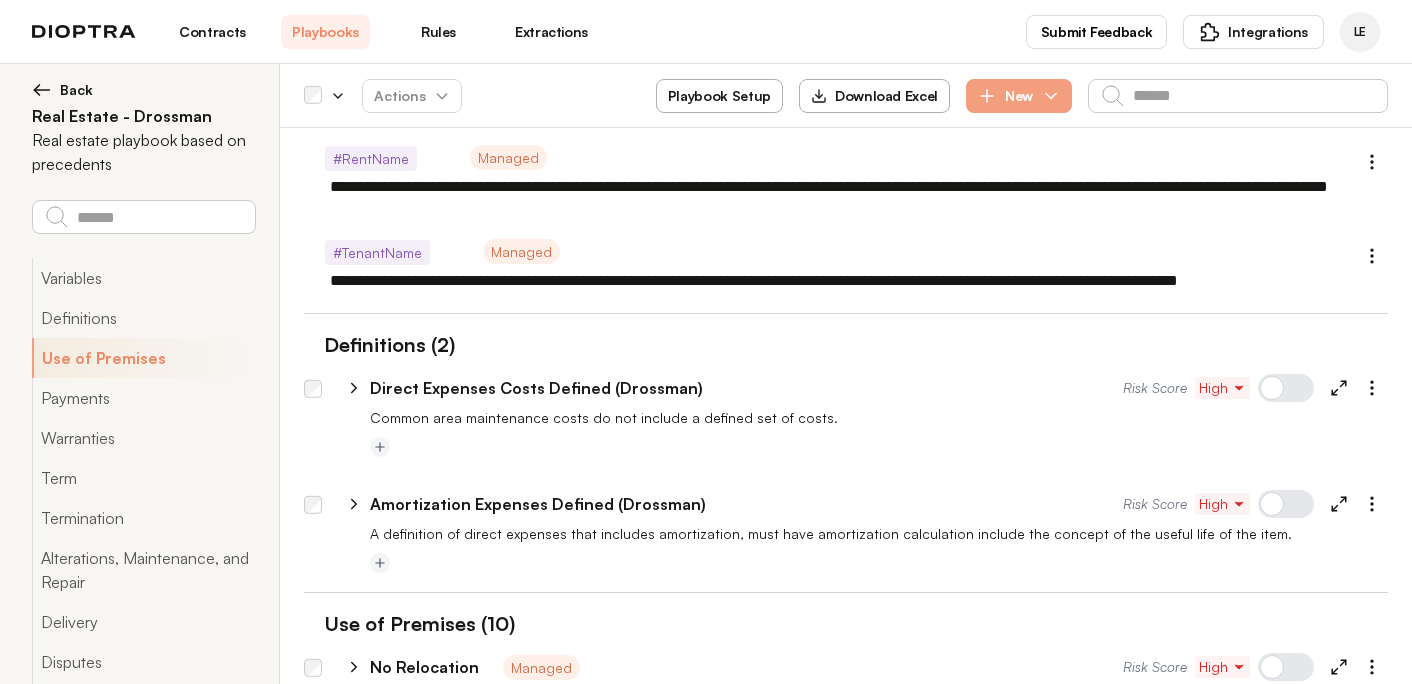 scroll, scrollTop: 1287, scrollLeft: 0, axis: vertical 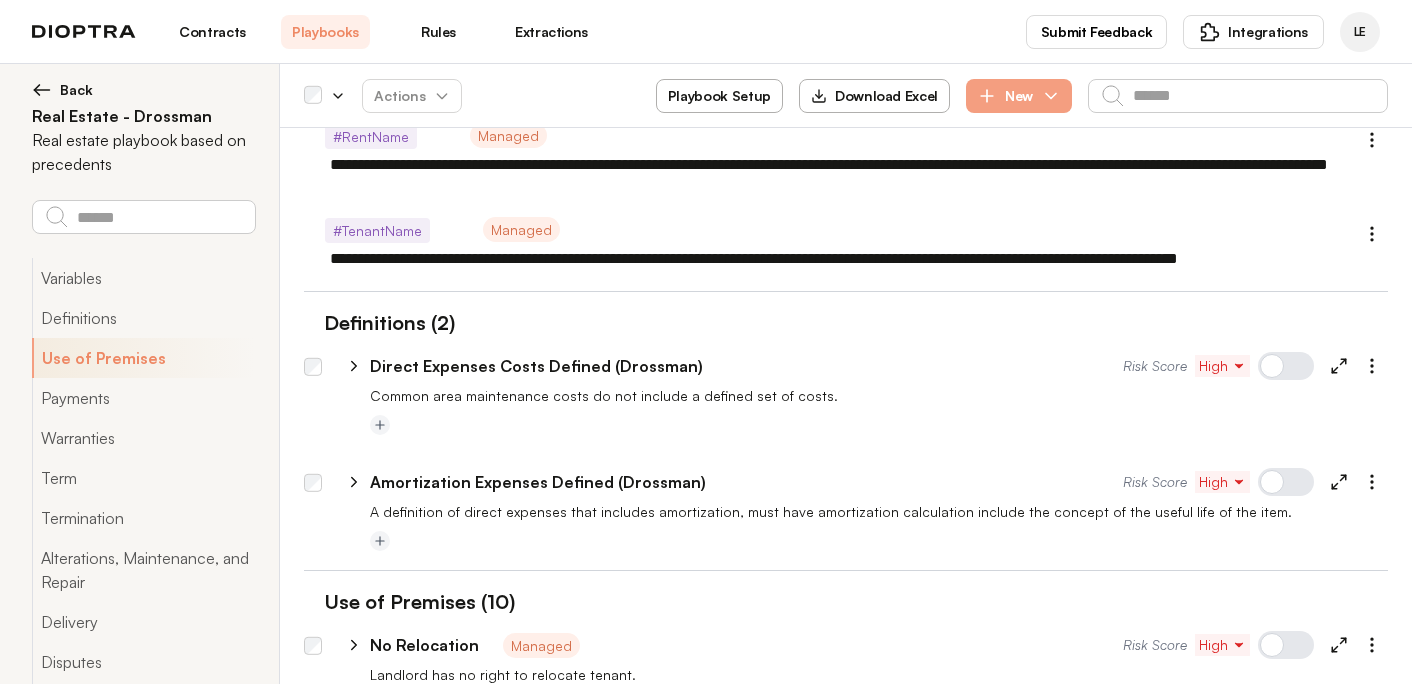 click 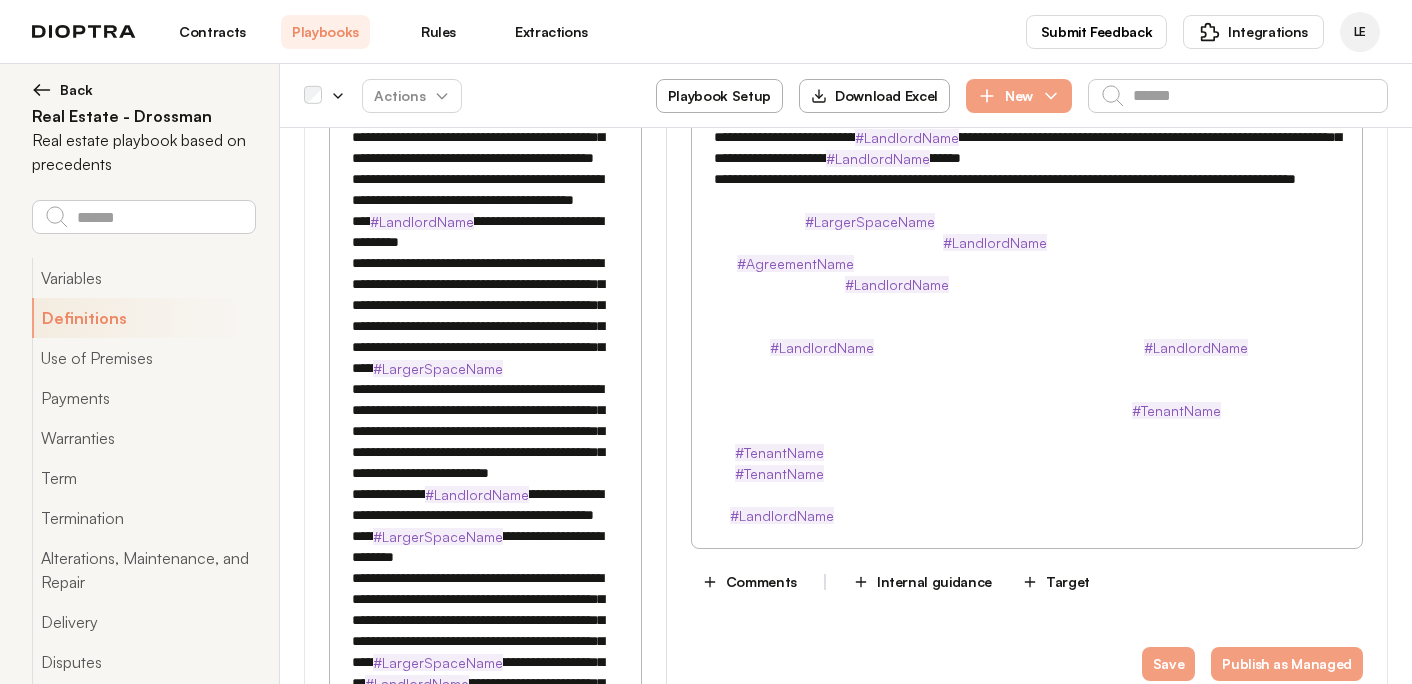 scroll, scrollTop: 3477, scrollLeft: 0, axis: vertical 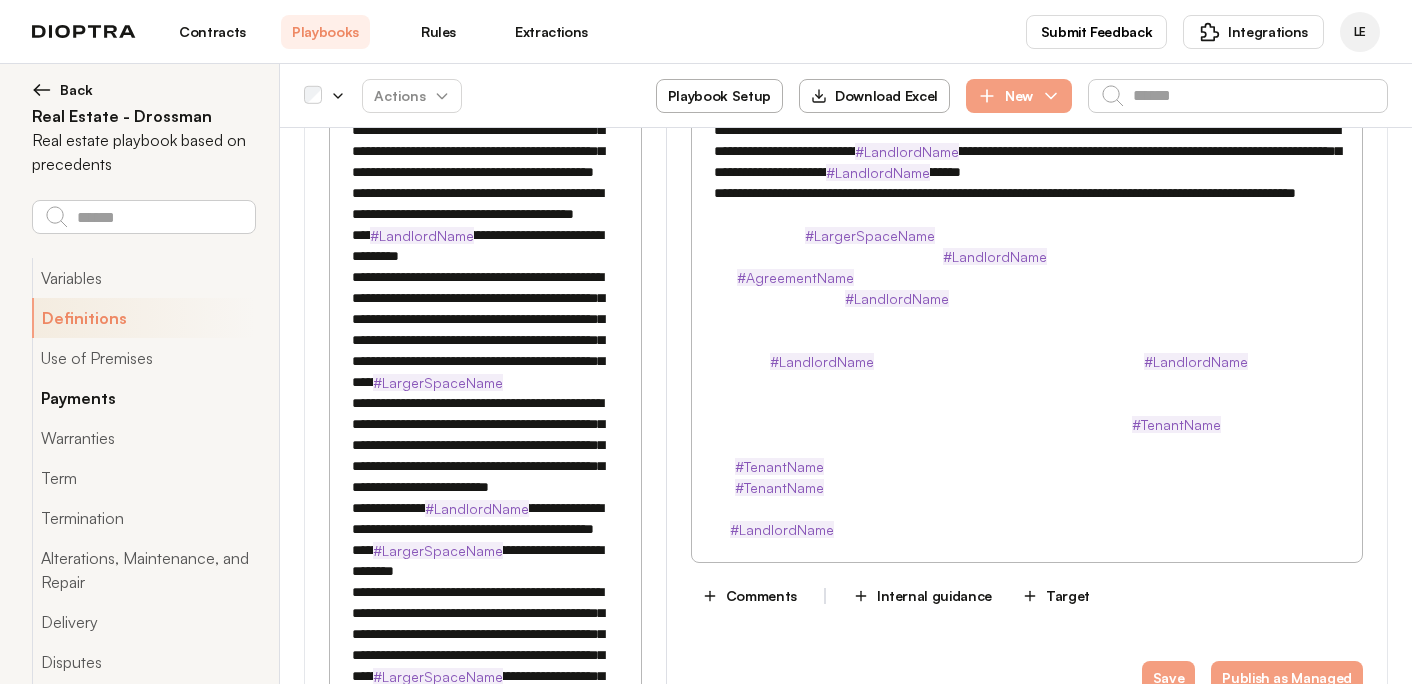 click on "Payments" at bounding box center (143, 398) 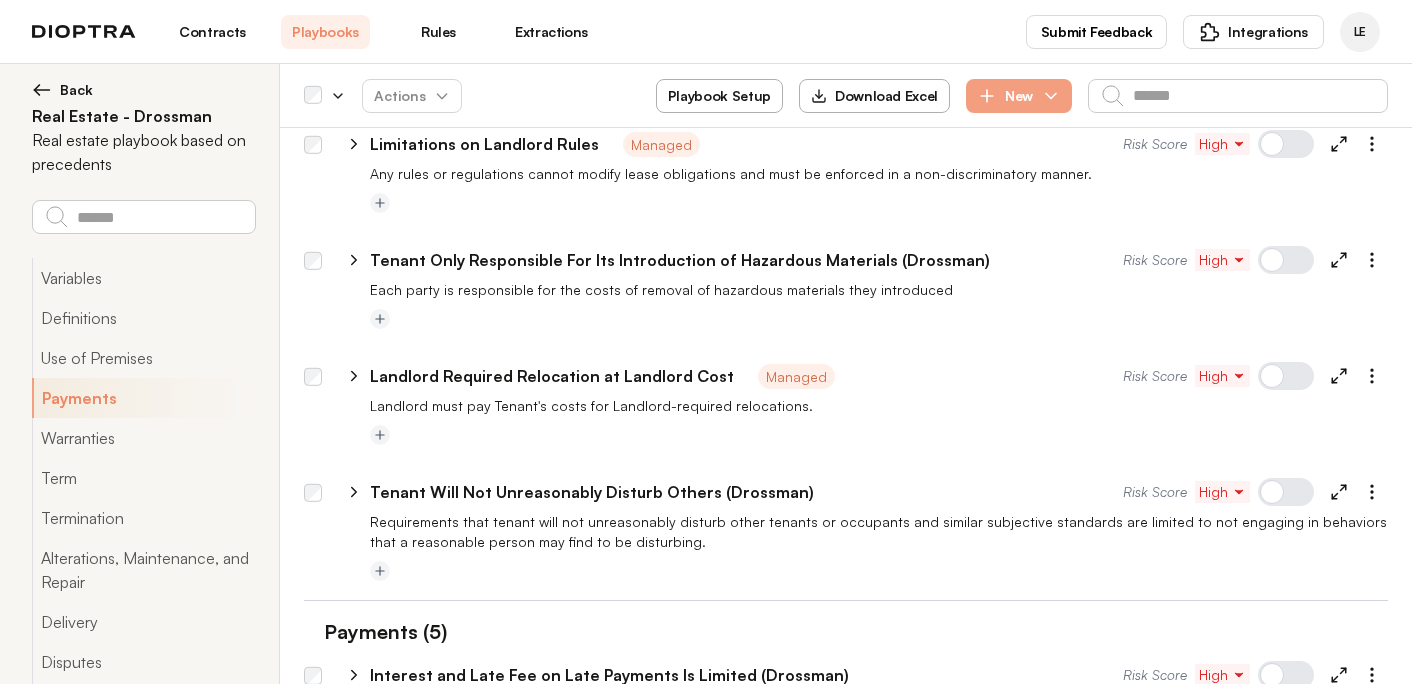 scroll, scrollTop: 8850, scrollLeft: 0, axis: vertical 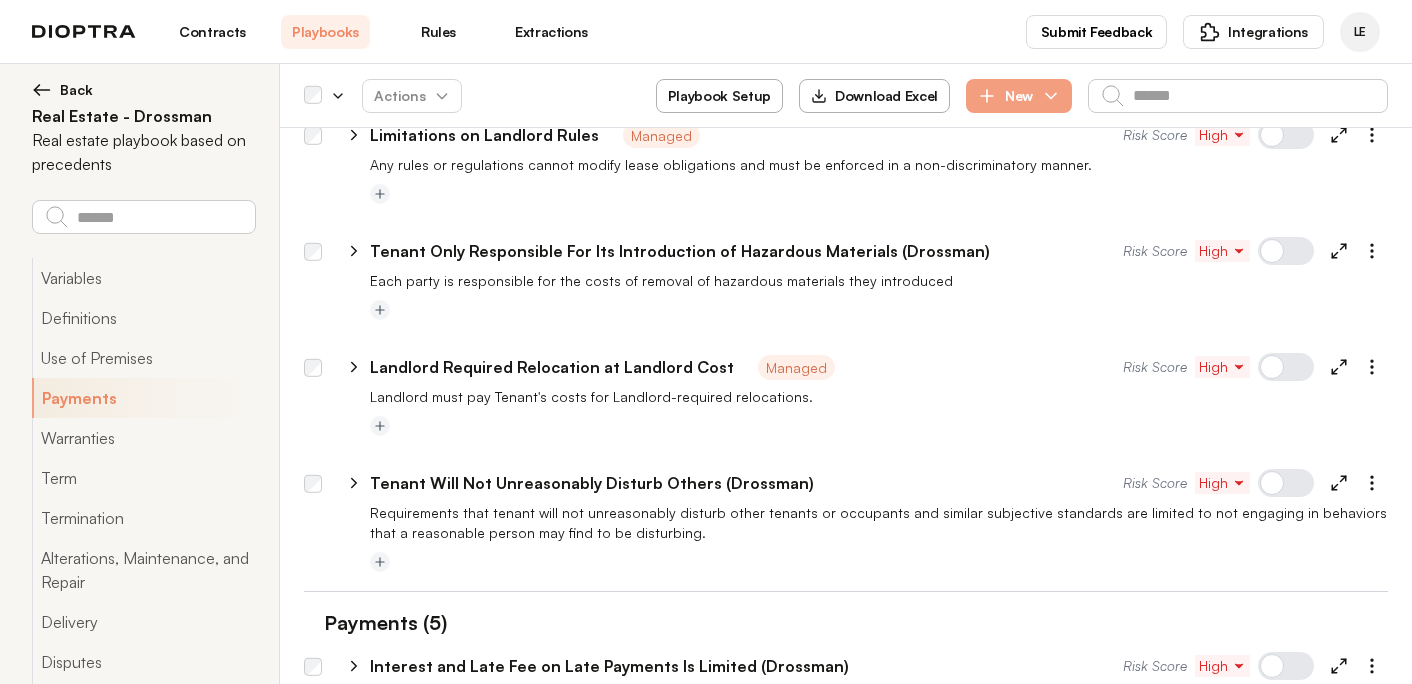 click 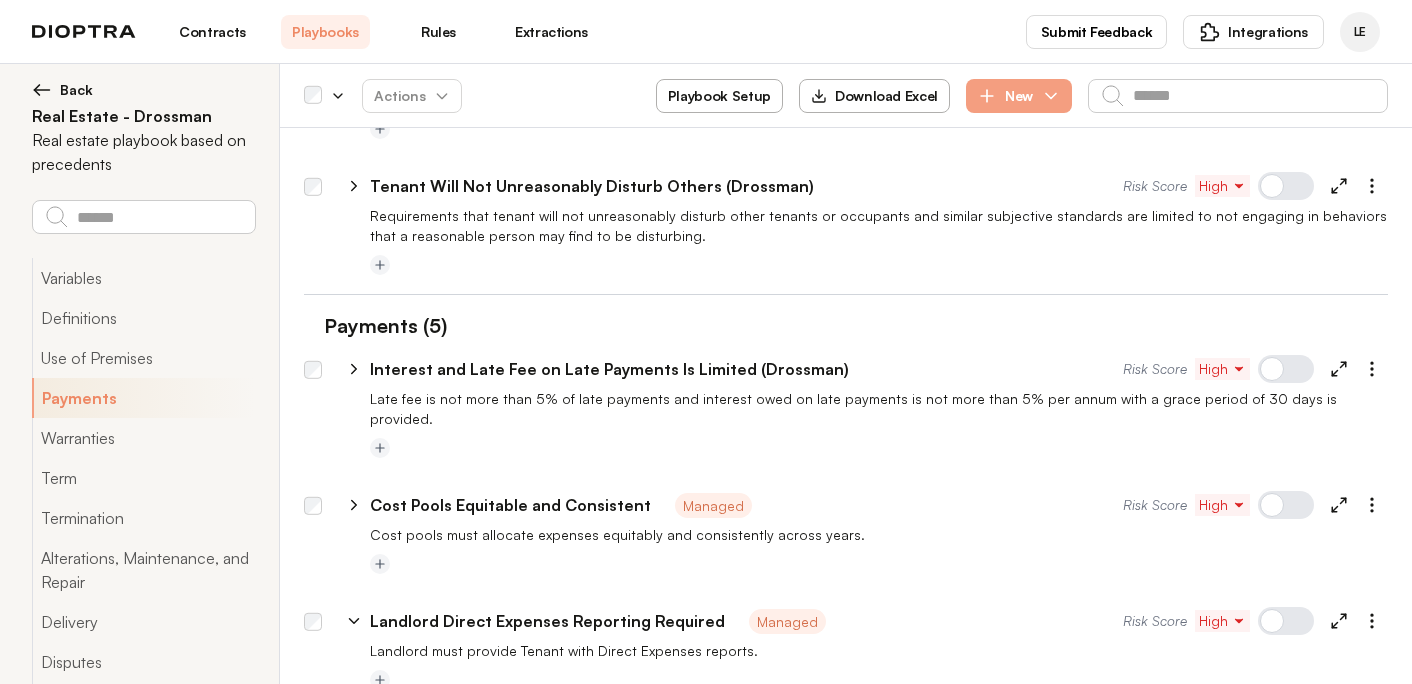 scroll, scrollTop: 9148, scrollLeft: 0, axis: vertical 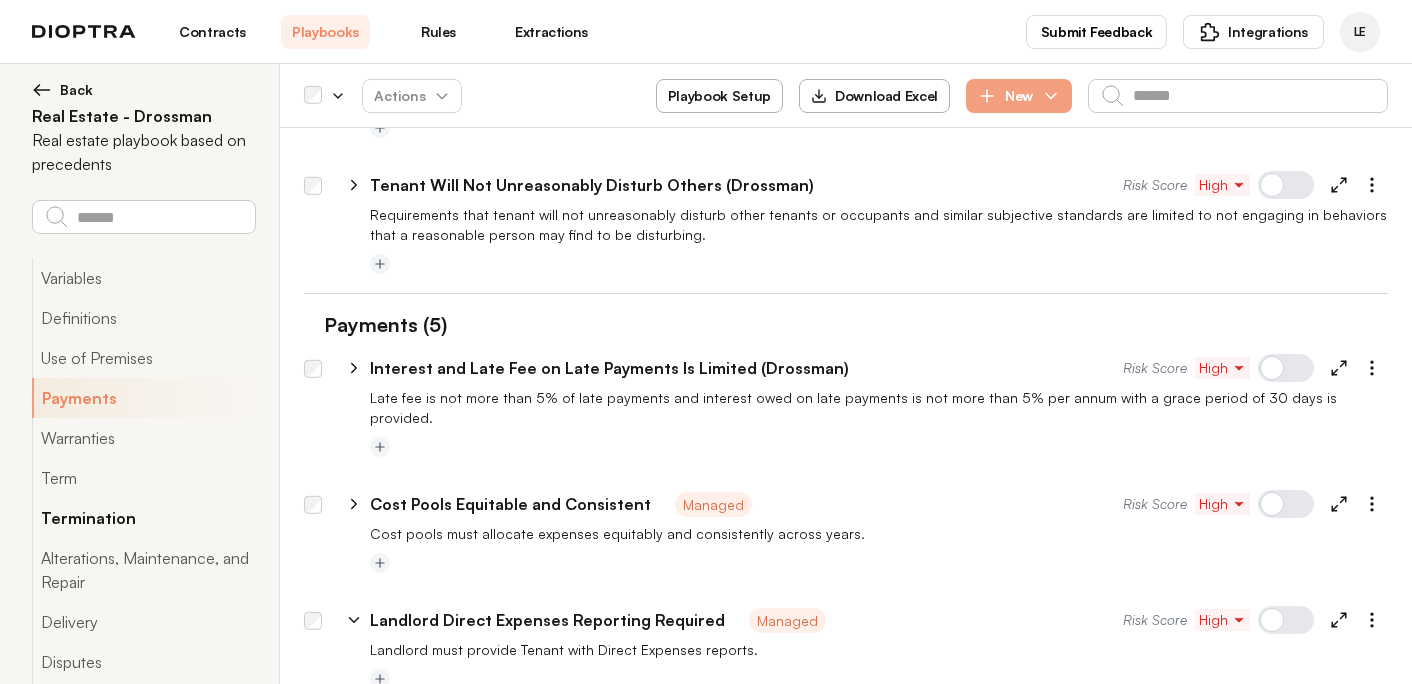 click on "Termination" at bounding box center (143, 518) 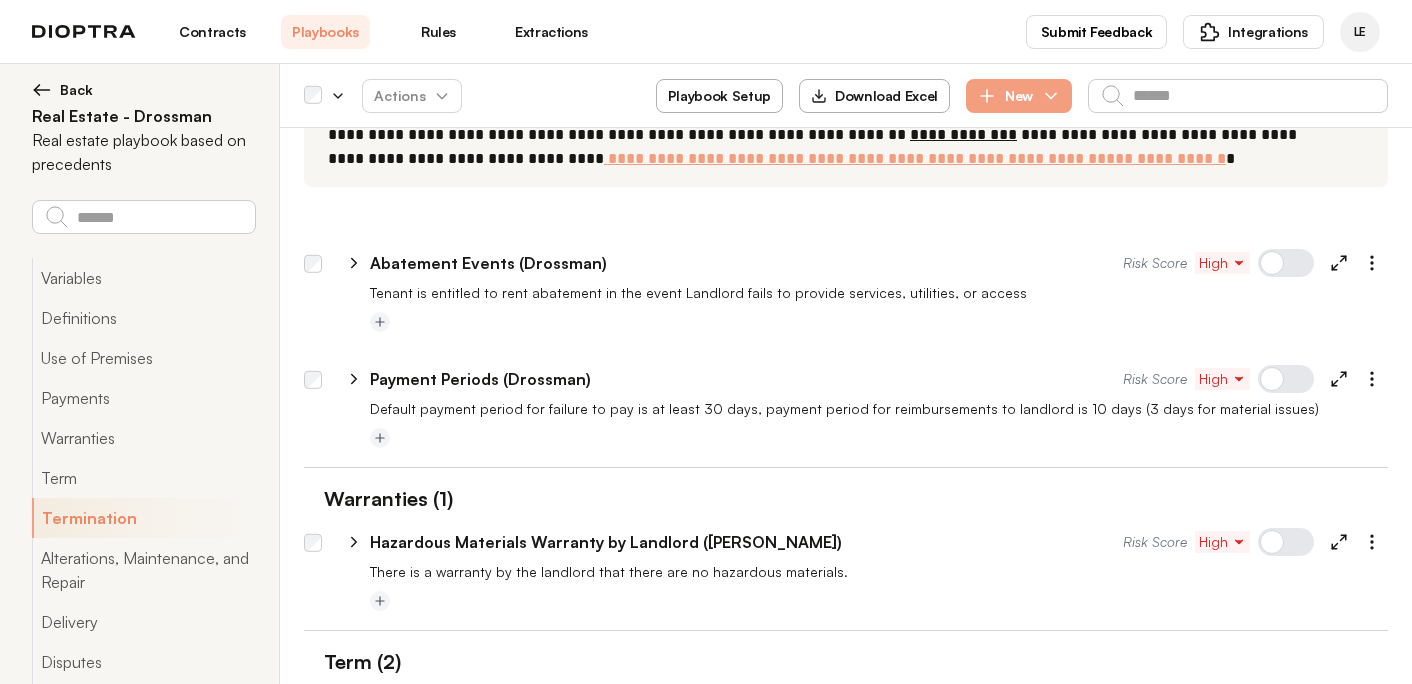 scroll, scrollTop: 10536, scrollLeft: 0, axis: vertical 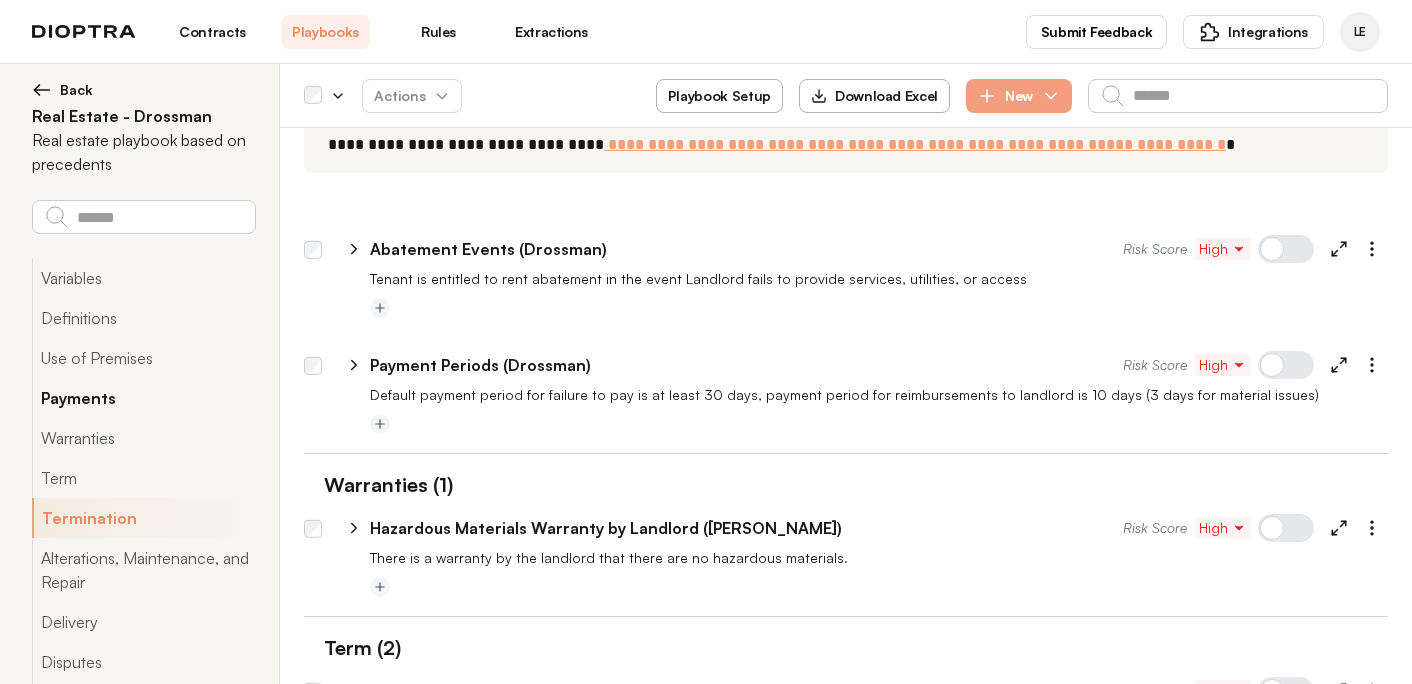 click on "Payments" at bounding box center [143, 398] 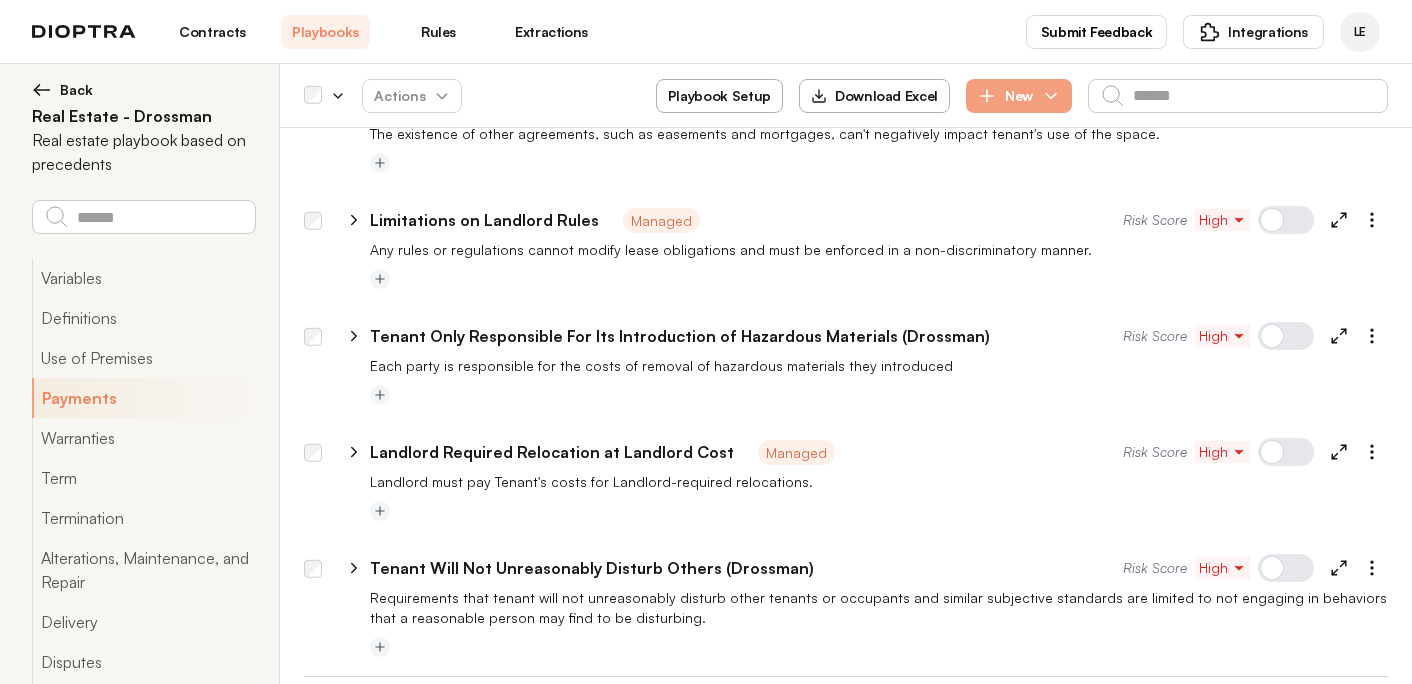 scroll, scrollTop: 8799, scrollLeft: 0, axis: vertical 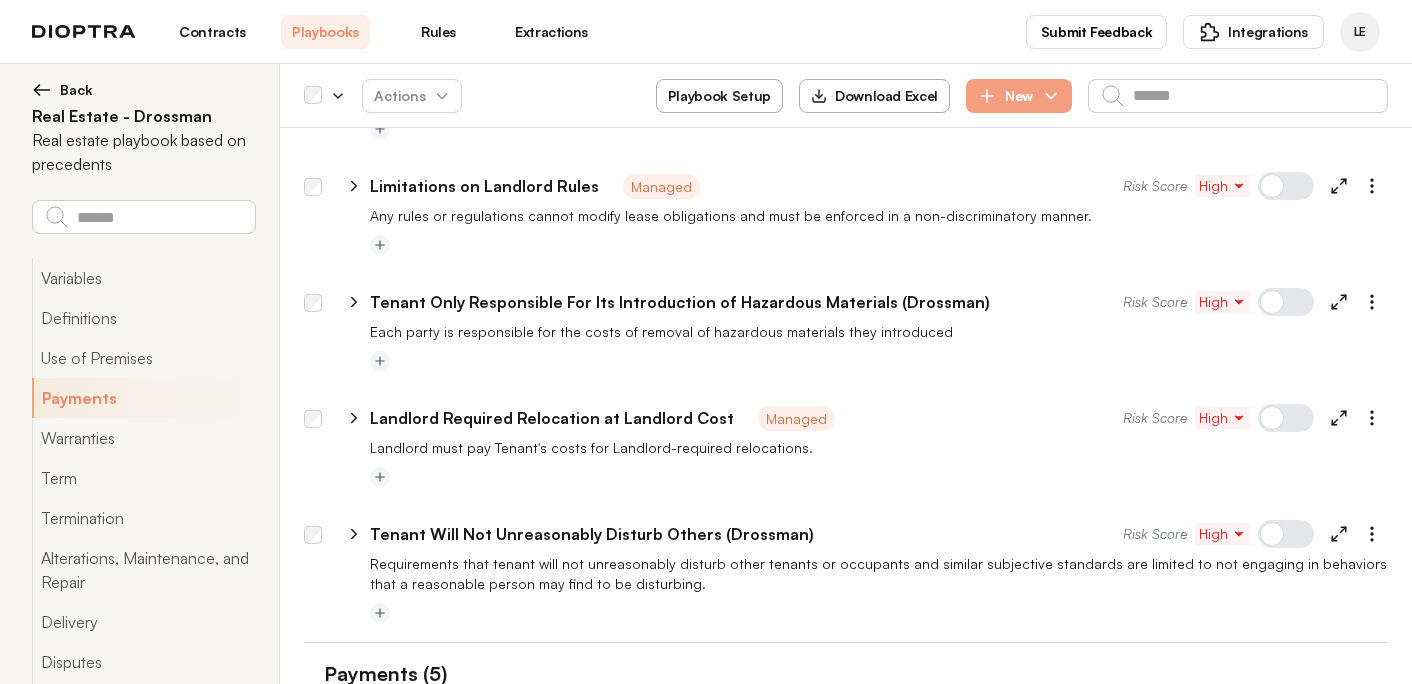 click 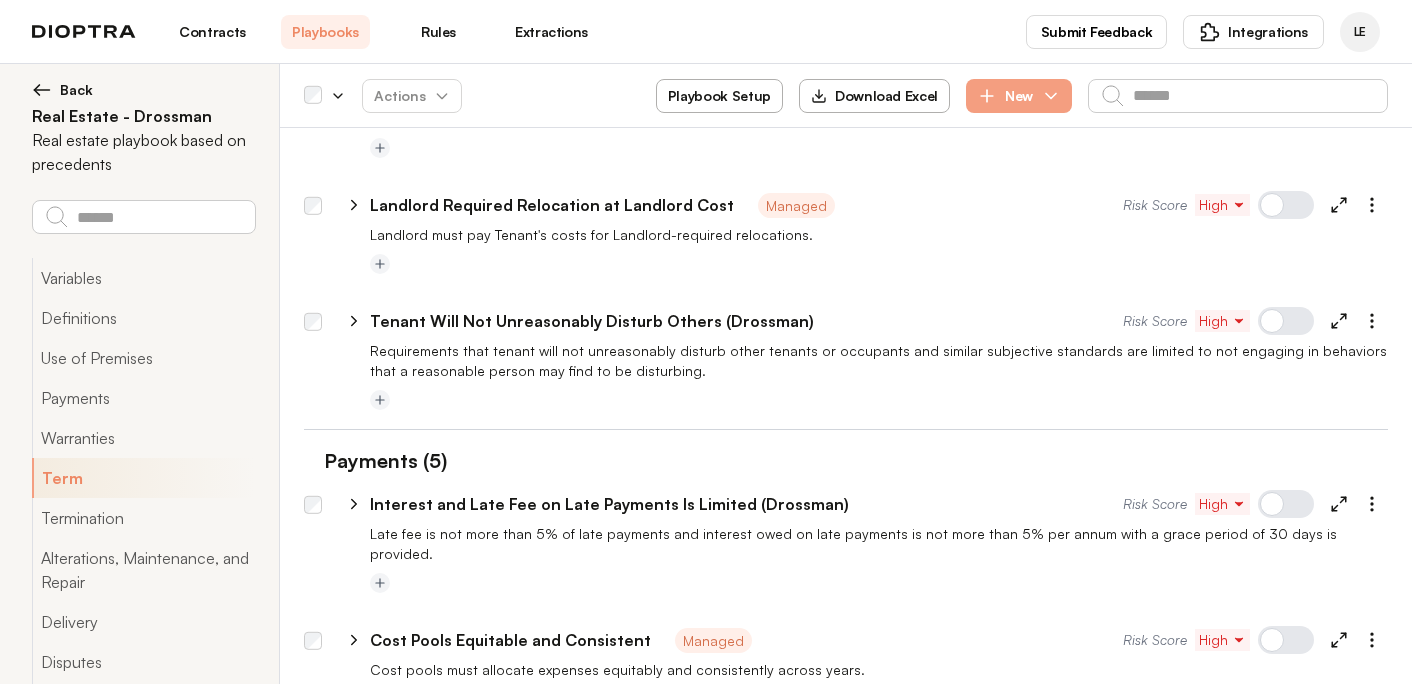 scroll, scrollTop: 9149, scrollLeft: 0, axis: vertical 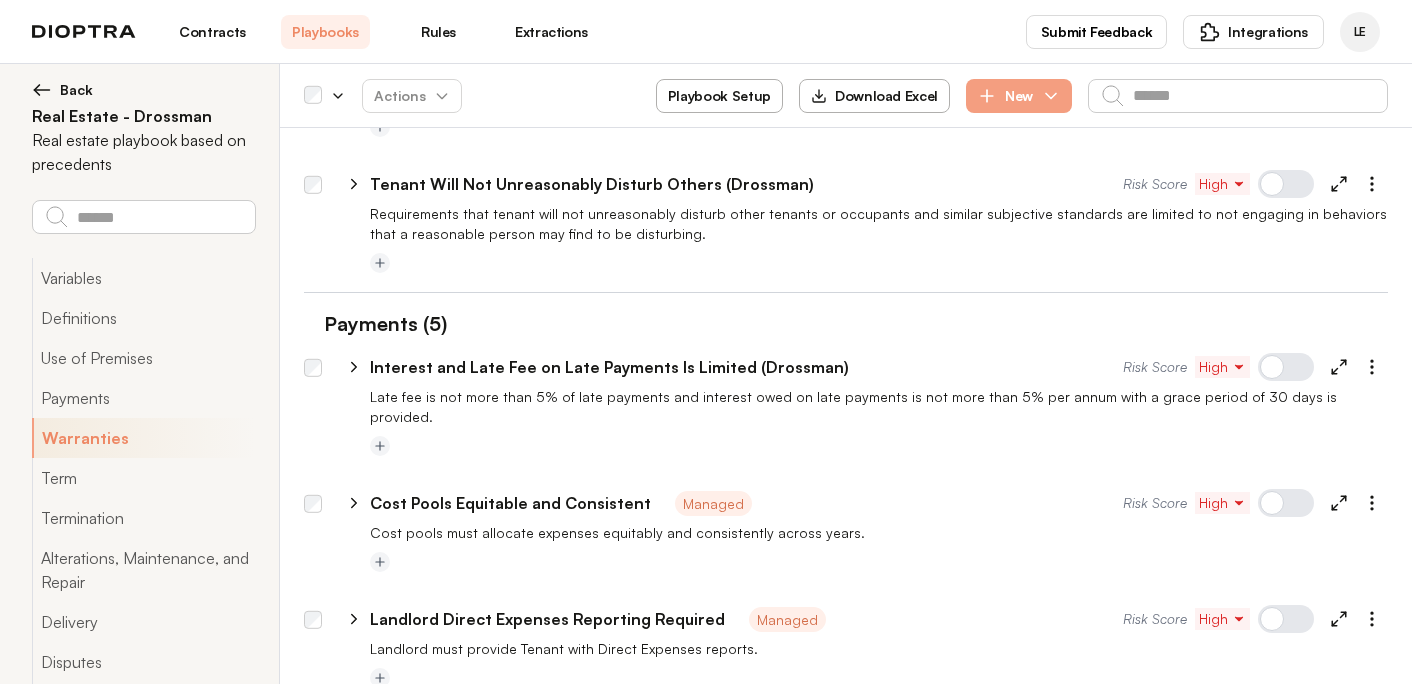 click 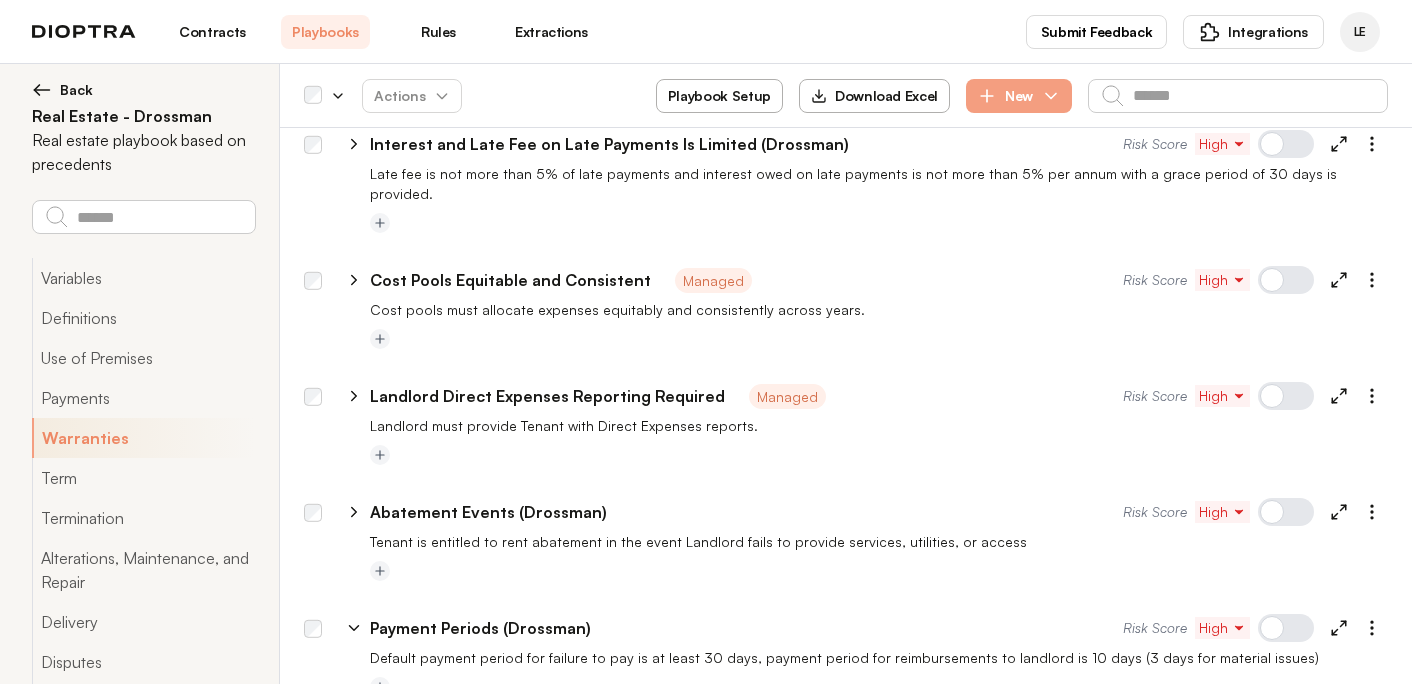 scroll, scrollTop: 9360, scrollLeft: 0, axis: vertical 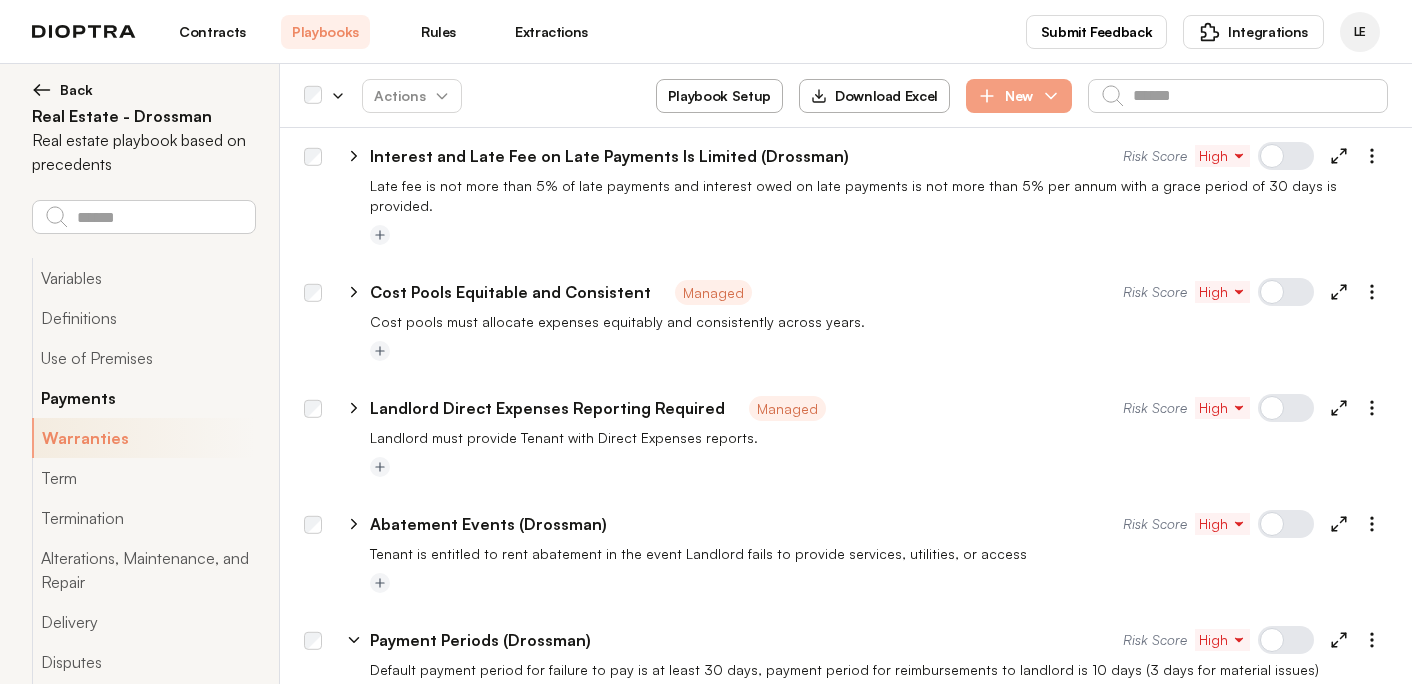 click on "Payments" at bounding box center [143, 398] 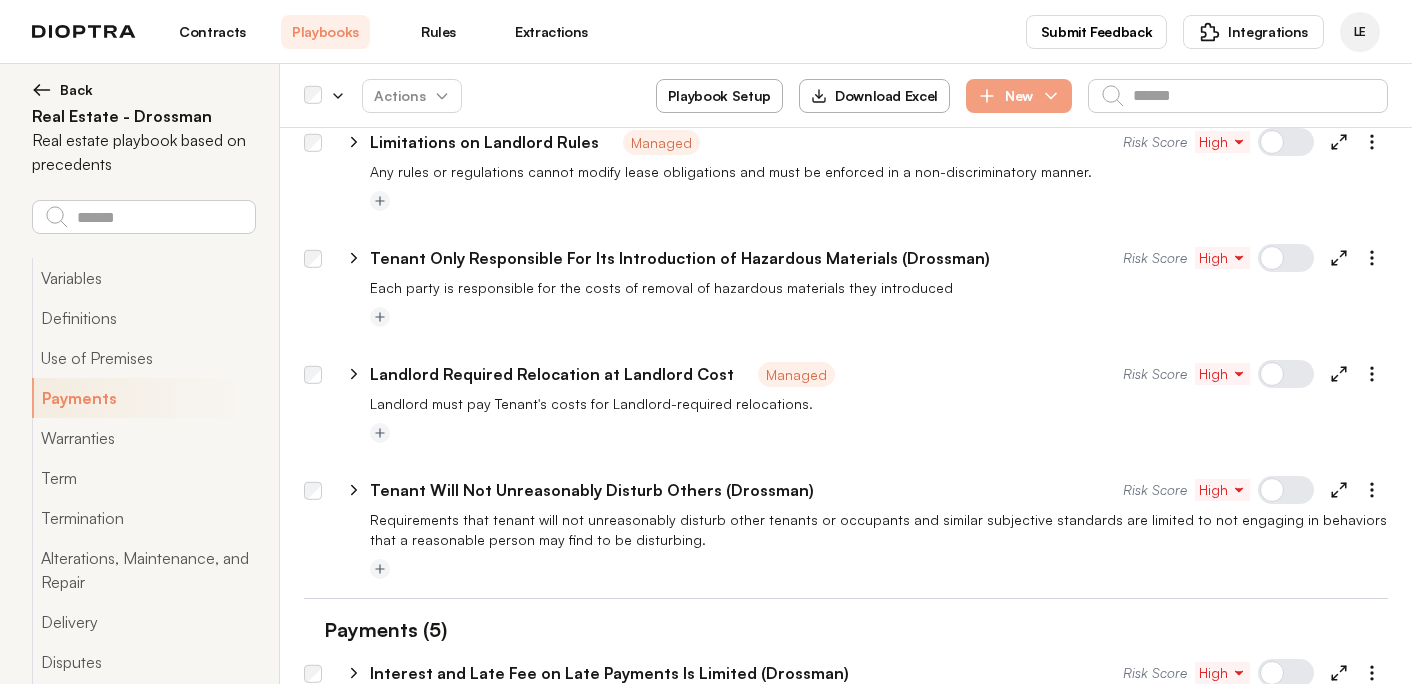 scroll, scrollTop: 8845, scrollLeft: 0, axis: vertical 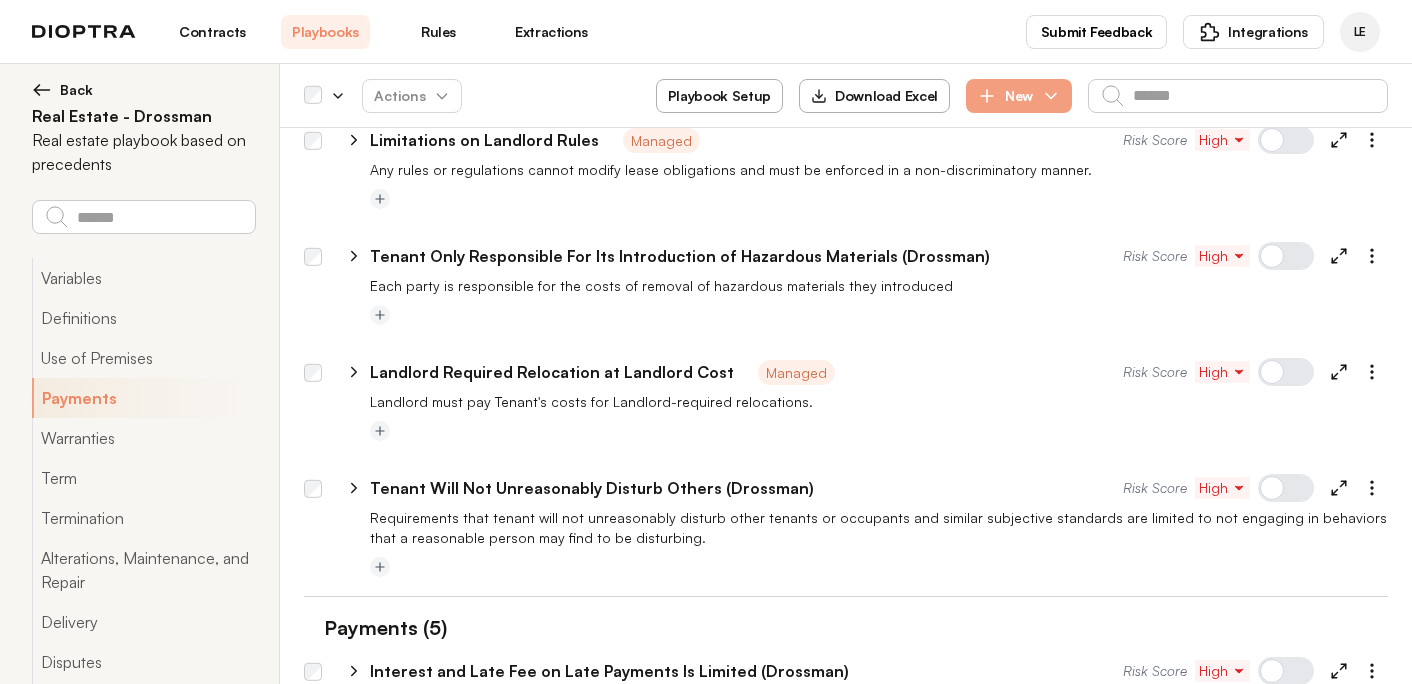 click 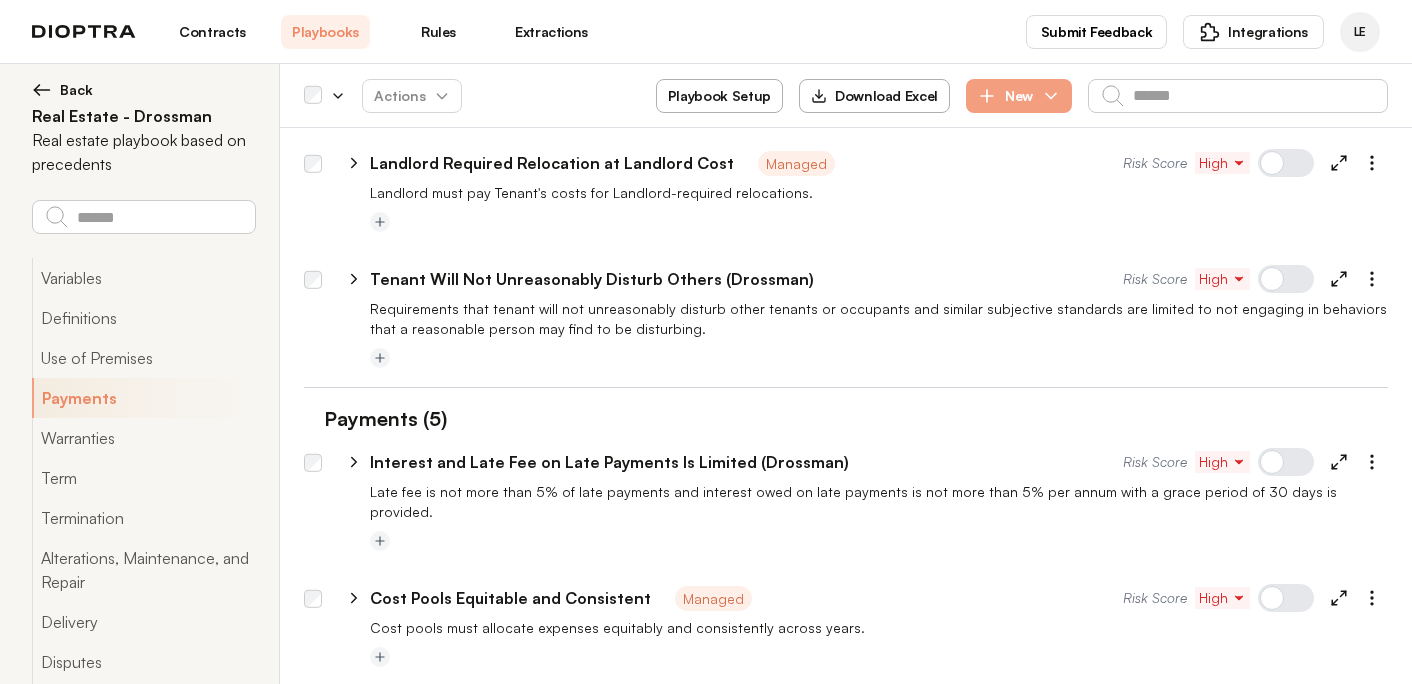 scroll, scrollTop: 9061, scrollLeft: 0, axis: vertical 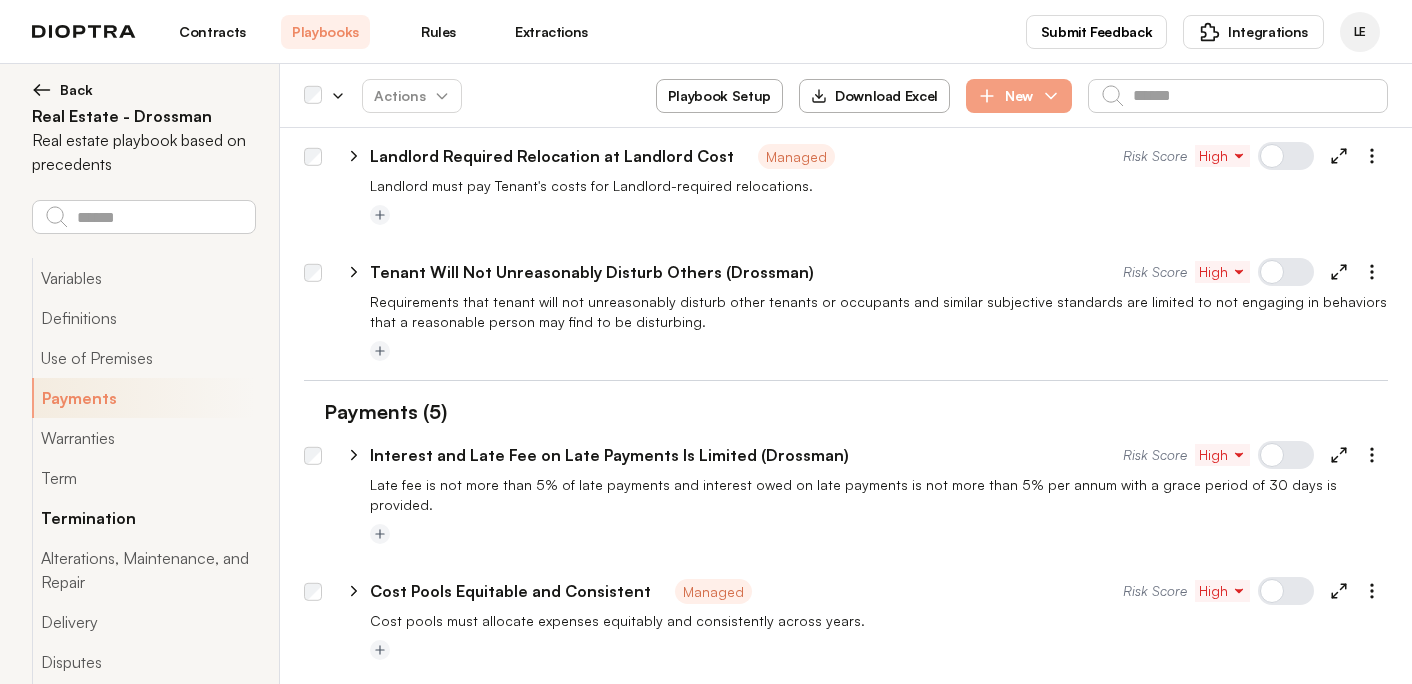click on "Termination" at bounding box center [143, 518] 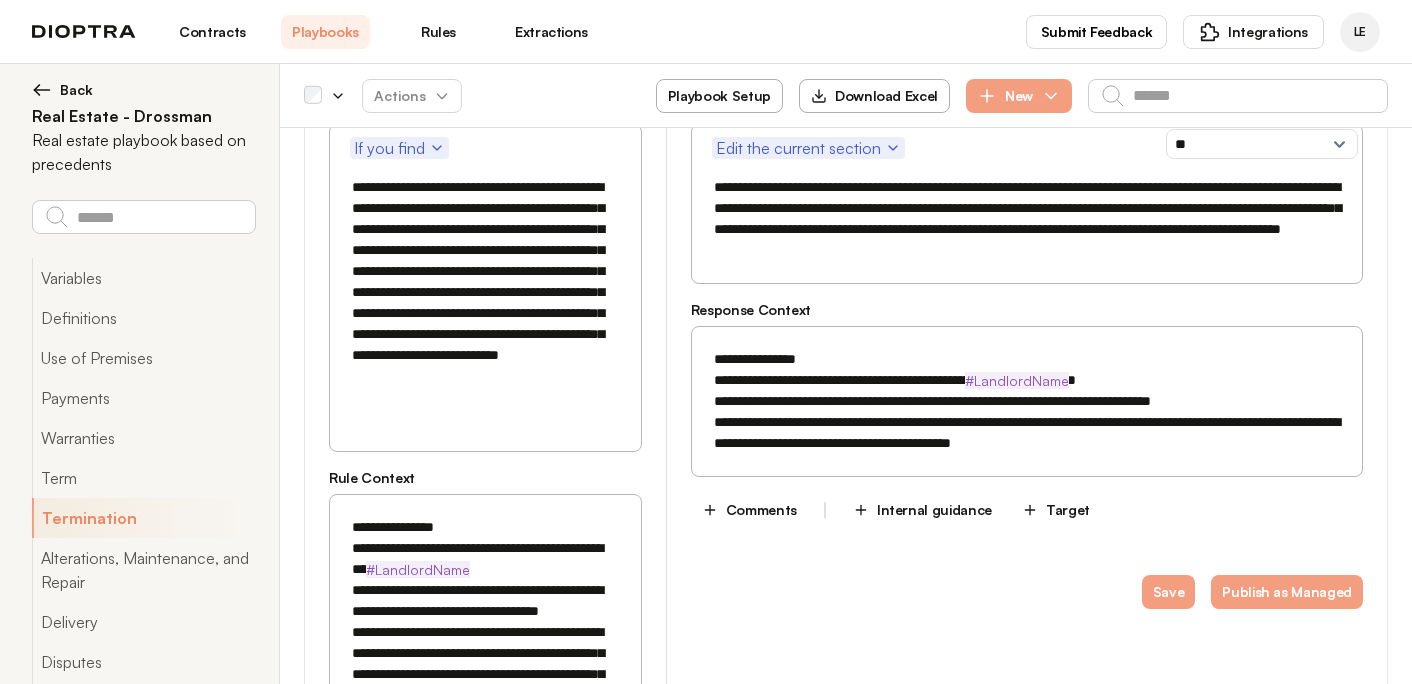 scroll, scrollTop: 11624, scrollLeft: 0, axis: vertical 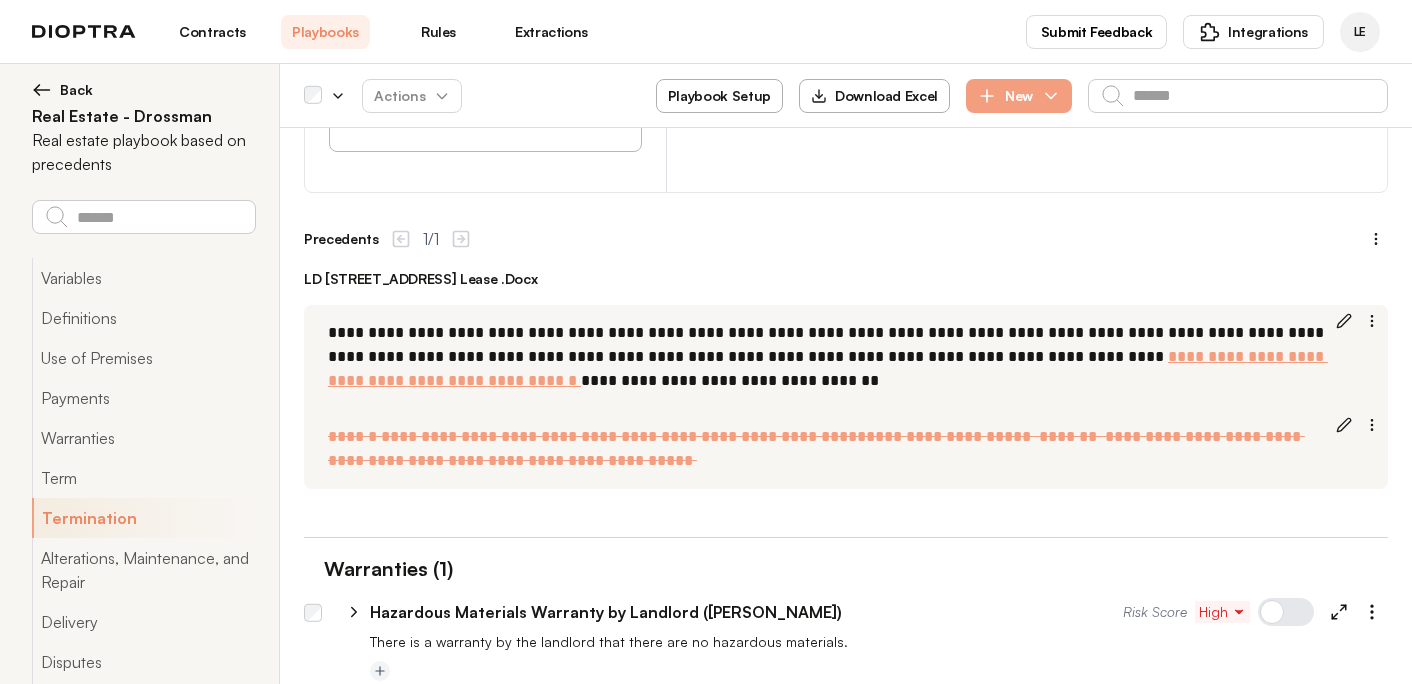 type on "*" 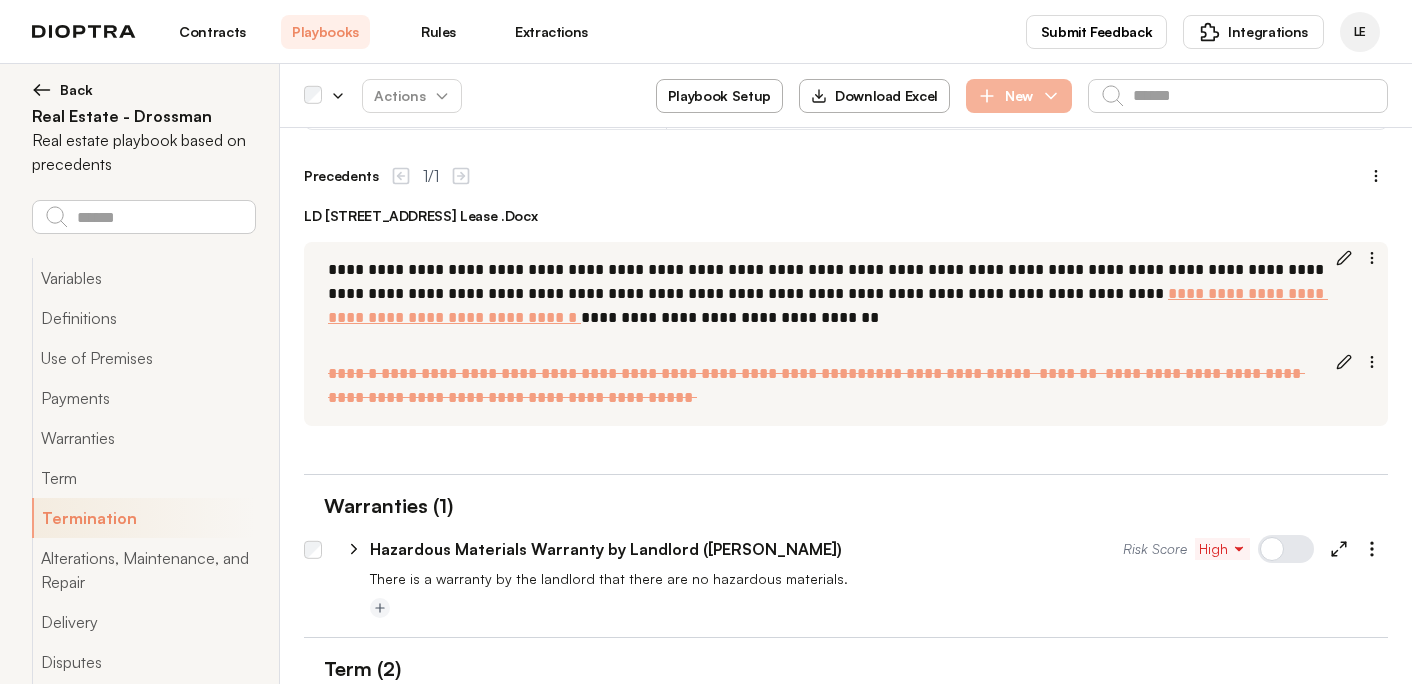 click 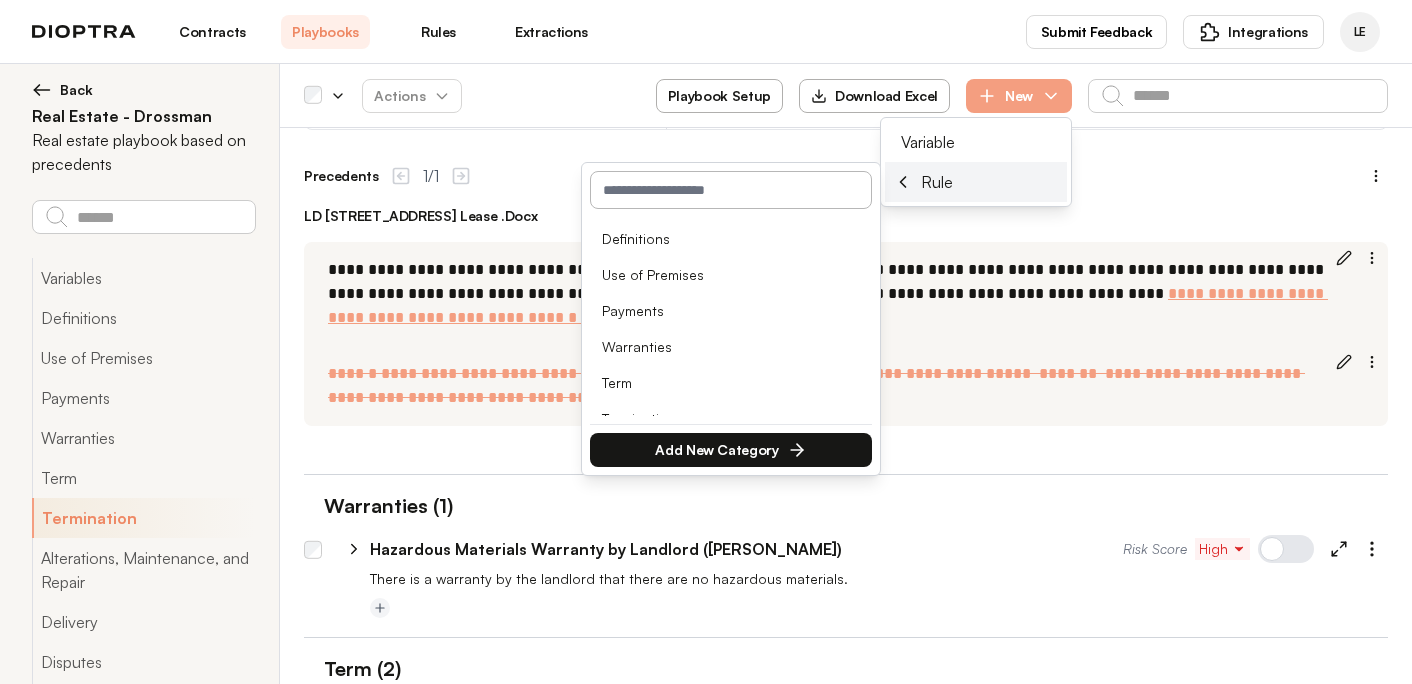 click at bounding box center (731, 190) 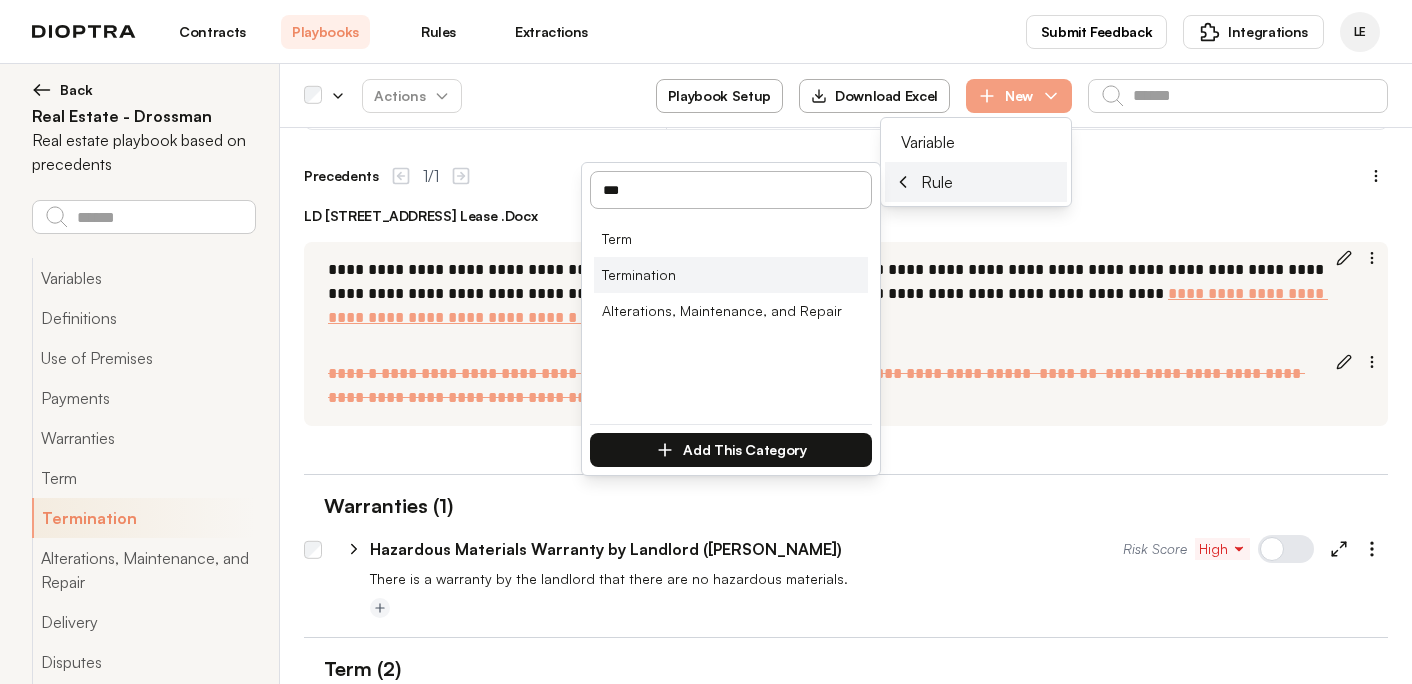 type on "***" 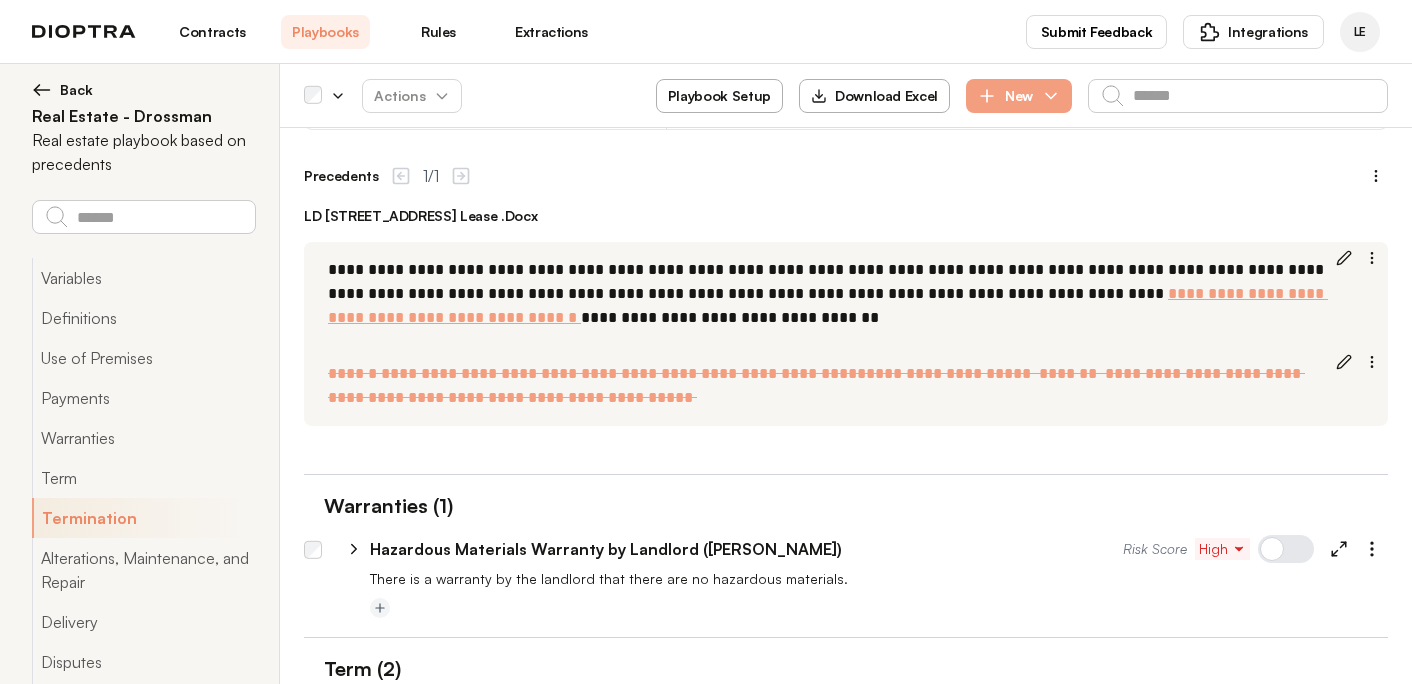 type on "**********" 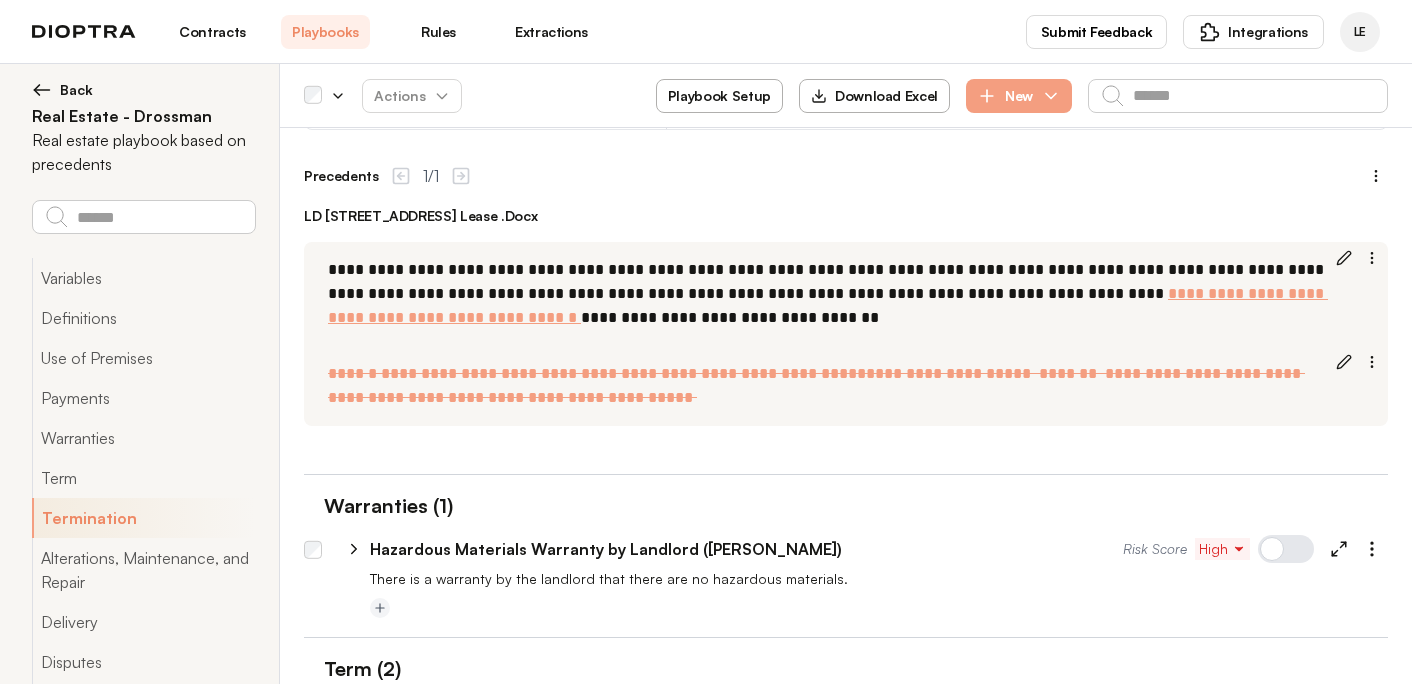 type on "*" 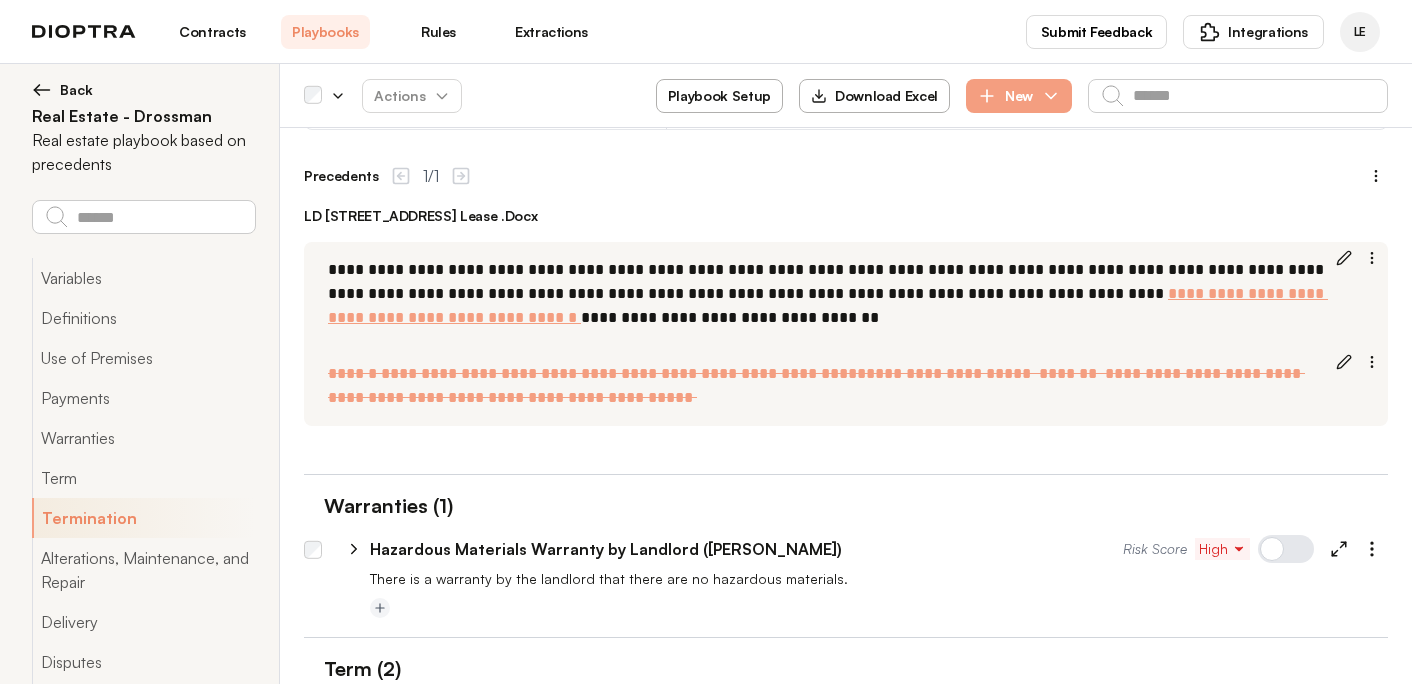 click on "**********" at bounding box center [863, 1075] 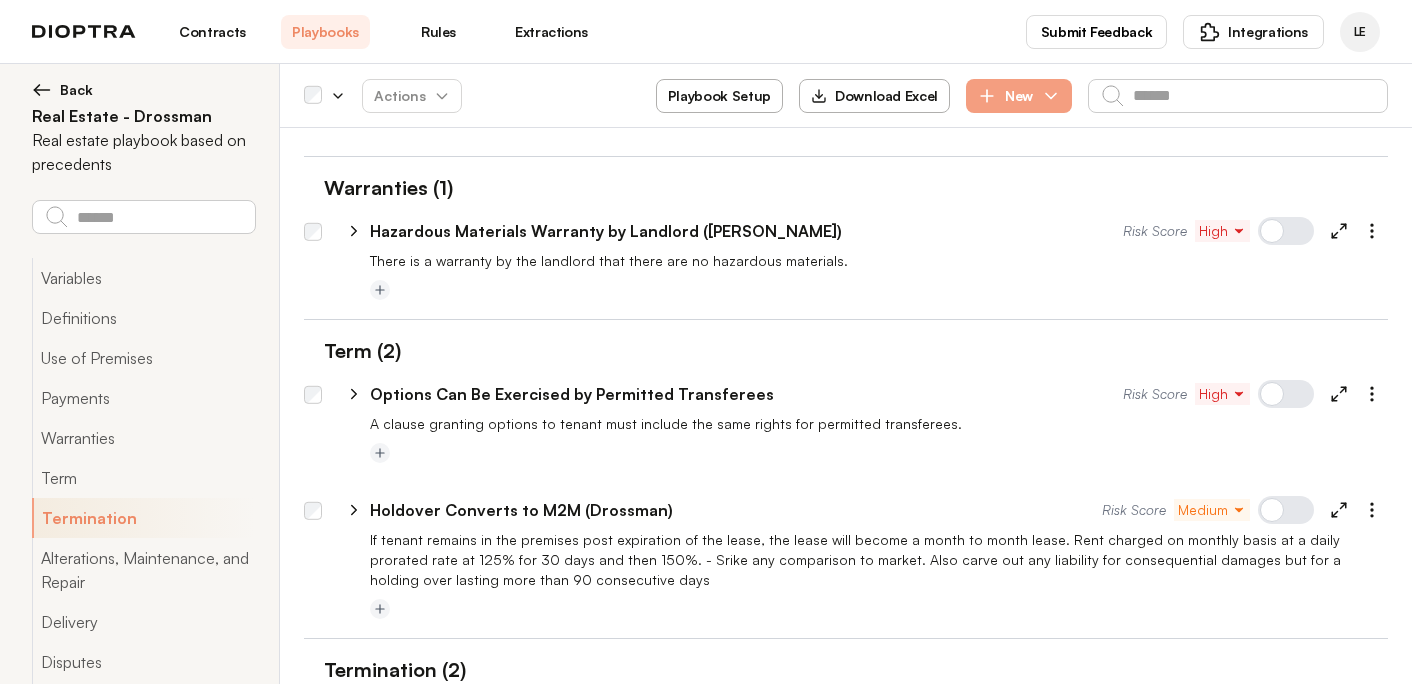 scroll, scrollTop: 11969, scrollLeft: 0, axis: vertical 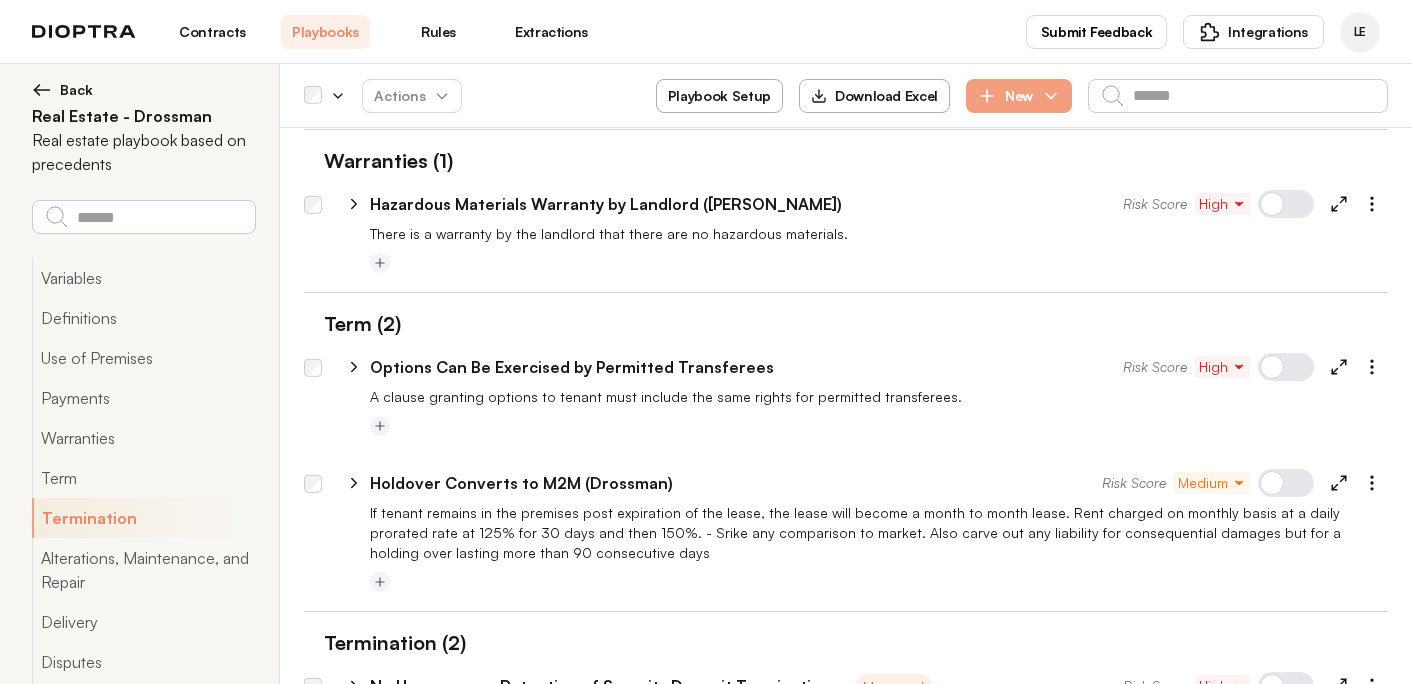 click at bounding box center (485, 1067) 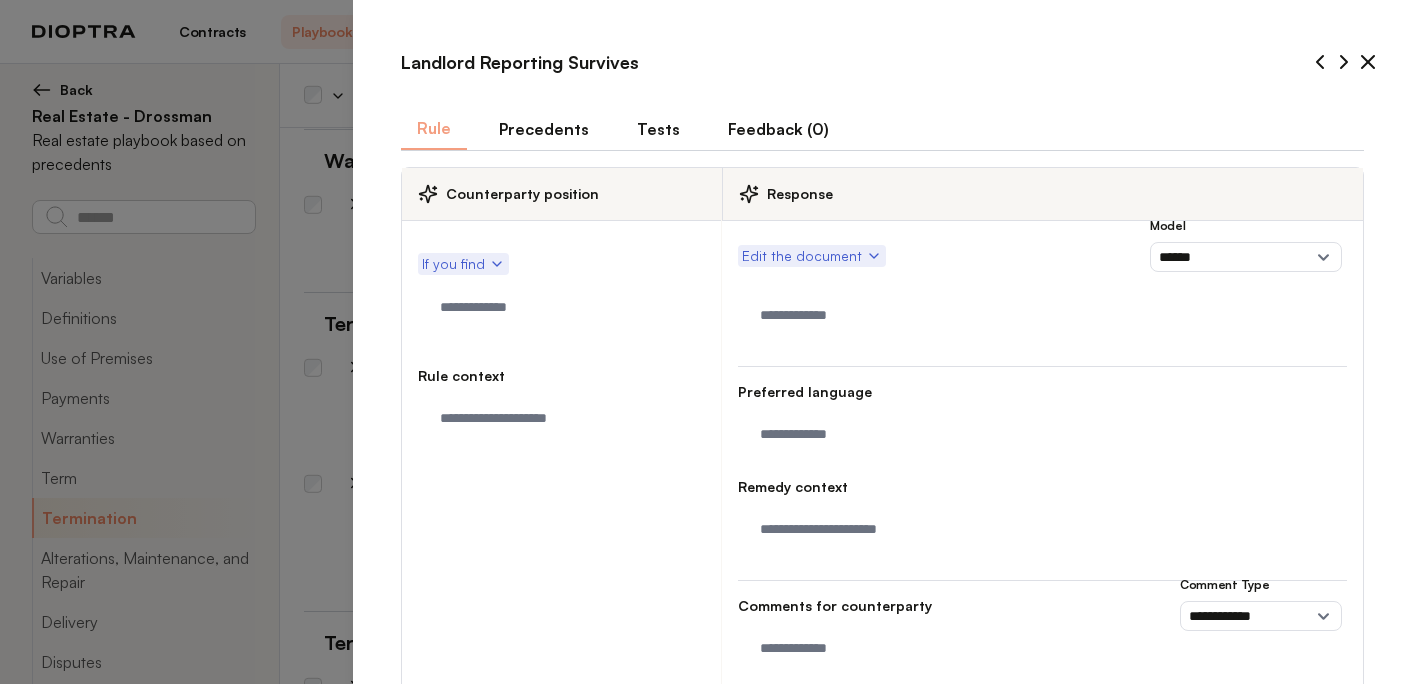 click on "Precedents" at bounding box center [544, 129] 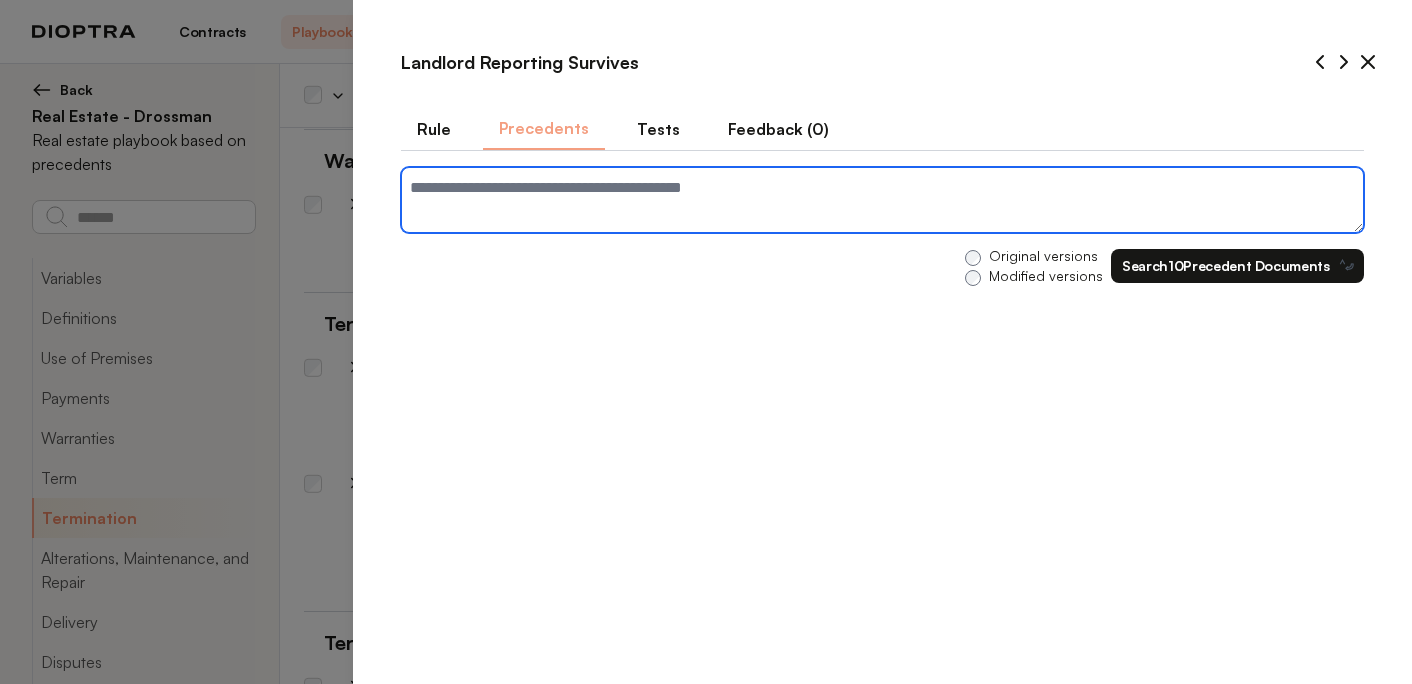 click at bounding box center [882, 200] 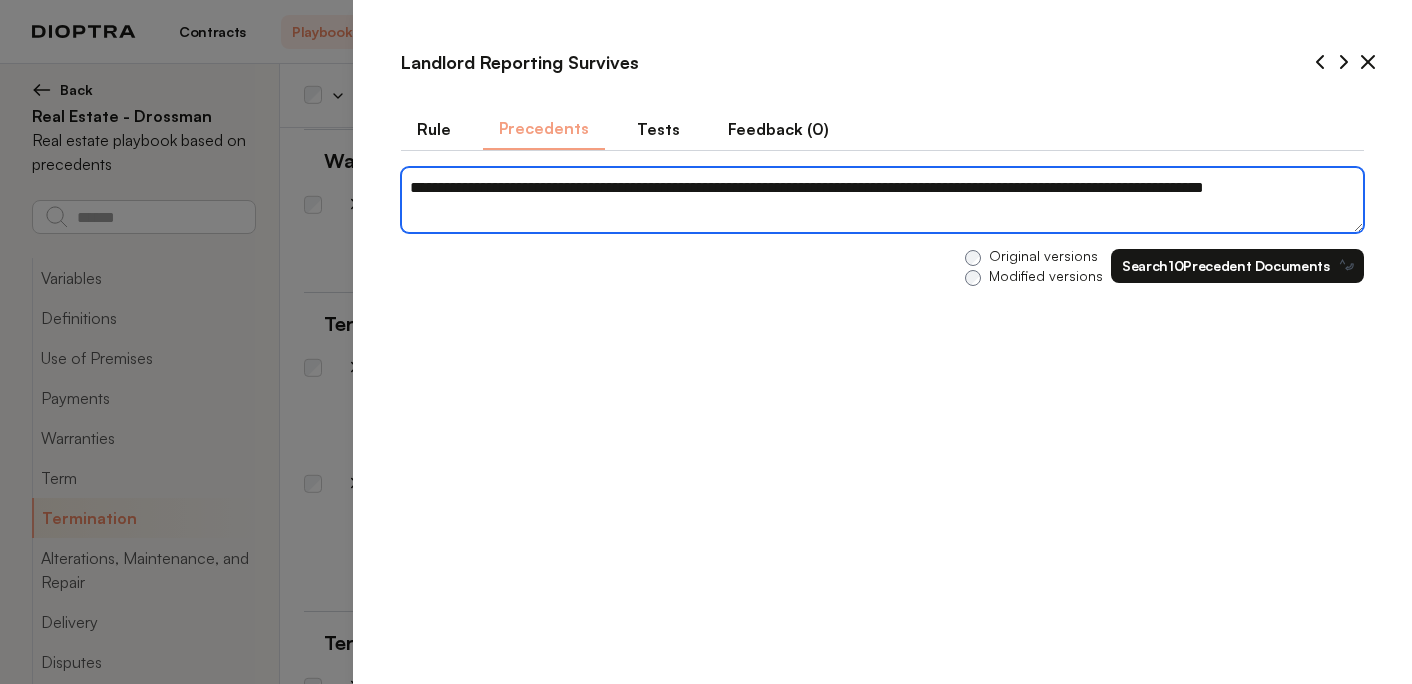 type on "*" 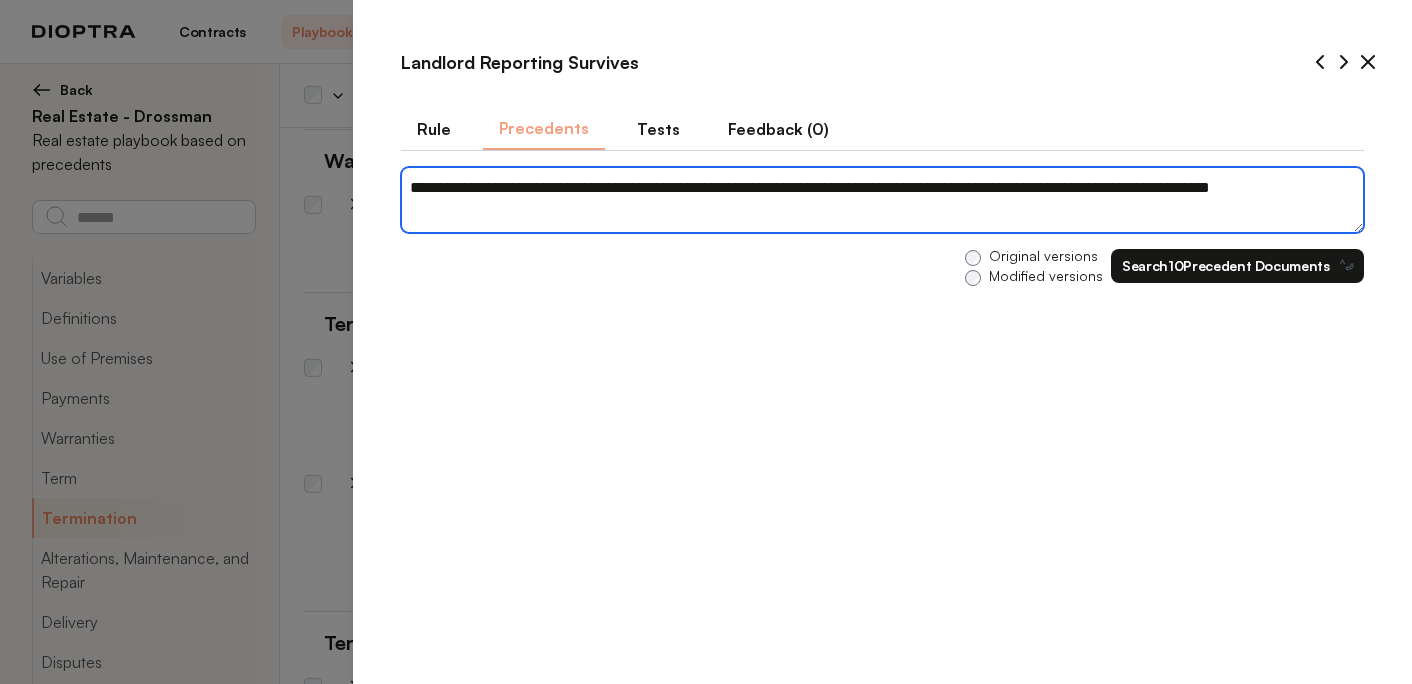 type on "*" 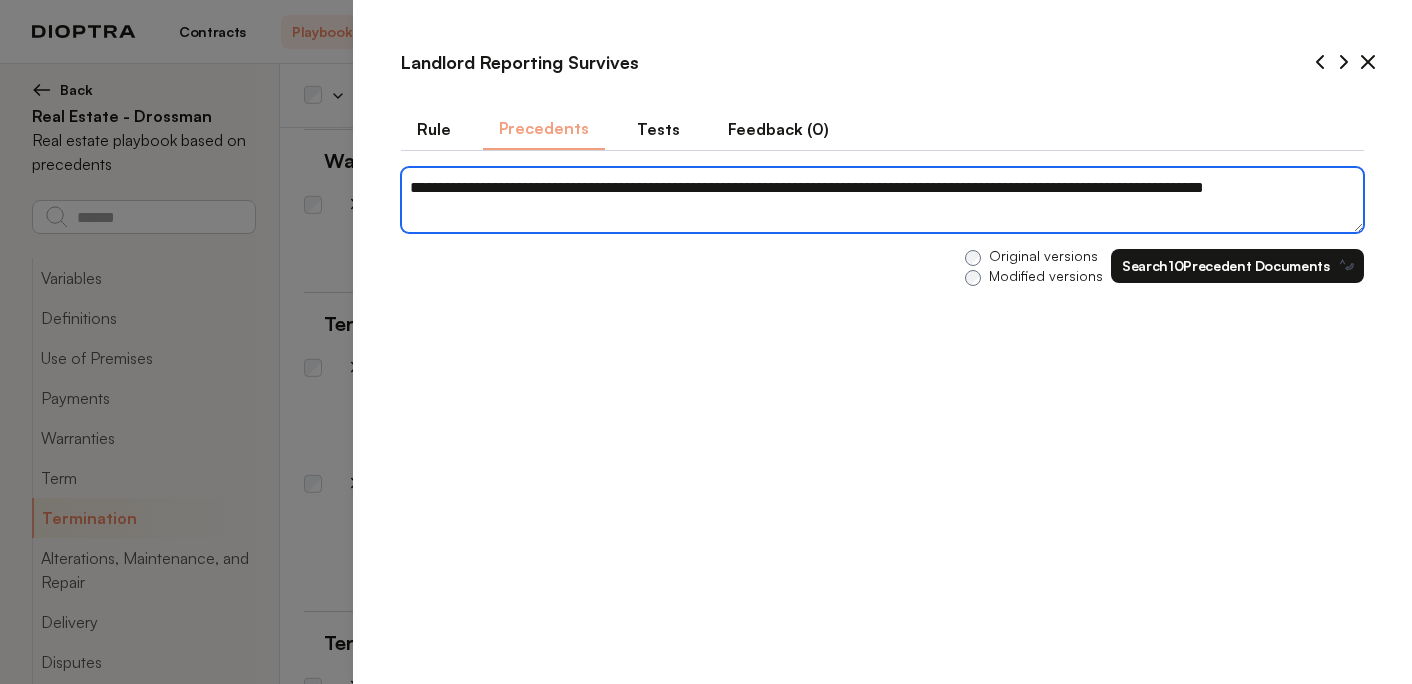 type on "**********" 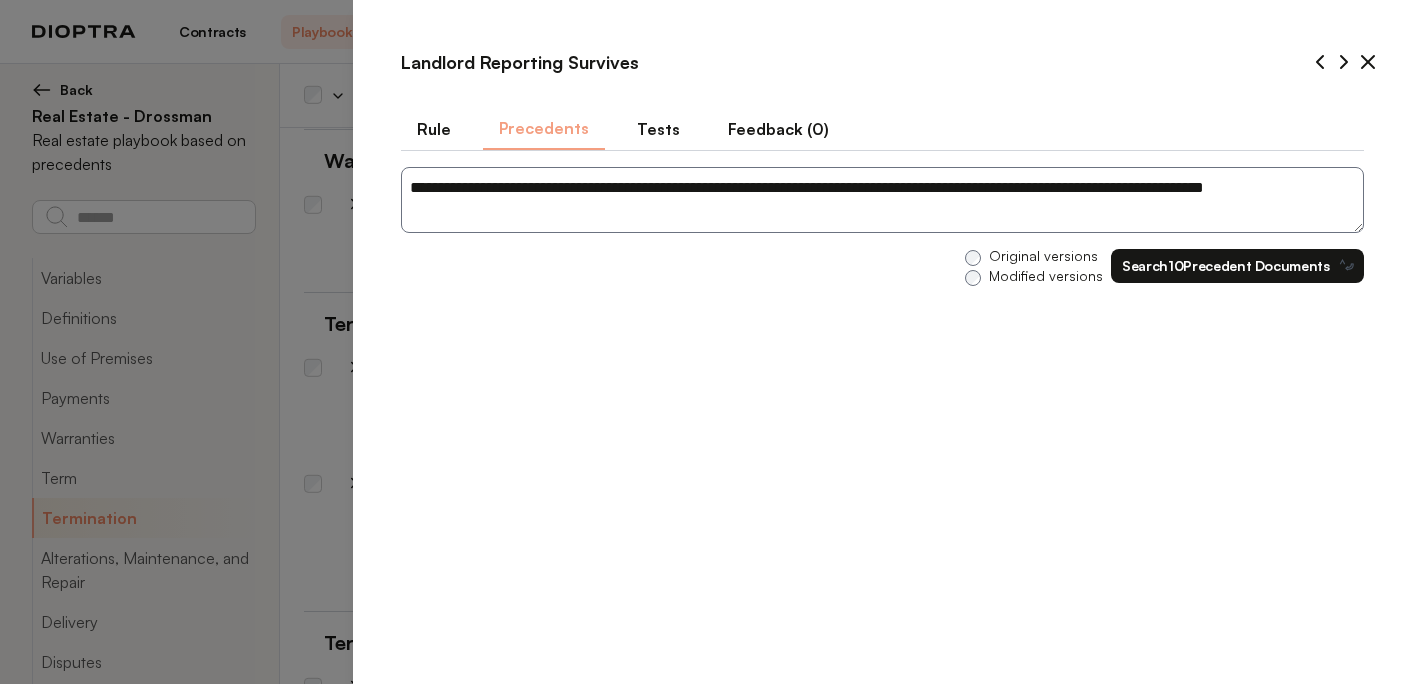 click on "Search  10  Precedent Documents ⌃⏎" at bounding box center [1237, 266] 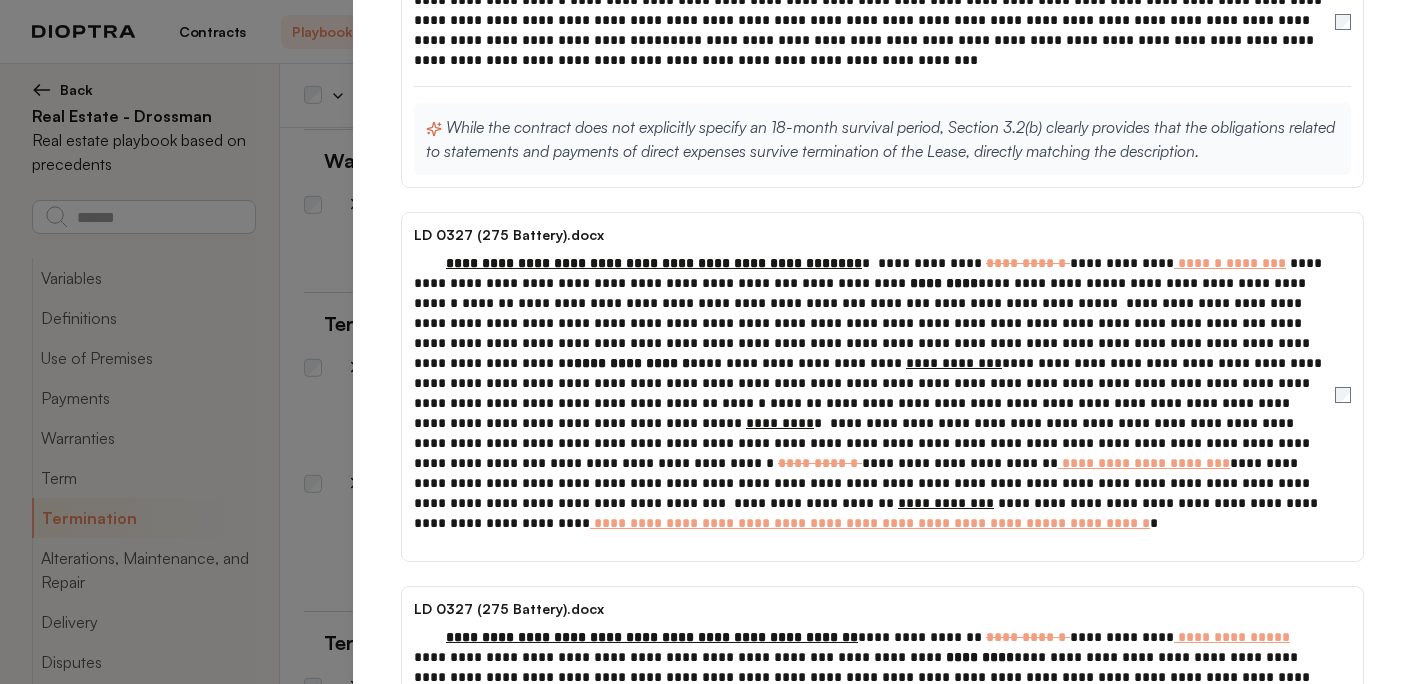 scroll, scrollTop: 372, scrollLeft: 0, axis: vertical 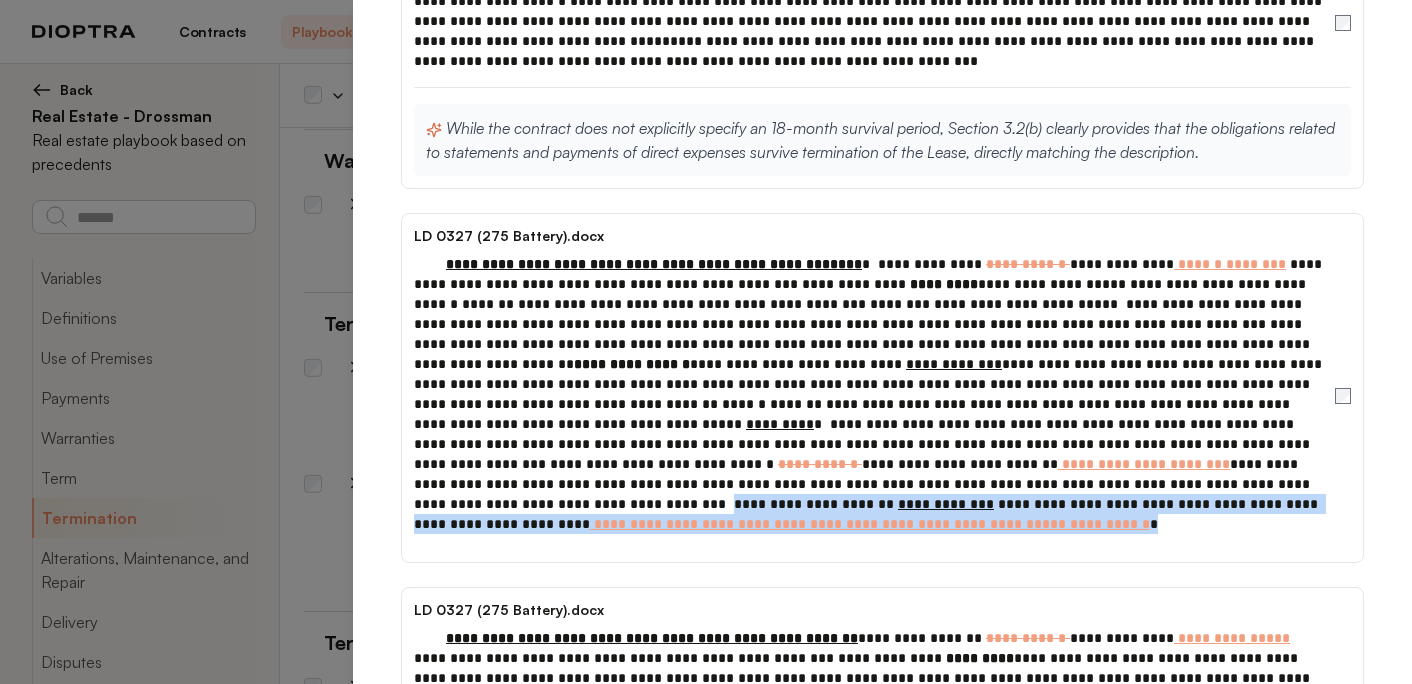 drag, startPoint x: 1135, startPoint y: 456, endPoint x: 1075, endPoint y: 506, distance: 78.10249 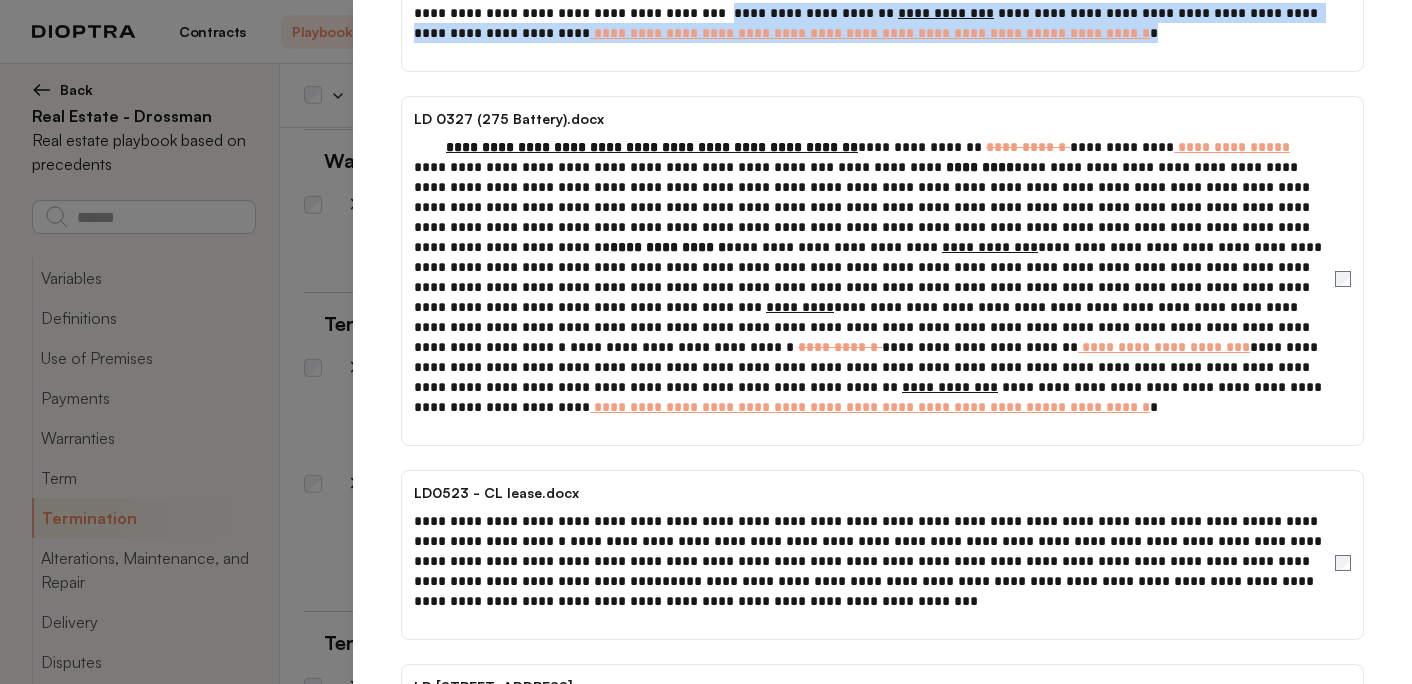 scroll, scrollTop: 0, scrollLeft: 0, axis: both 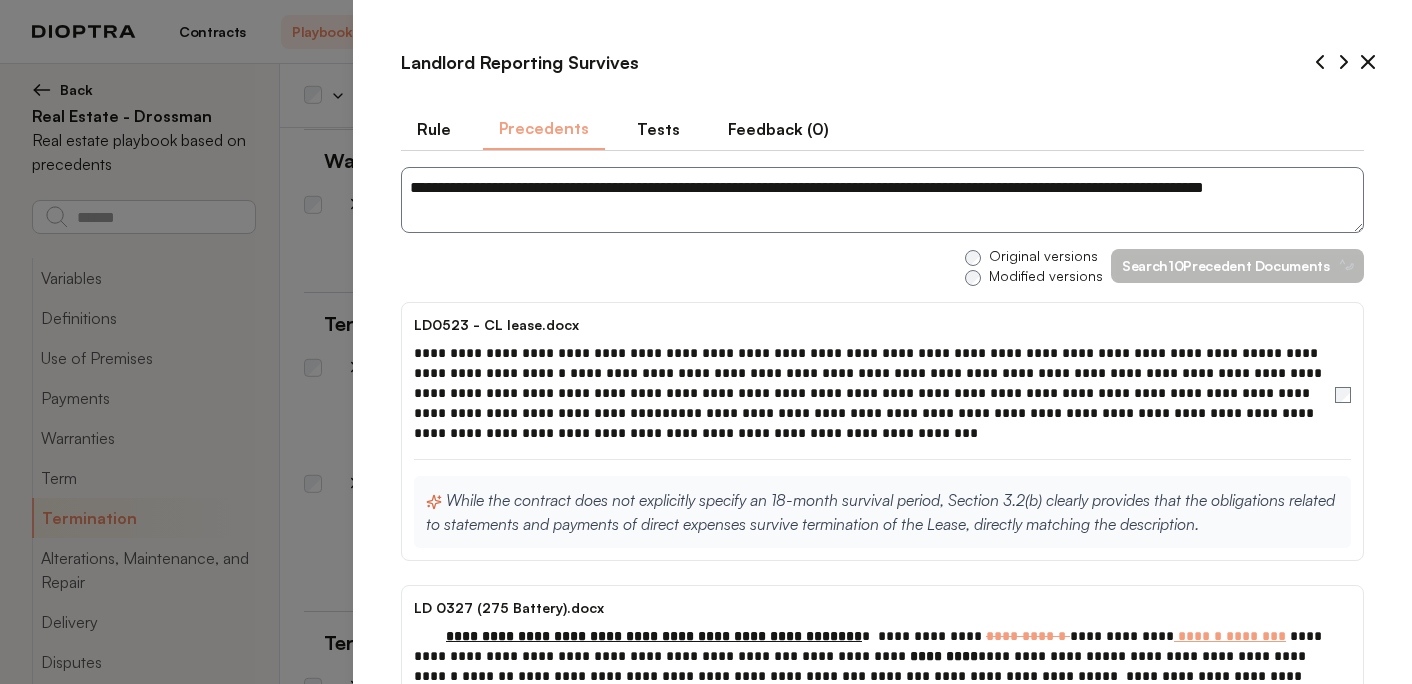 click on "Rule" at bounding box center [434, 129] 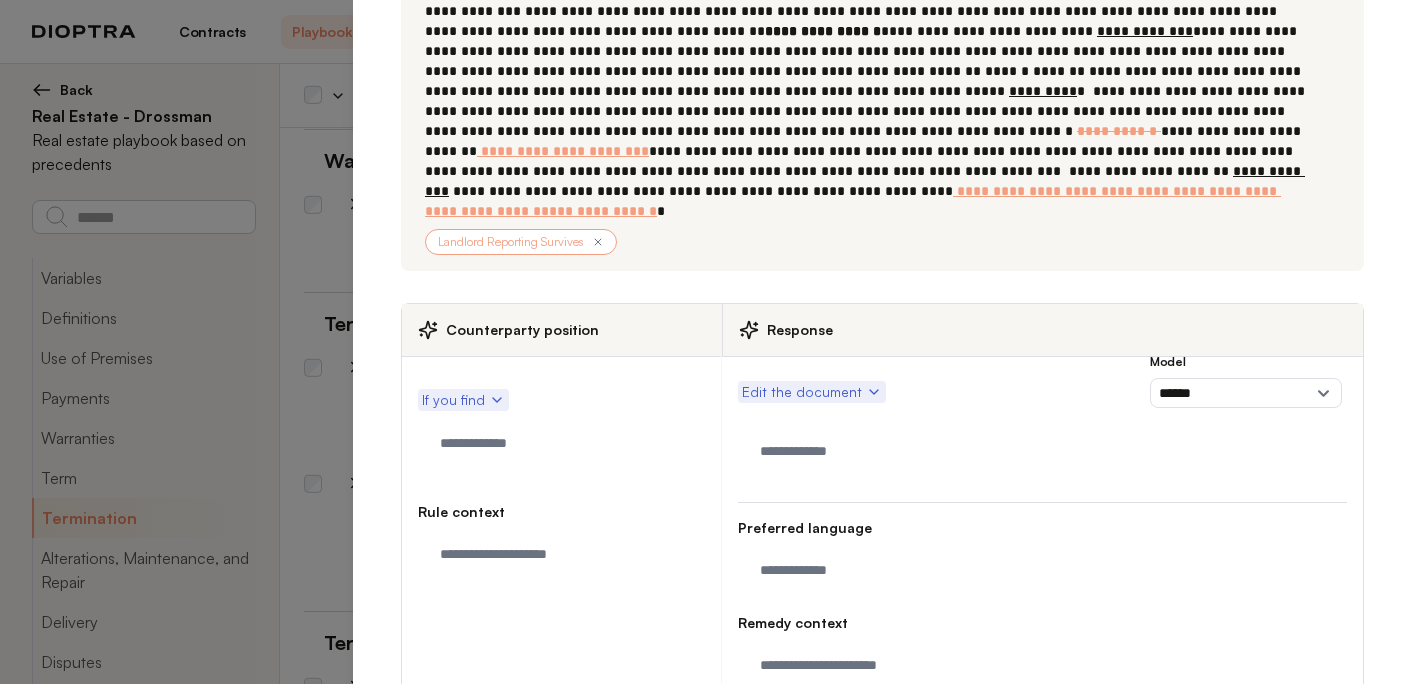 scroll, scrollTop: 355, scrollLeft: 0, axis: vertical 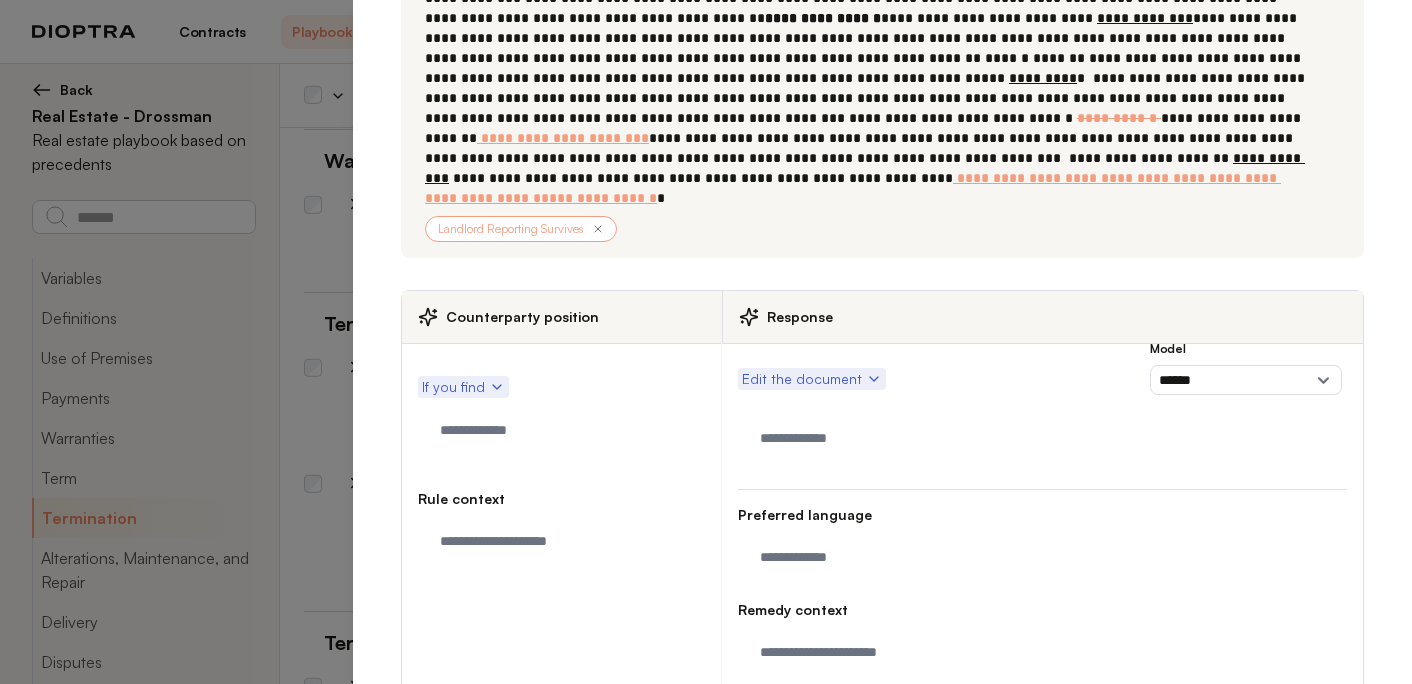 click at bounding box center [561, 435] 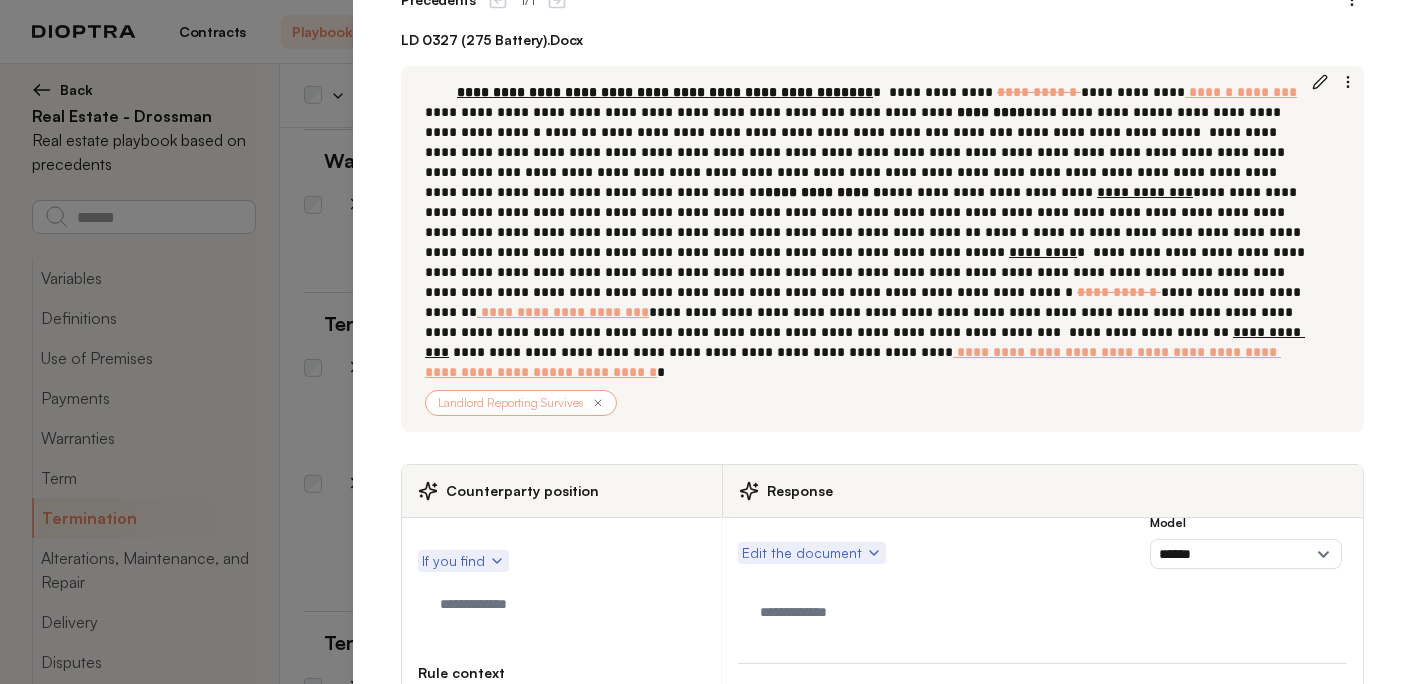 type on "*" 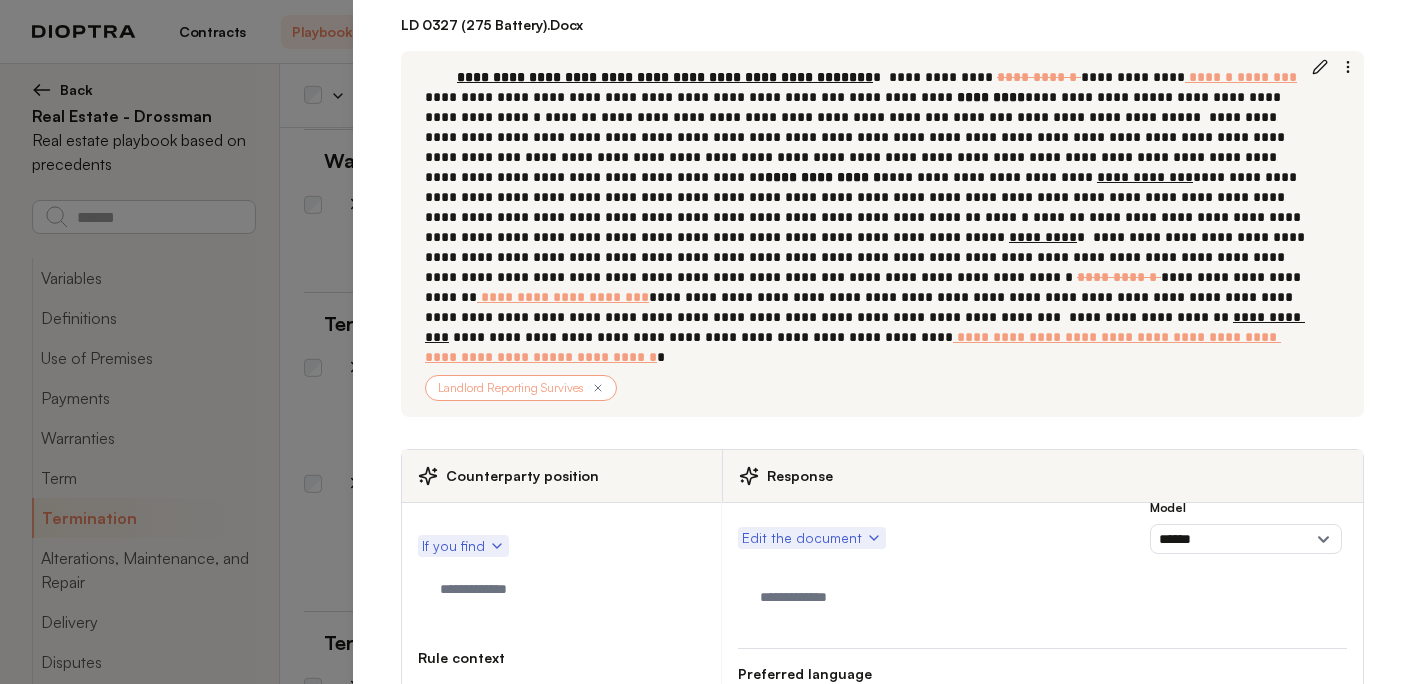 scroll, scrollTop: 203, scrollLeft: 0, axis: vertical 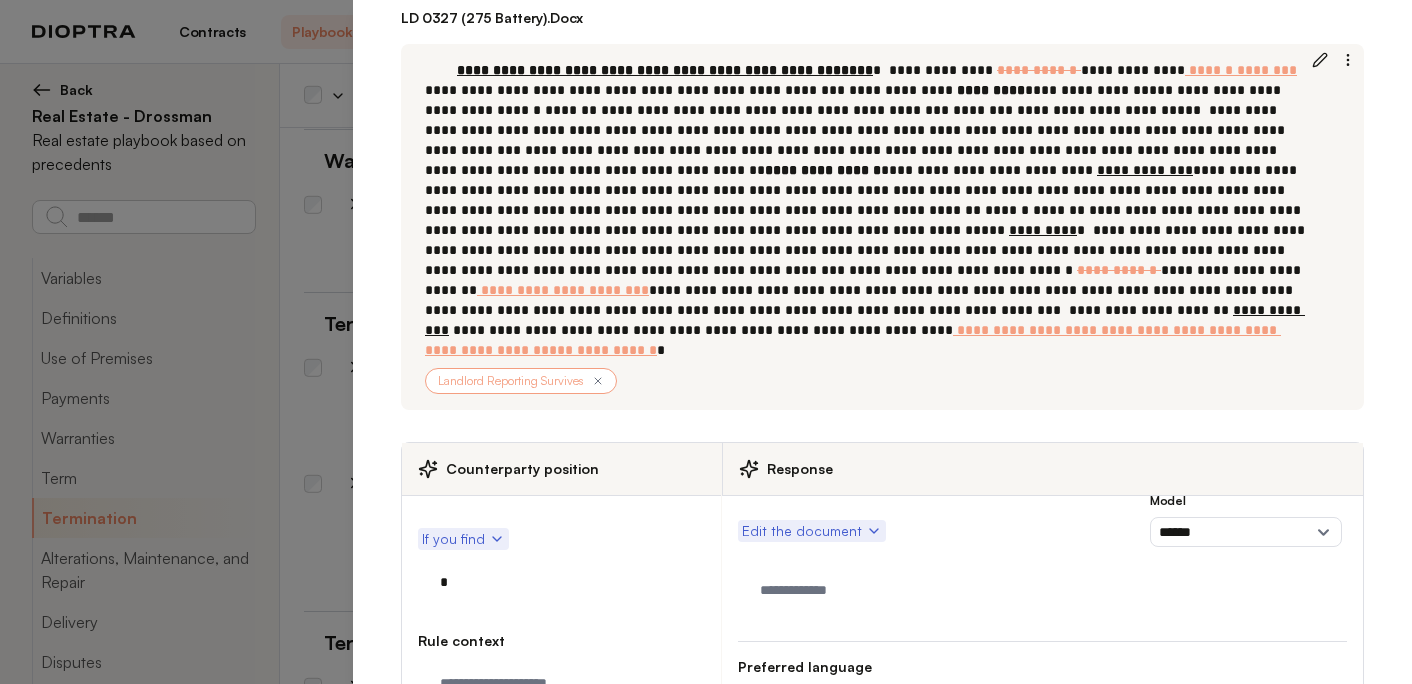 type on "*" 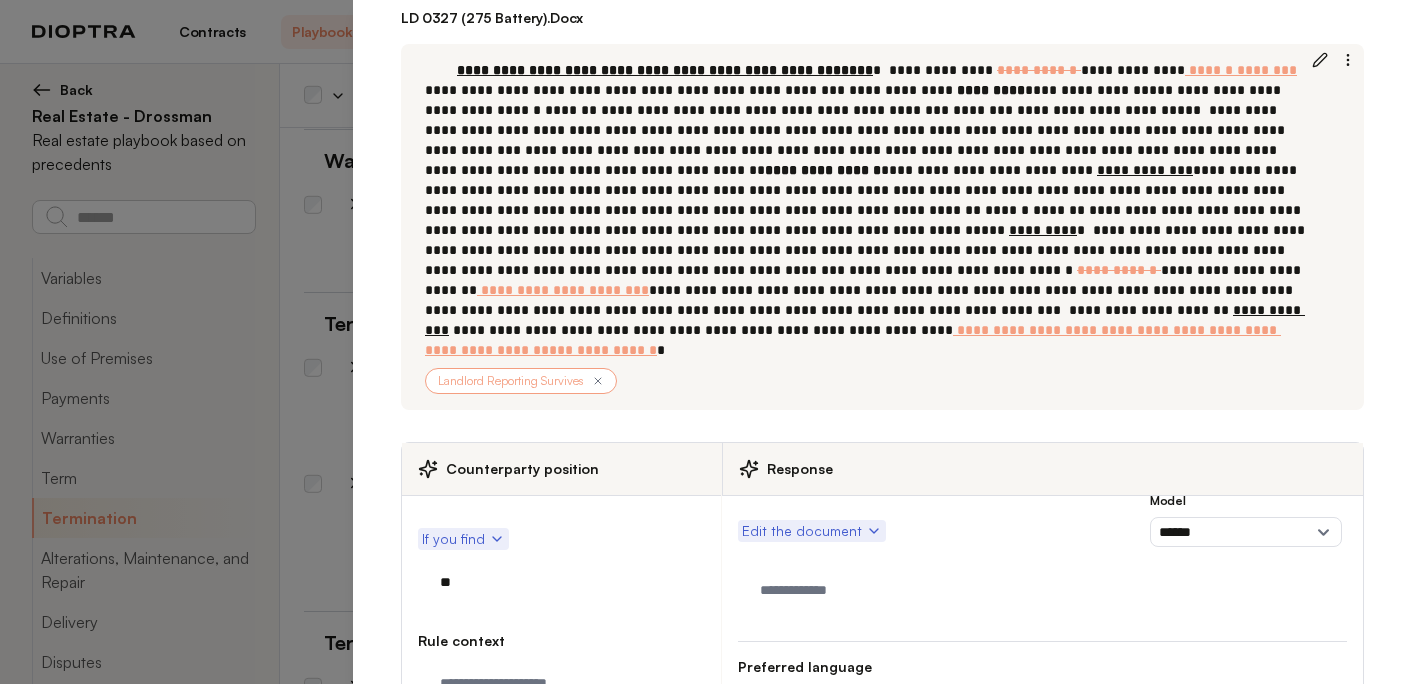 type on "*" 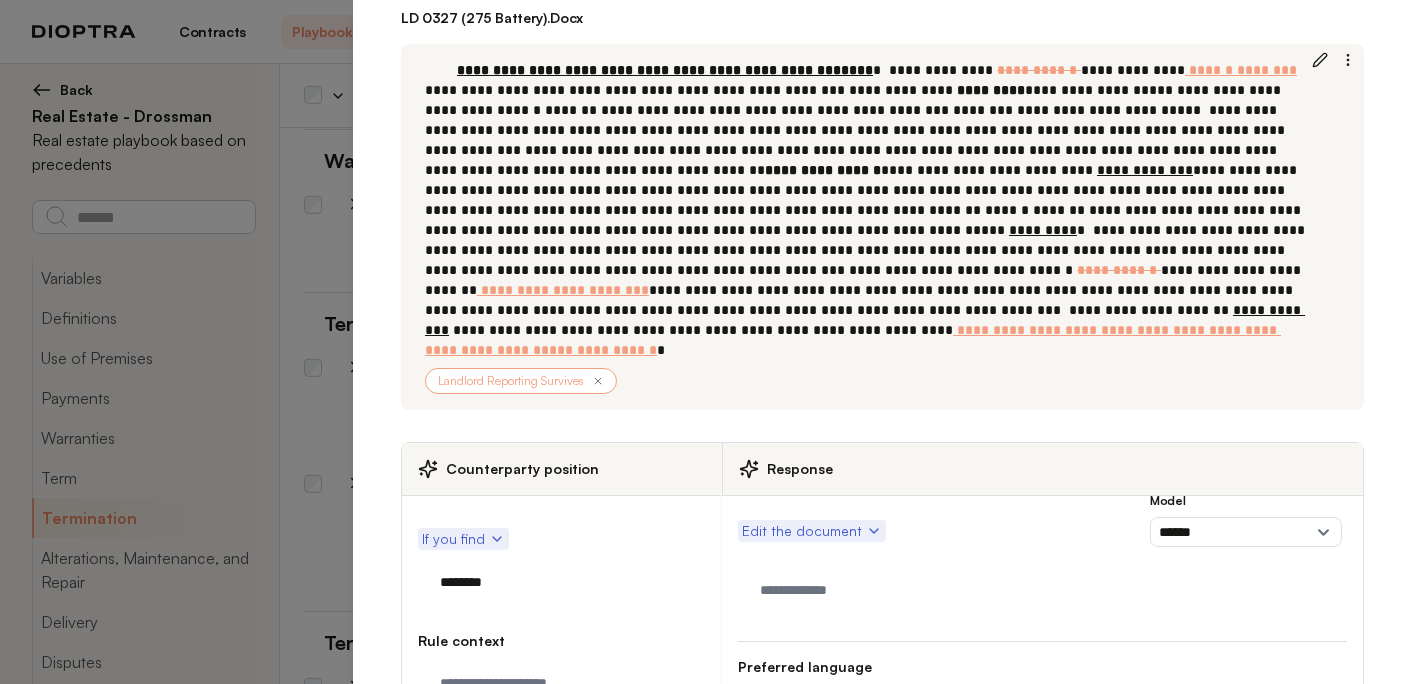 type on "*********" 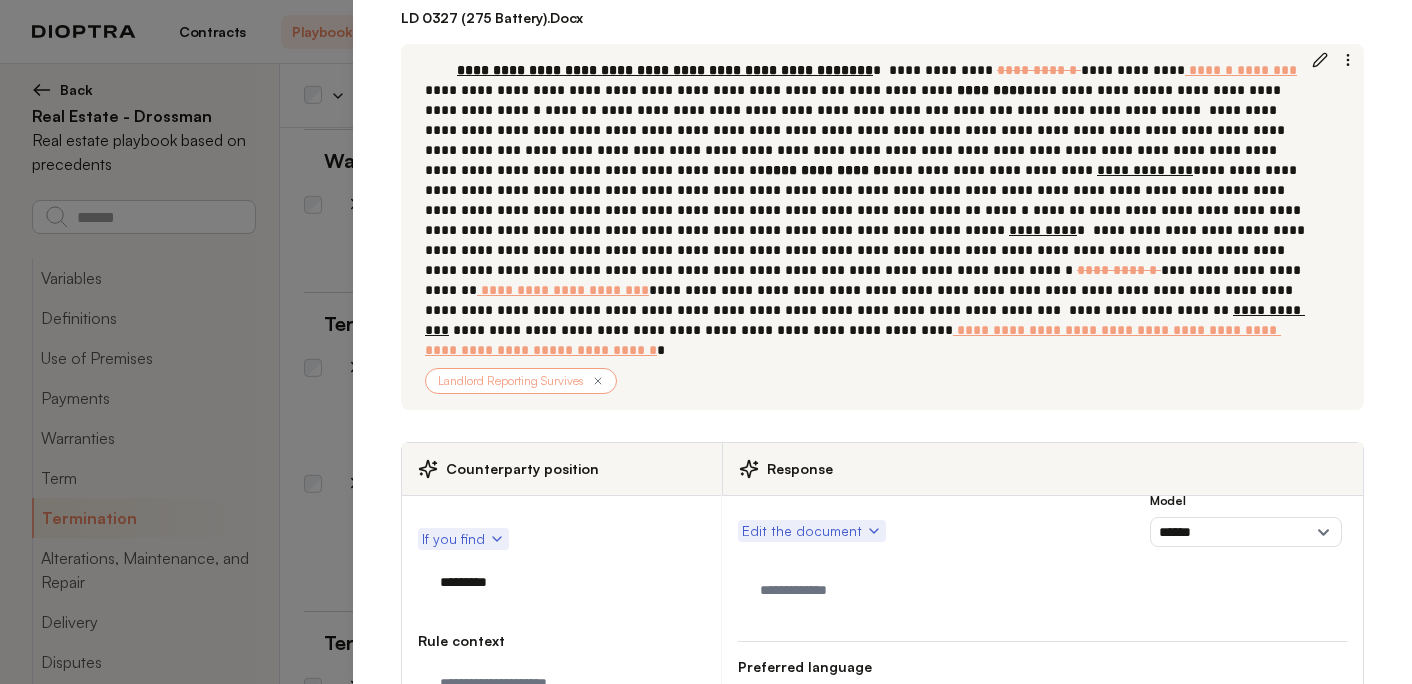 type on "*" 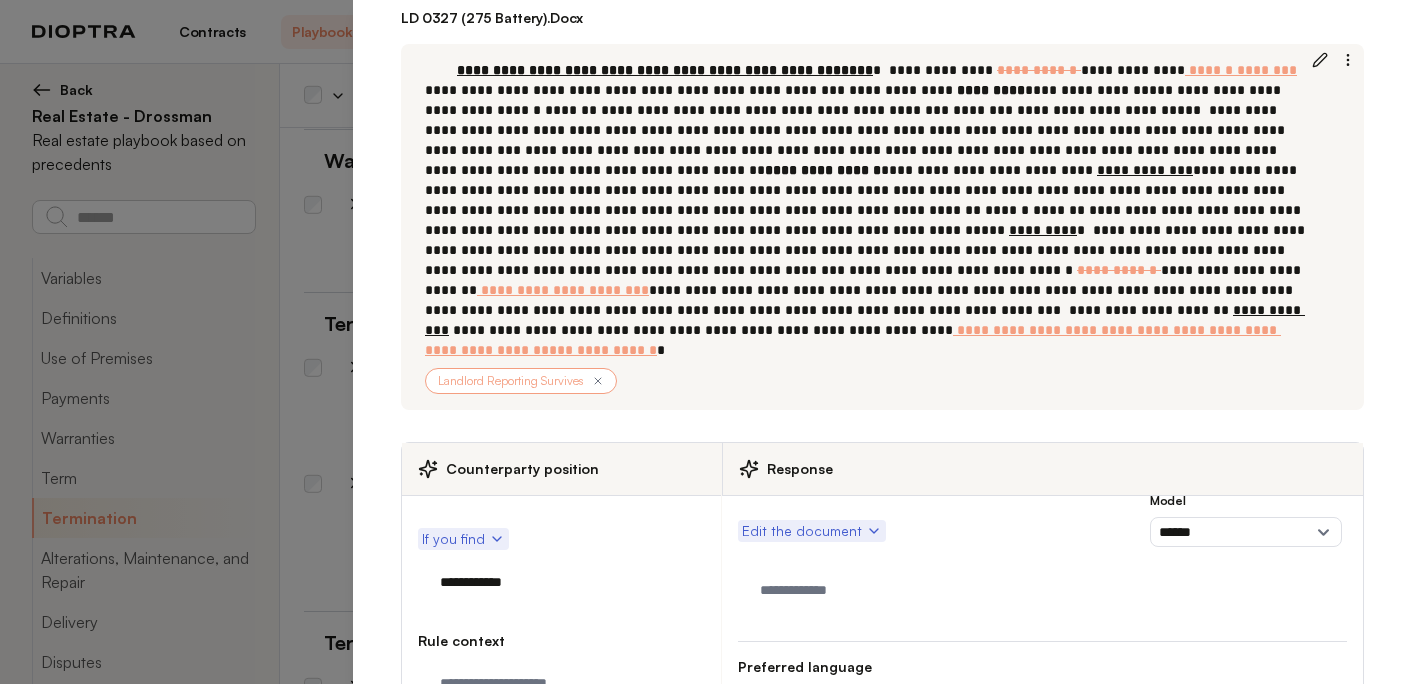 type on "**********" 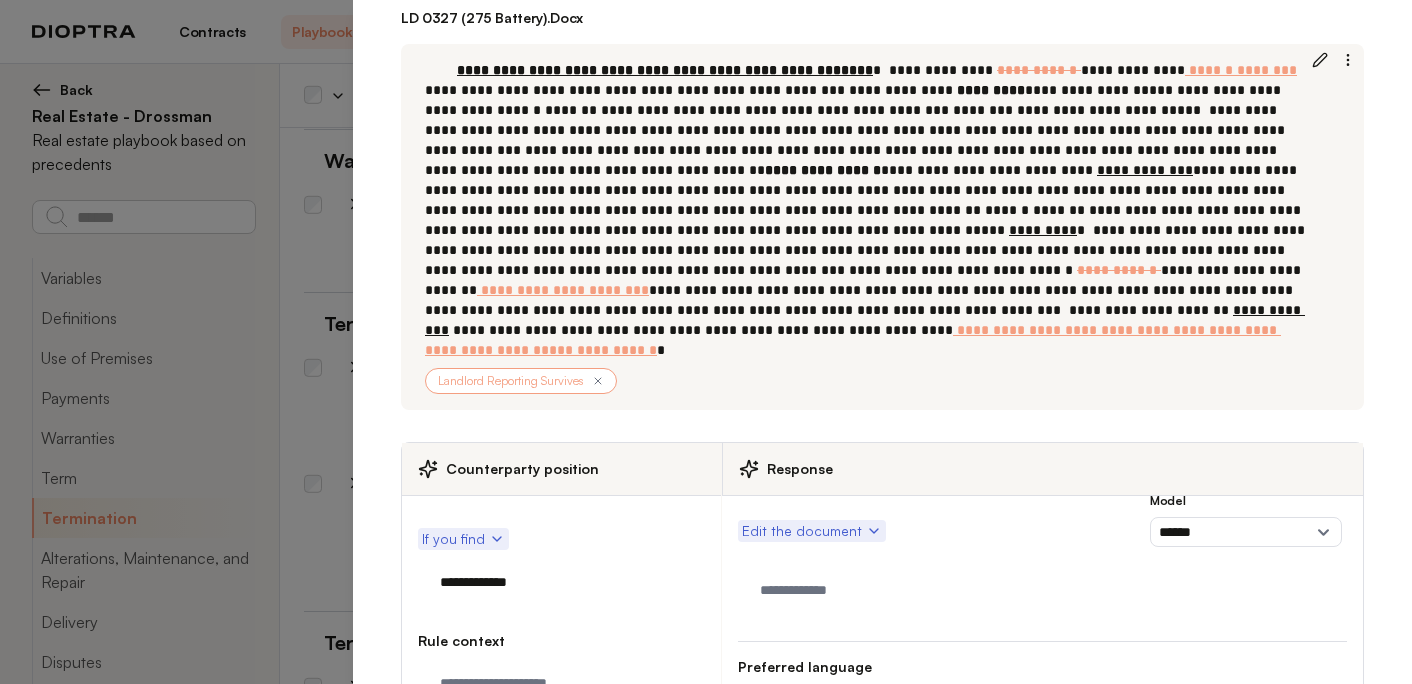 type on "*" 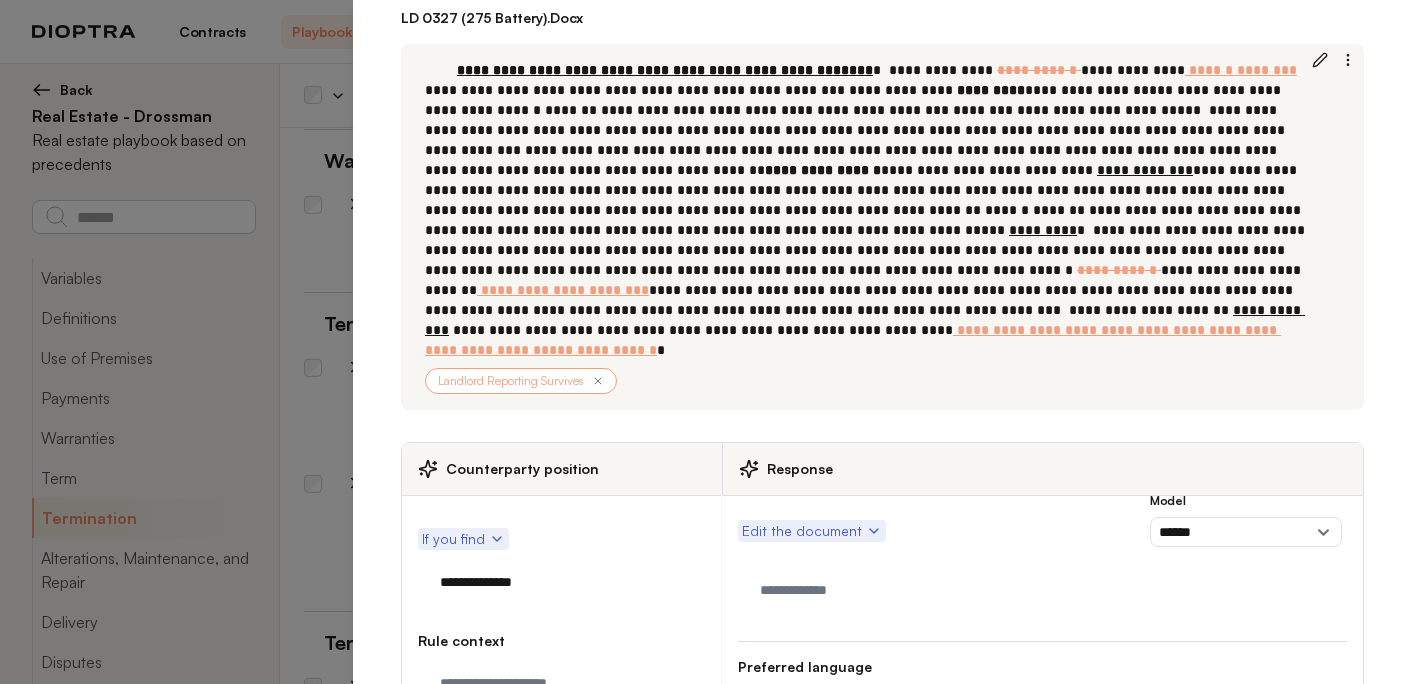 type on "**********" 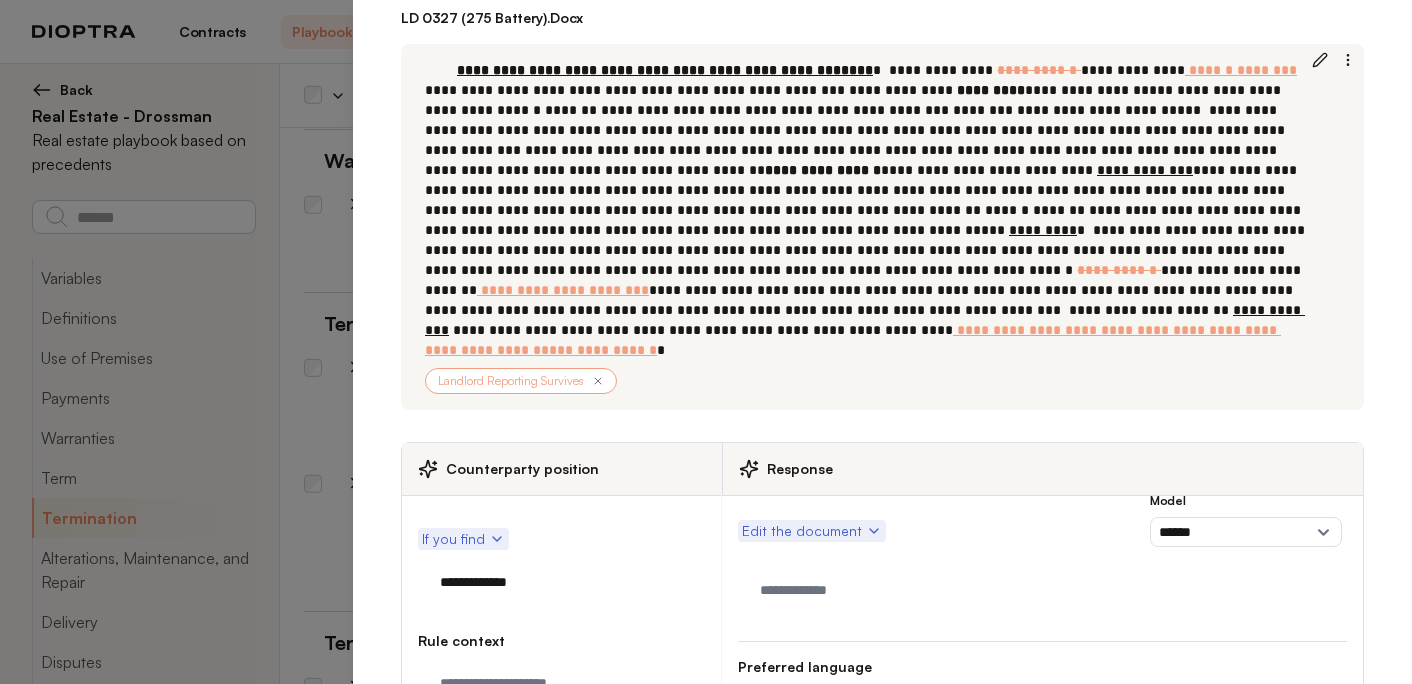 type on "*" 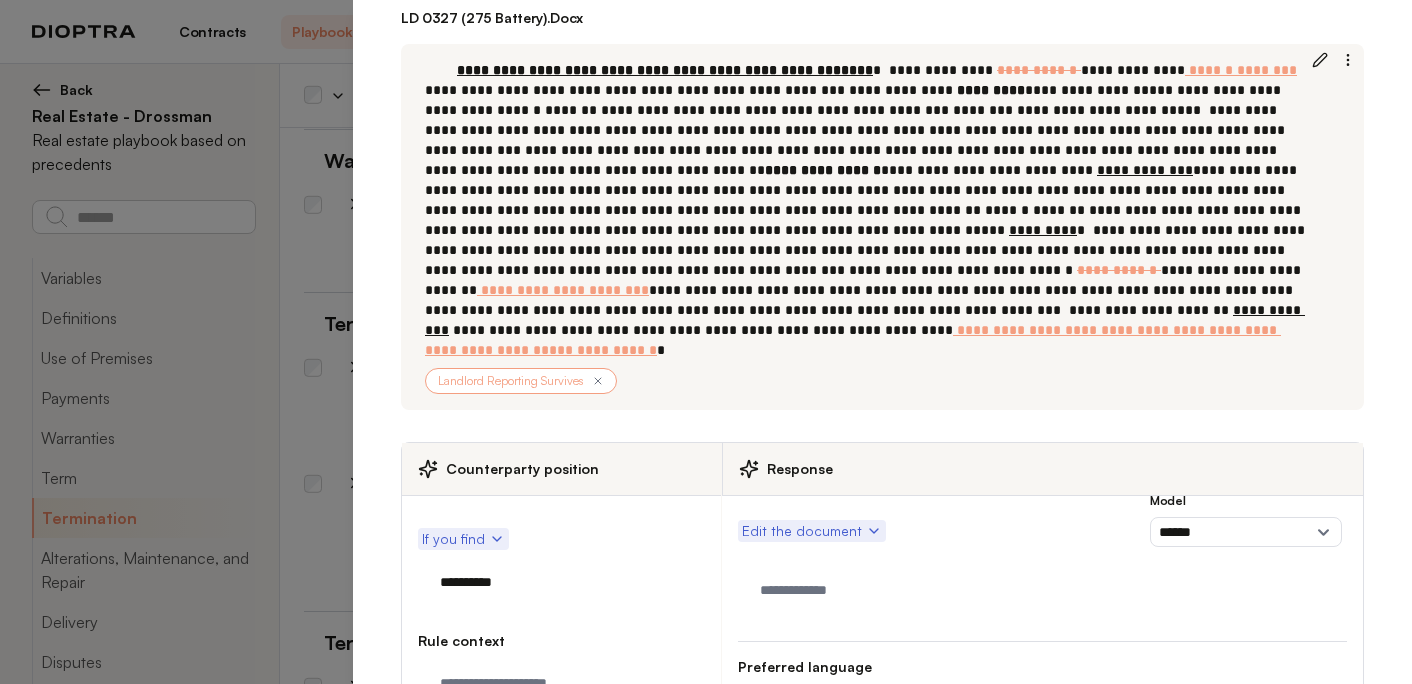 type on "**********" 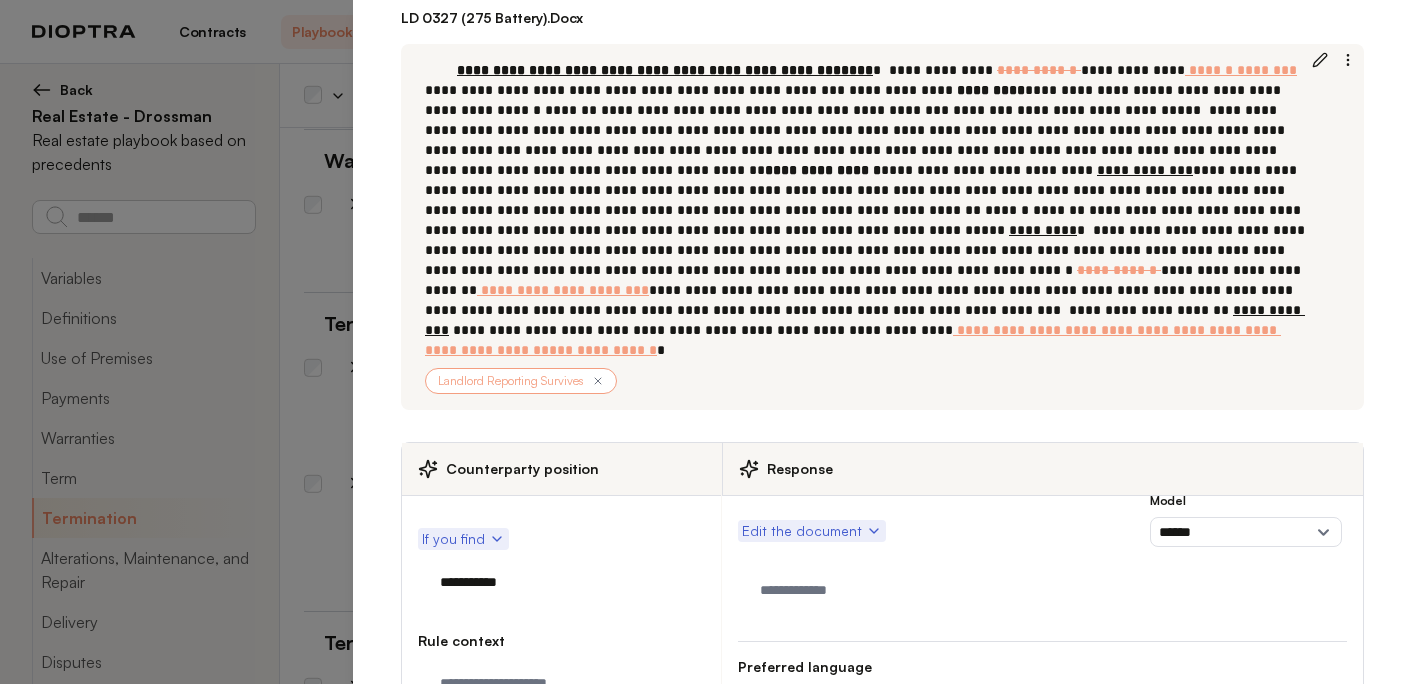 type on "*" 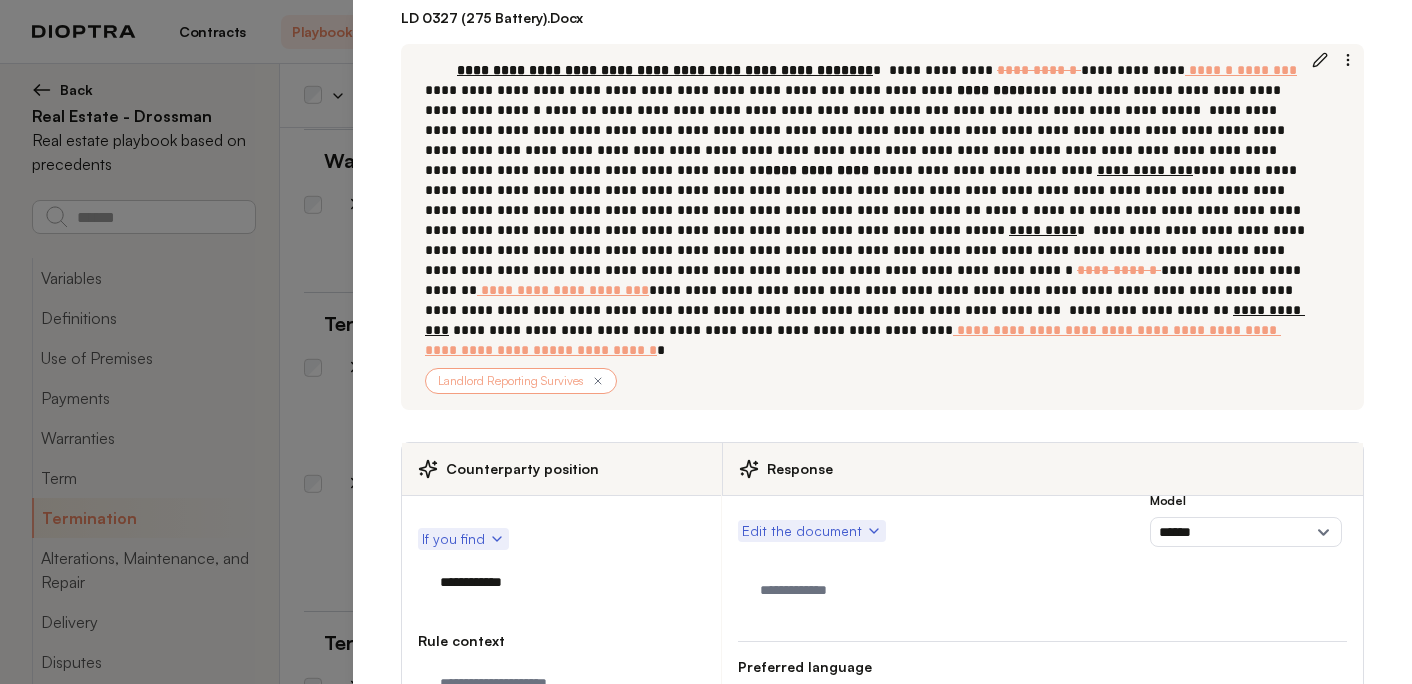 type on "*" 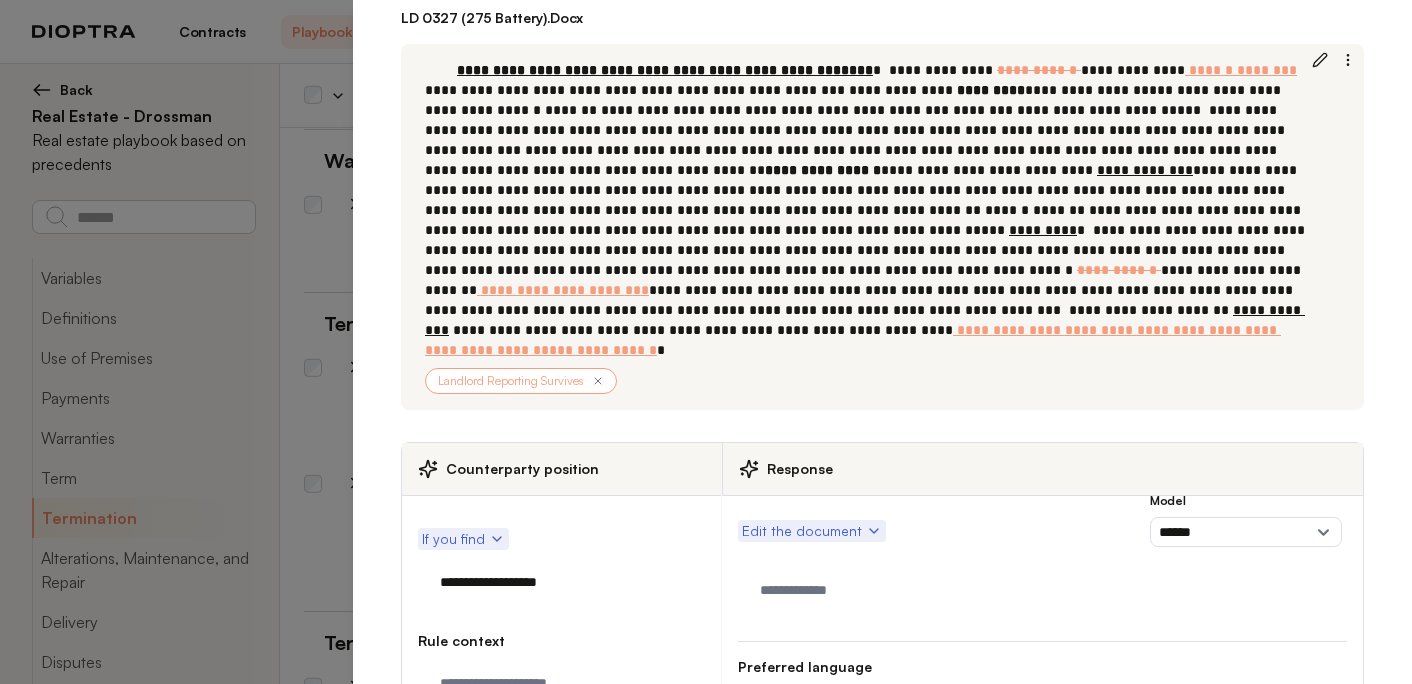 type on "**********" 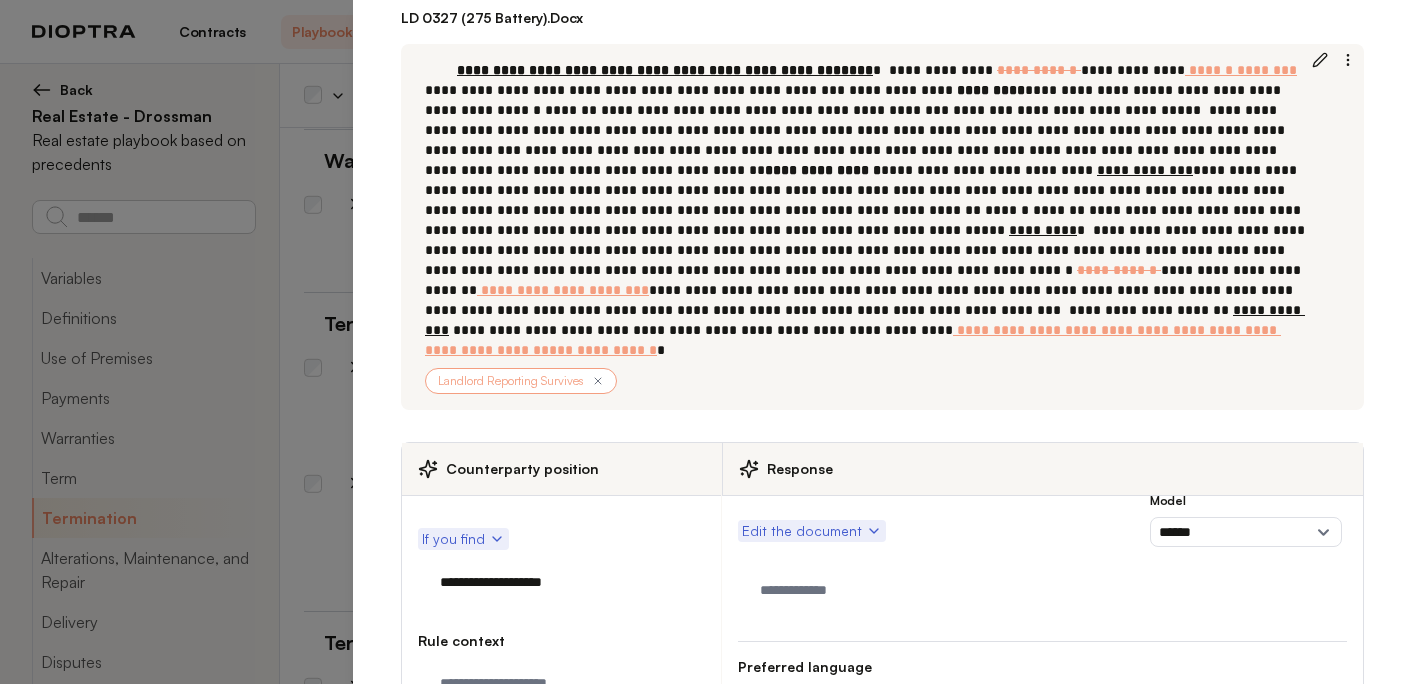type on "*" 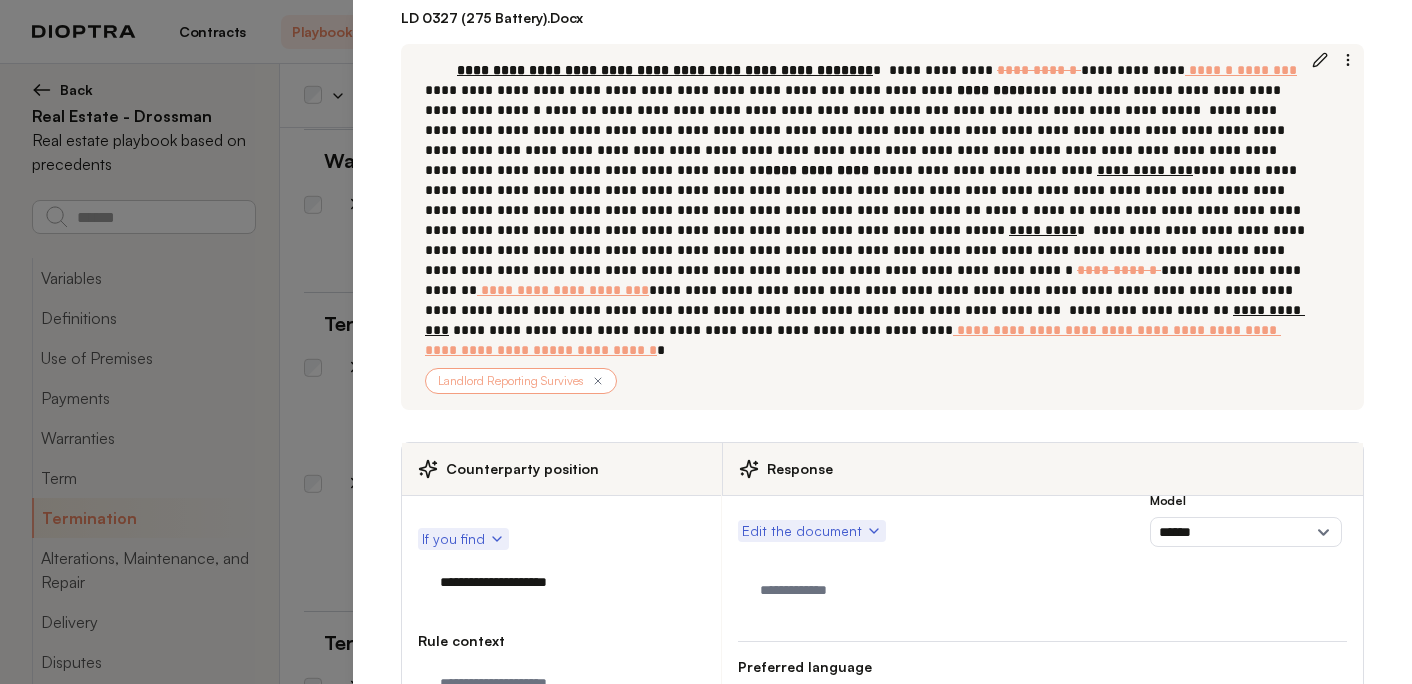 type on "*" 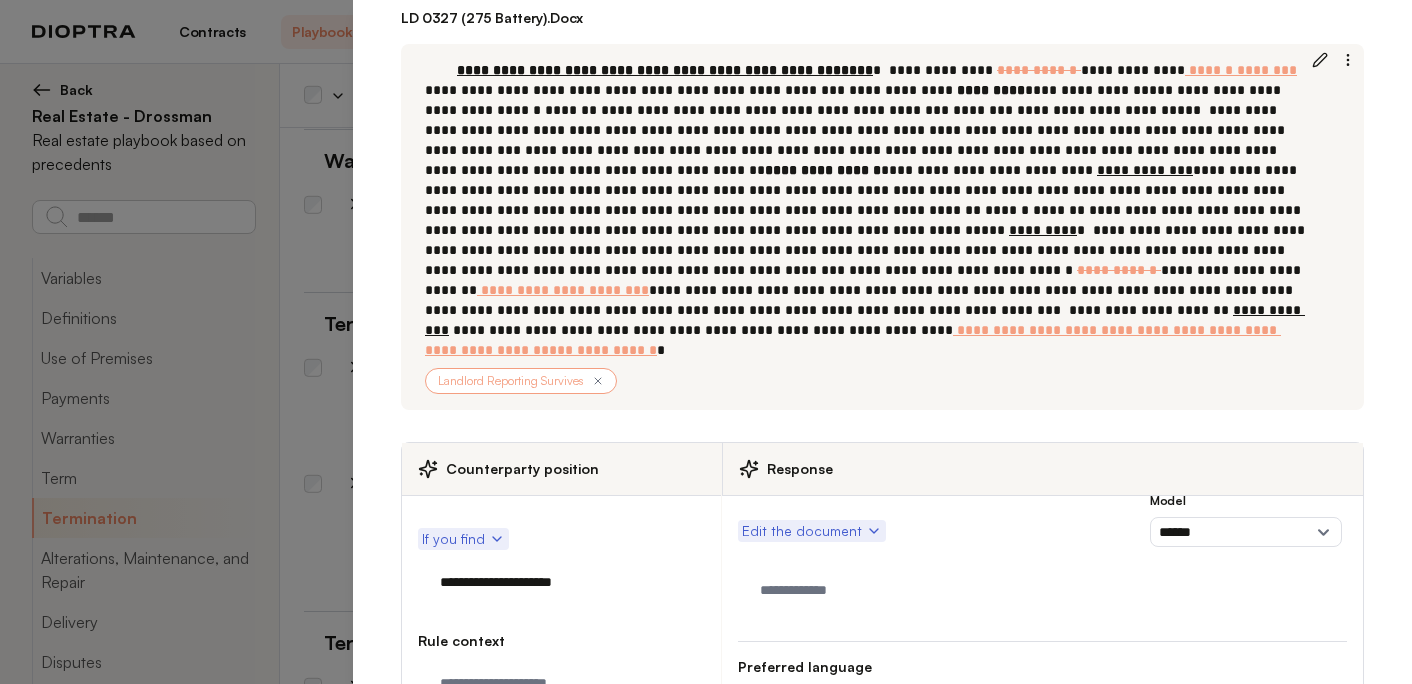 type on "*" 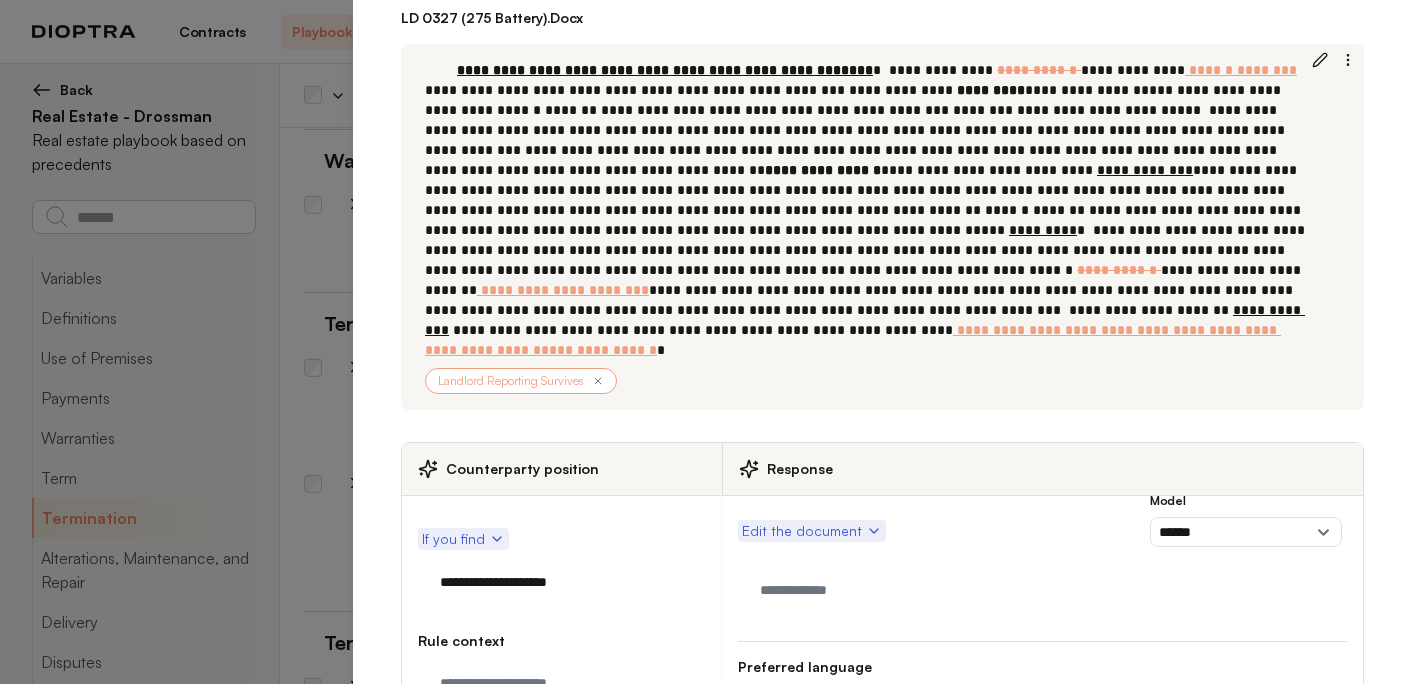 type on "*" 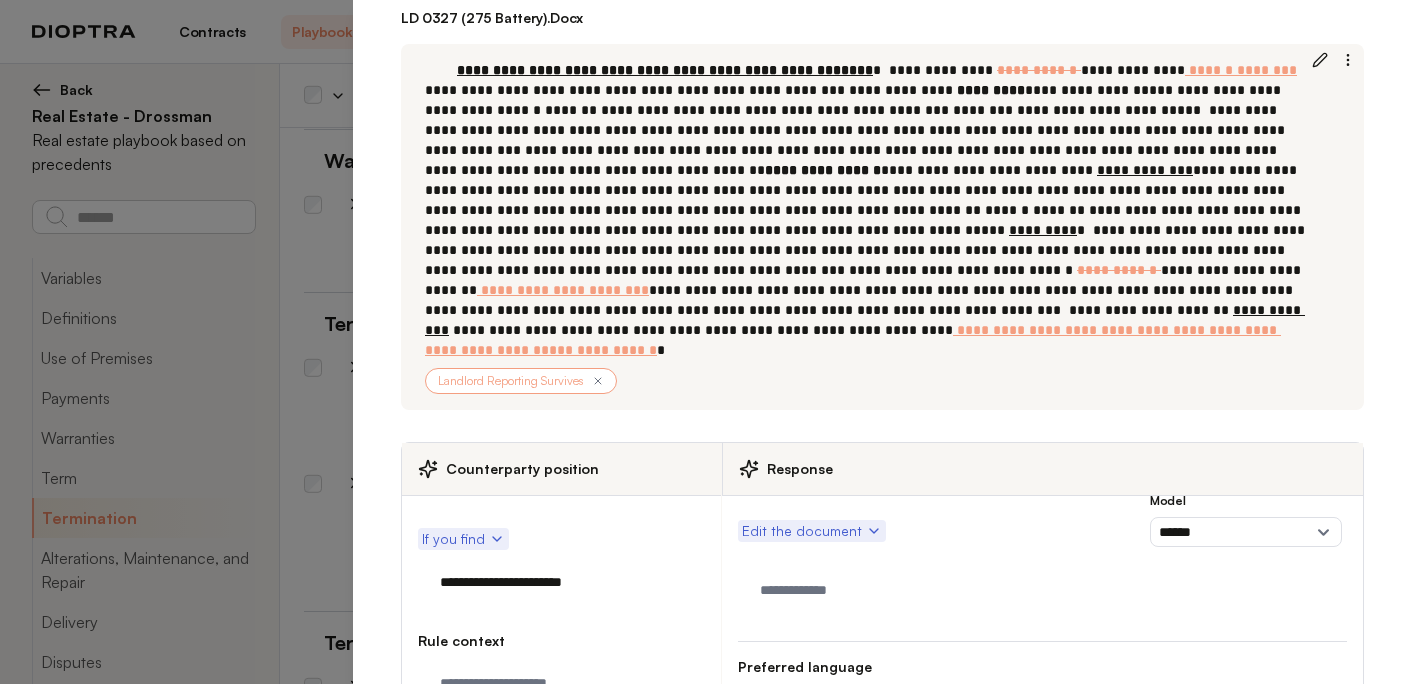 type on "**********" 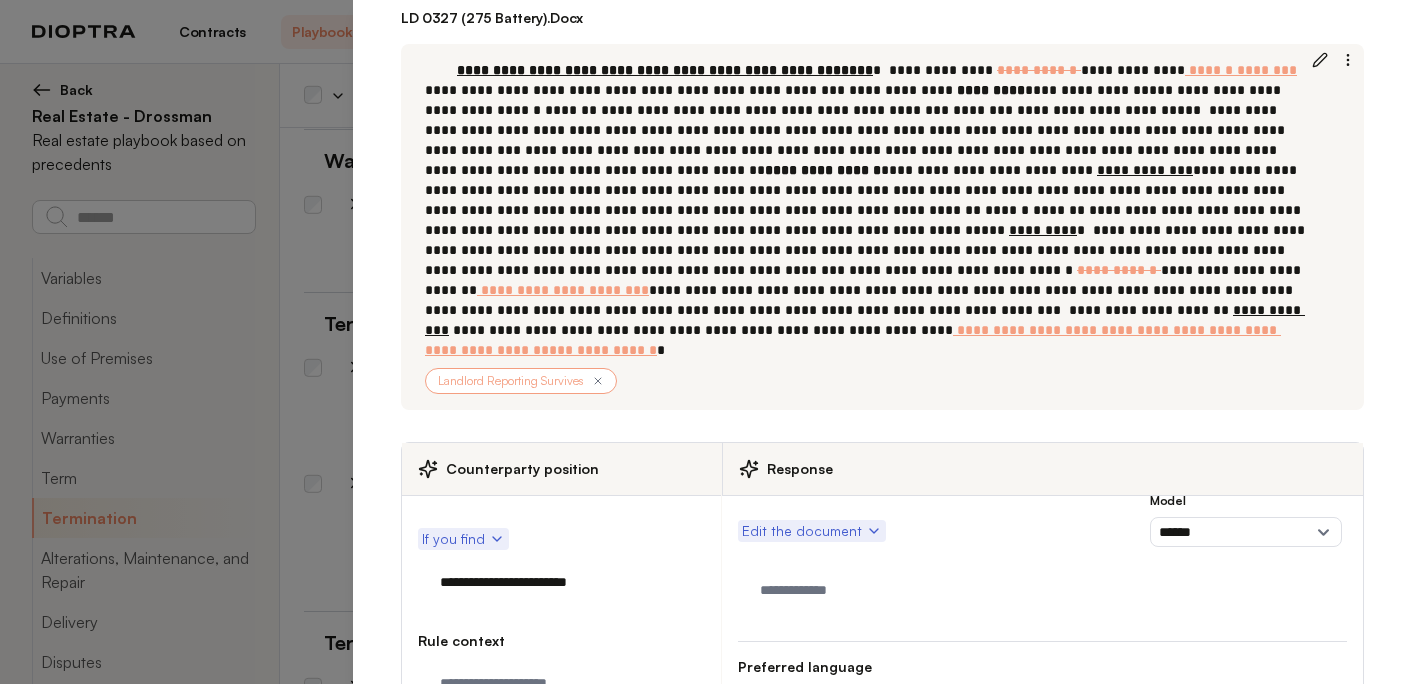type on "*" 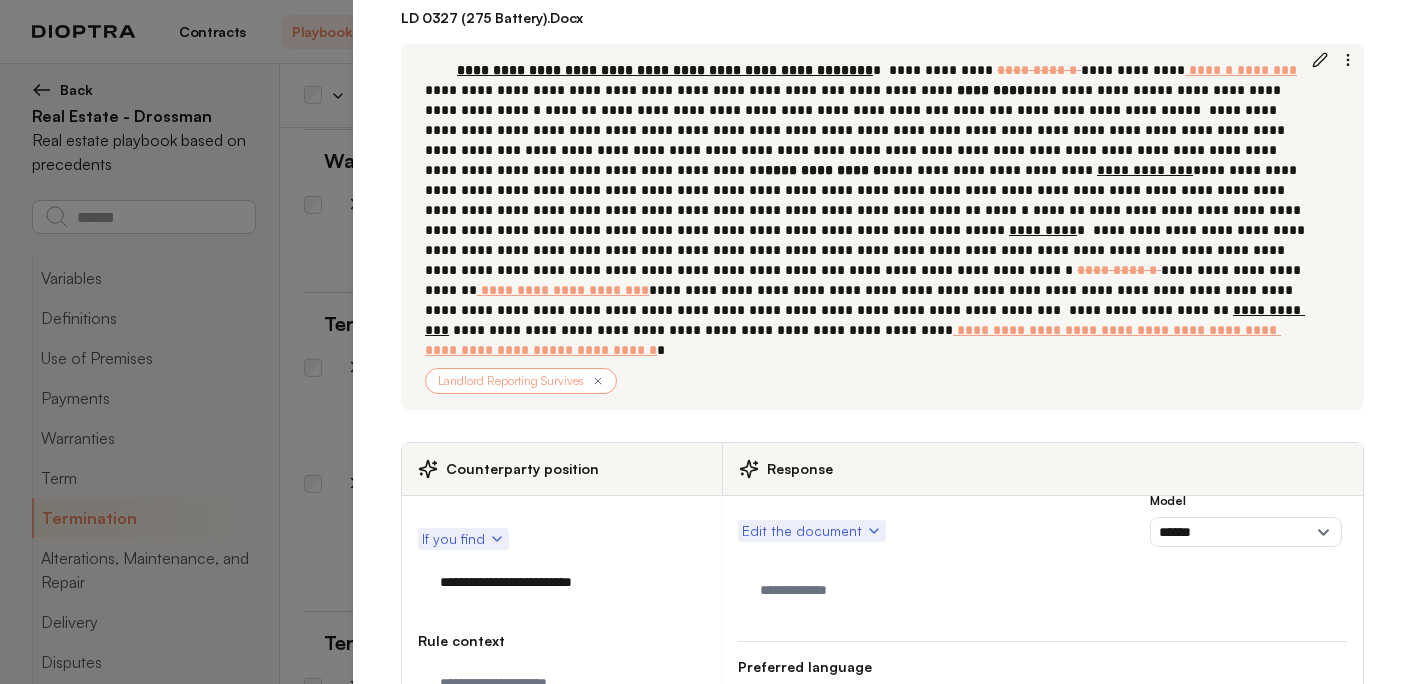 type on "**********" 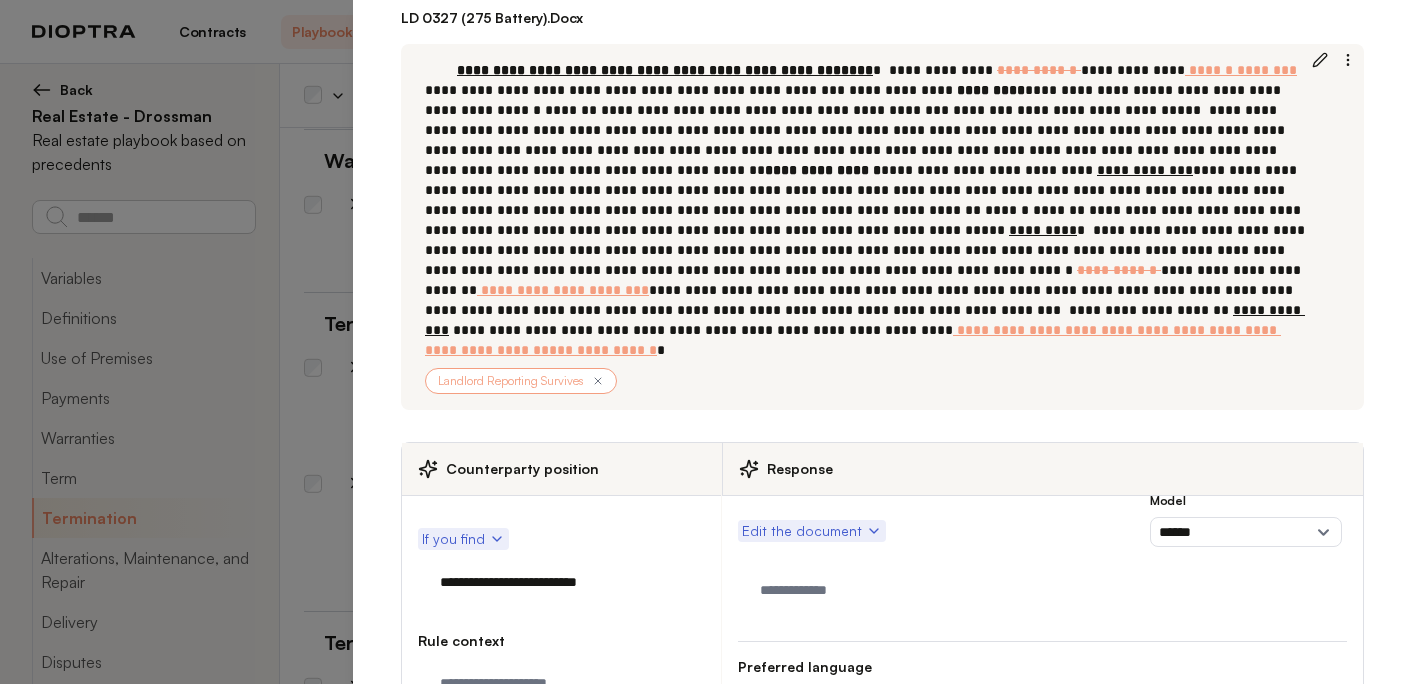 type on "*" 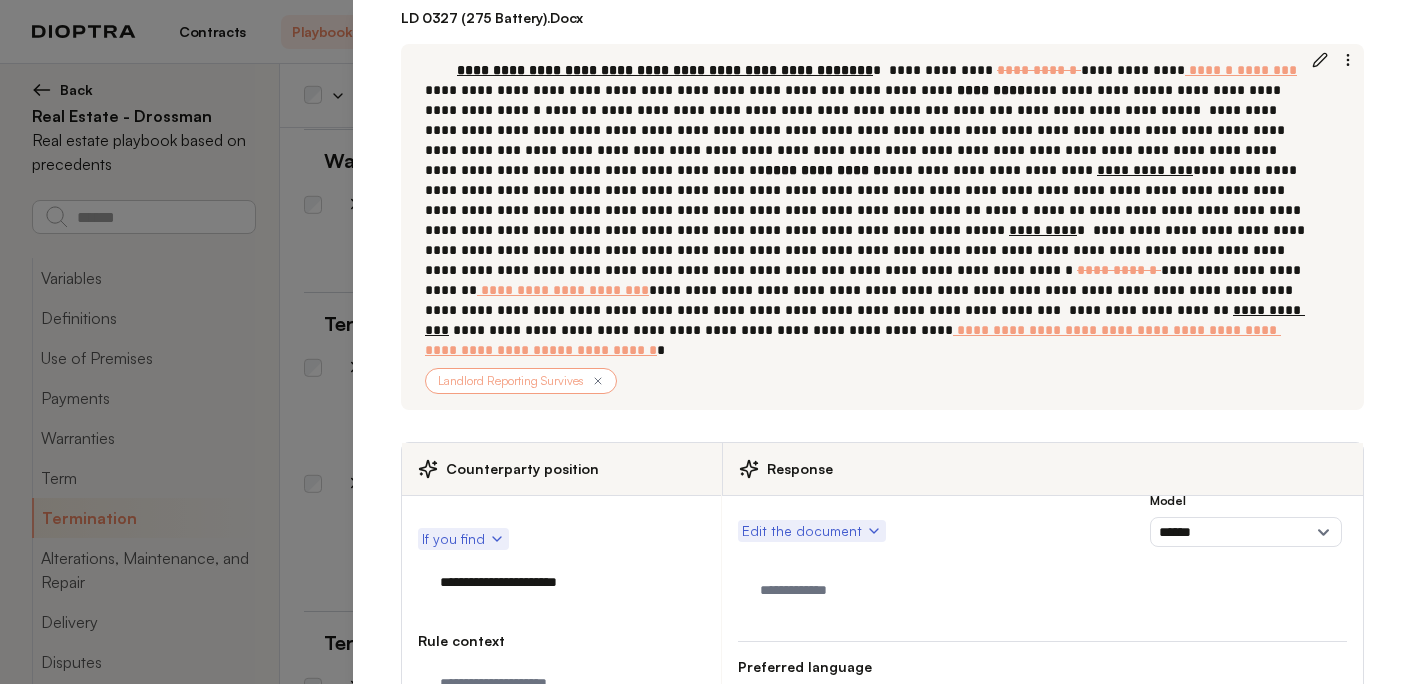 type on "**********" 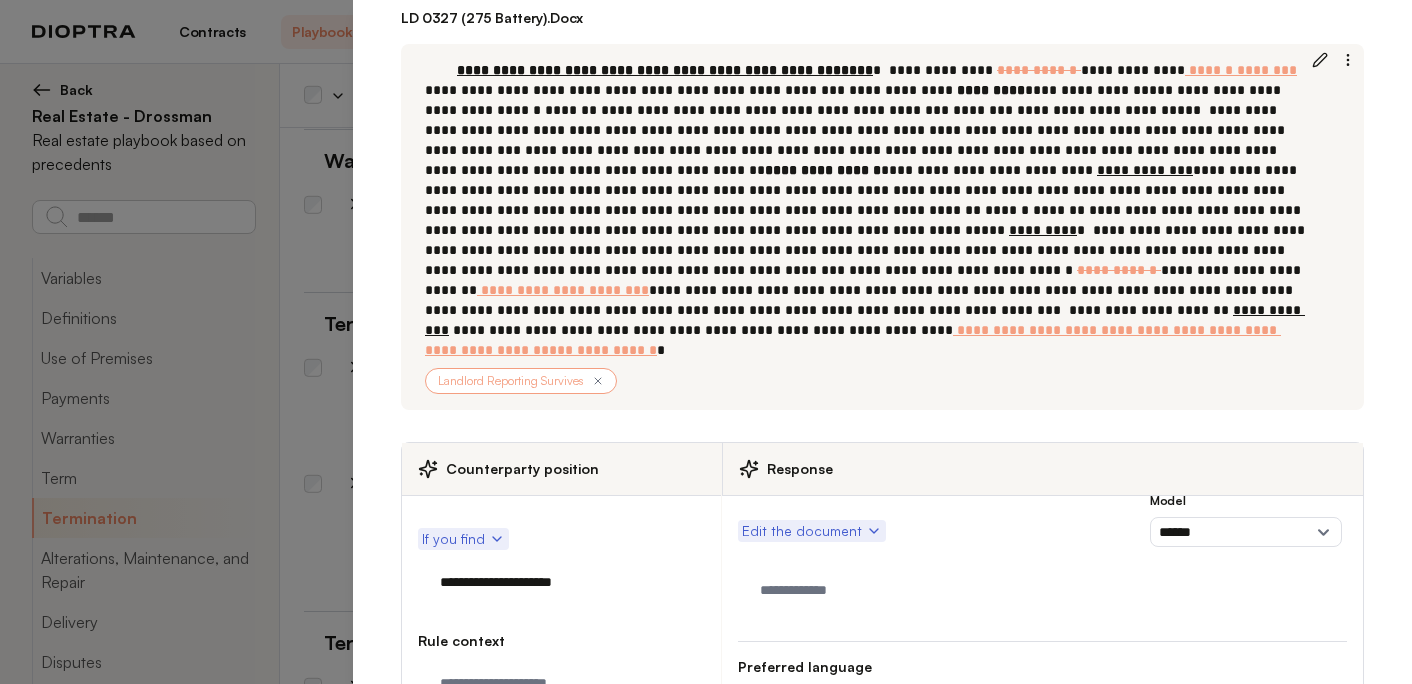 type on "*" 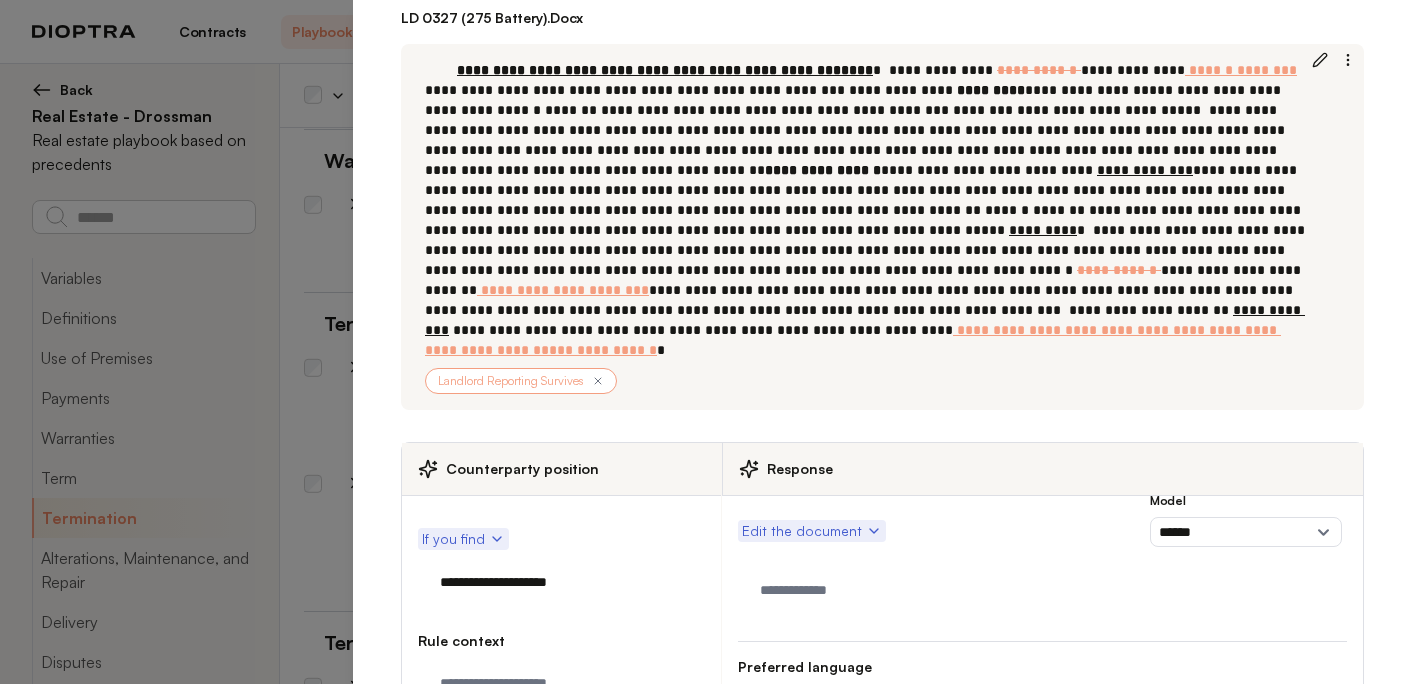 type on "*" 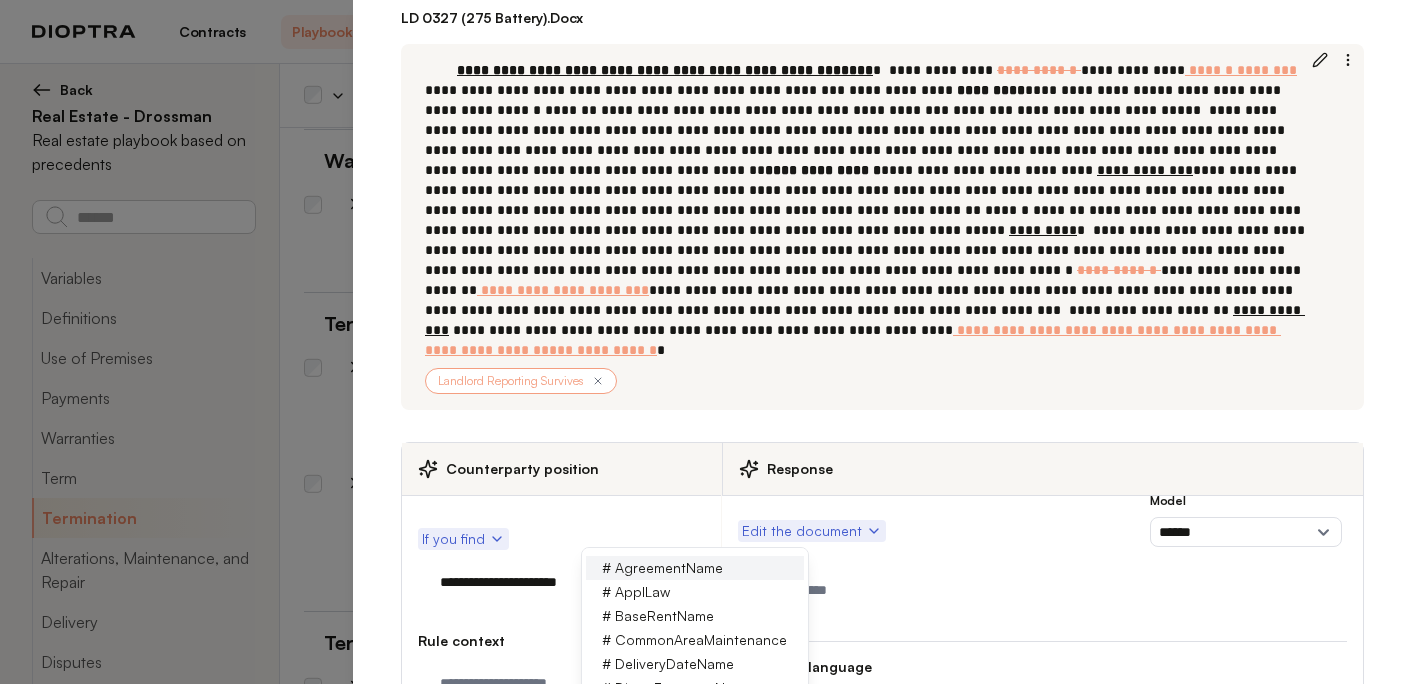 type on "**********" 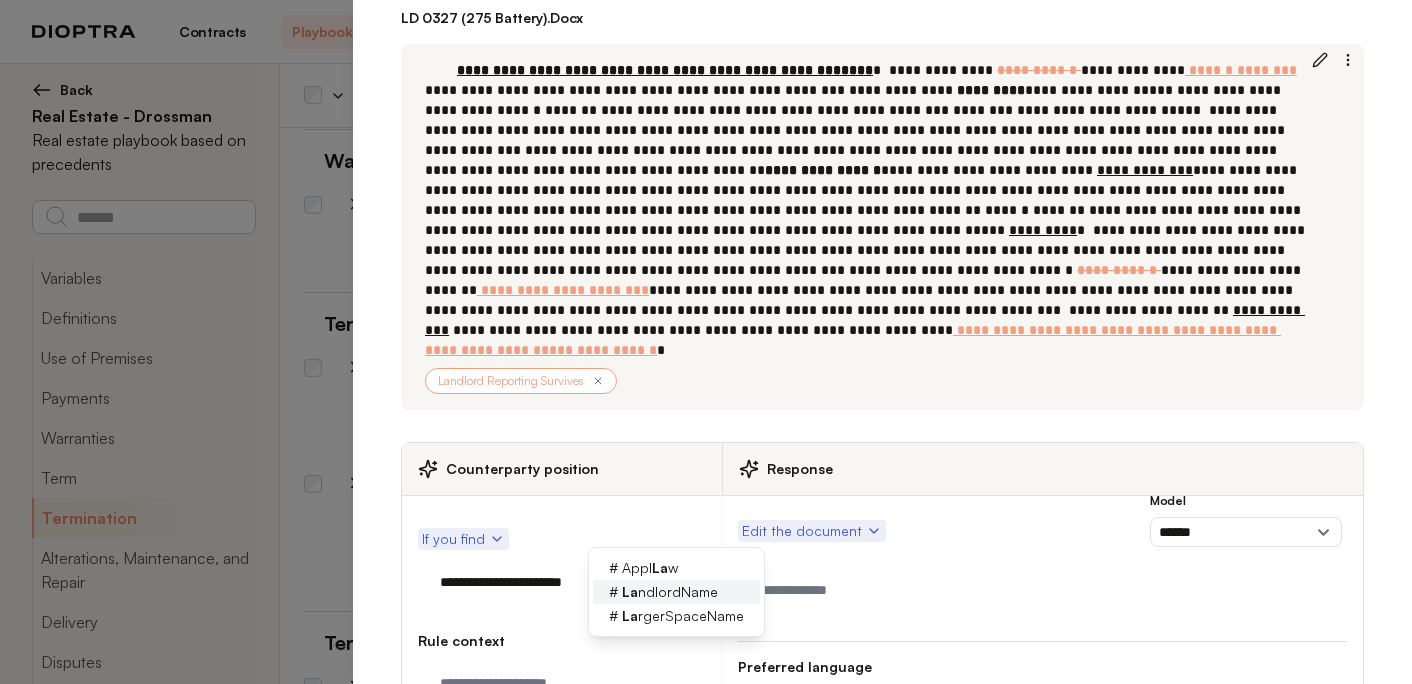 type on "*" 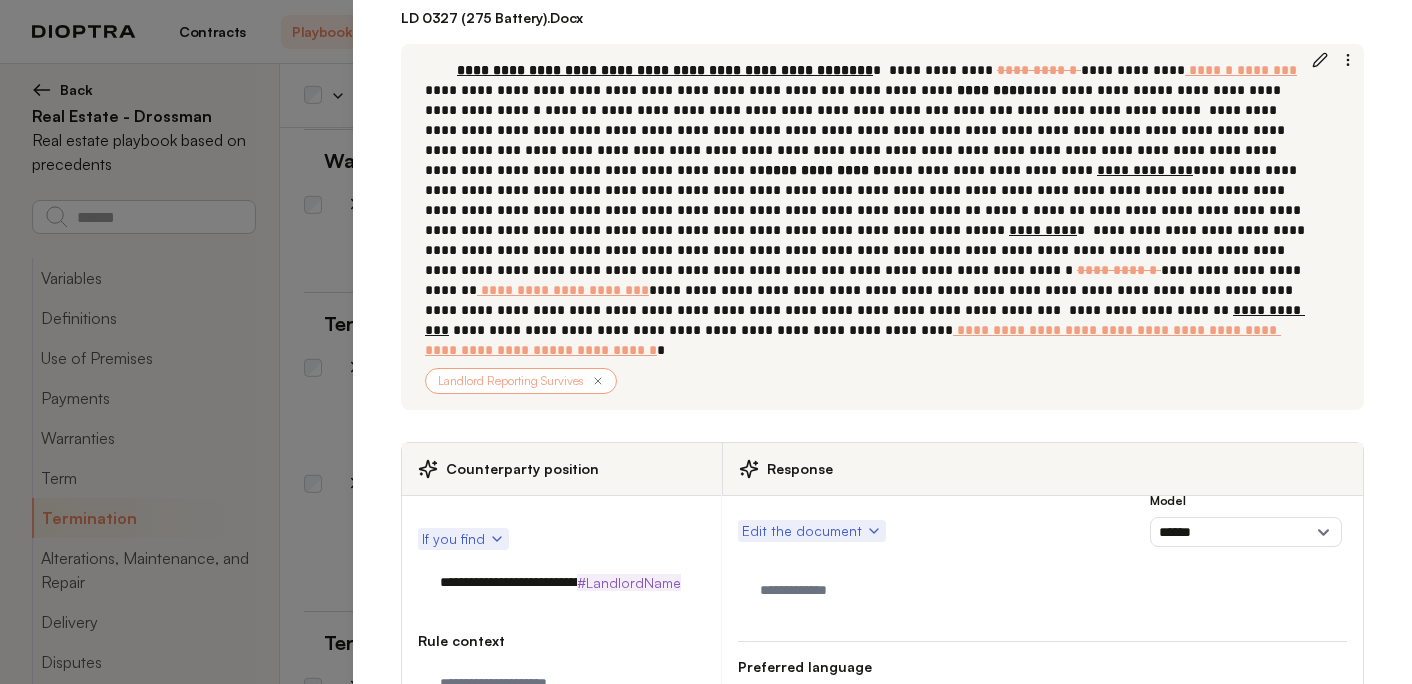 type on "**********" 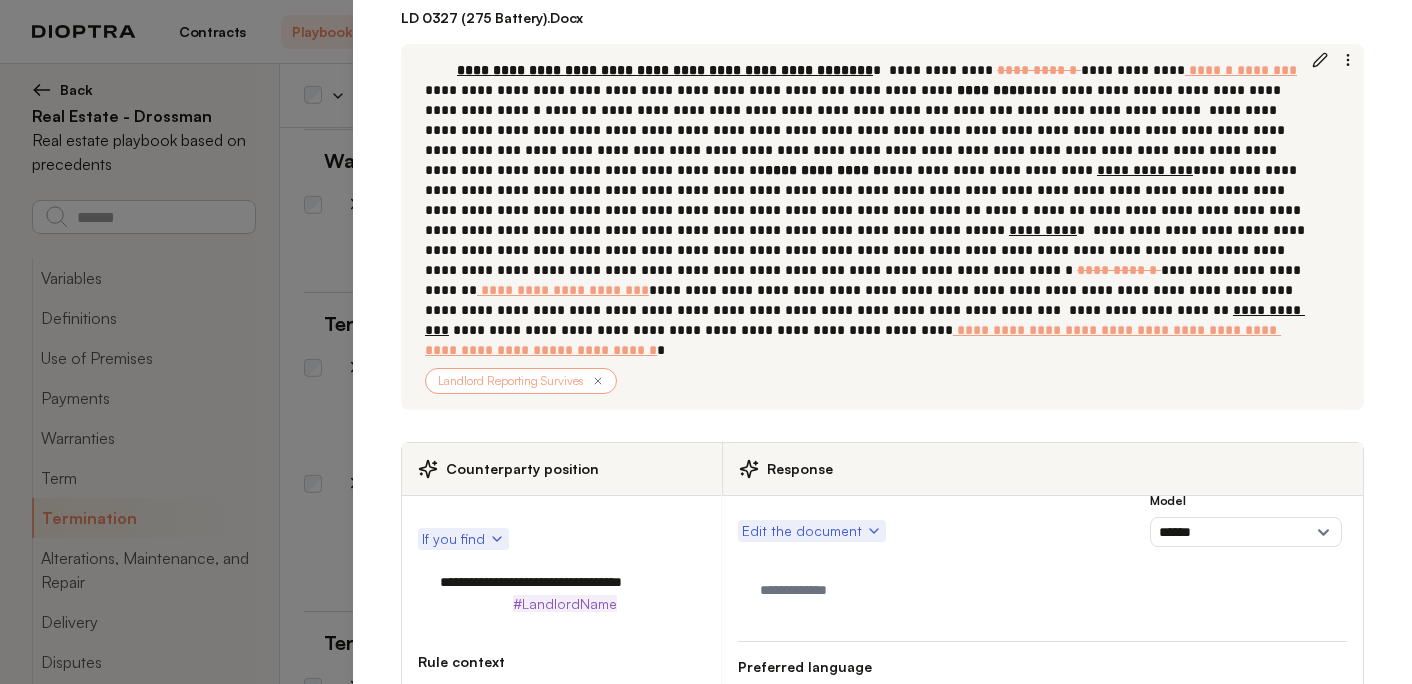 type on "*" 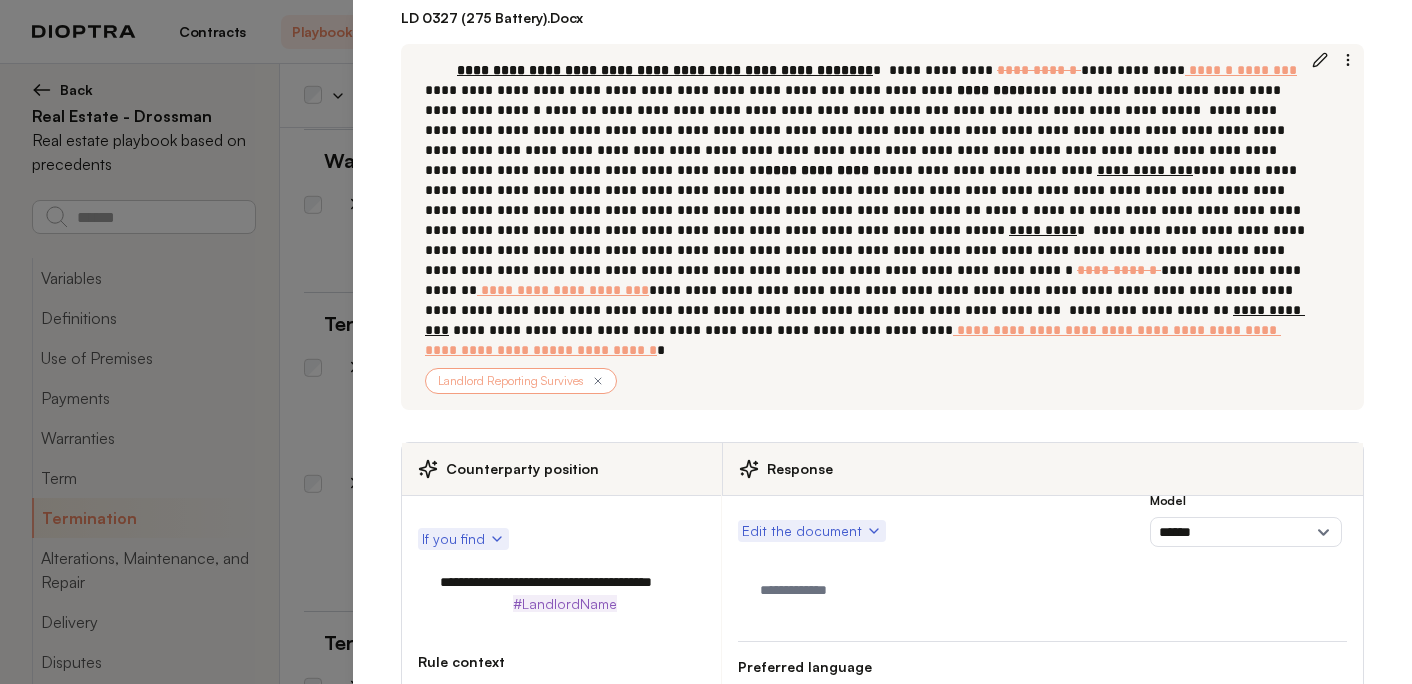 type on "**********" 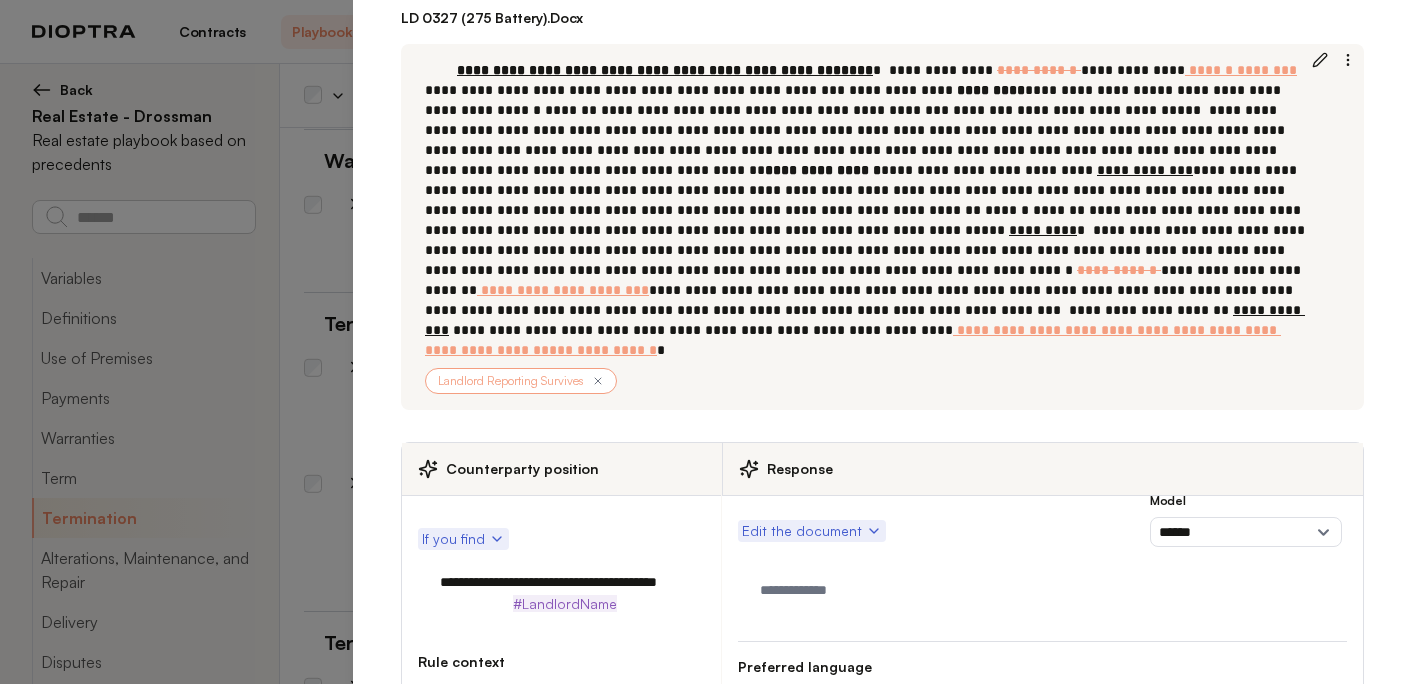 type on "*" 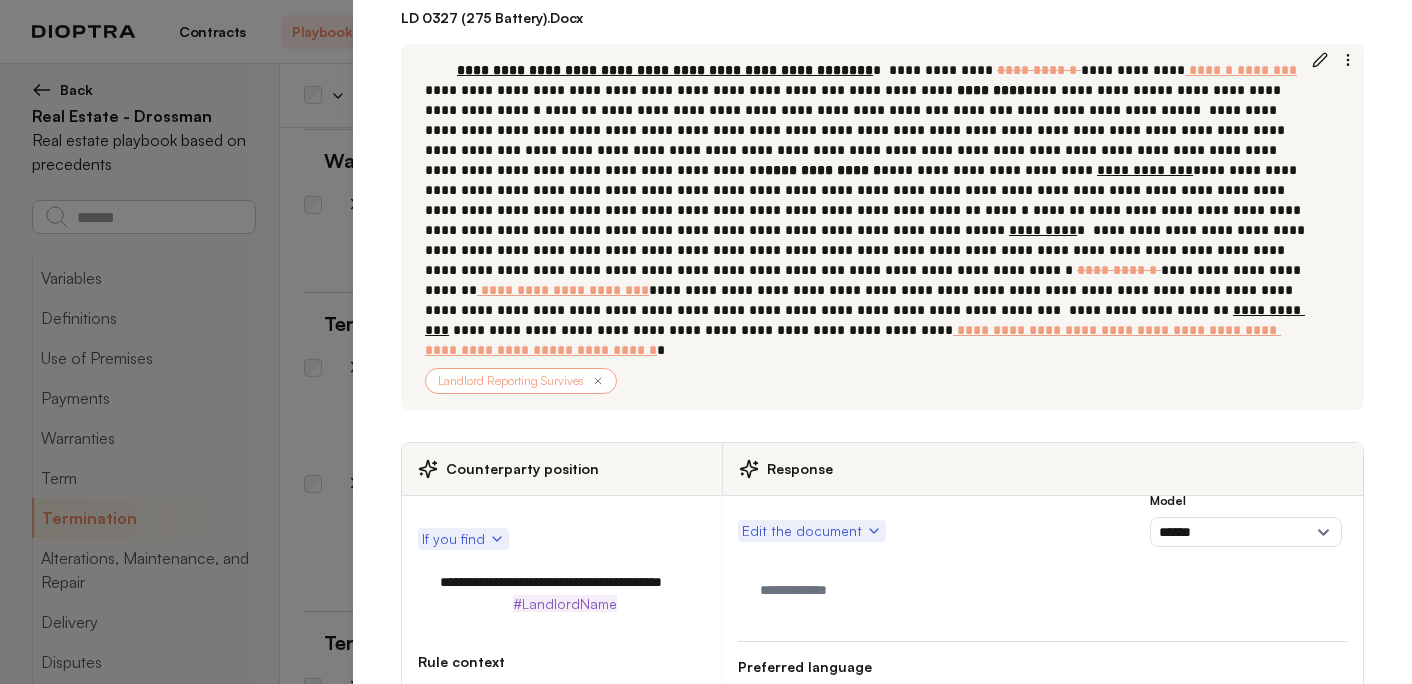type on "**********" 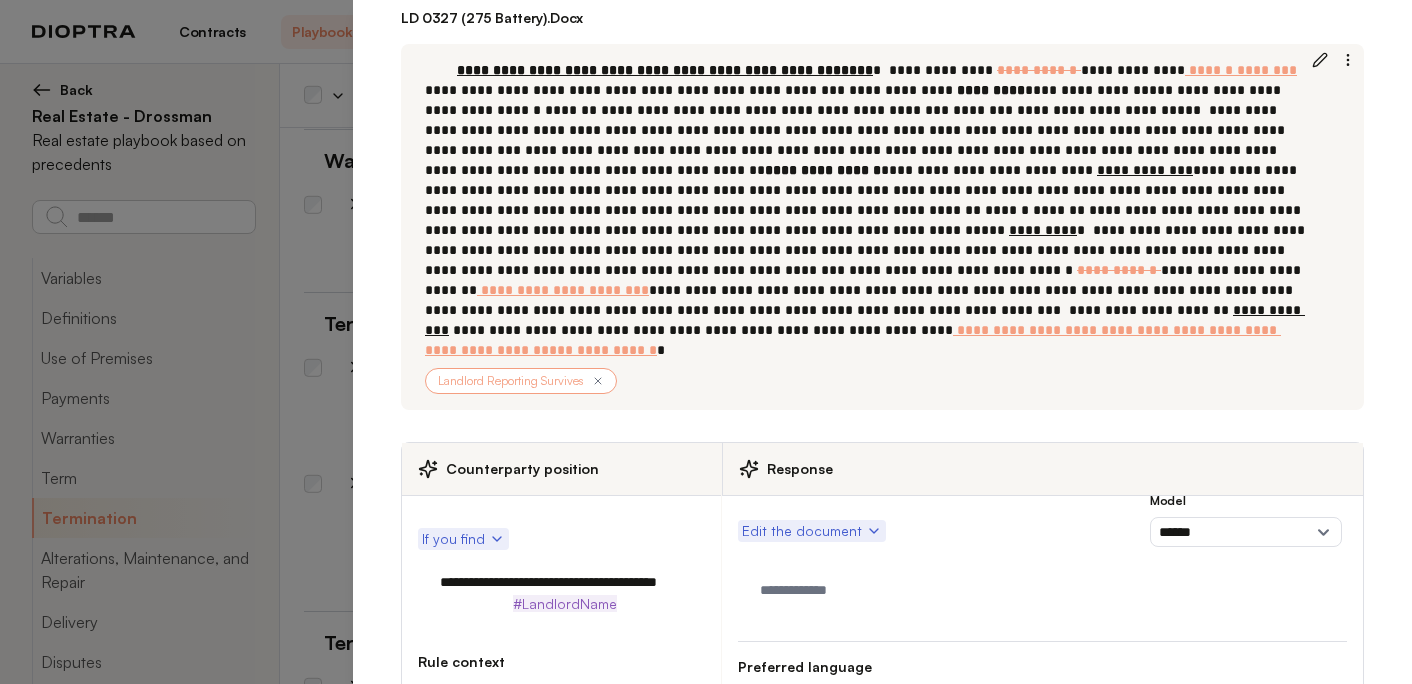 type on "*" 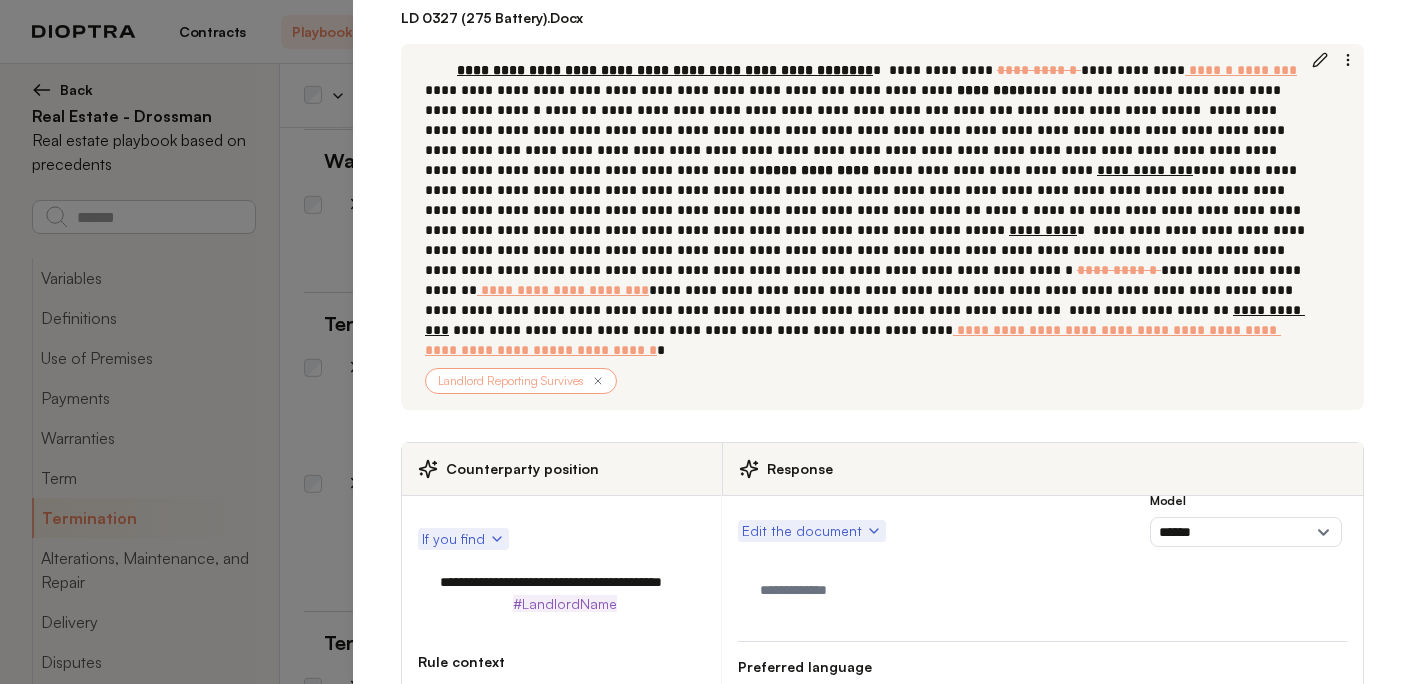 type on "**********" 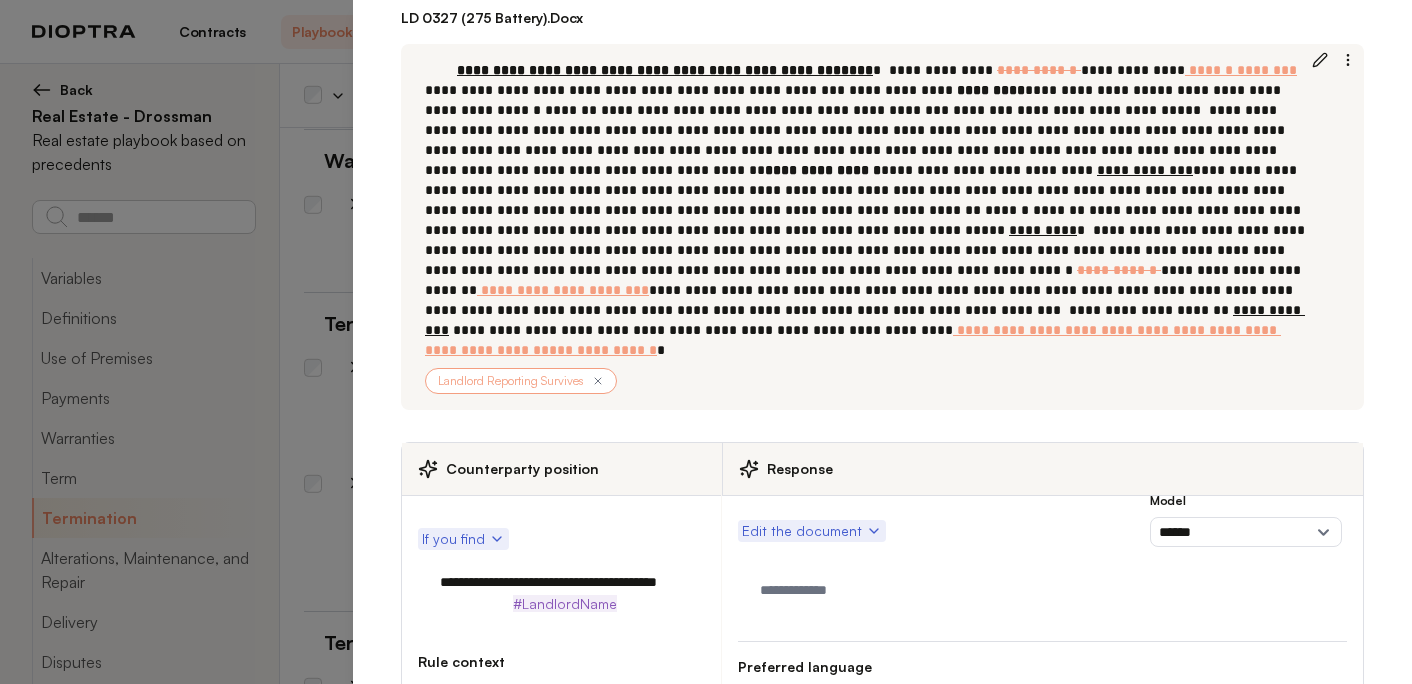 type on "*" 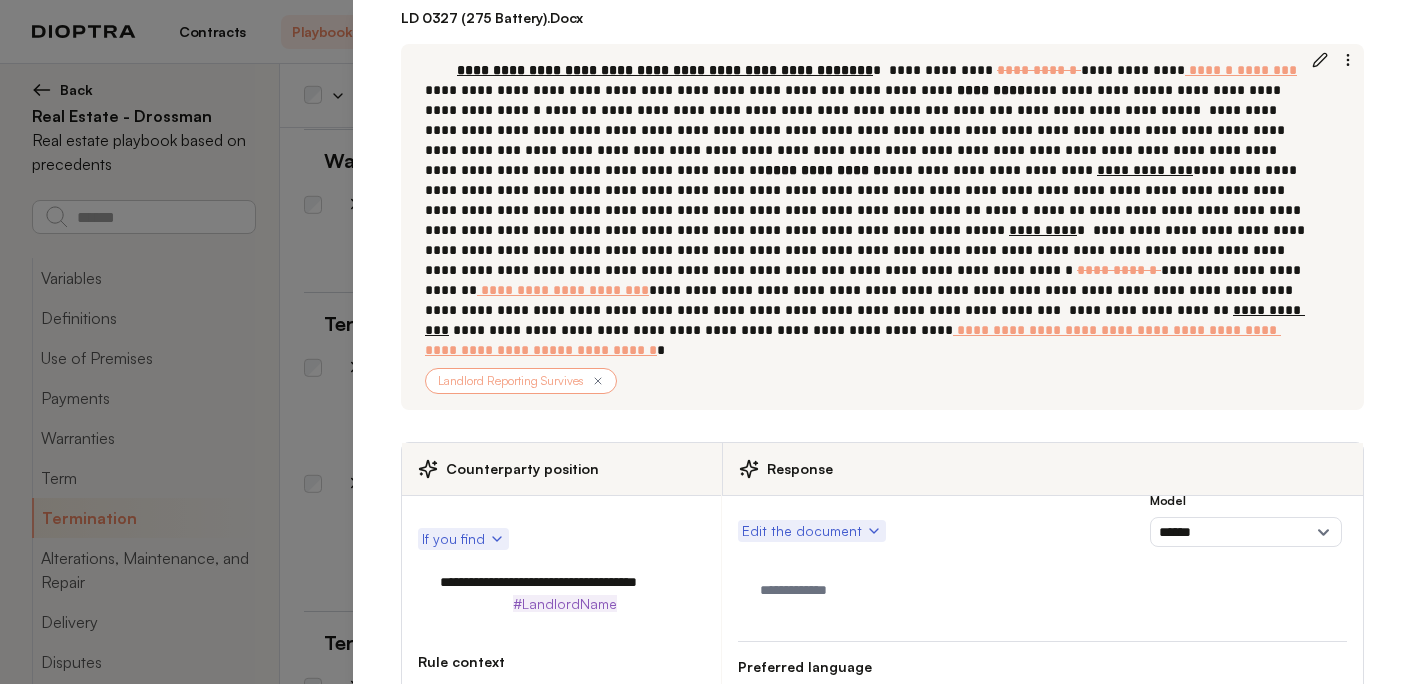 type on "**********" 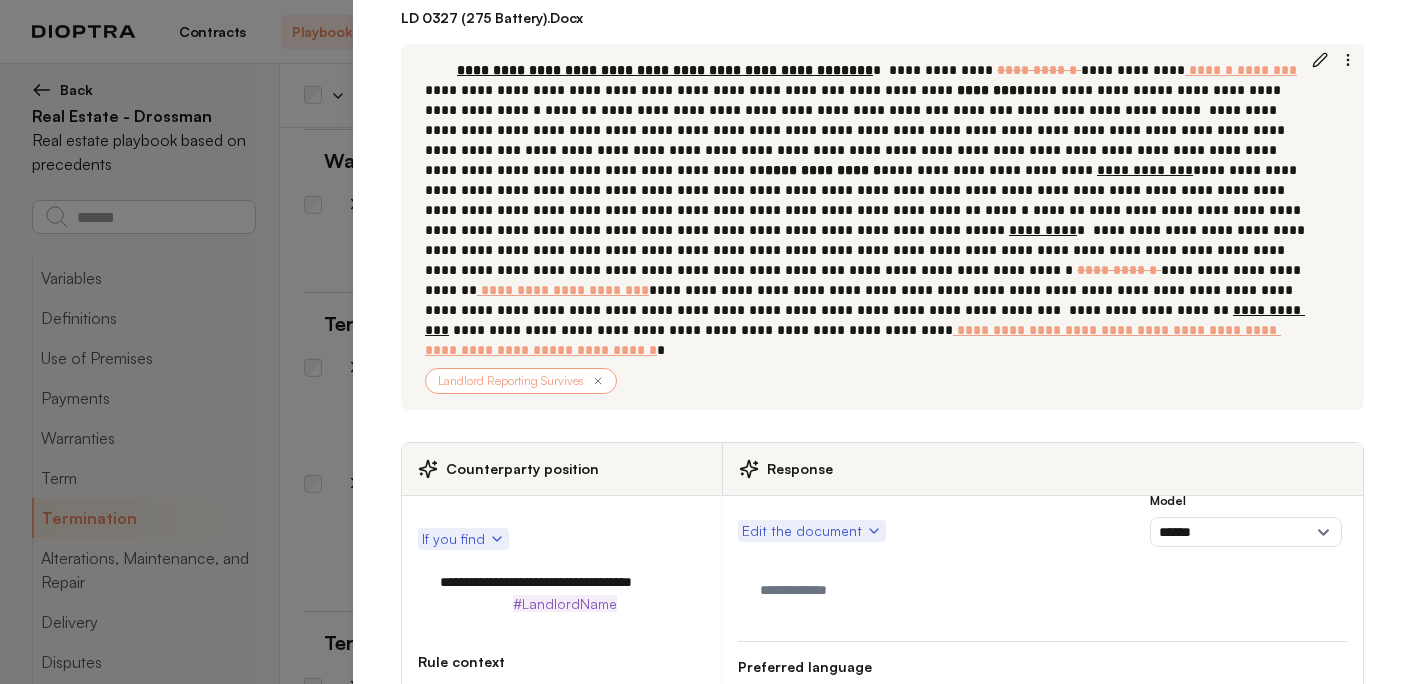 type on "*" 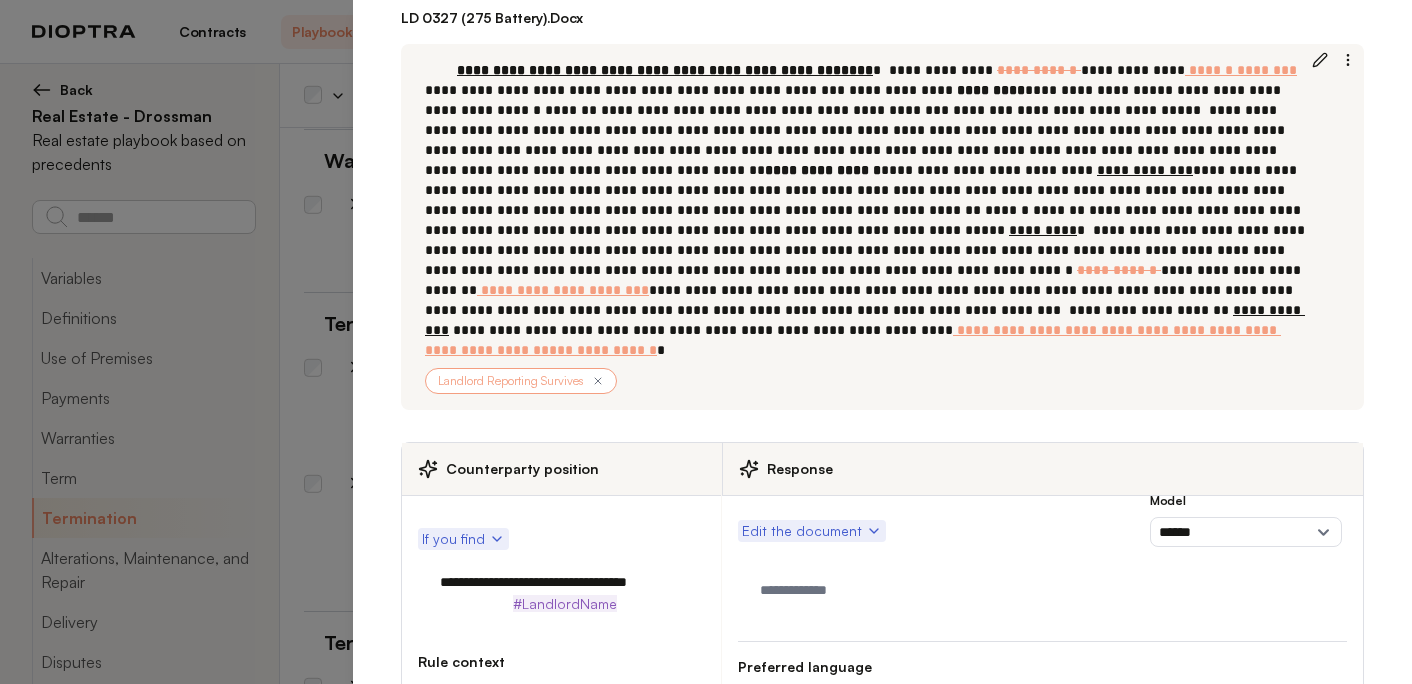 type on "**********" 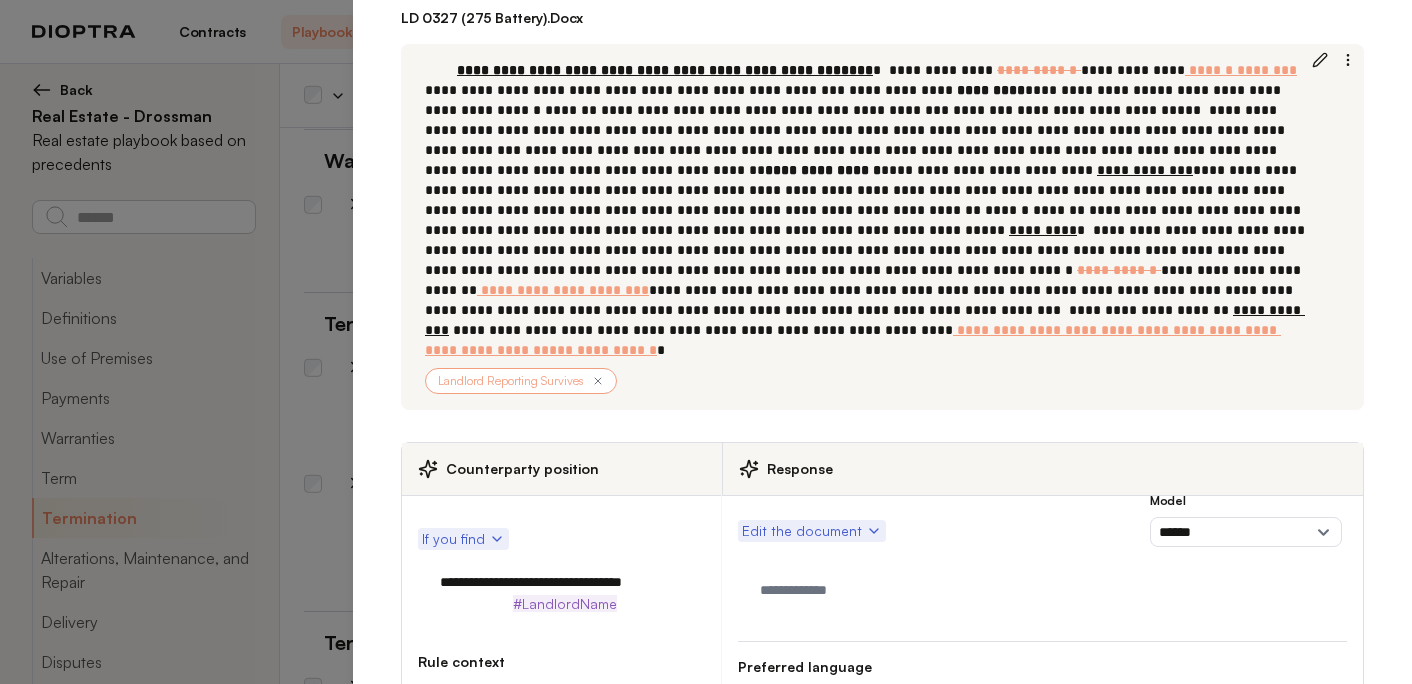 type on "*" 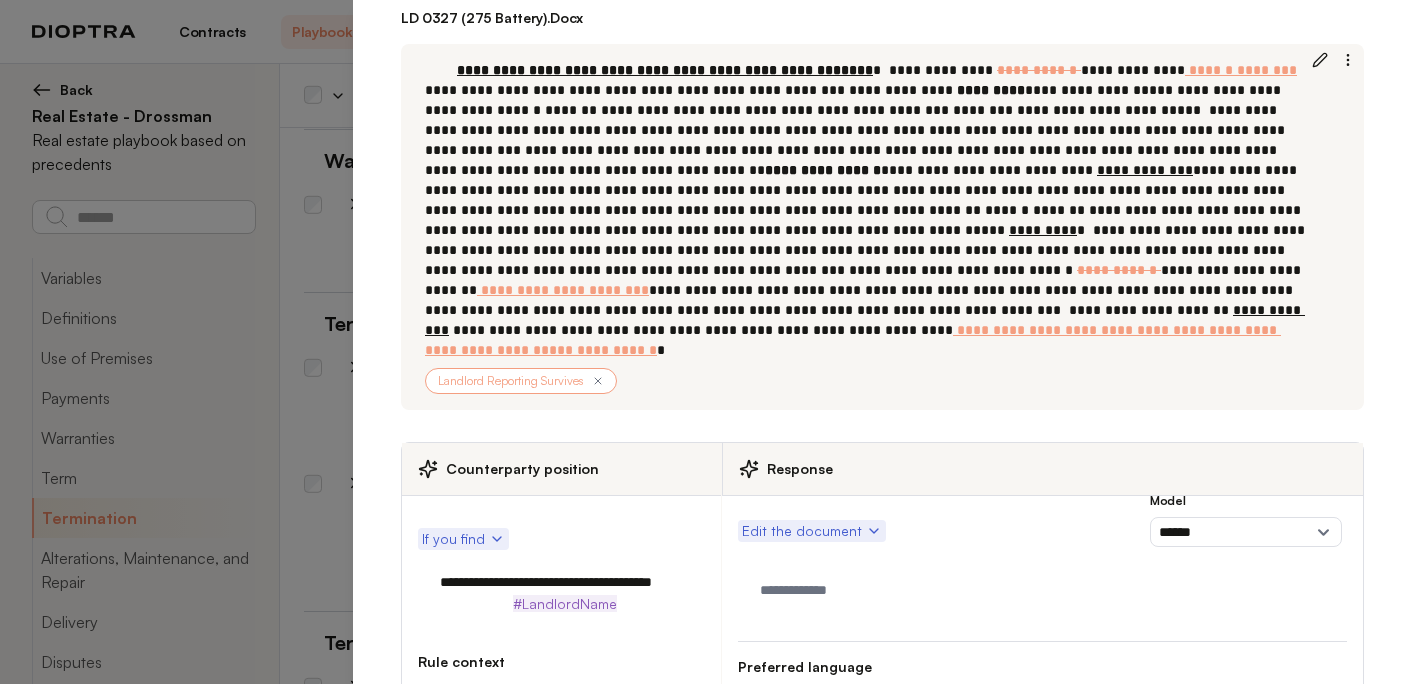type on "**********" 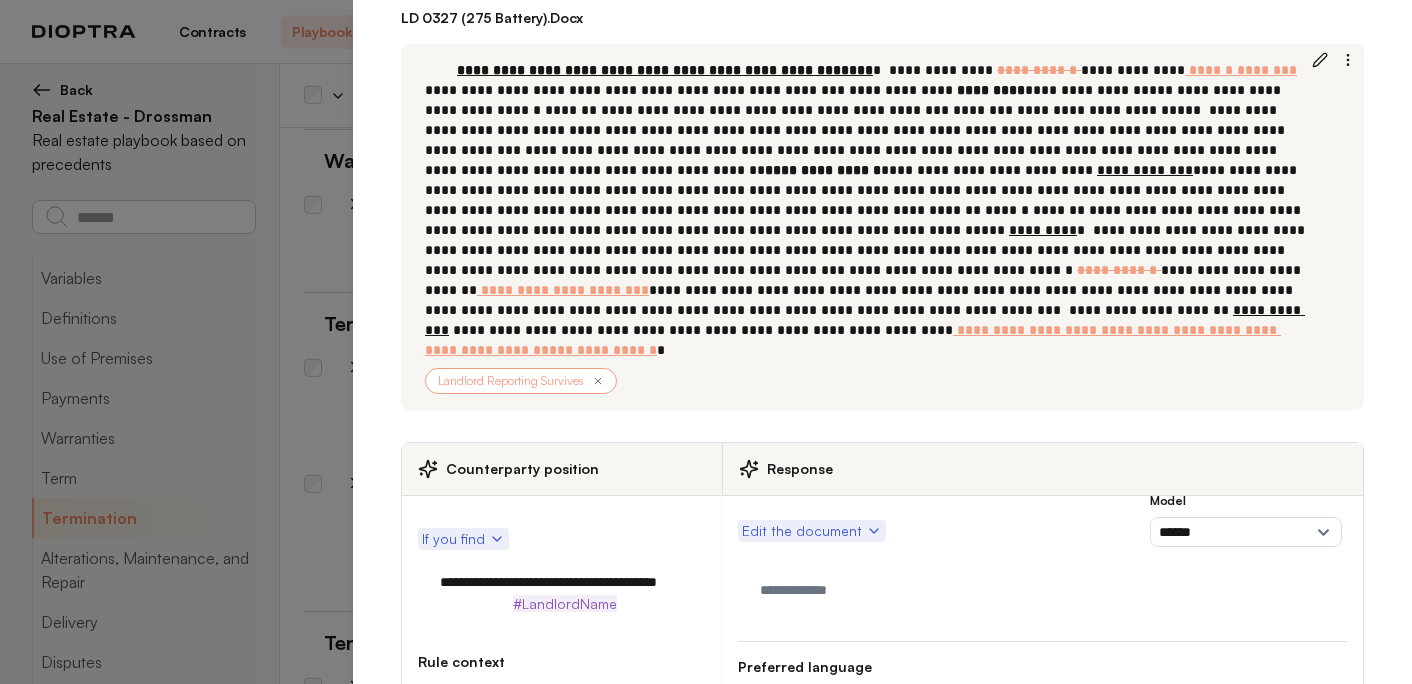 type on "*" 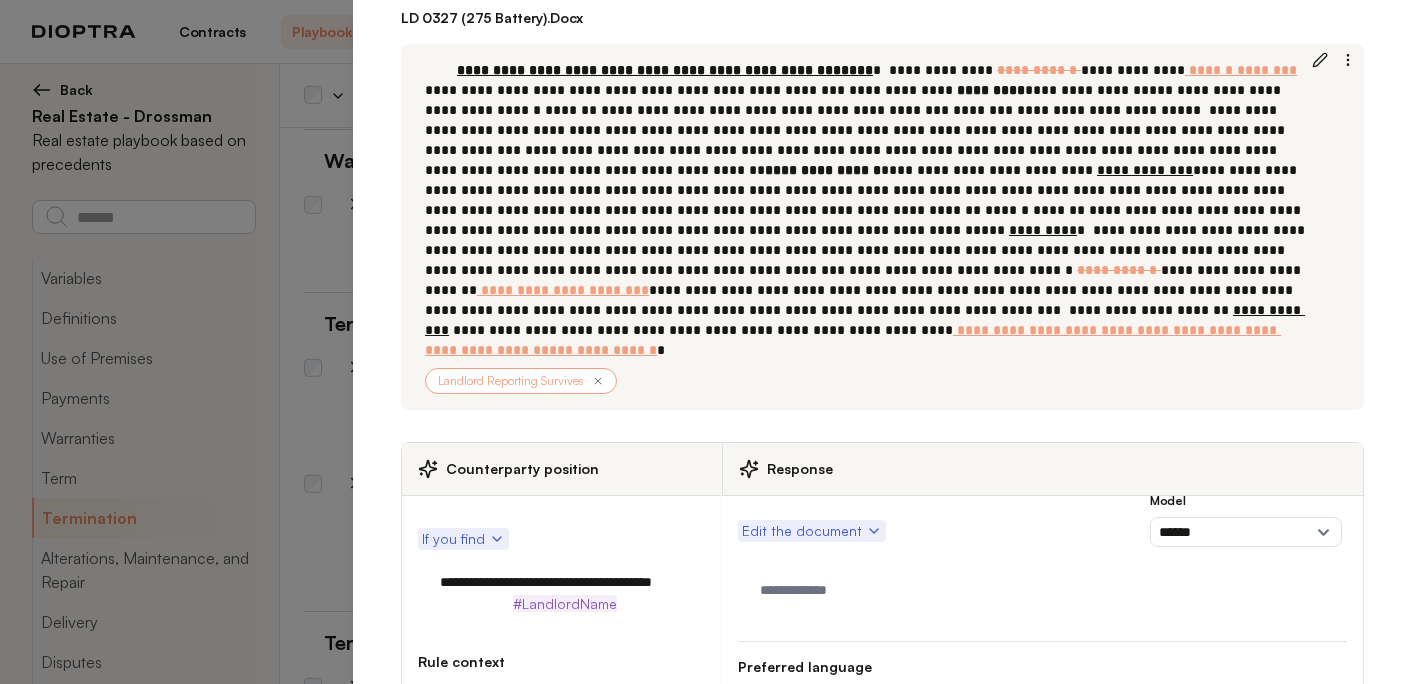 type on "*" 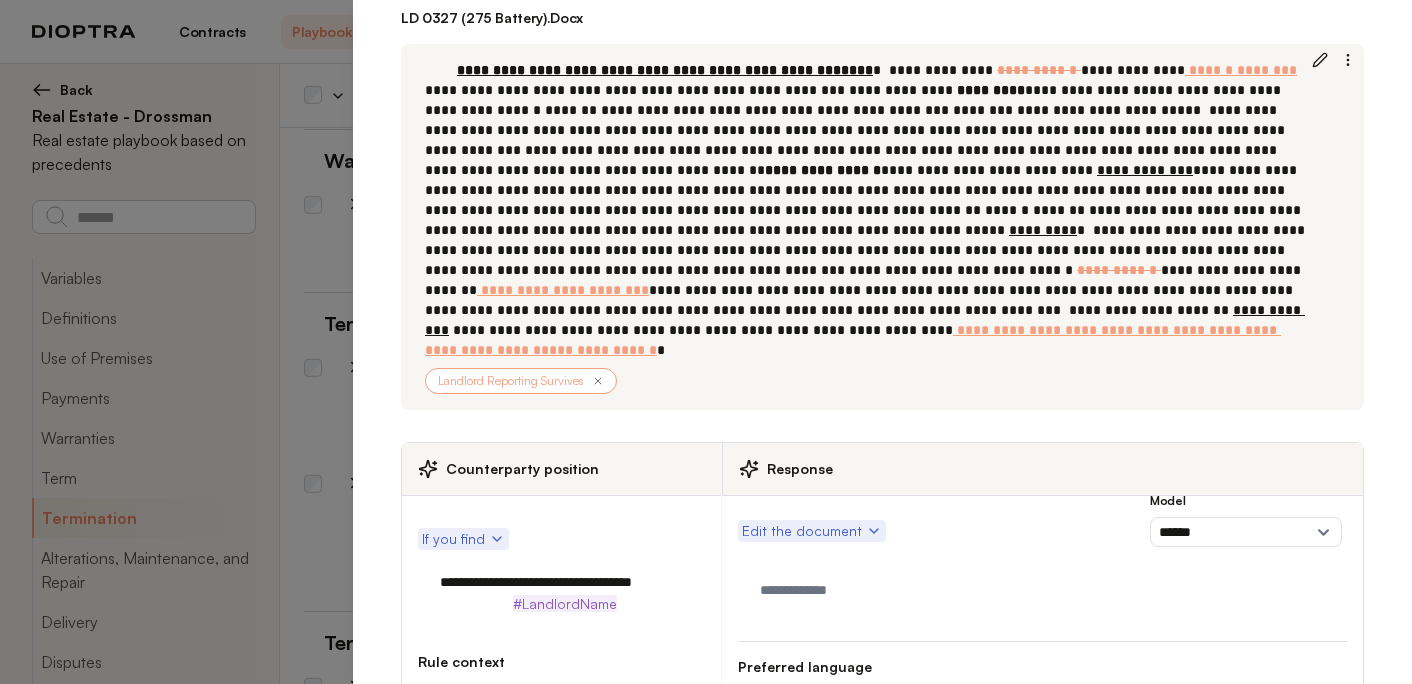 type on "**********" 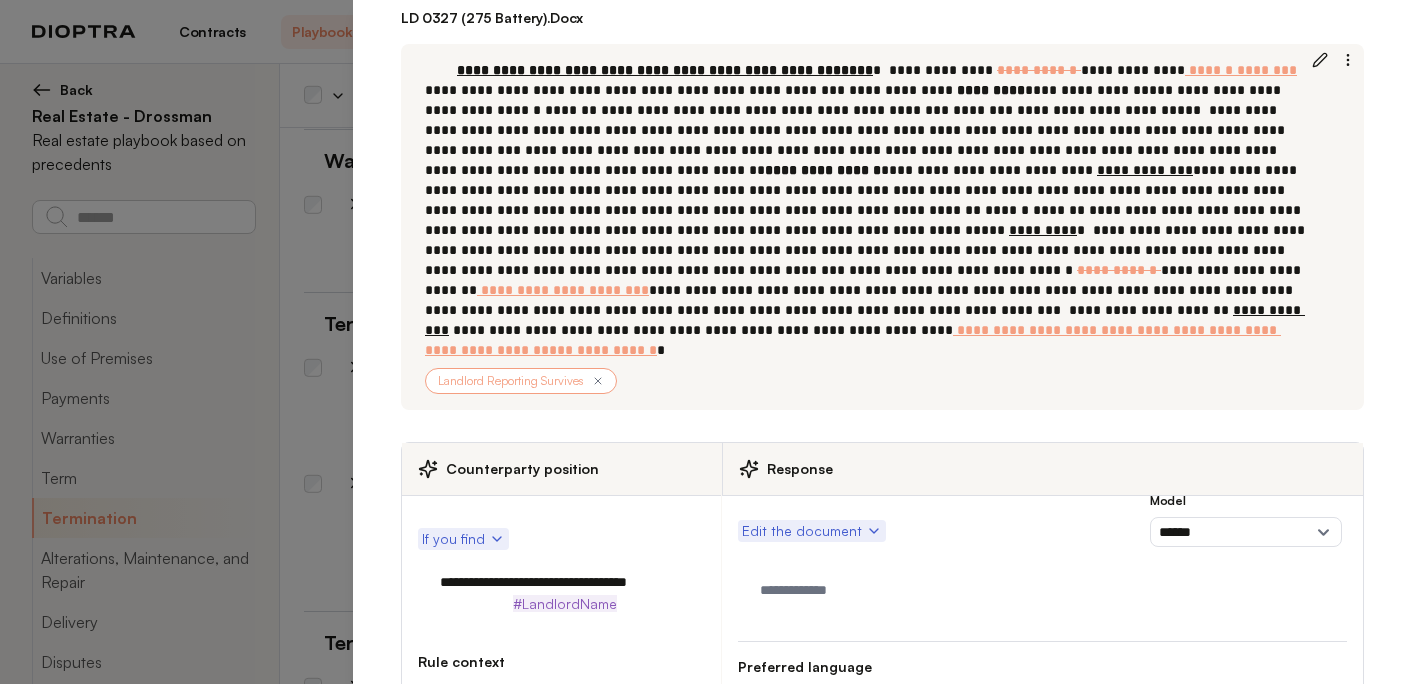 type on "*" 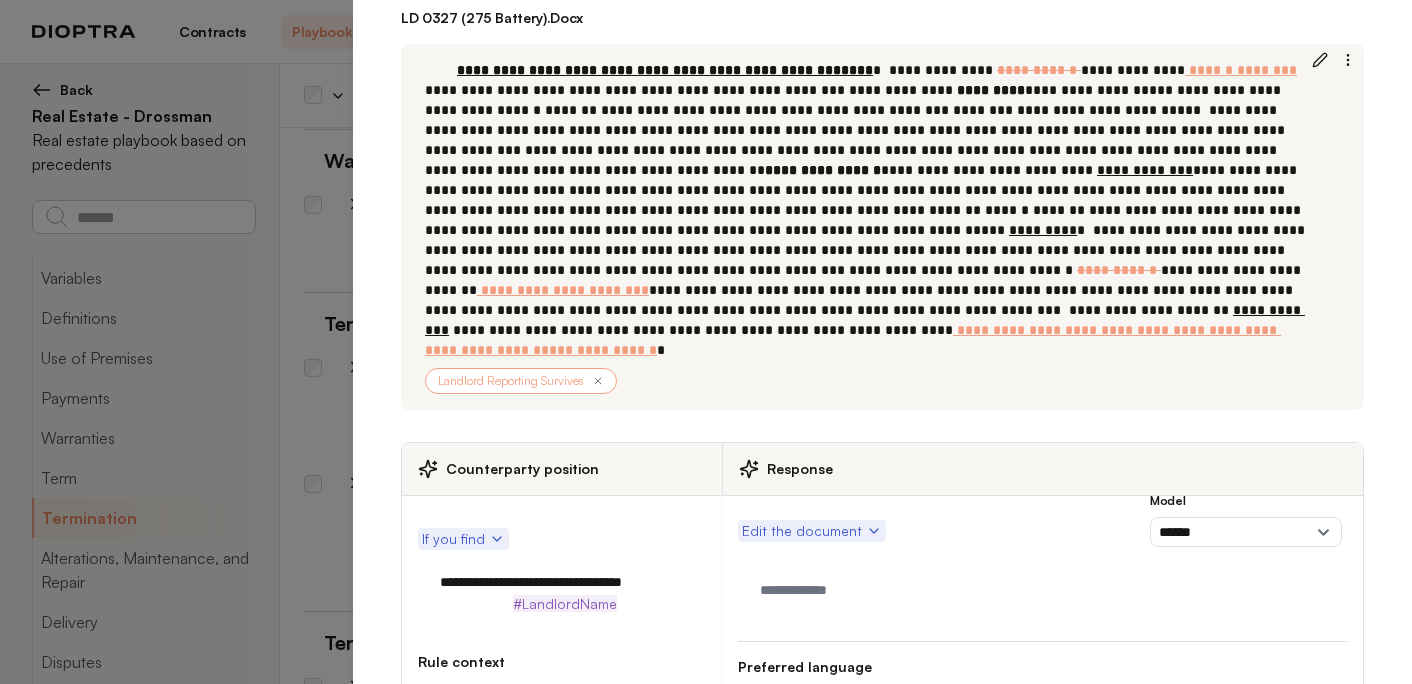 type on "**********" 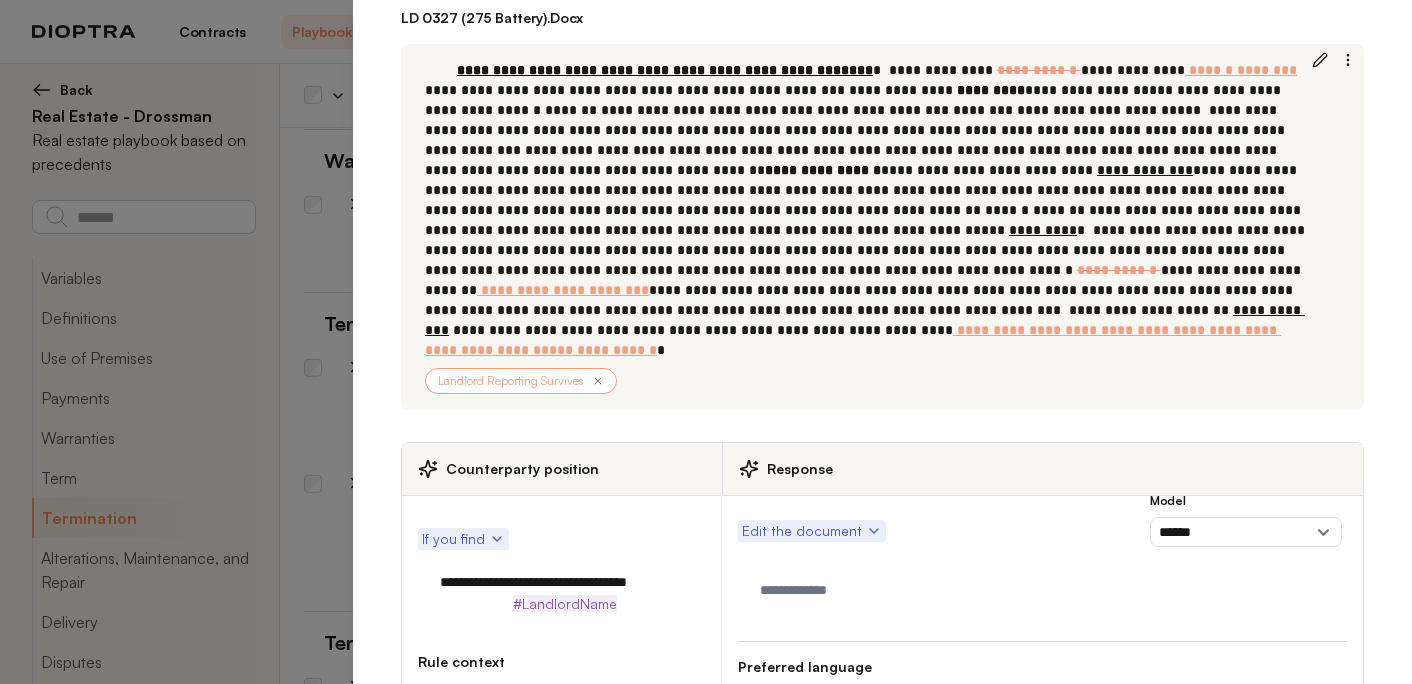 scroll, scrollTop: 0, scrollLeft: 0, axis: both 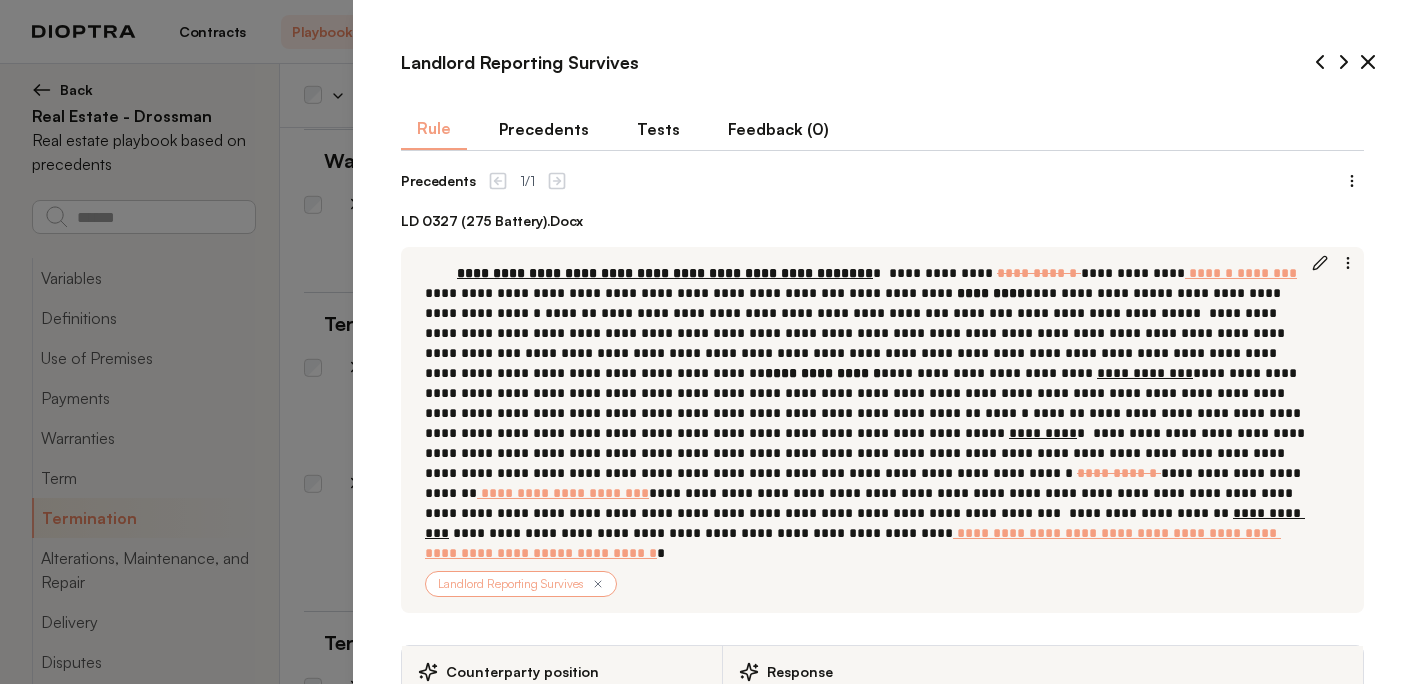type on "*" 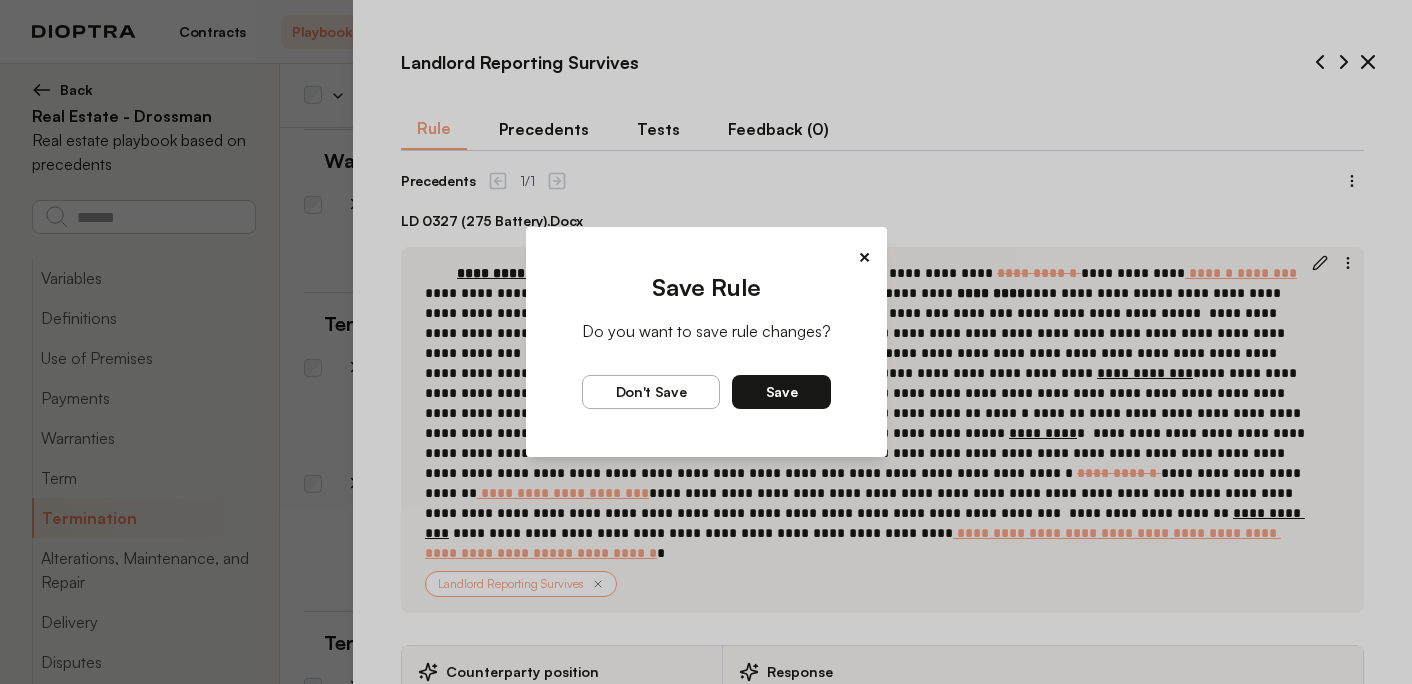 click on "Save" at bounding box center [782, 392] 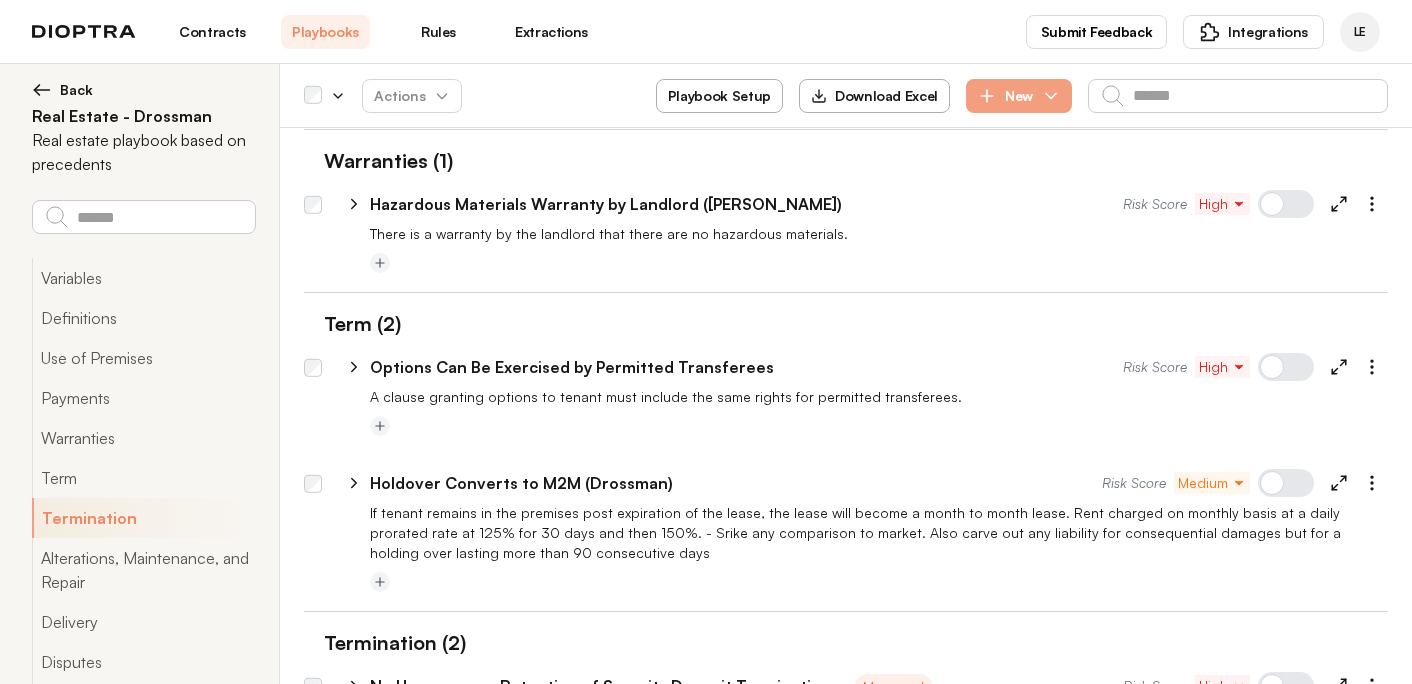 scroll, scrollTop: 11921, scrollLeft: 0, axis: vertical 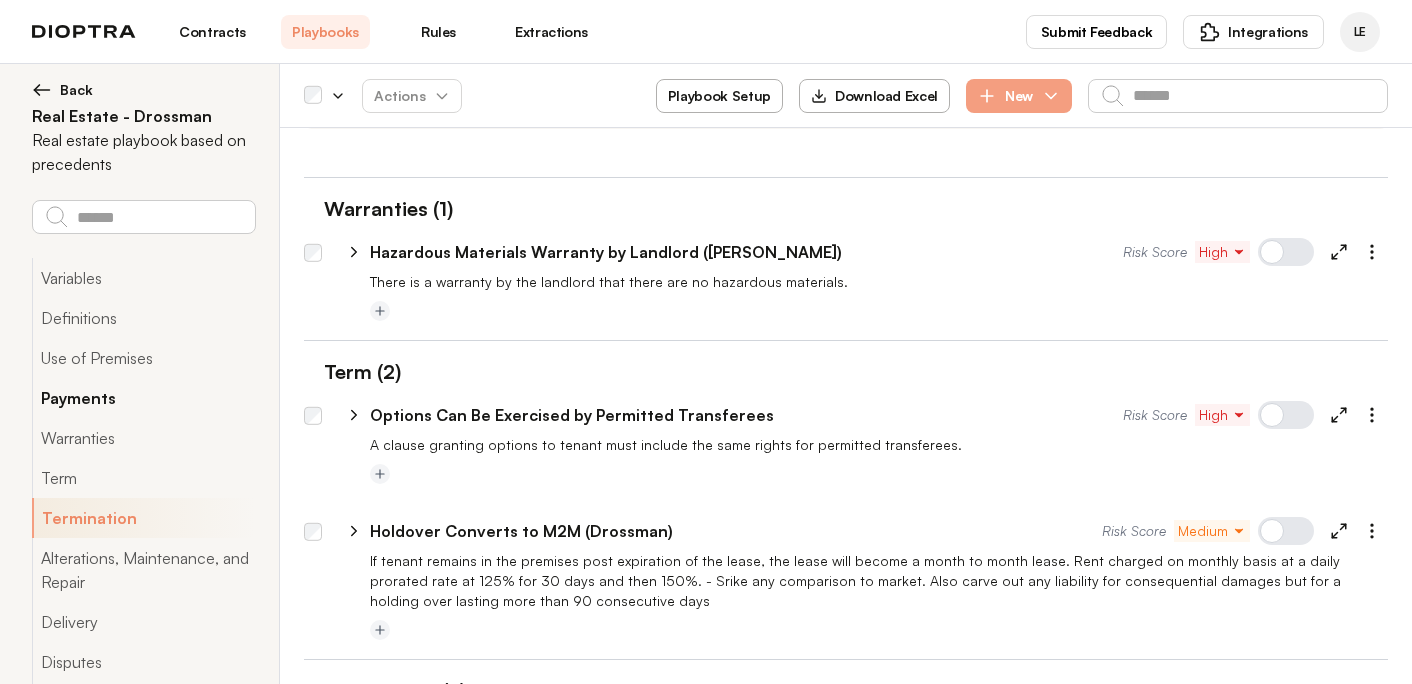 click on "Payments" at bounding box center [143, 398] 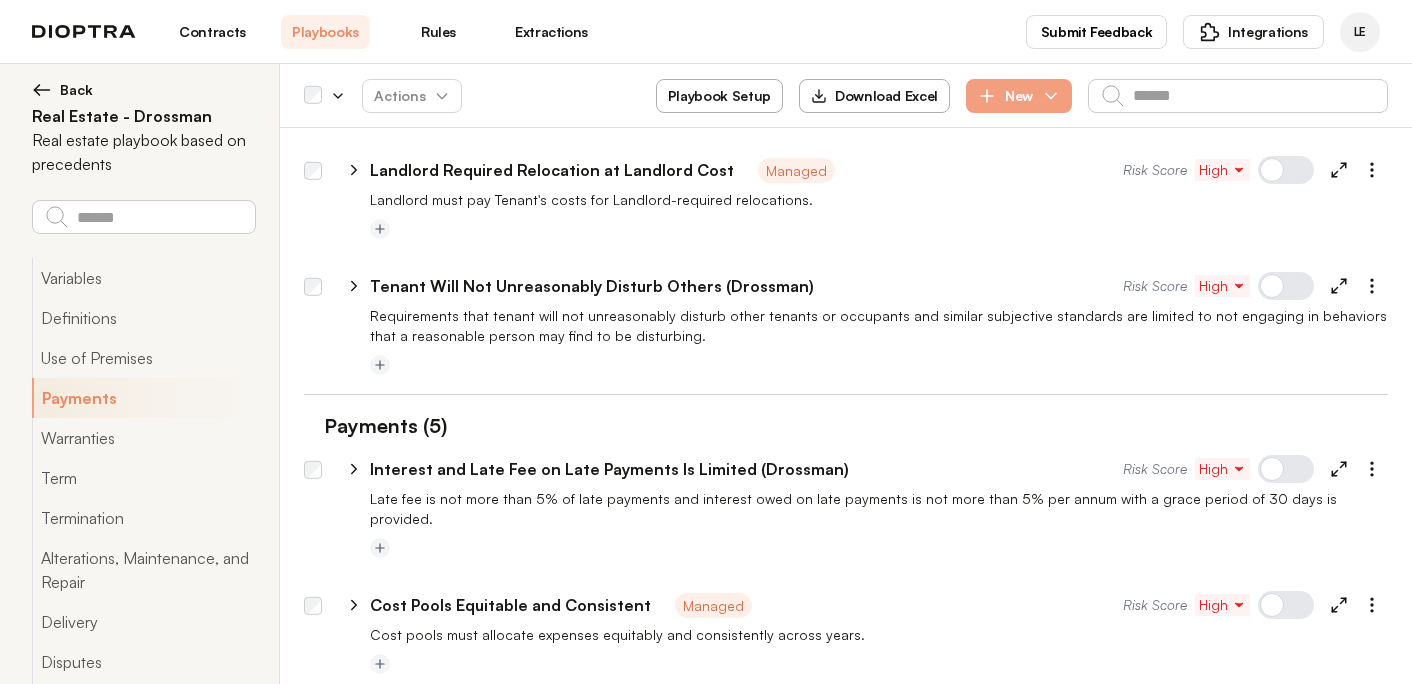 scroll, scrollTop: 9063, scrollLeft: 0, axis: vertical 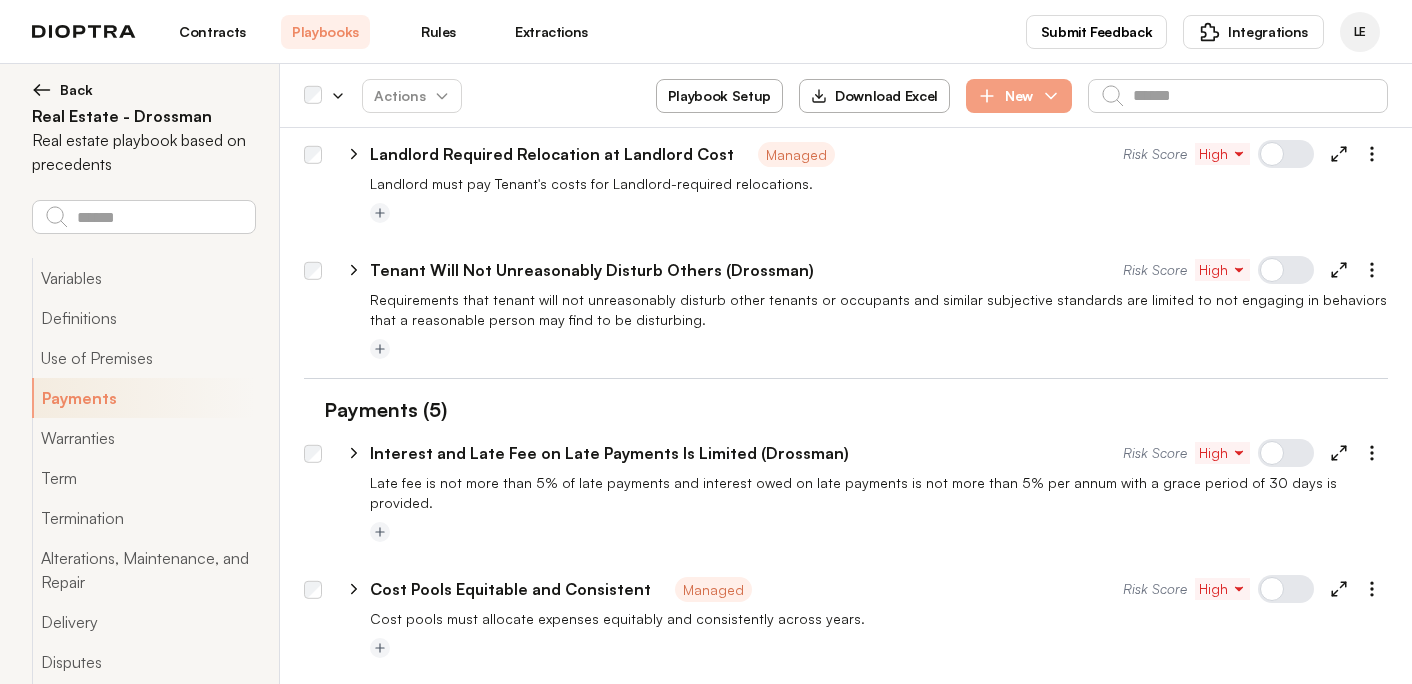 drag, startPoint x: 358, startPoint y: 368, endPoint x: 493, endPoint y: 405, distance: 139.97858 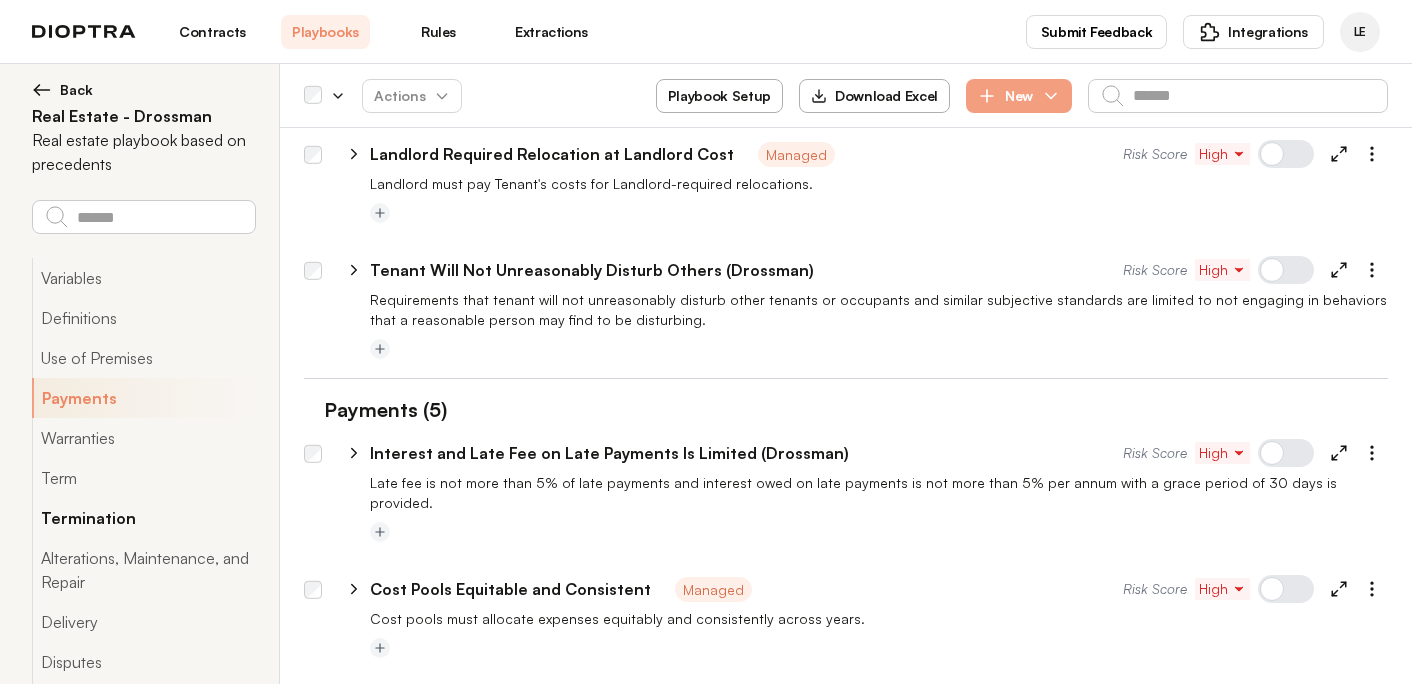 click on "Termination" at bounding box center (143, 518) 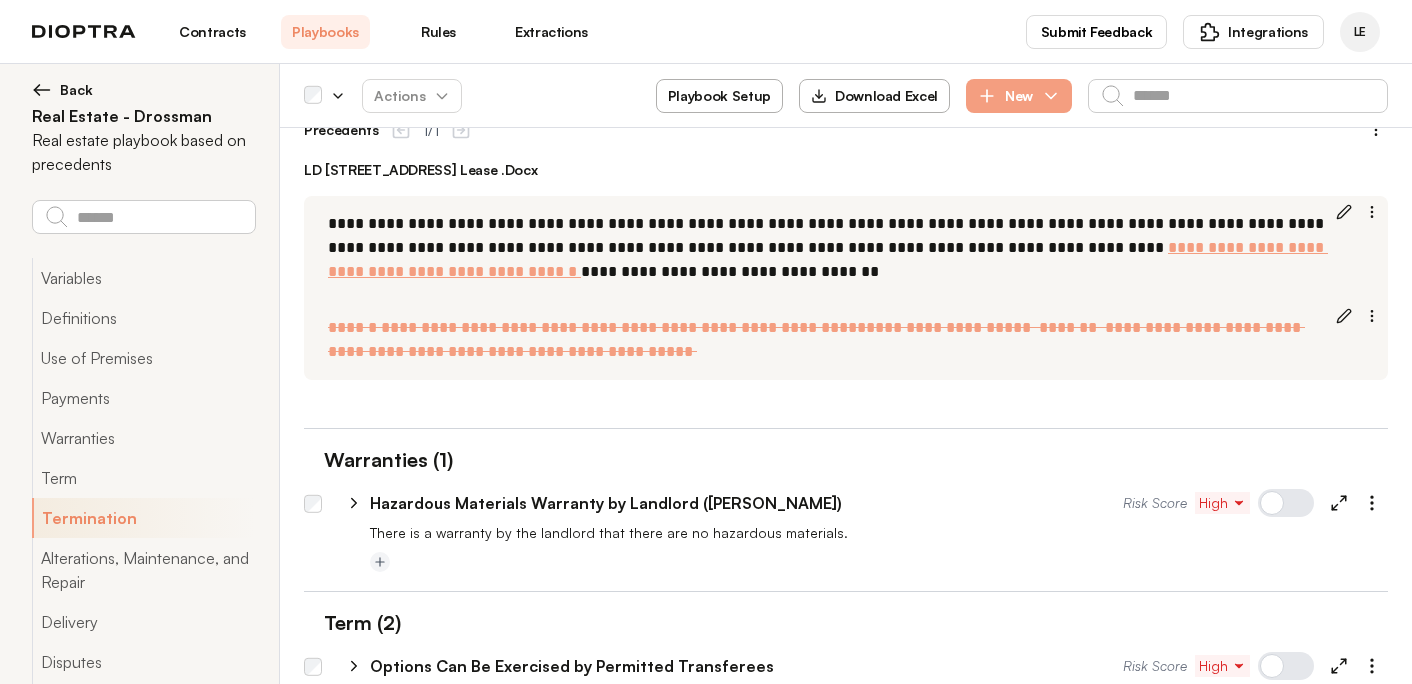 scroll, scrollTop: 11673, scrollLeft: 0, axis: vertical 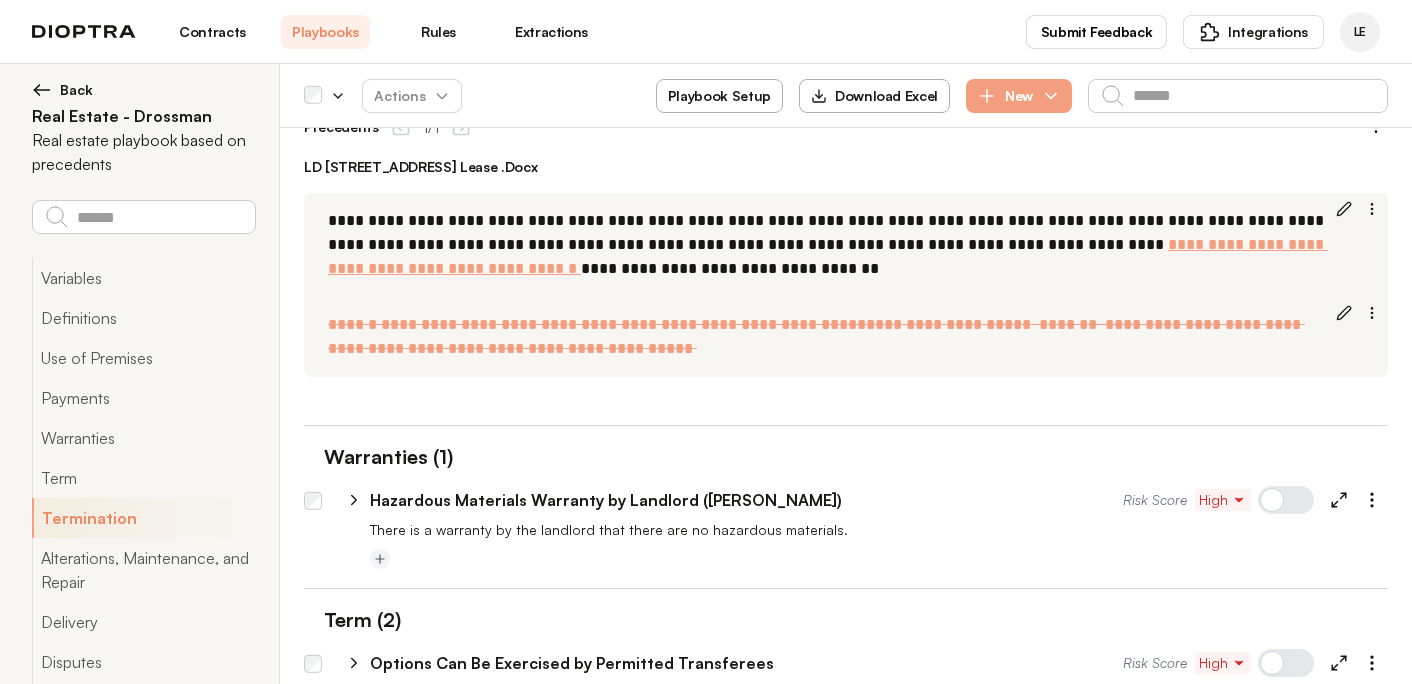 click 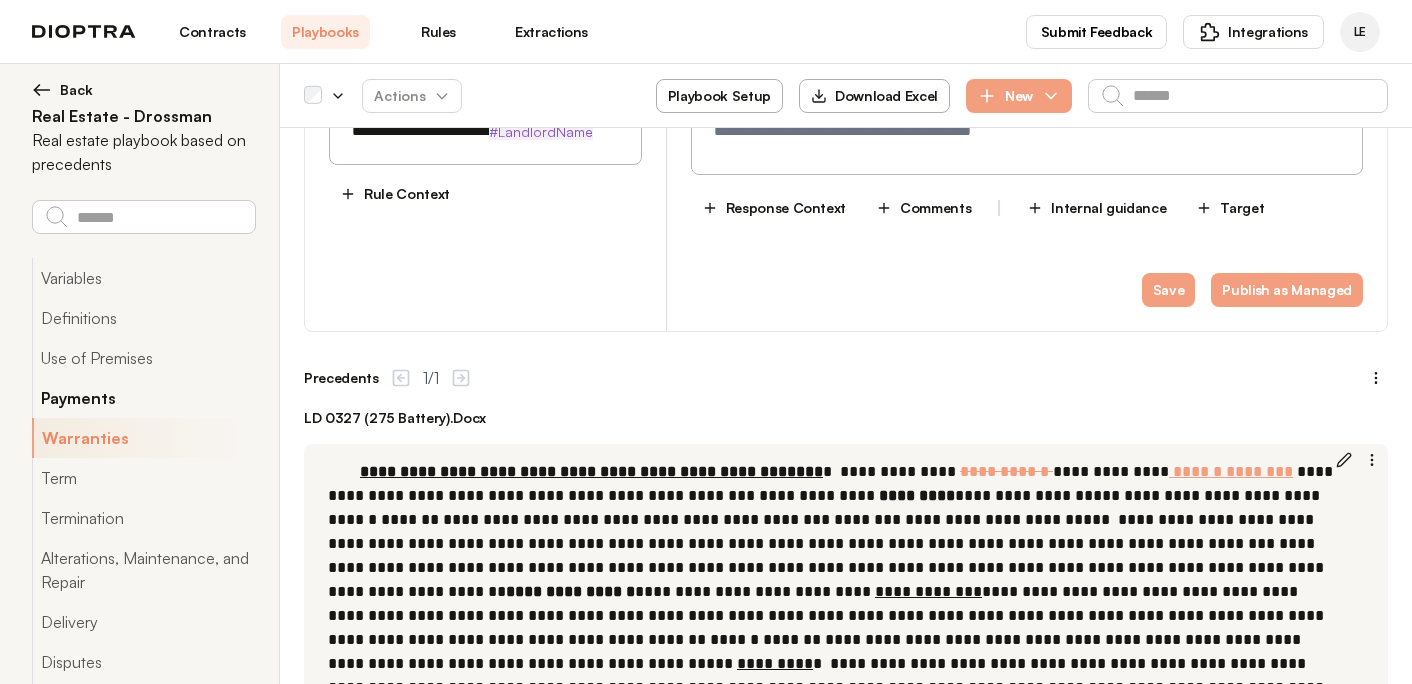 click on "Payments" at bounding box center [143, 398] 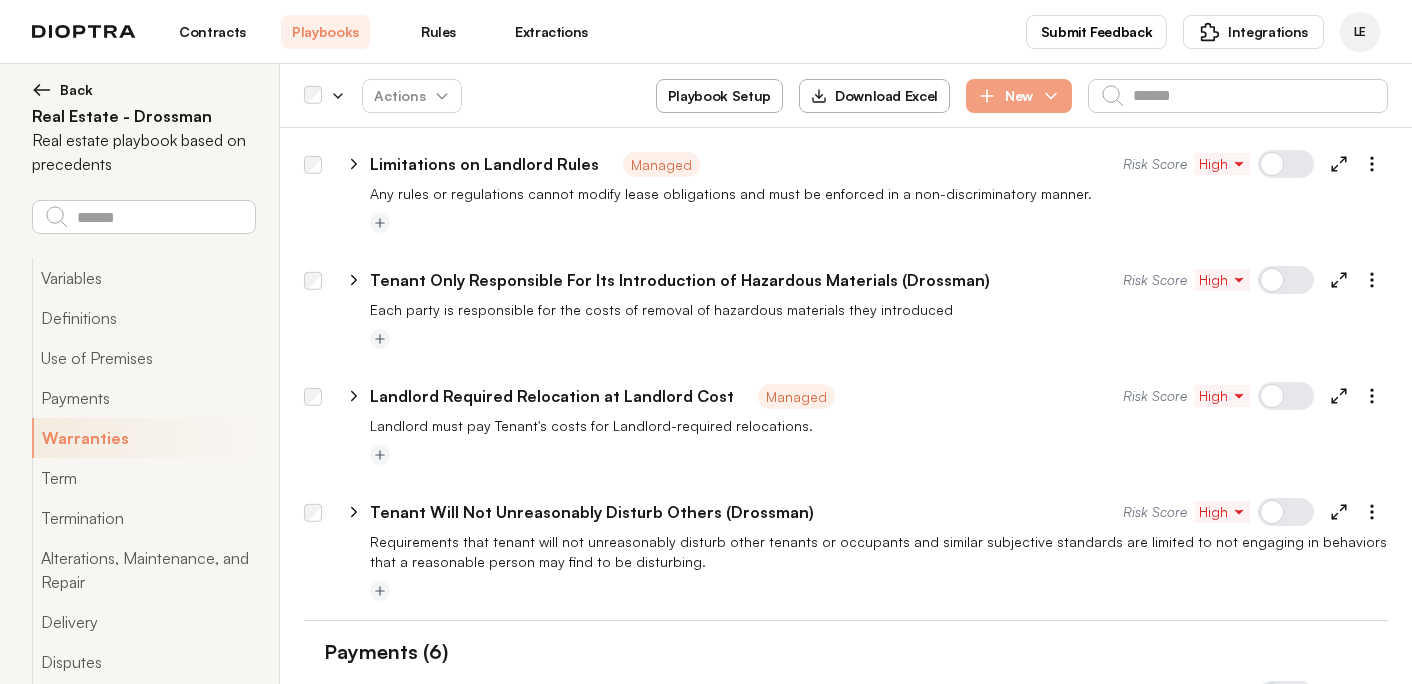type on "*" 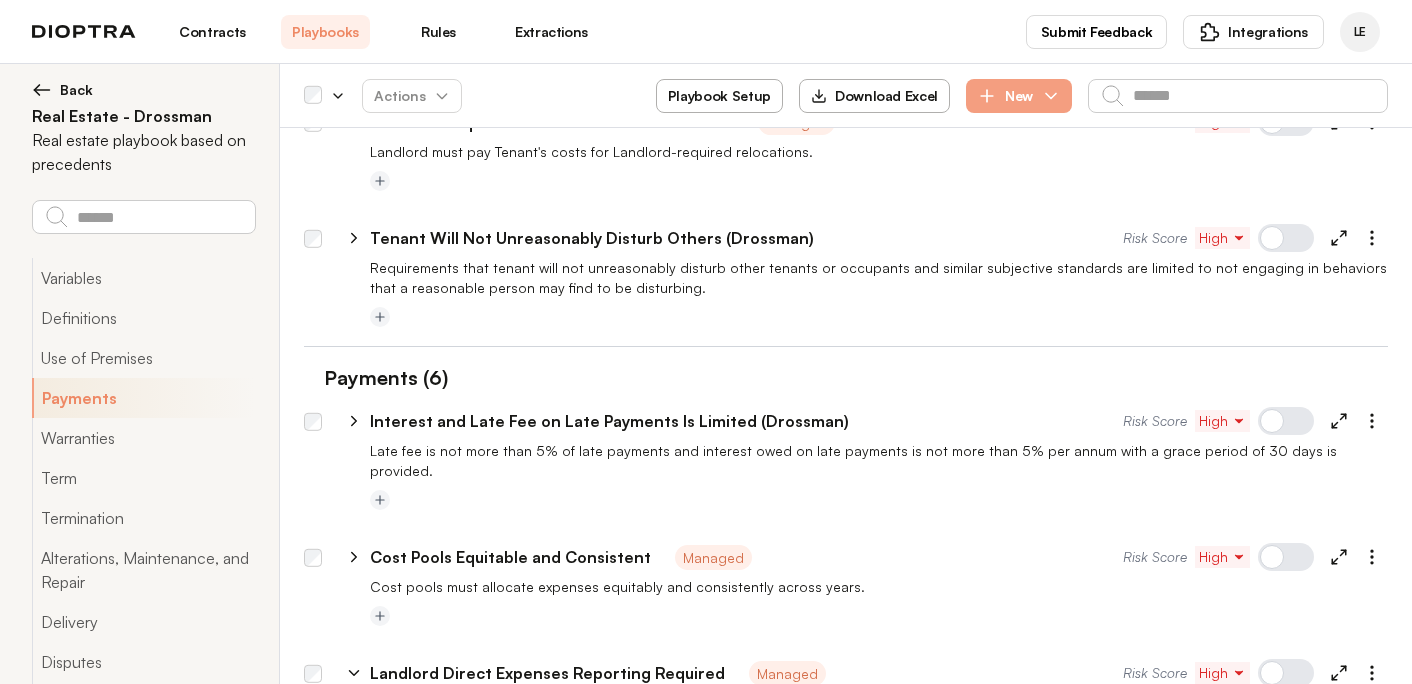 scroll, scrollTop: 9096, scrollLeft: 0, axis: vertical 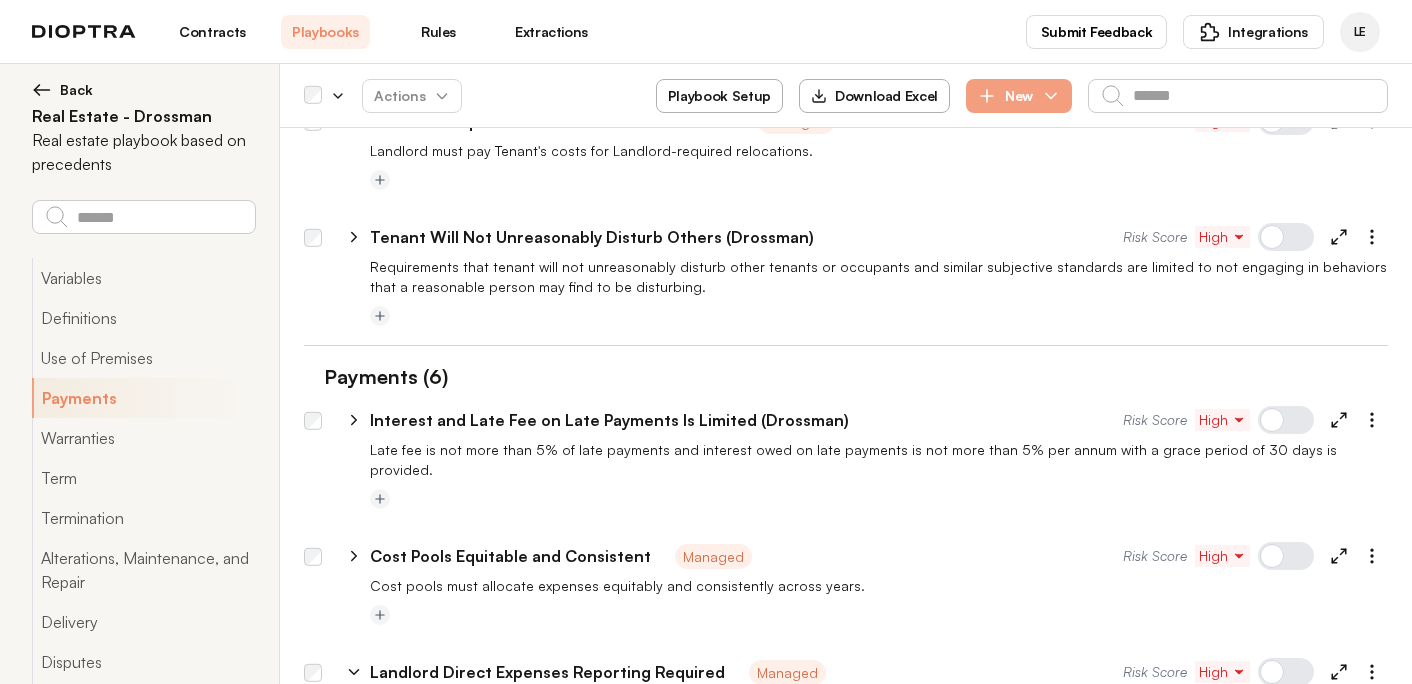 click on "**********" at bounding box center (485, 942) 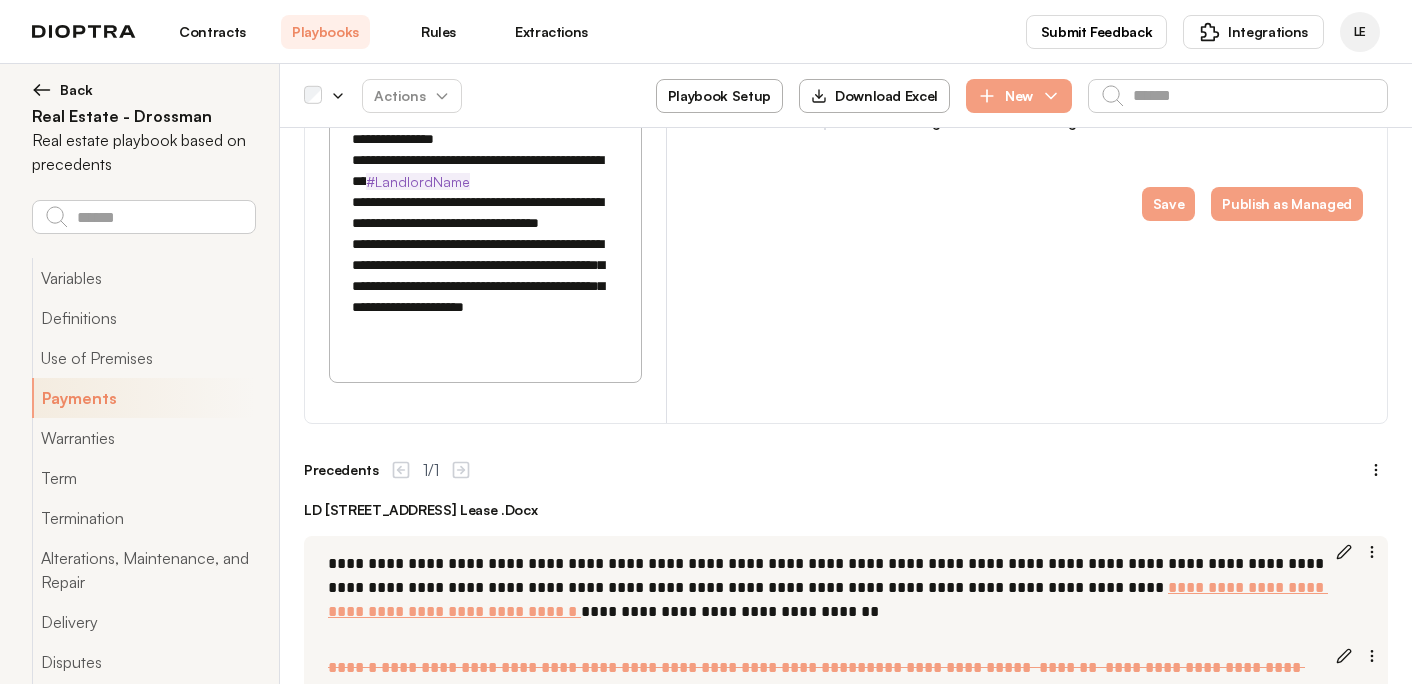 scroll, scrollTop: 11401, scrollLeft: 0, axis: vertical 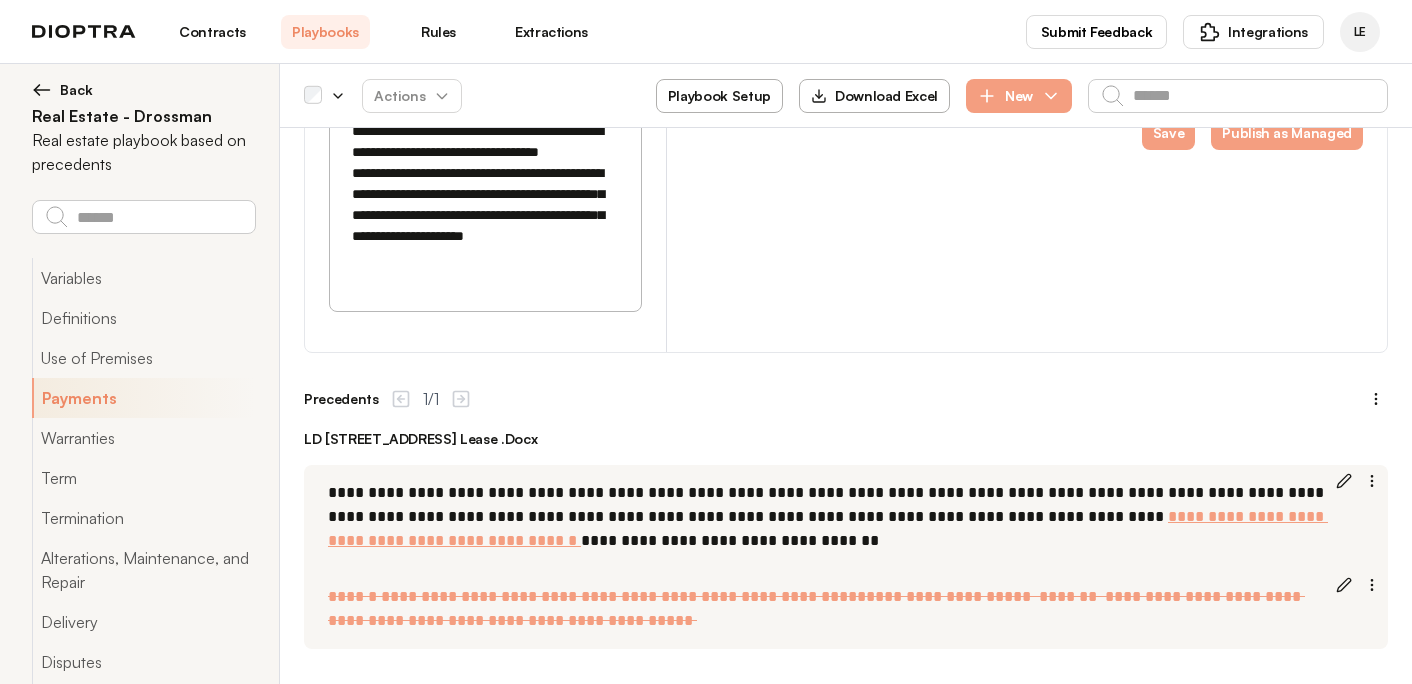 click on "**********" at bounding box center (485, 953) 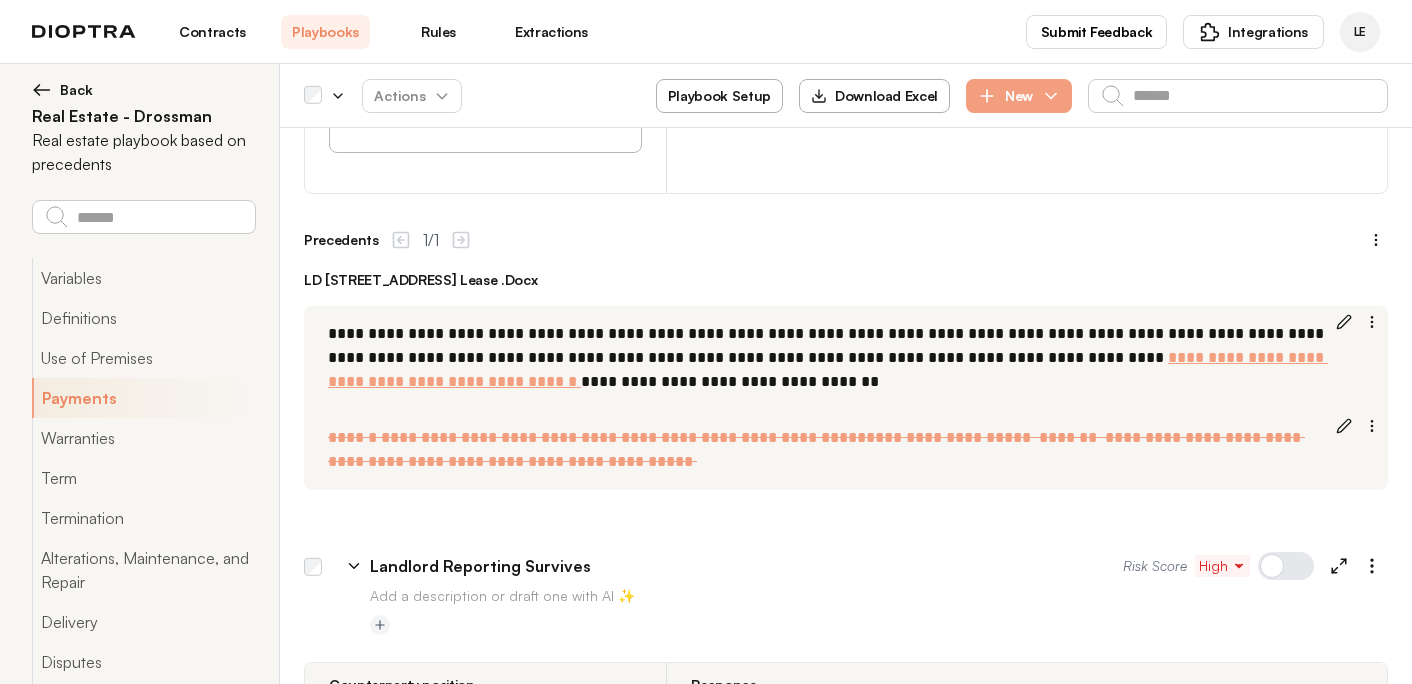 scroll, scrollTop: 11566, scrollLeft: 0, axis: vertical 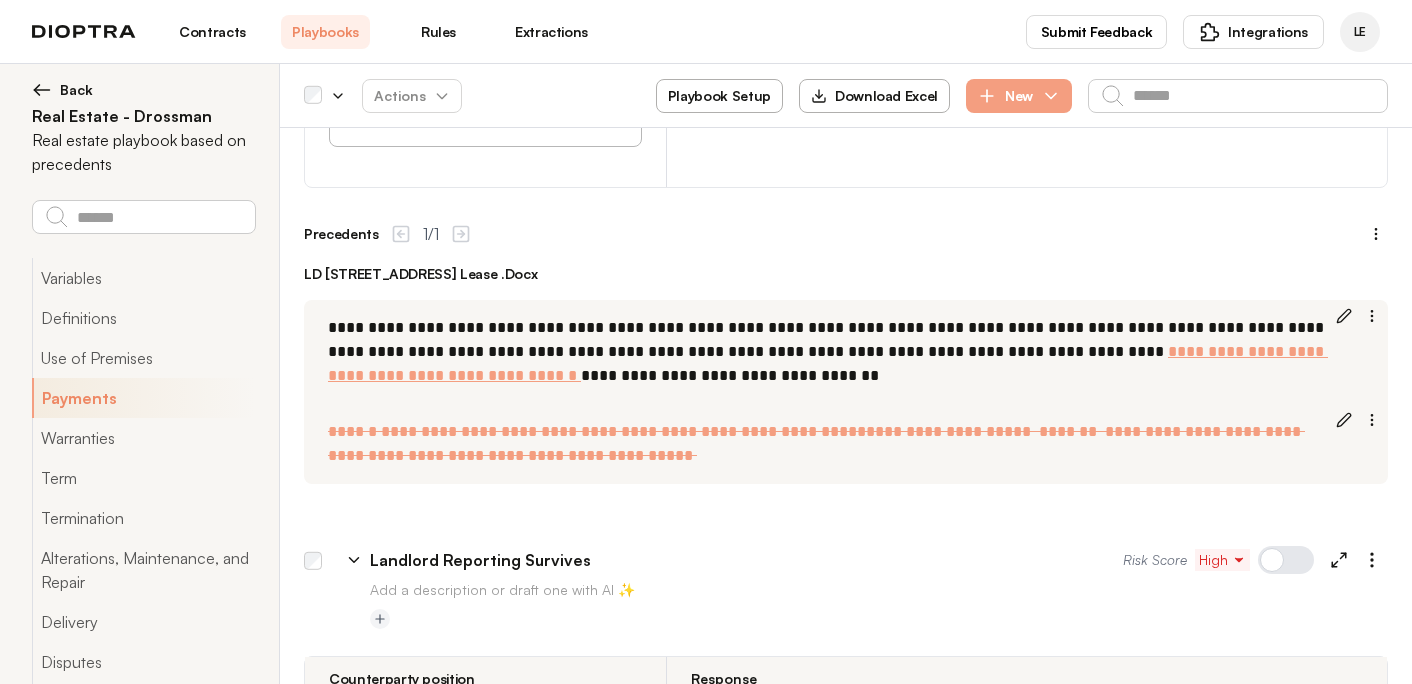 click on "**********" at bounding box center [485, 809] 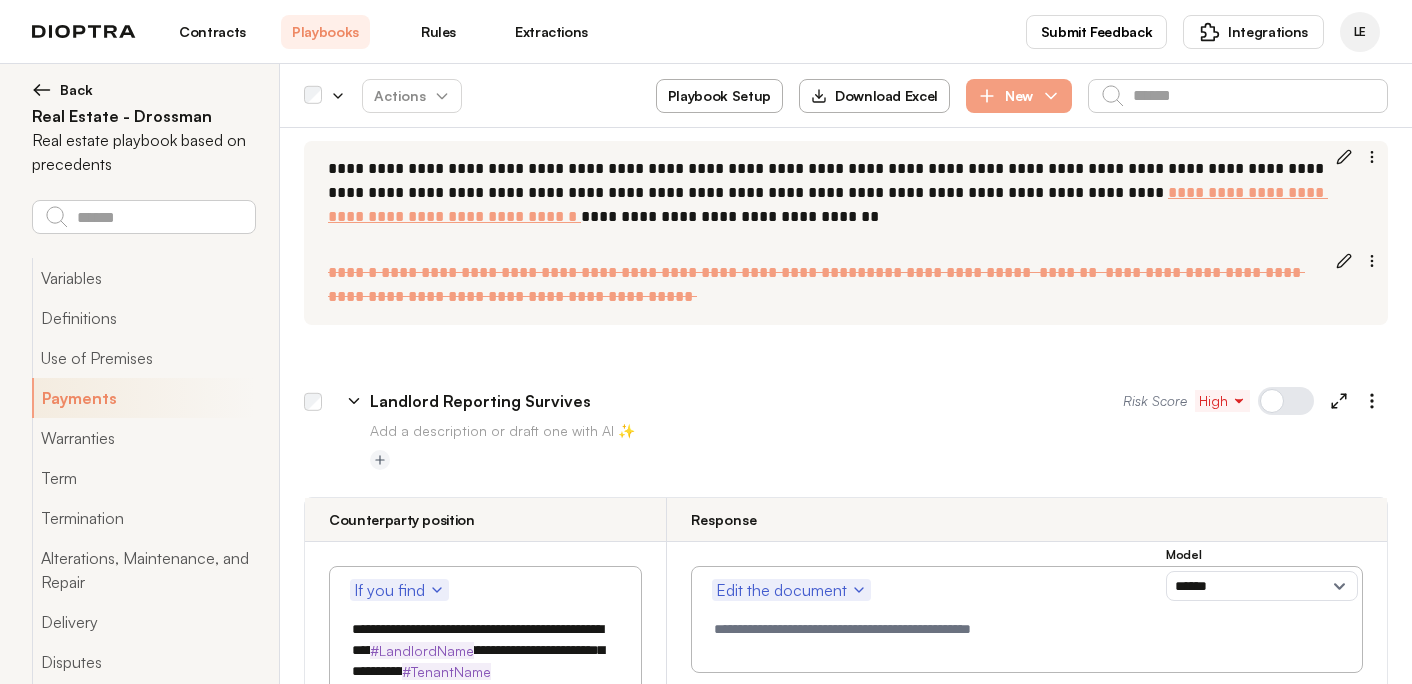 scroll, scrollTop: 11727, scrollLeft: 0, axis: vertical 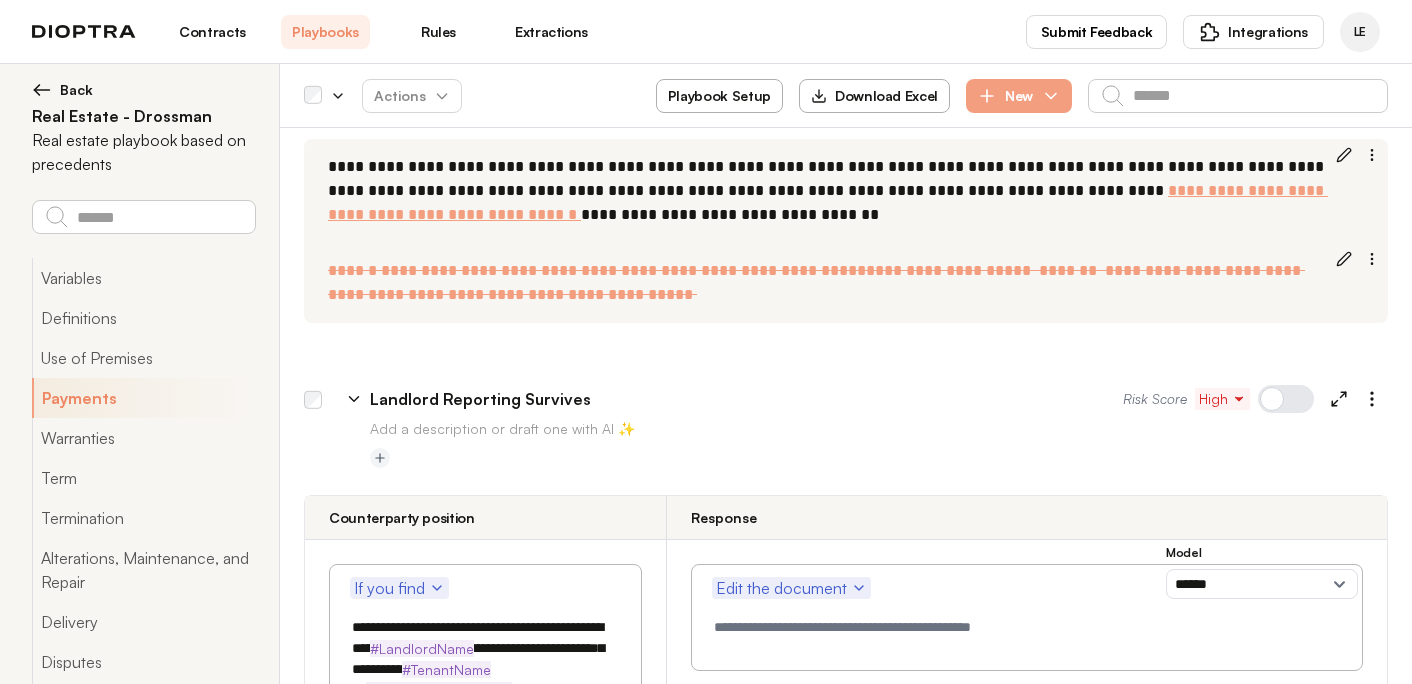 drag, startPoint x: 539, startPoint y: 614, endPoint x: 1126, endPoint y: 599, distance: 587.19165 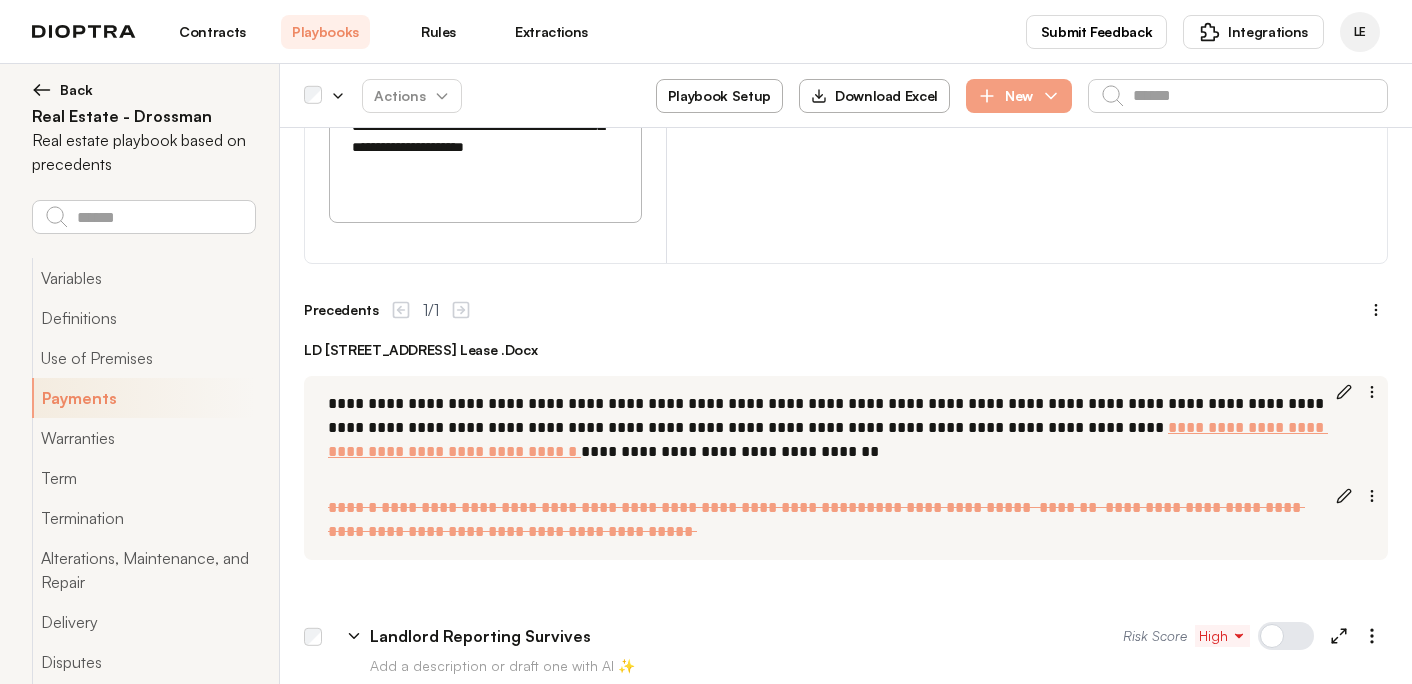 scroll, scrollTop: 11465, scrollLeft: 0, axis: vertical 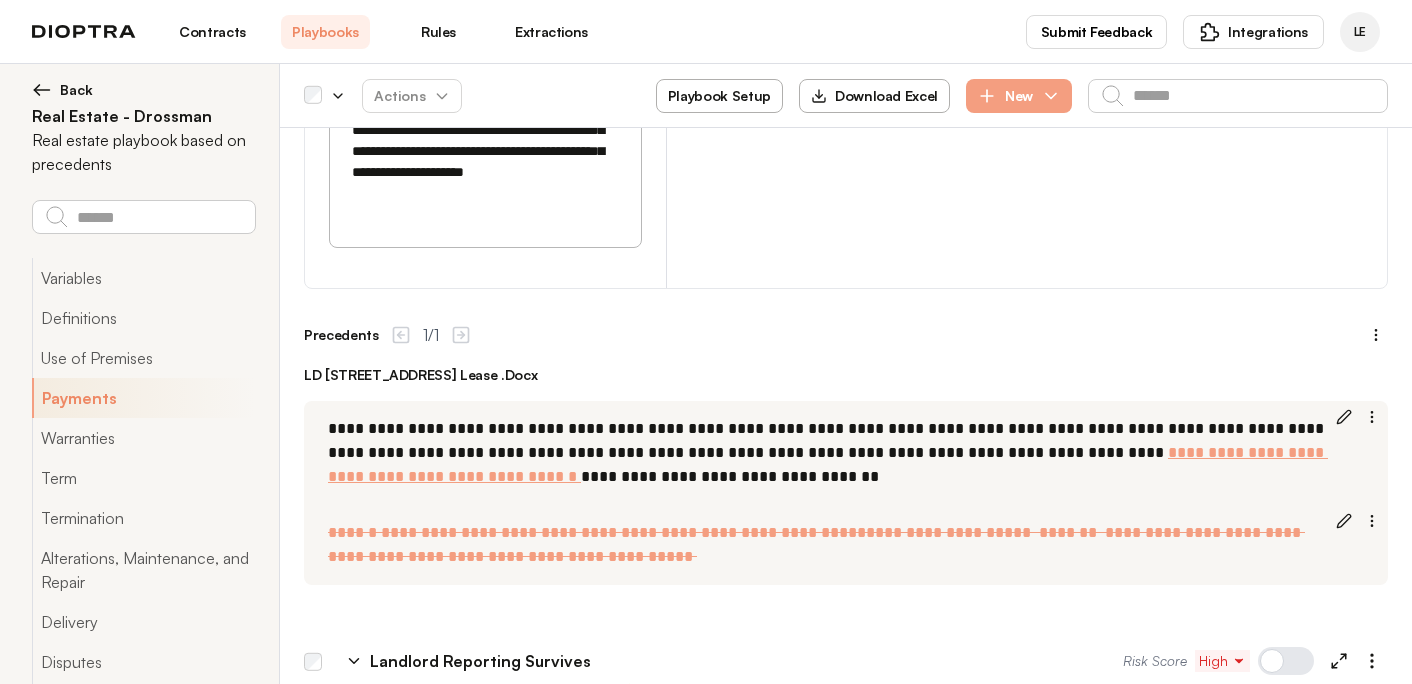 click on "**********" at bounding box center [485, 921] 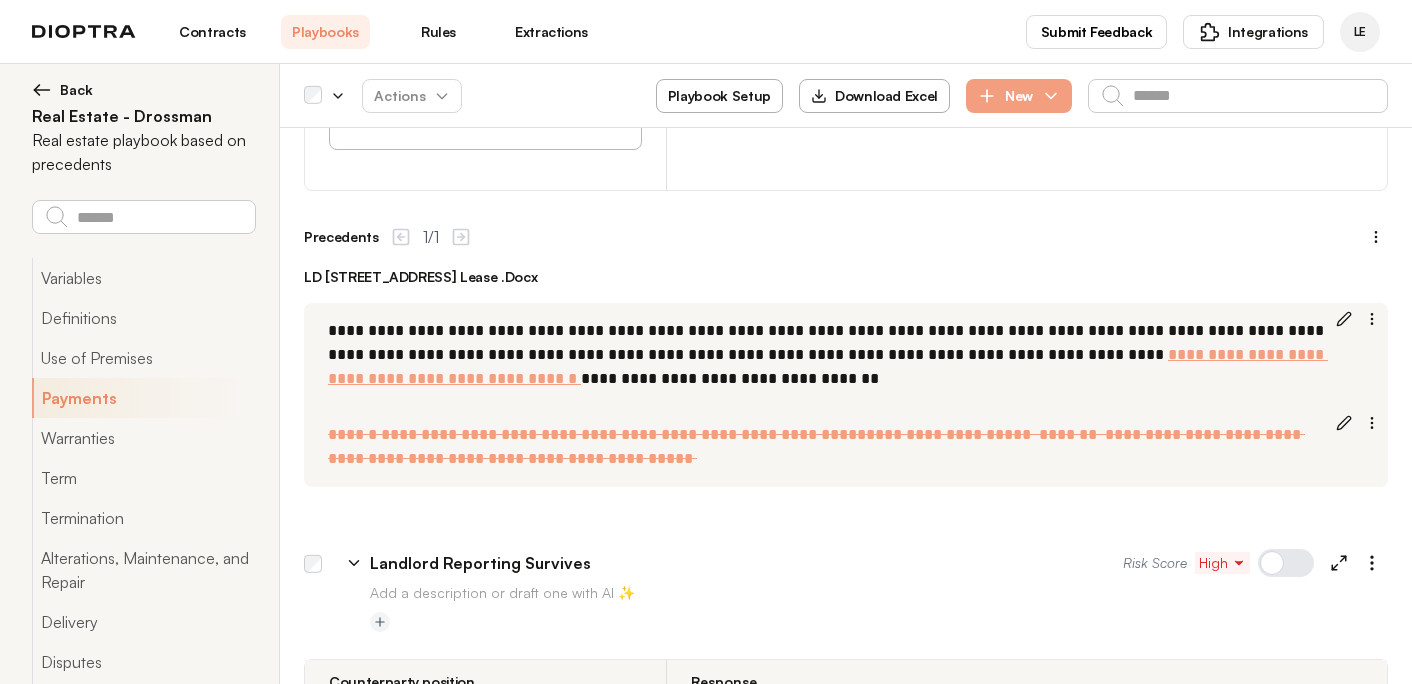 scroll, scrollTop: 11383, scrollLeft: 0, axis: vertical 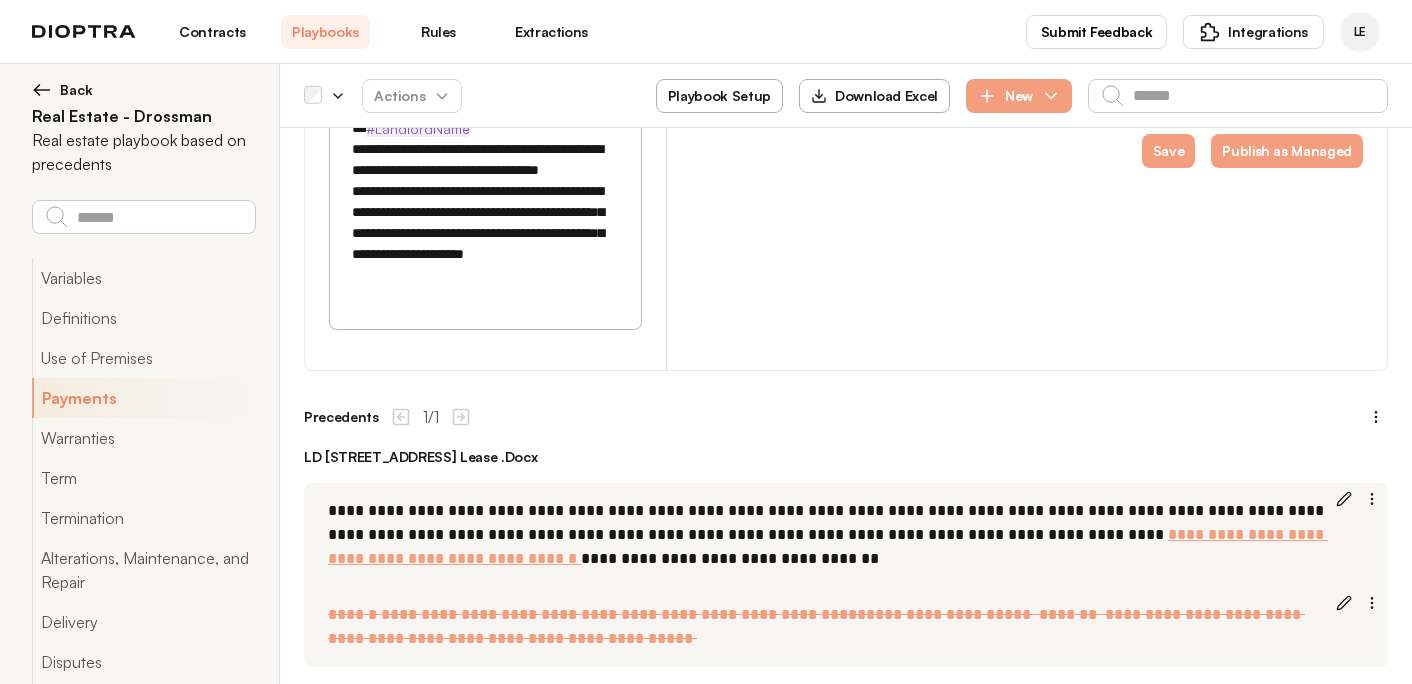 type on "**********" 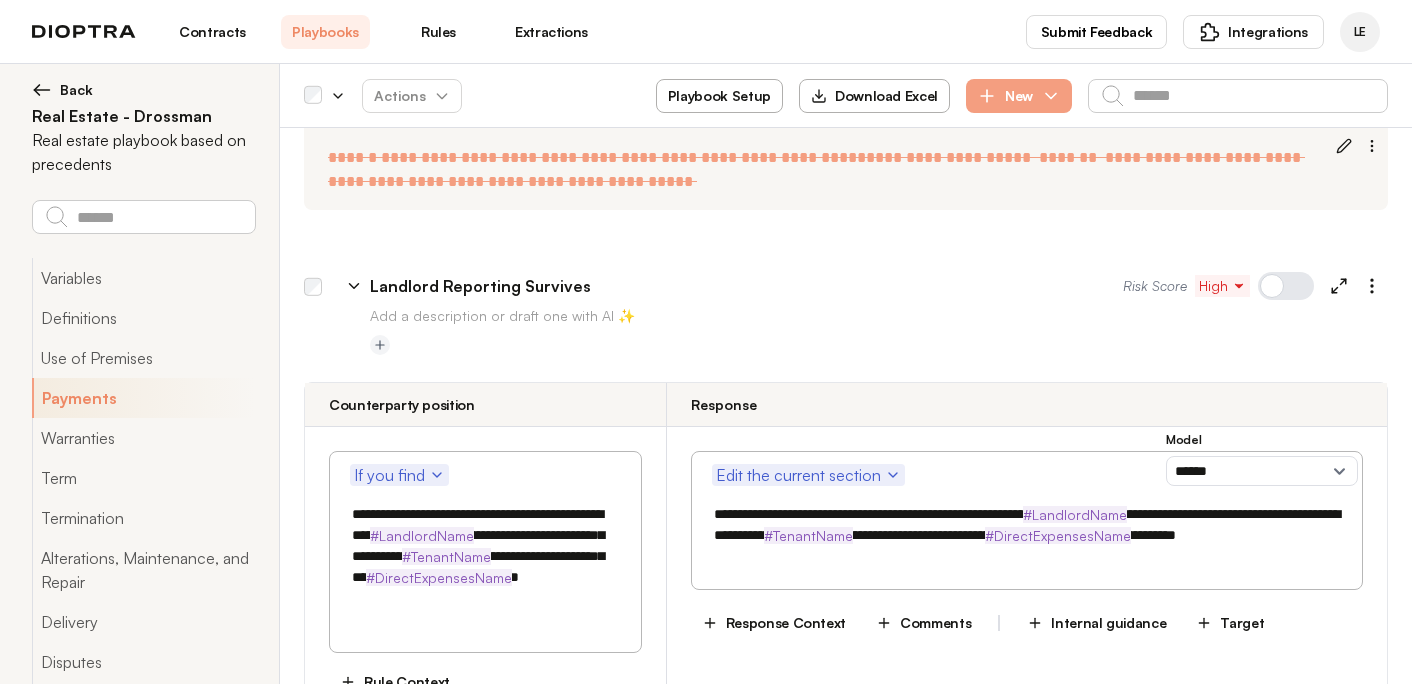 type on "*" 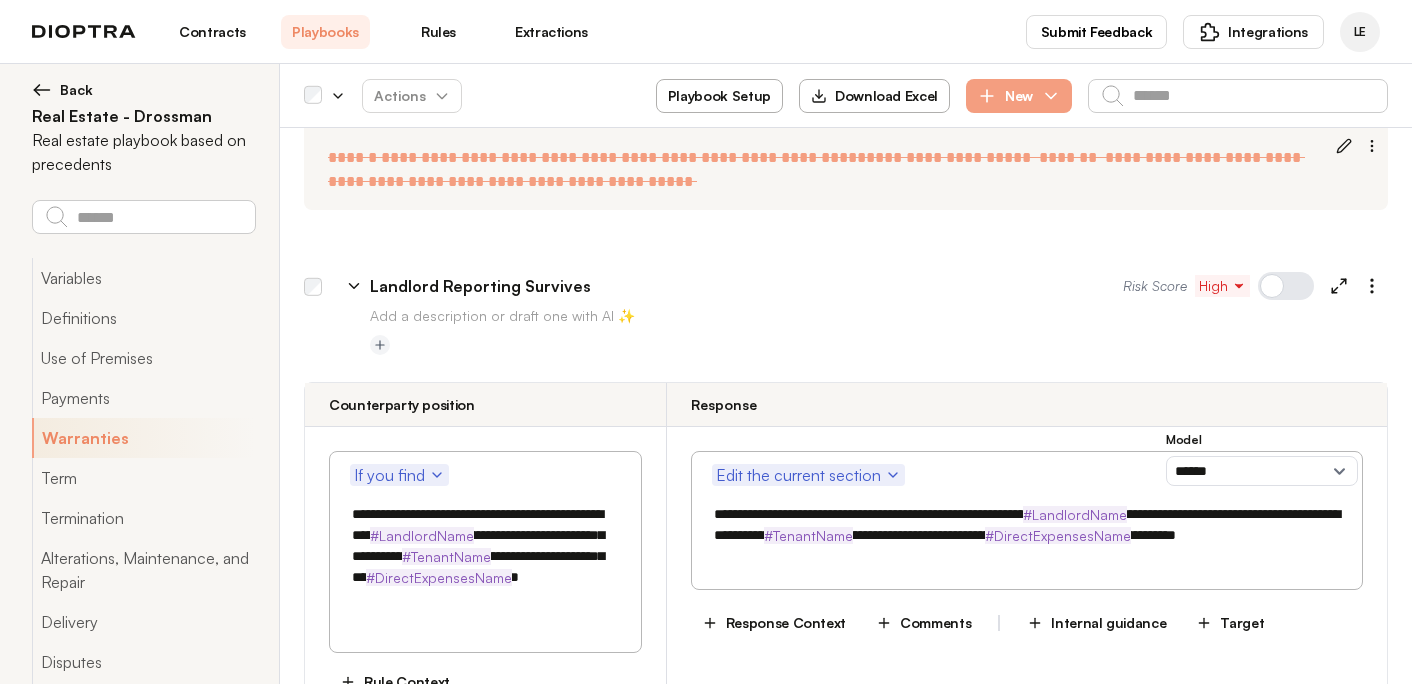 scroll, scrollTop: 11951, scrollLeft: 0, axis: vertical 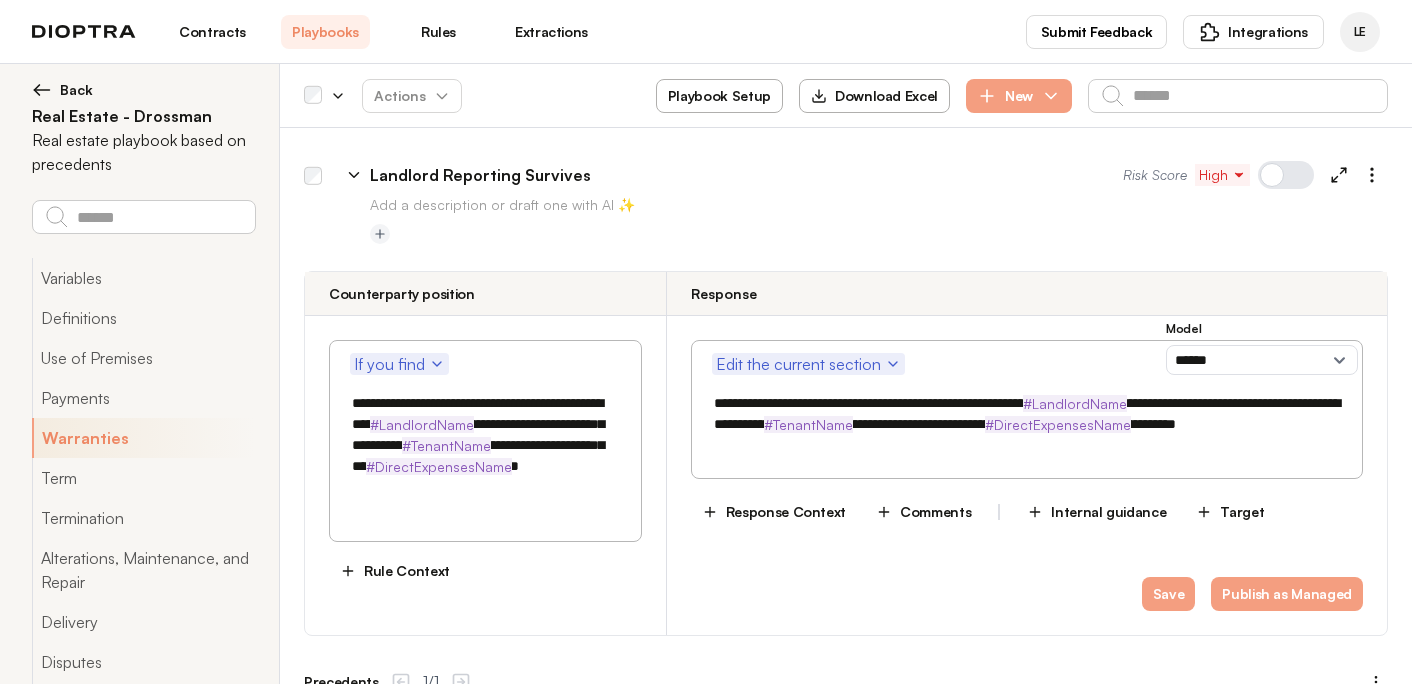 drag, startPoint x: 902, startPoint y: 443, endPoint x: 838, endPoint y: 443, distance: 64 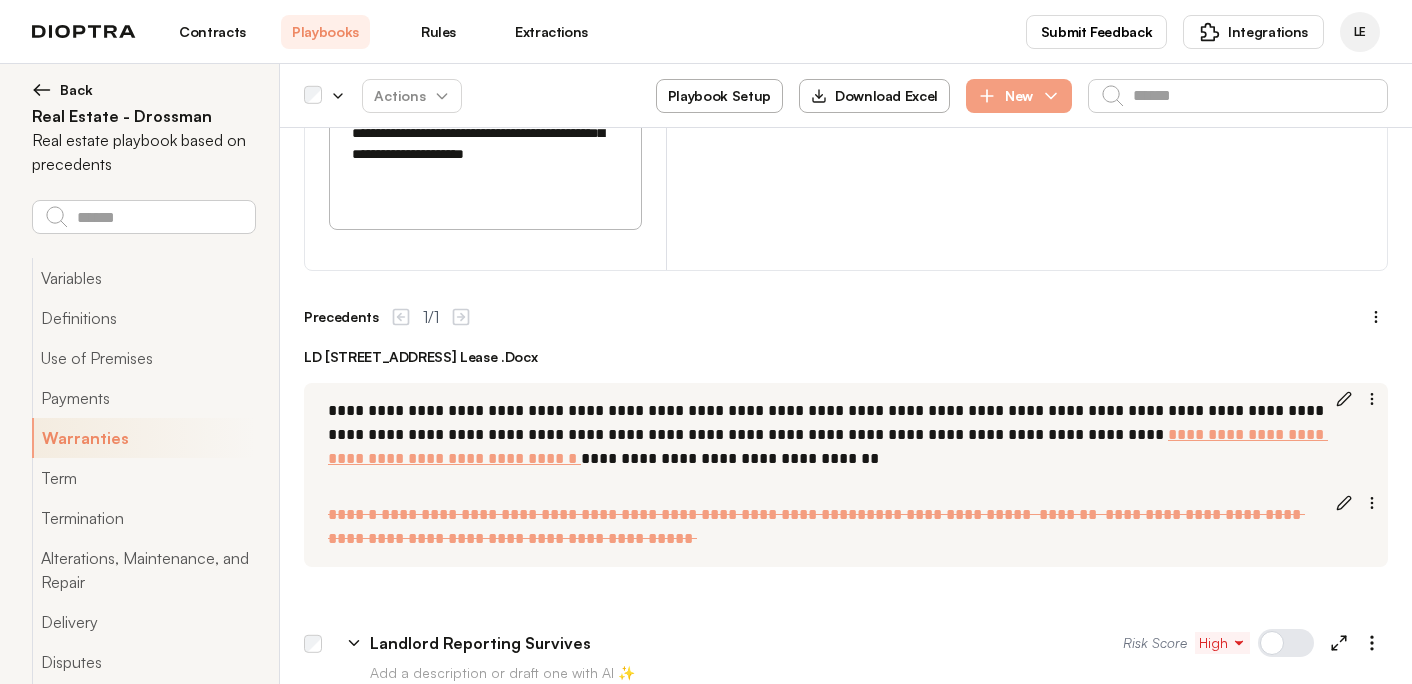 scroll, scrollTop: 11479, scrollLeft: 0, axis: vertical 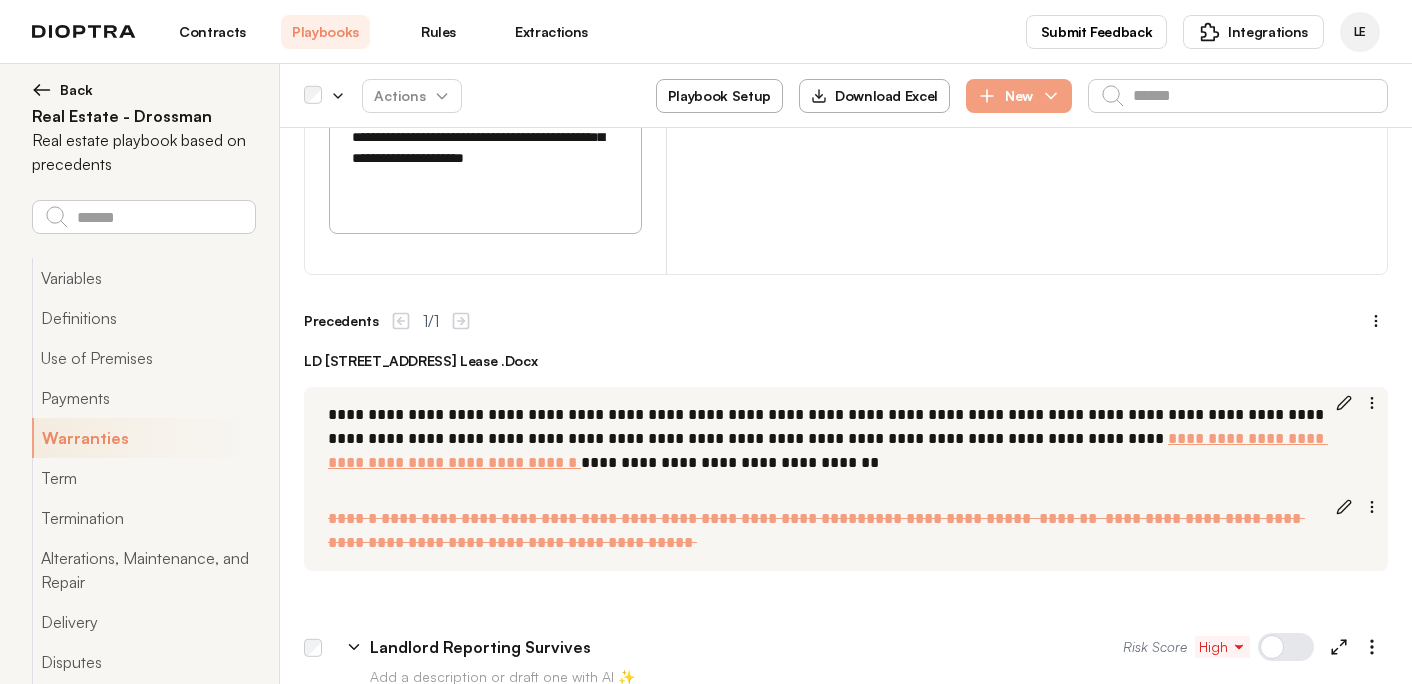 click on "**********" at bounding box center (1027, 896) 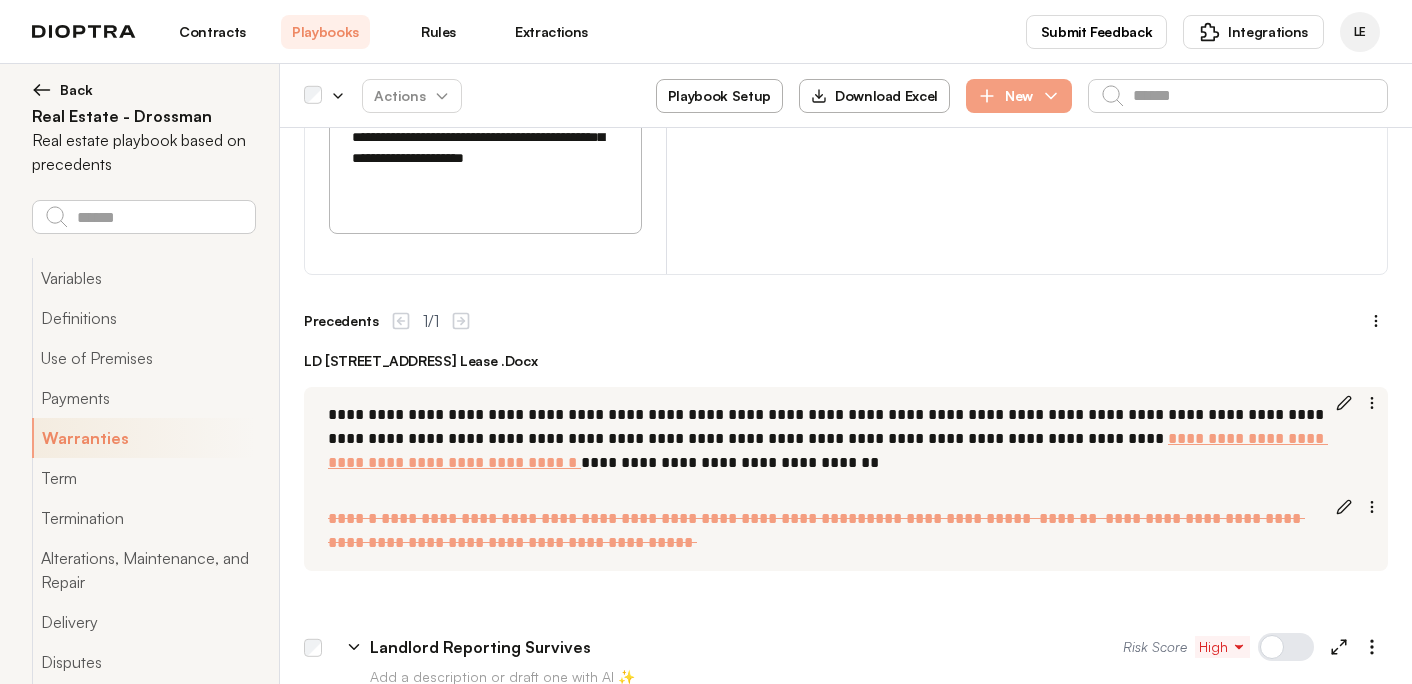 click on "**********" at bounding box center (1027, 917) 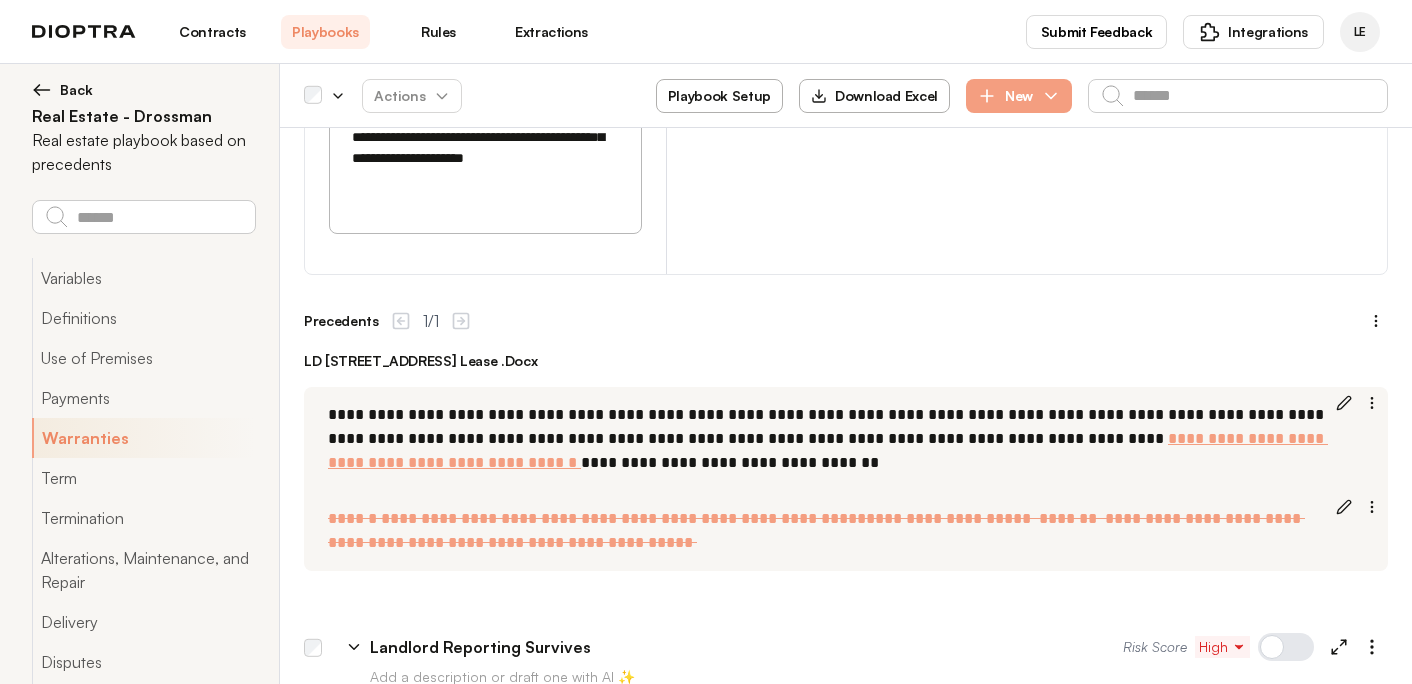click on "**********" at bounding box center (1027, 917) 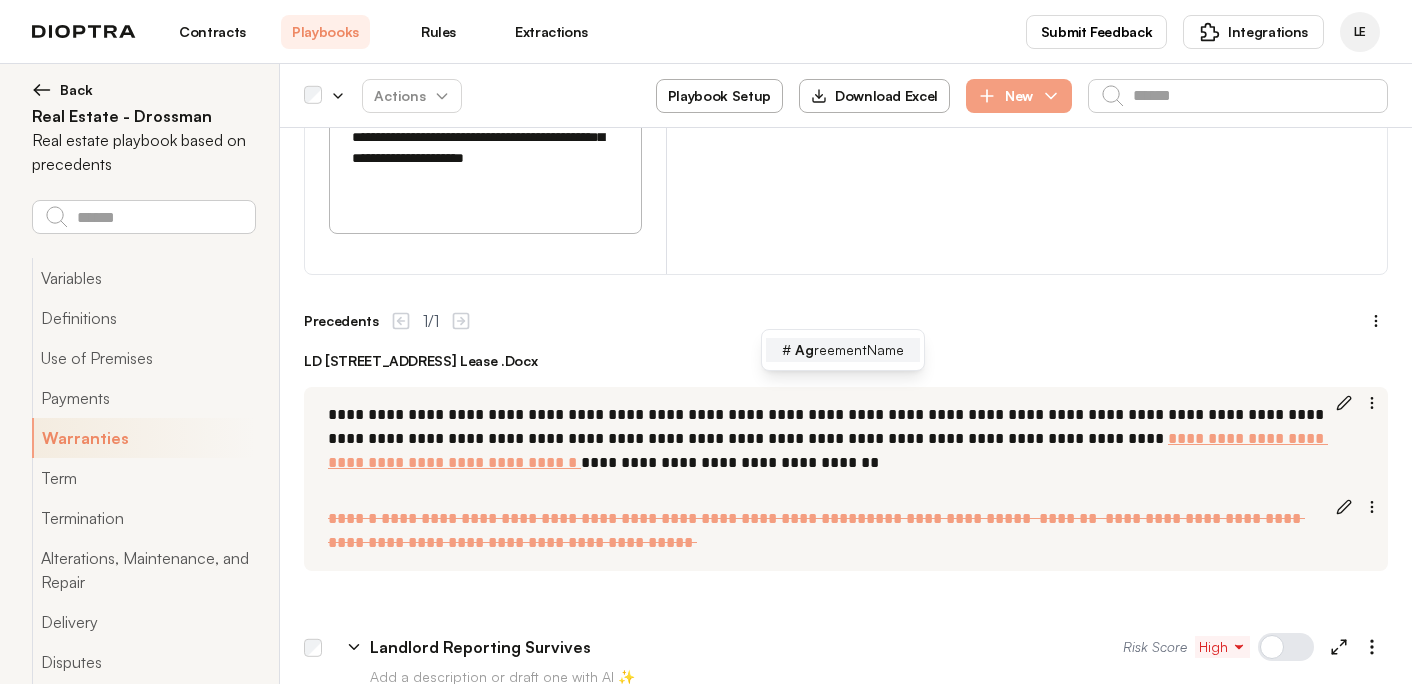 click on "Ag reementName" at bounding box center [849, 350] 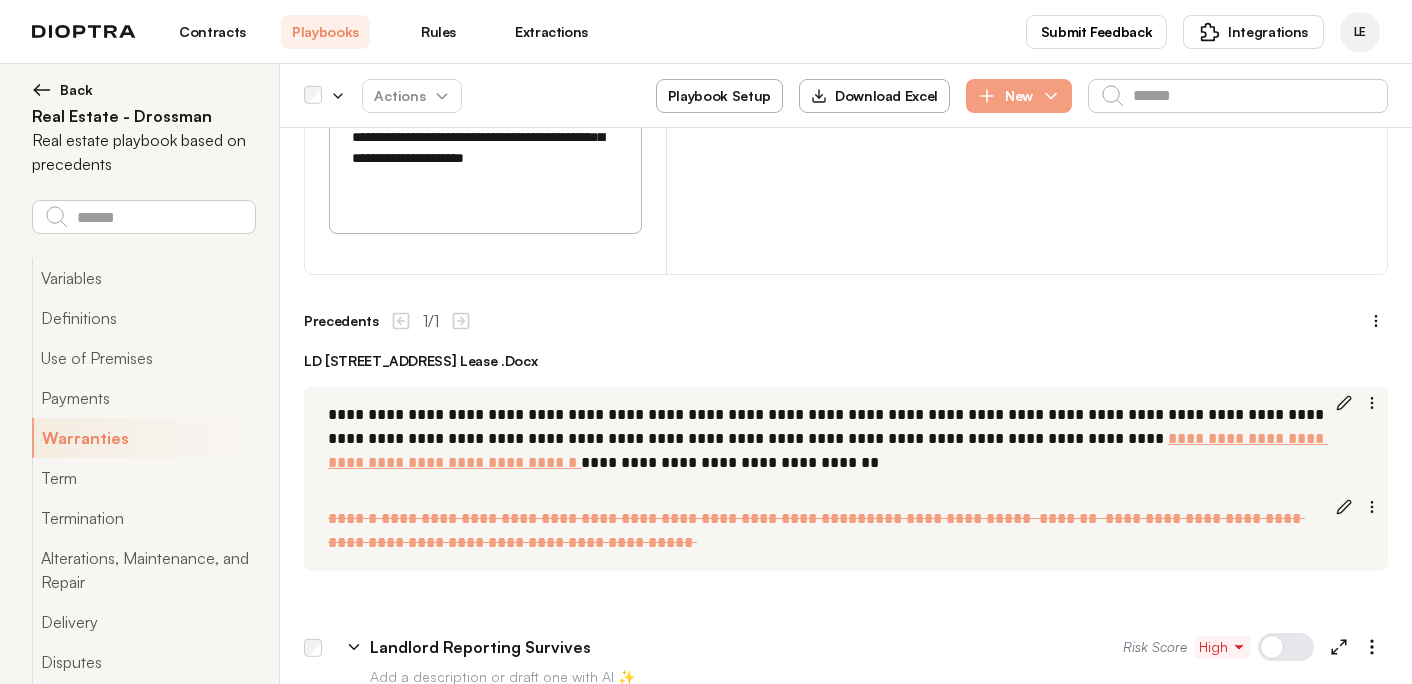 type on "**********" 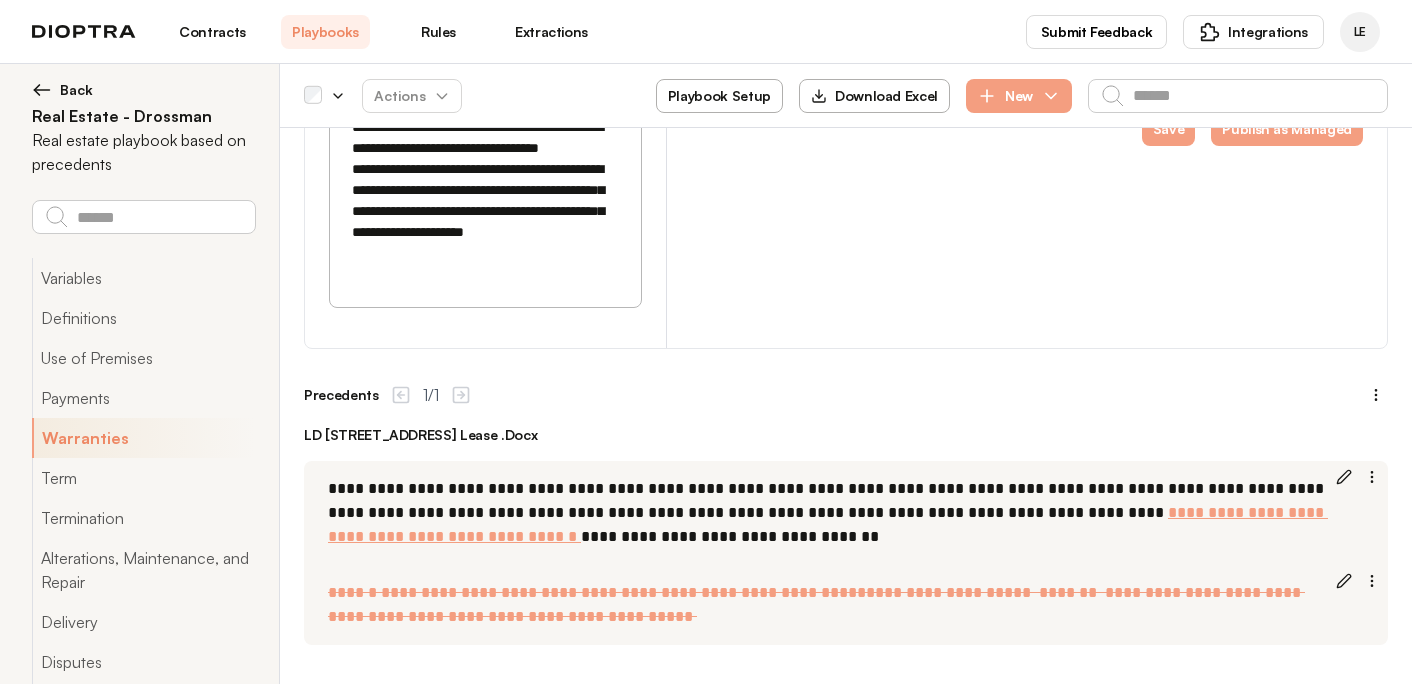 scroll, scrollTop: 11264, scrollLeft: 0, axis: vertical 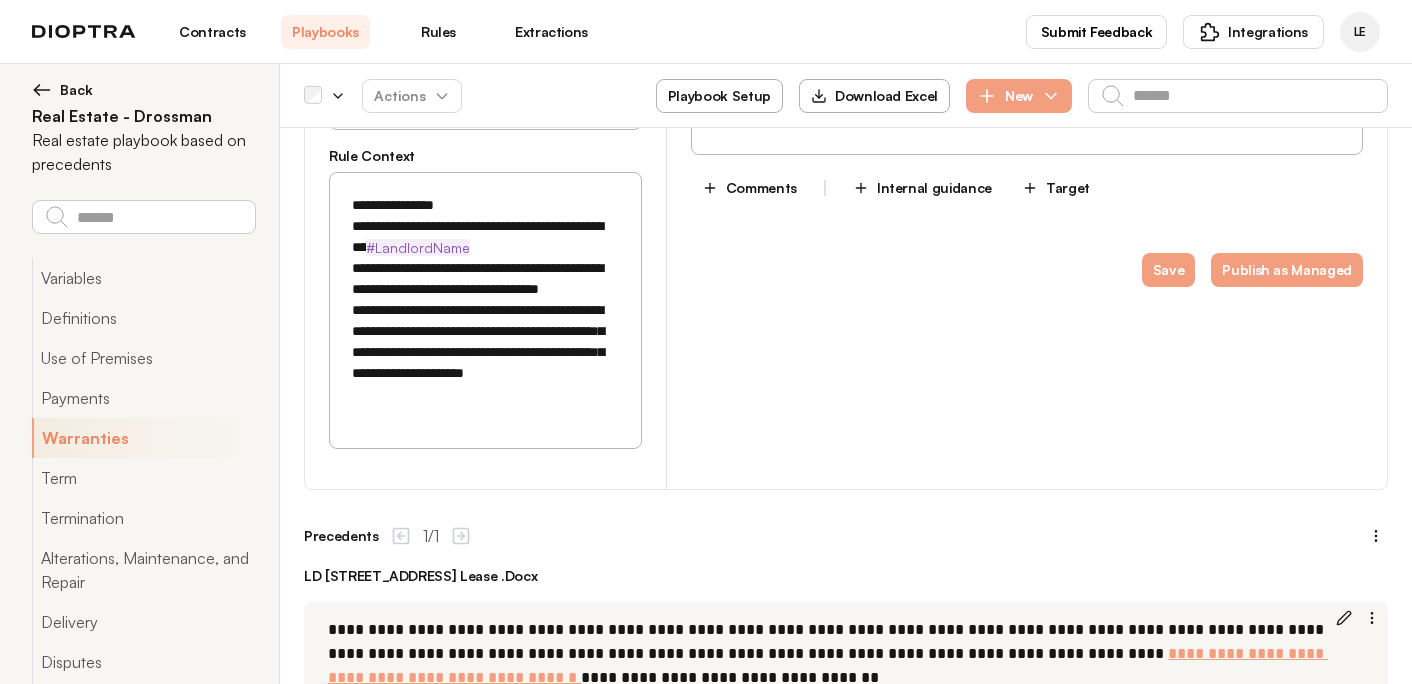 click at bounding box center [1286, 862] 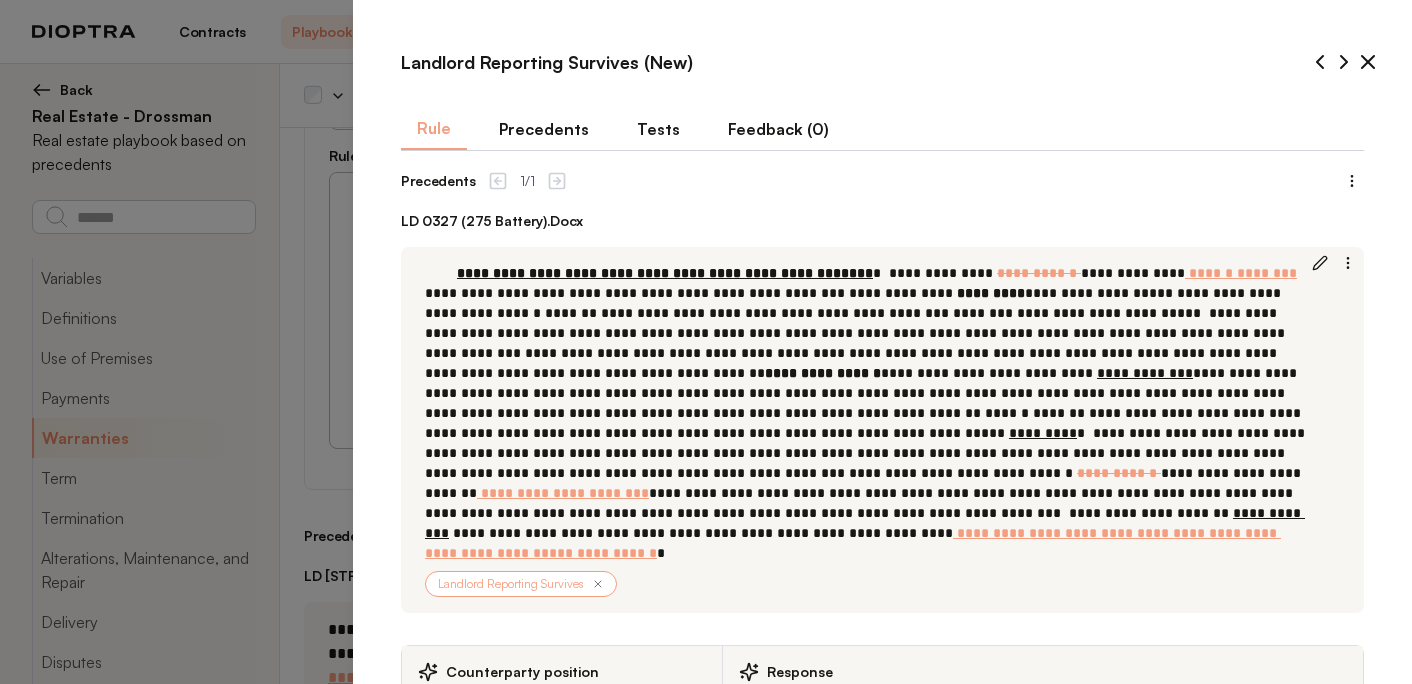scroll, scrollTop: 842, scrollLeft: 0, axis: vertical 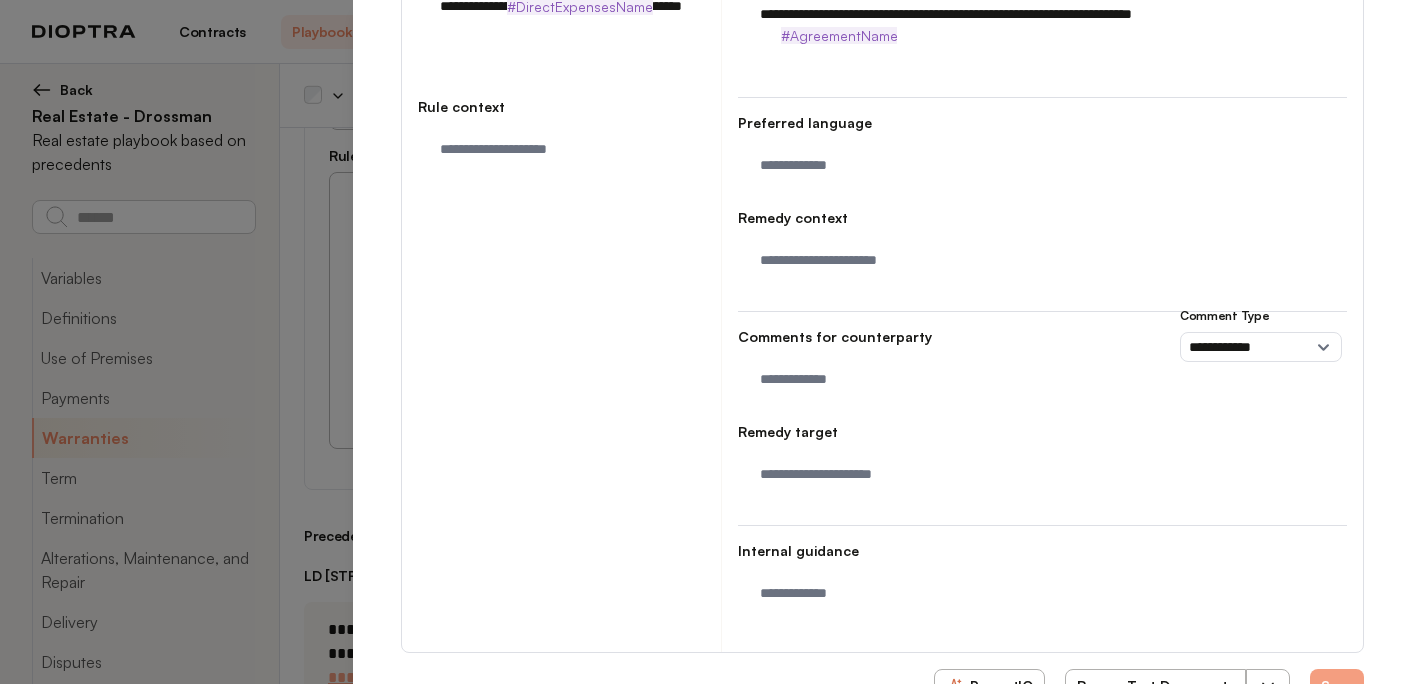 click 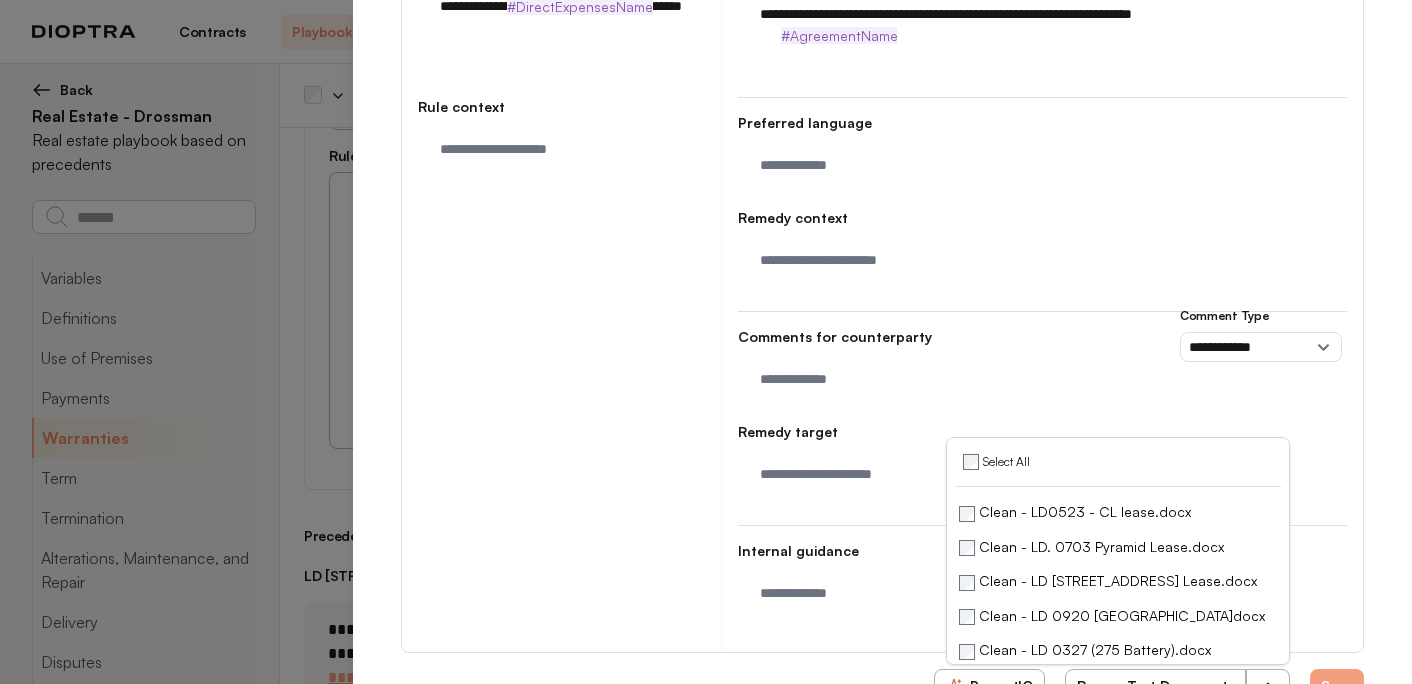 click on "Run on Test Documents" at bounding box center [1156, 686] 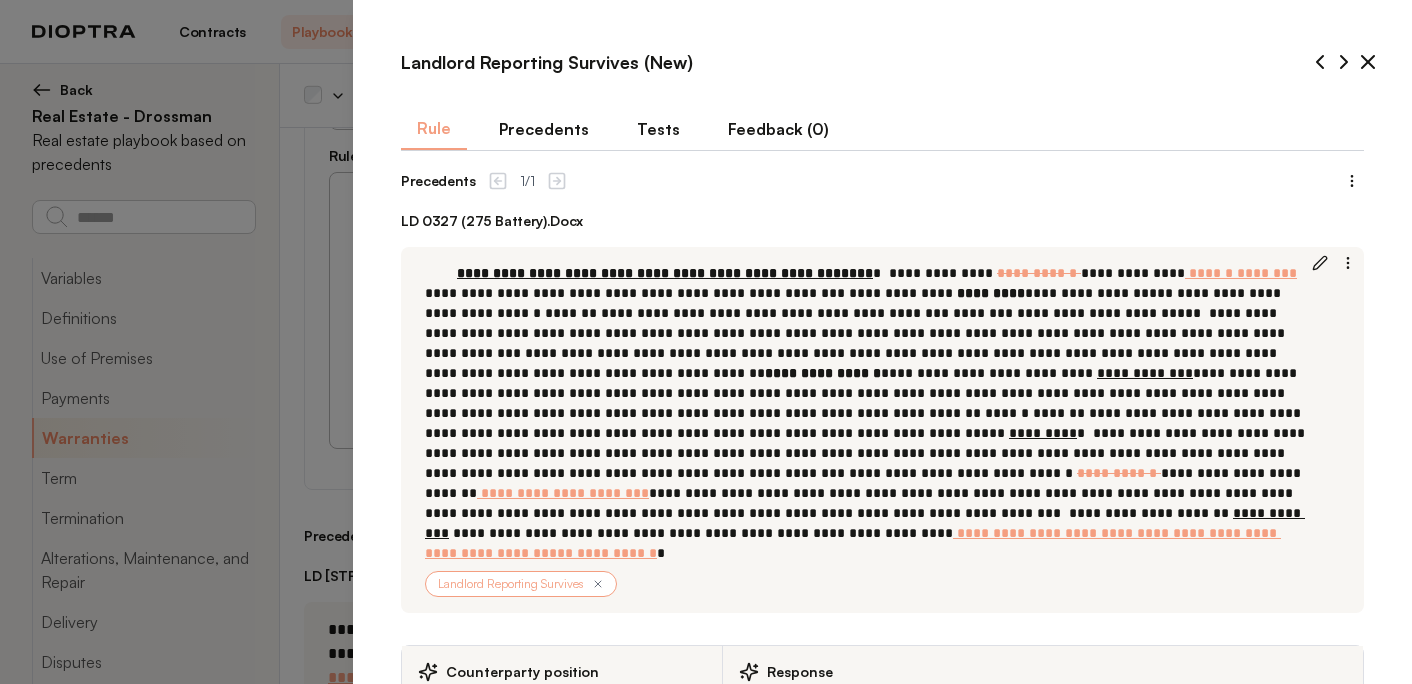 click on "Tests" at bounding box center (658, 129) 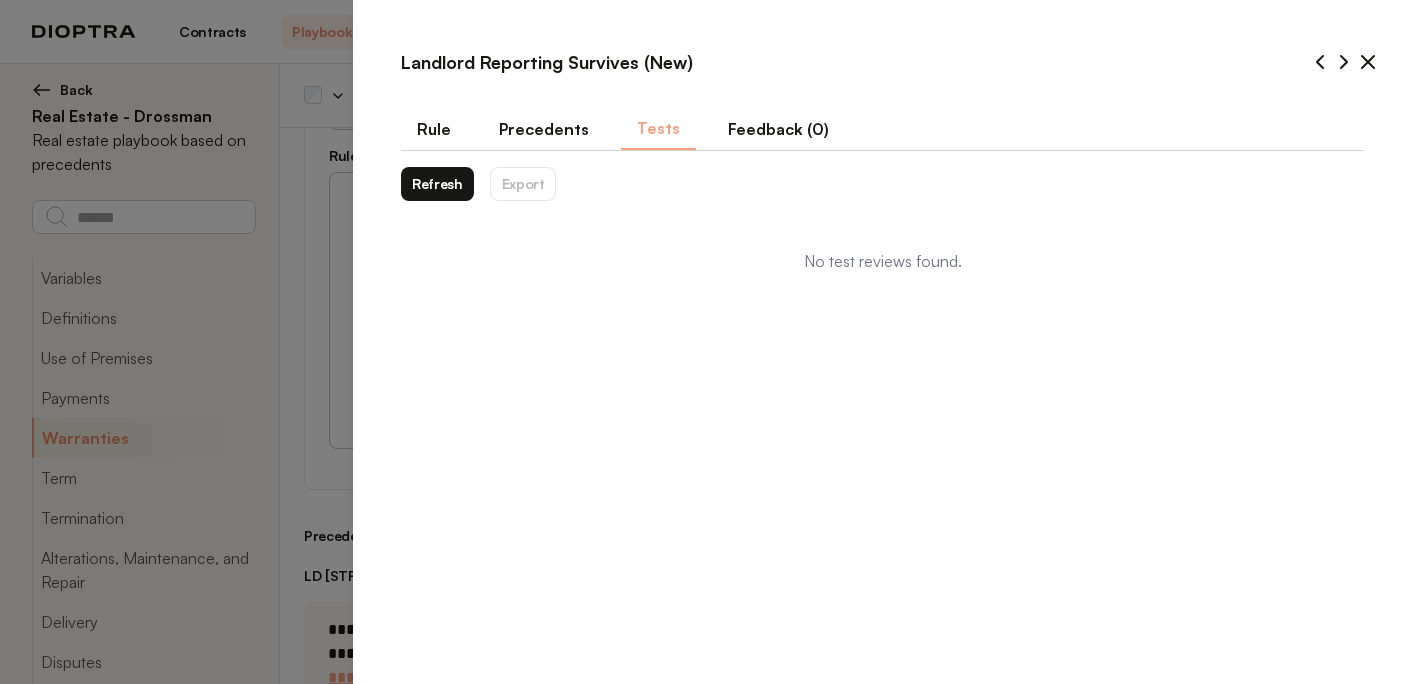 click on "Refresh" at bounding box center [437, 184] 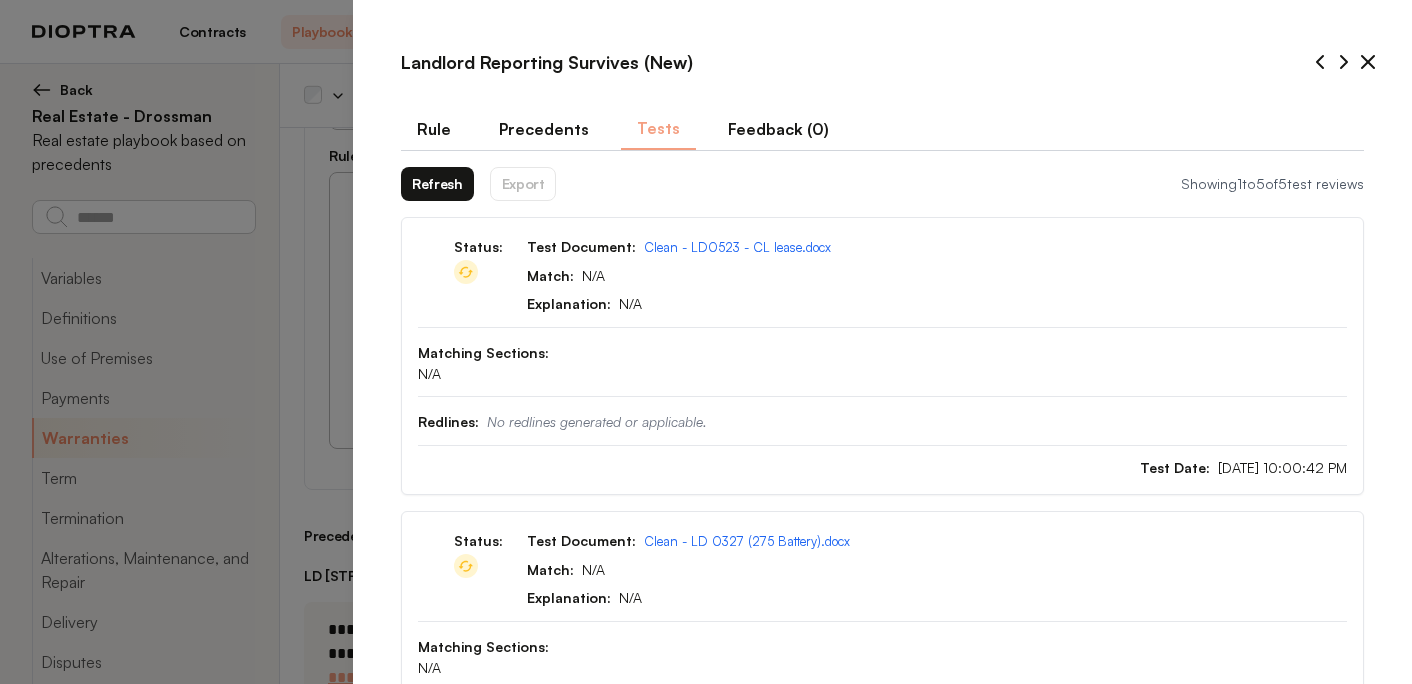 click on "Refresh" at bounding box center (437, 184) 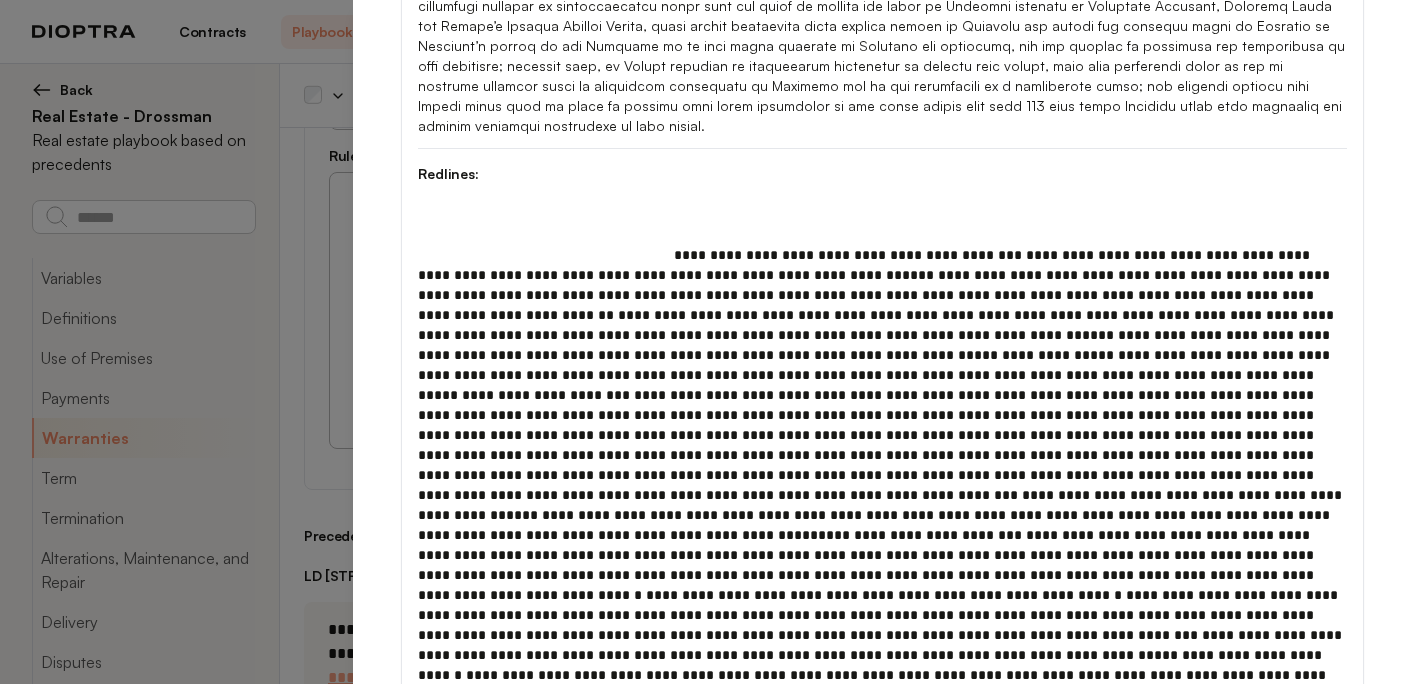 scroll, scrollTop: 685, scrollLeft: 0, axis: vertical 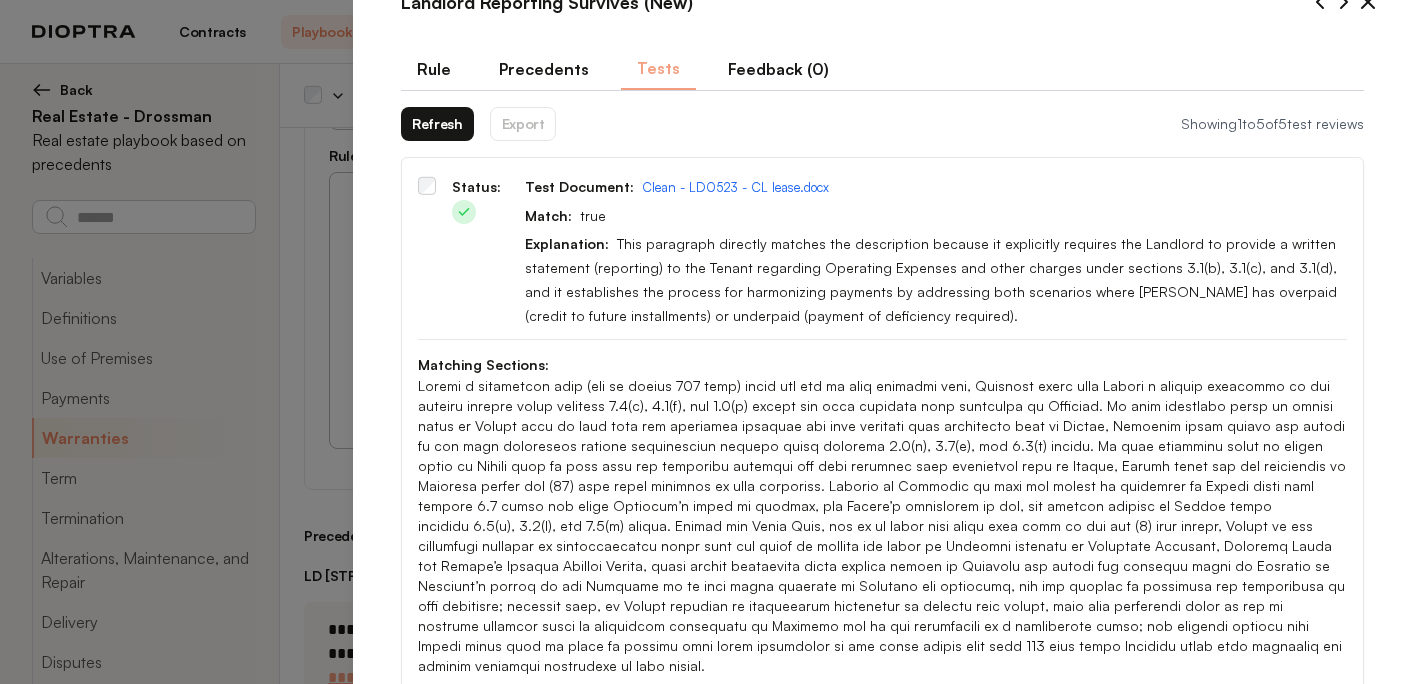 click on "Refresh" at bounding box center (437, 124) 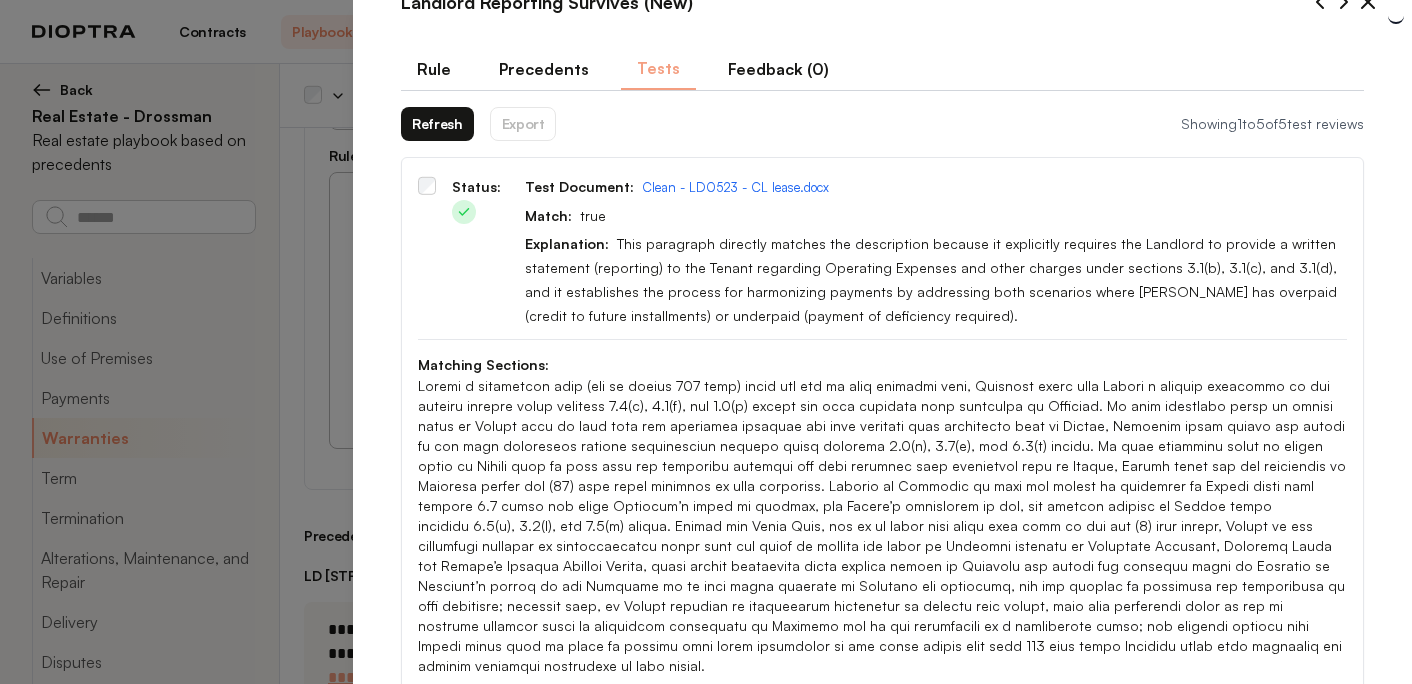 scroll, scrollTop: 0, scrollLeft: 0, axis: both 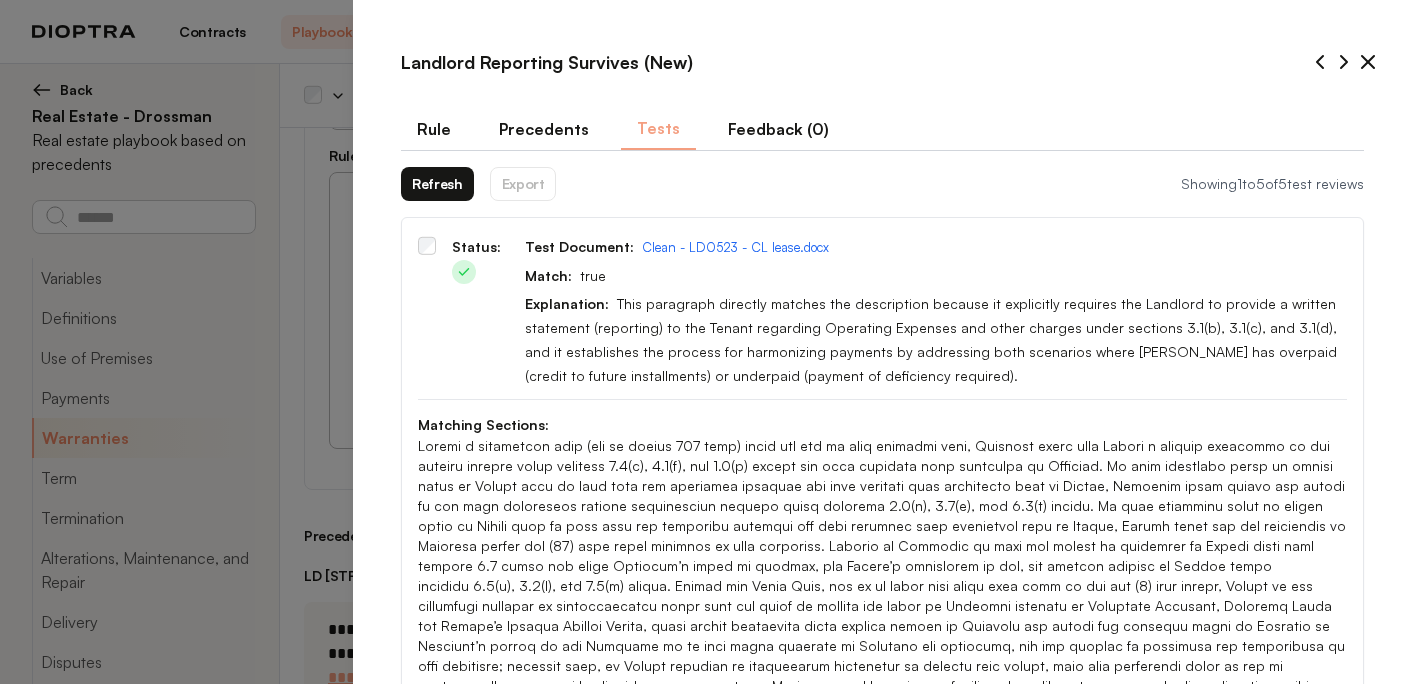 click on "Rule" at bounding box center [434, 129] 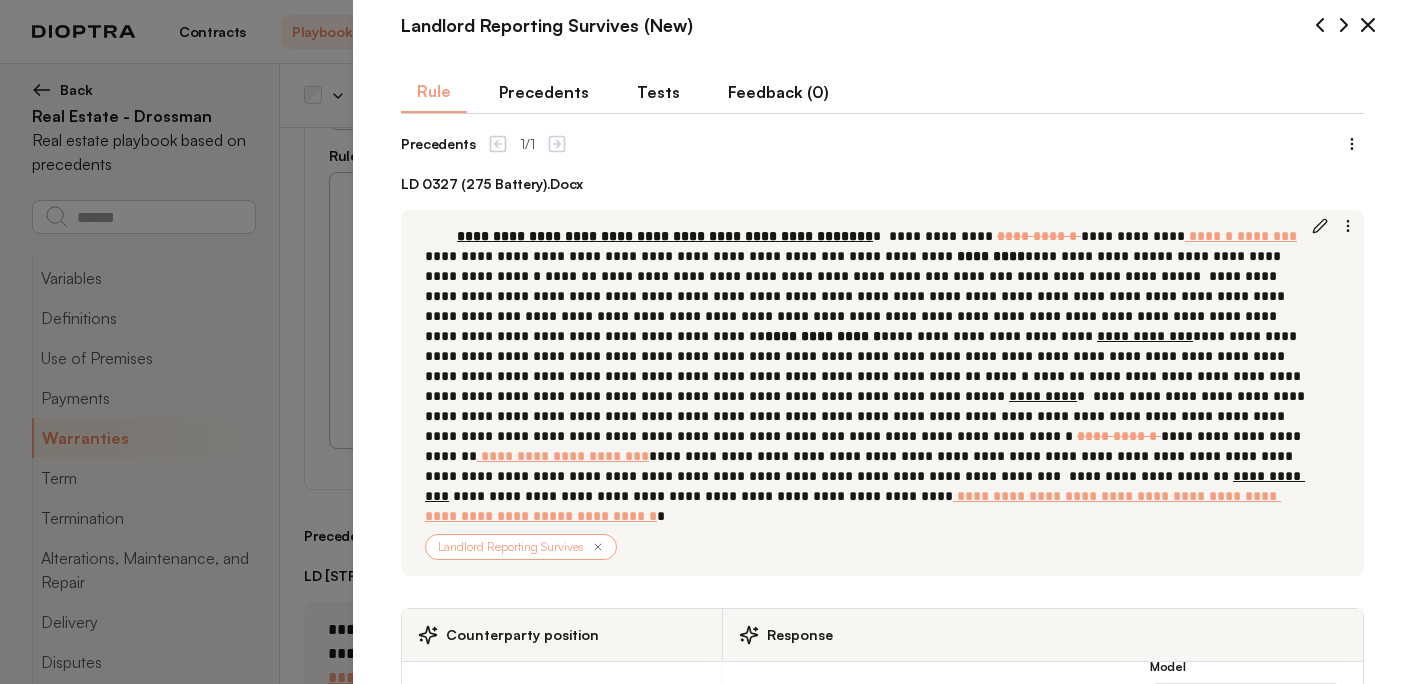 scroll, scrollTop: 0, scrollLeft: 0, axis: both 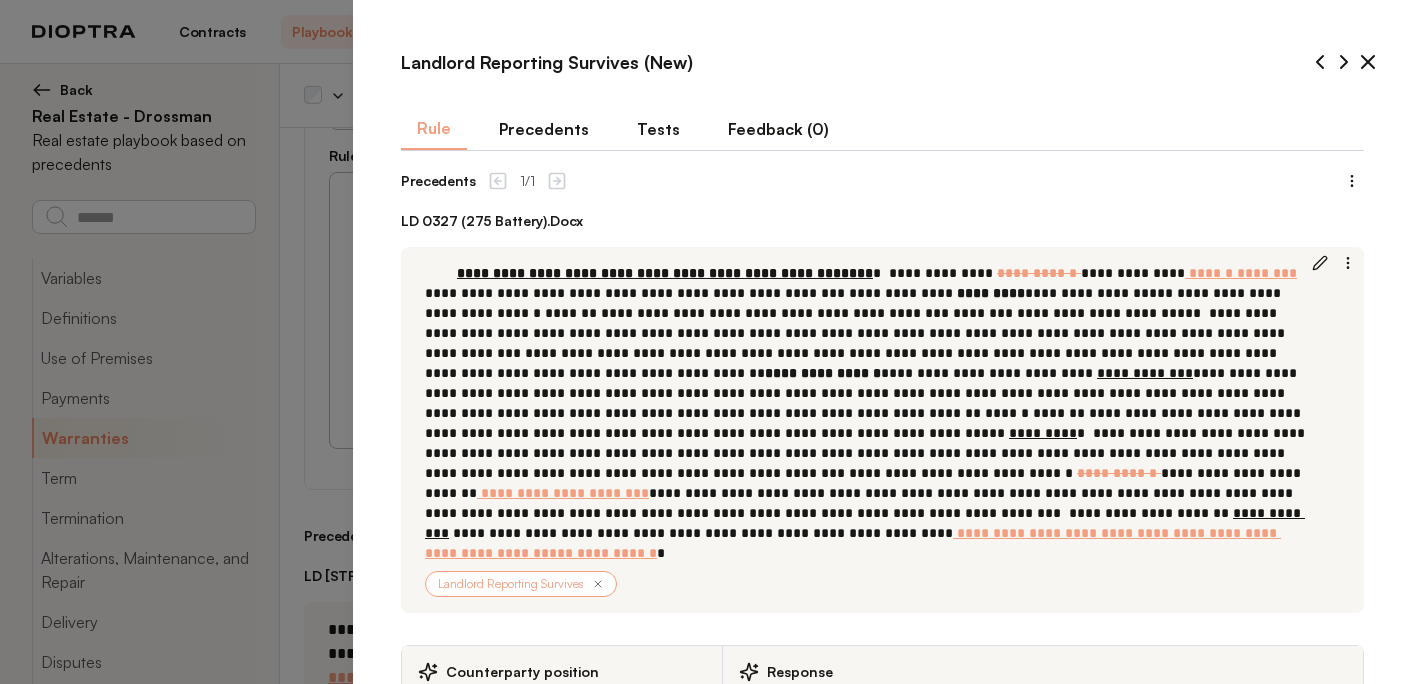 click on "Tests" at bounding box center [658, 129] 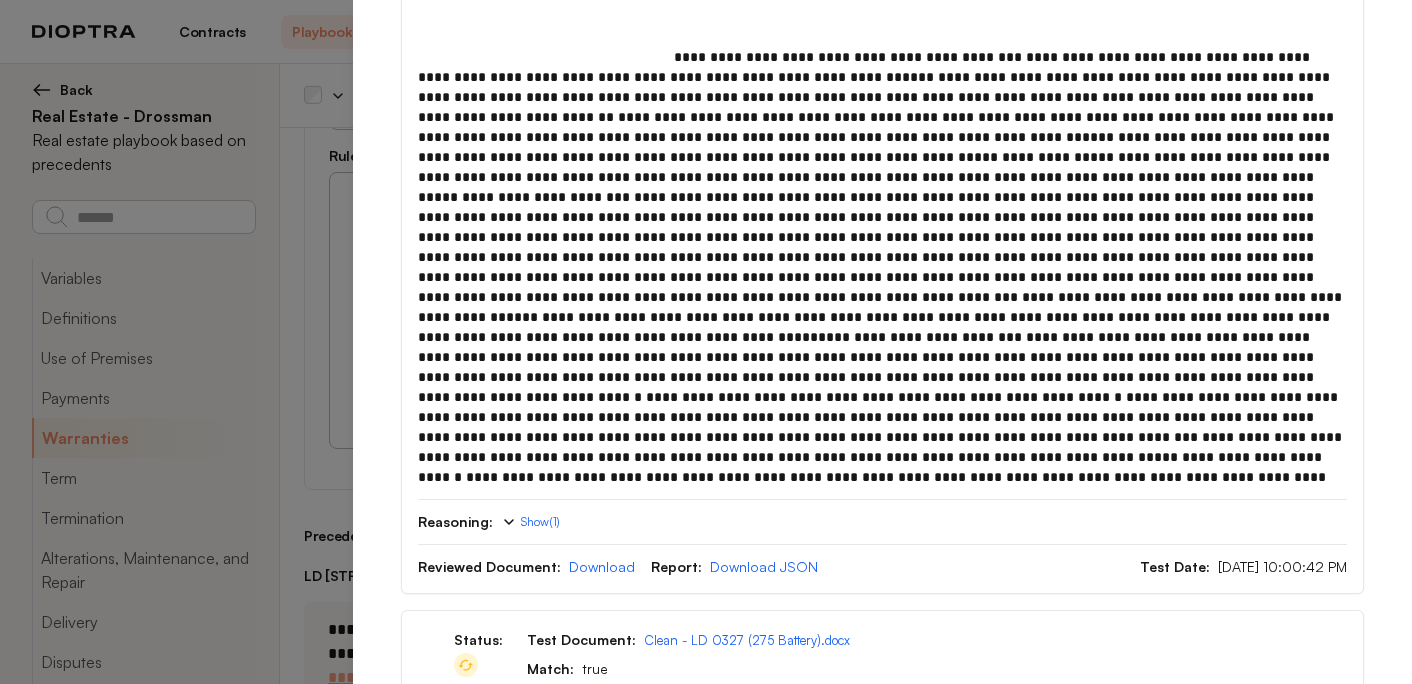 scroll, scrollTop: 811, scrollLeft: 0, axis: vertical 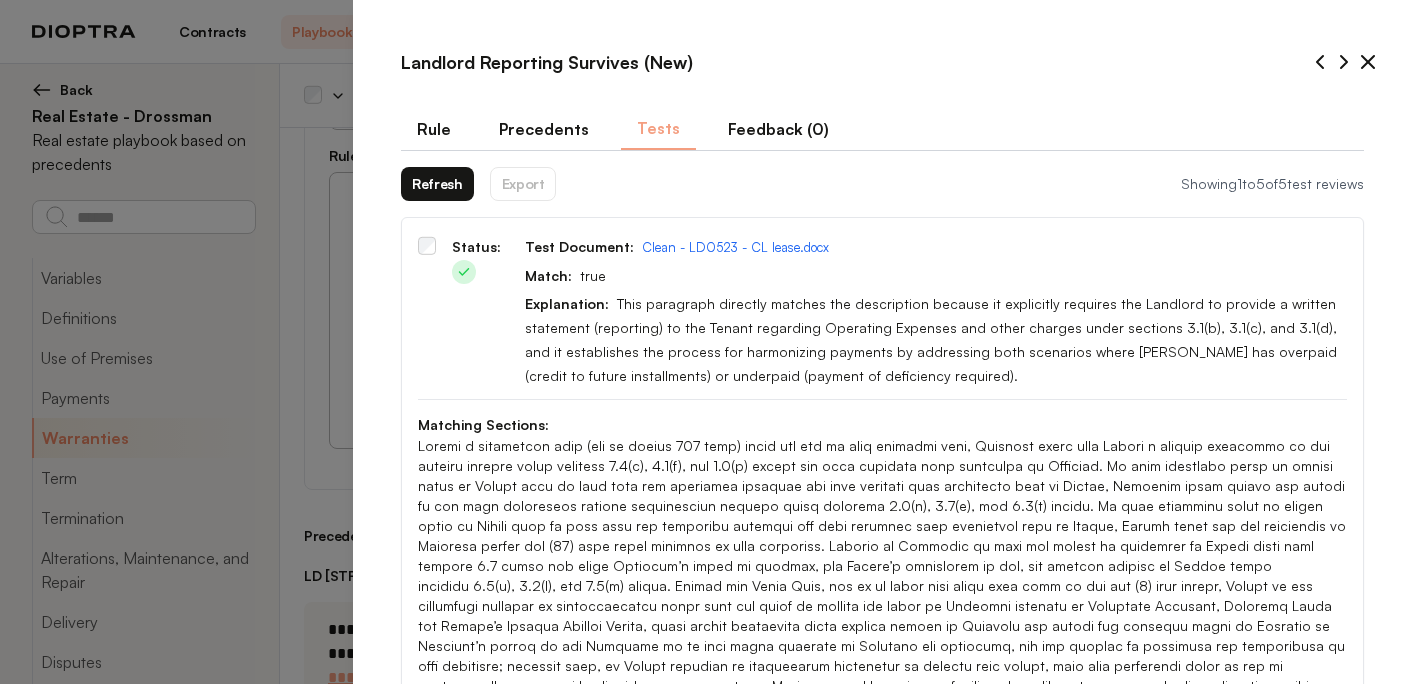 click on "Refresh" at bounding box center [437, 184] 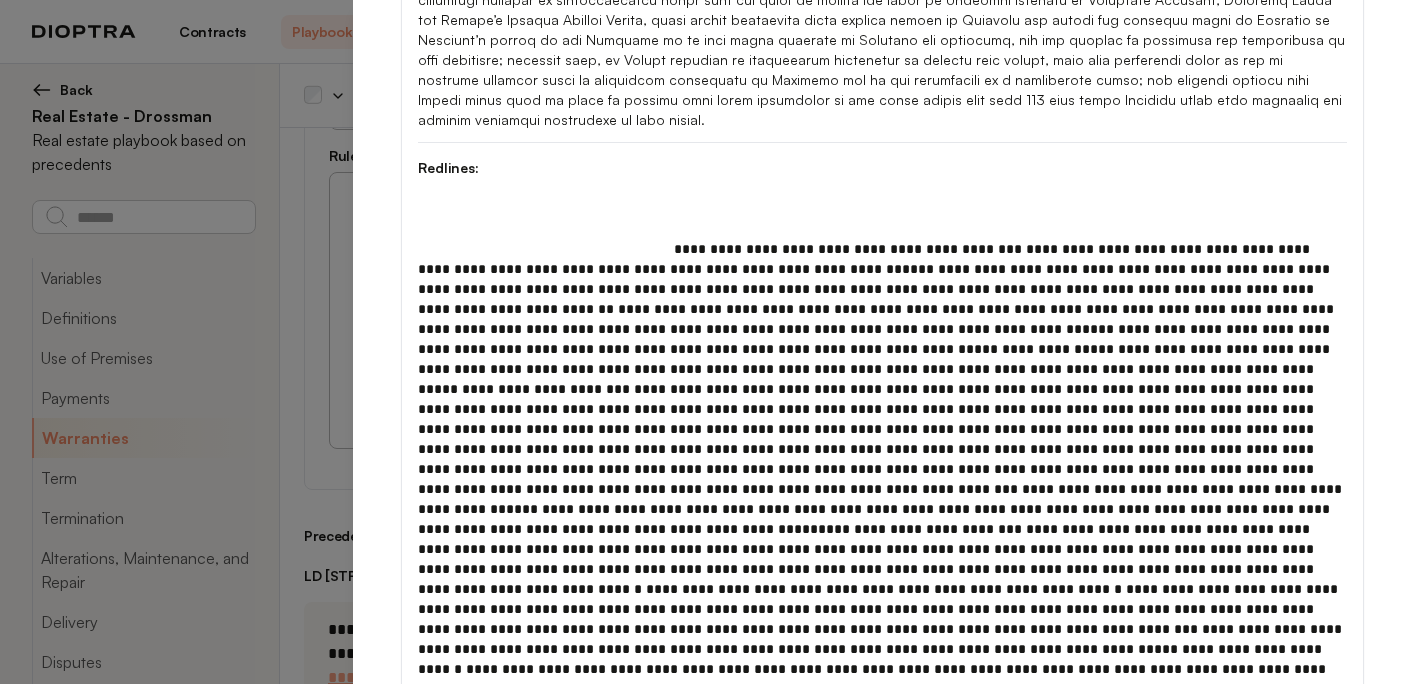 scroll, scrollTop: 652, scrollLeft: 0, axis: vertical 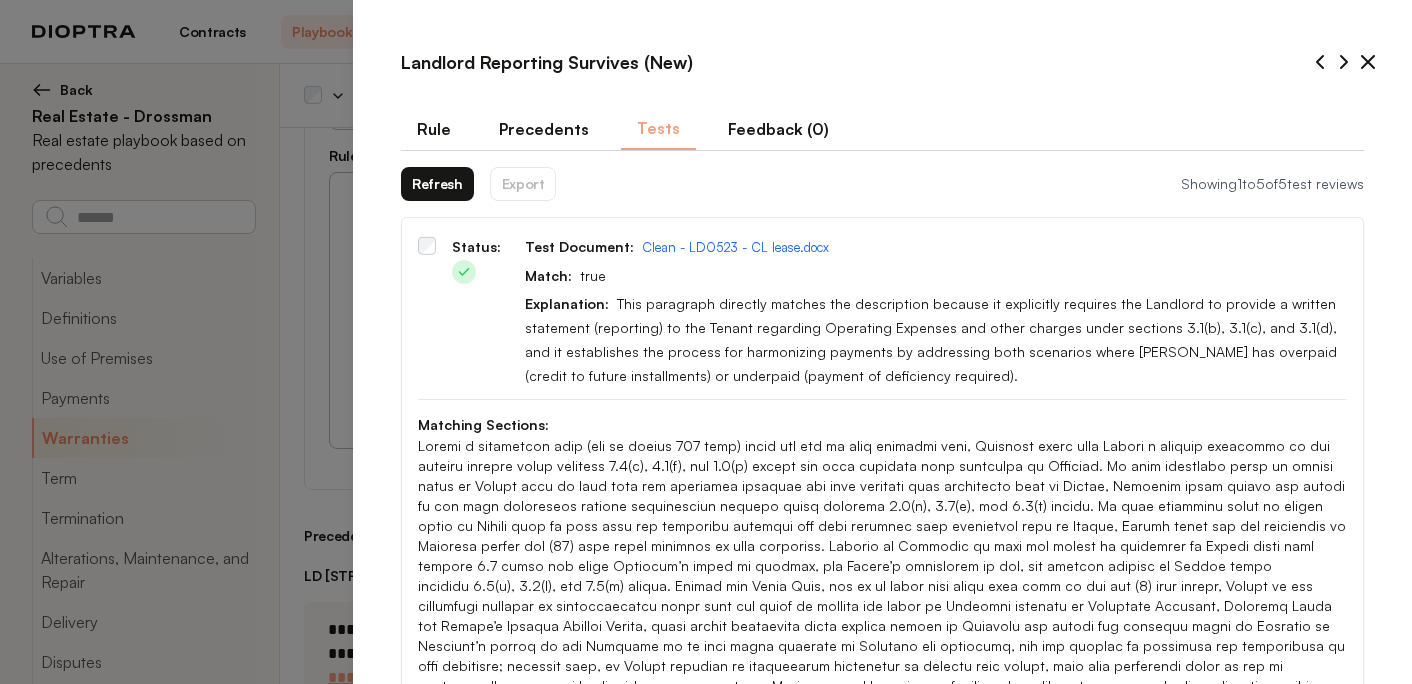 click on "Rule" at bounding box center (434, 129) 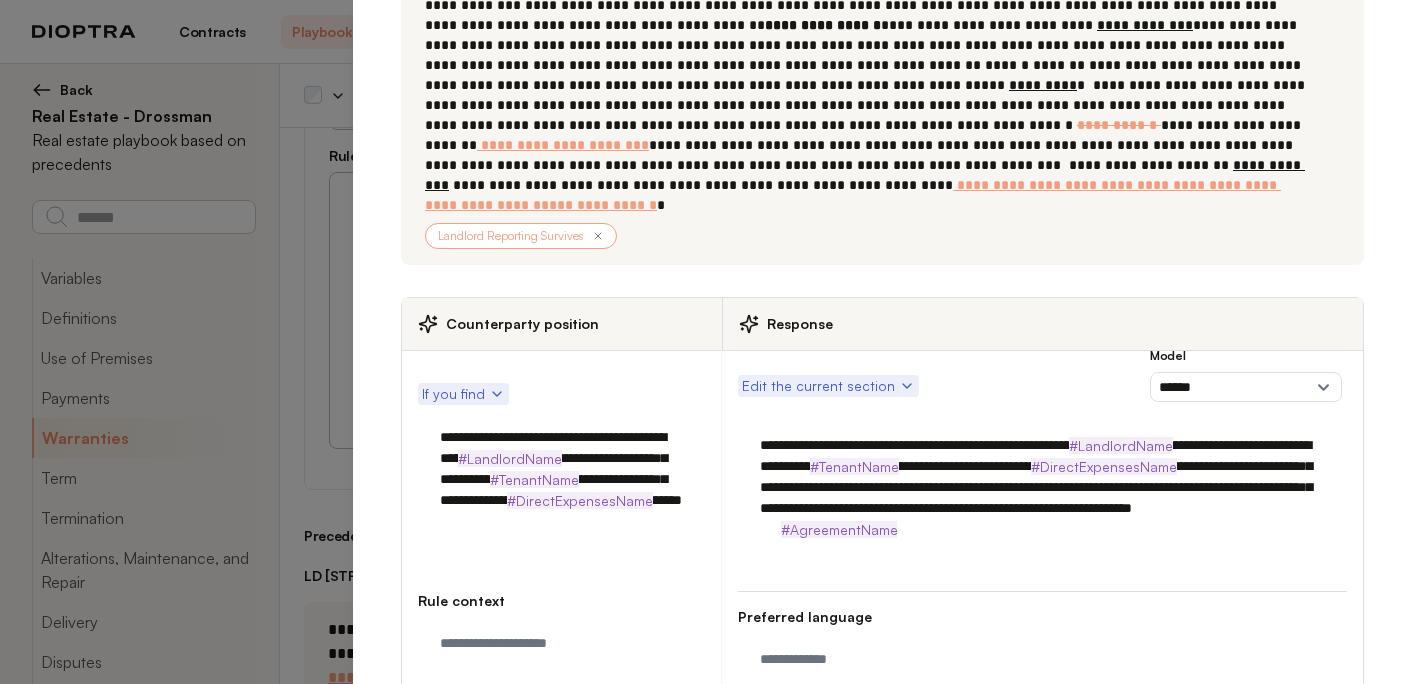 scroll, scrollTop: 407, scrollLeft: 0, axis: vertical 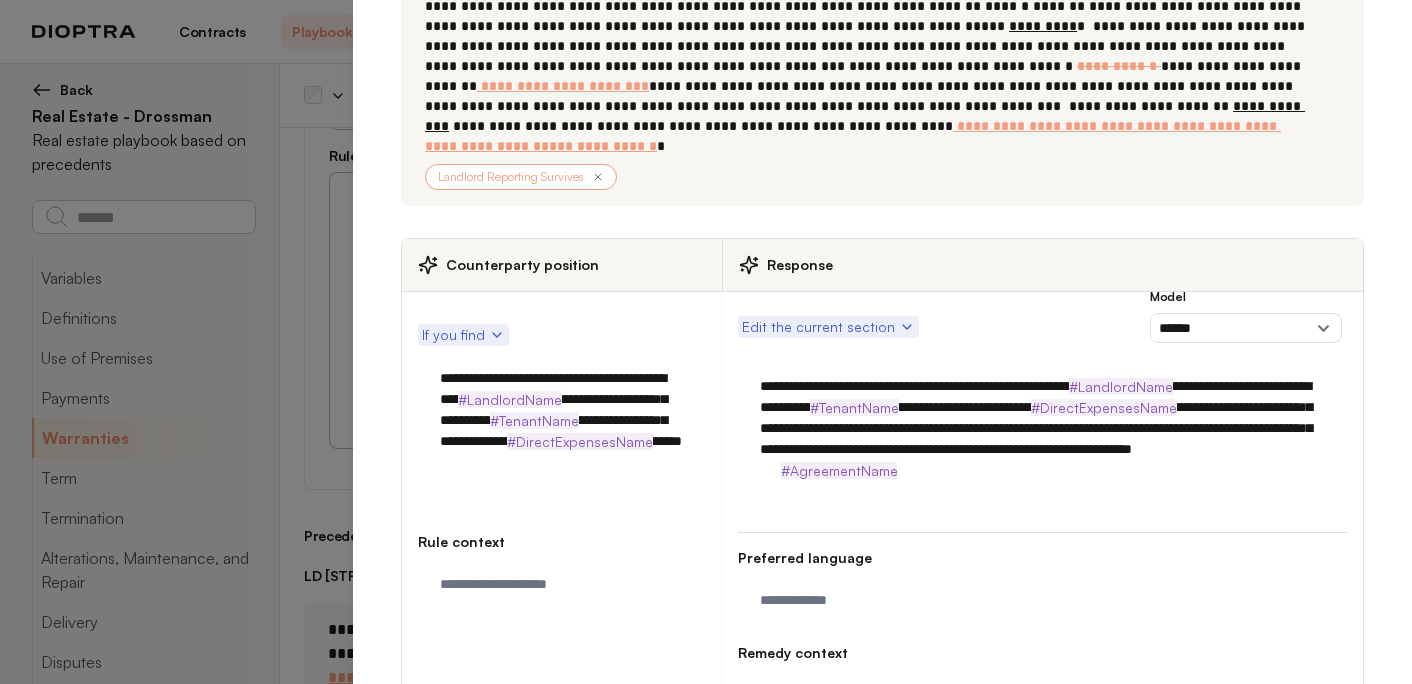click on "**********" at bounding box center [1042, 428] 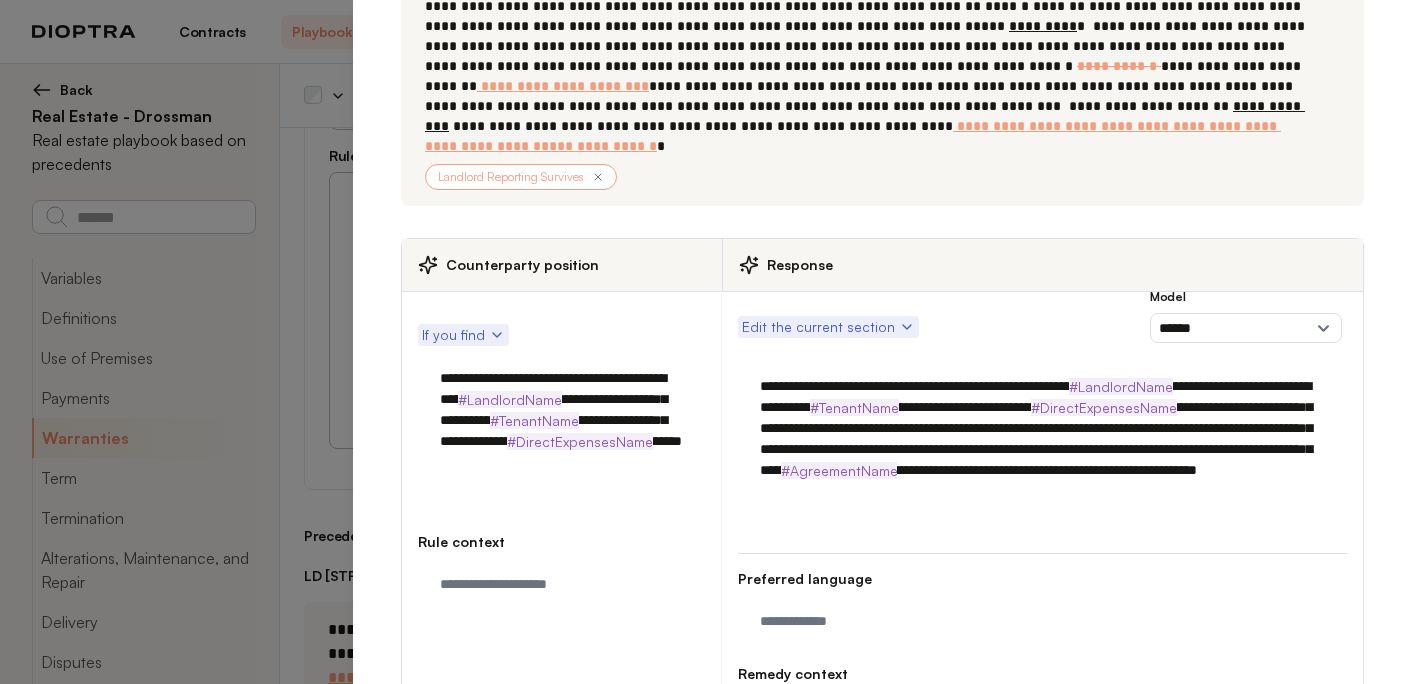 click on "**********" at bounding box center (1042, 439) 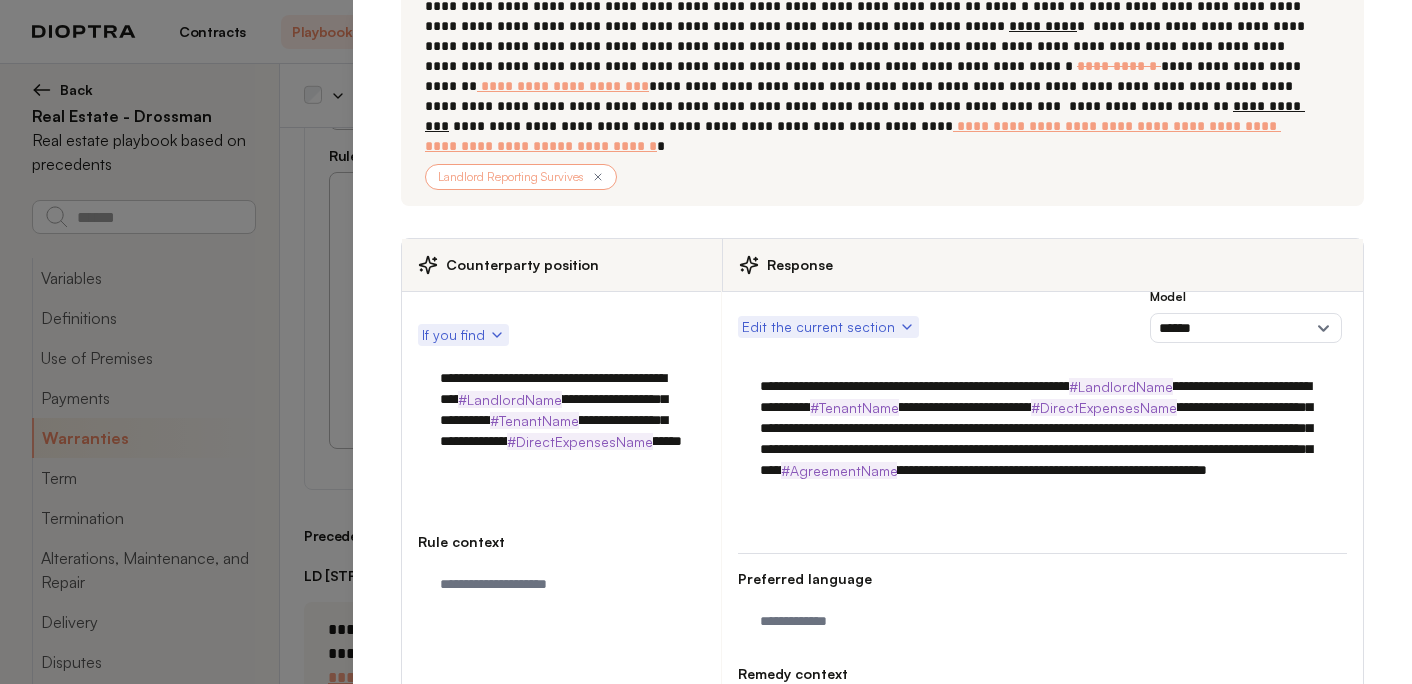 click on "**********" at bounding box center [1042, 439] 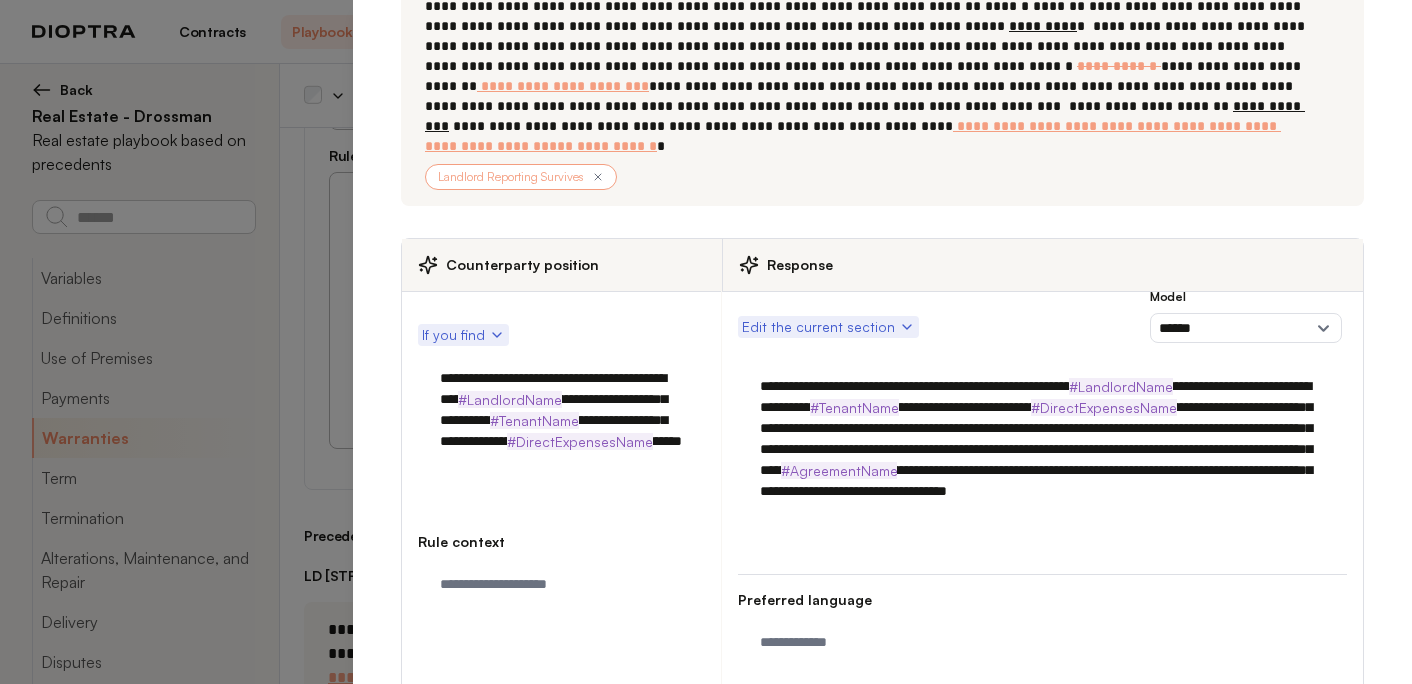 click on "**********" at bounding box center (1042, 449) 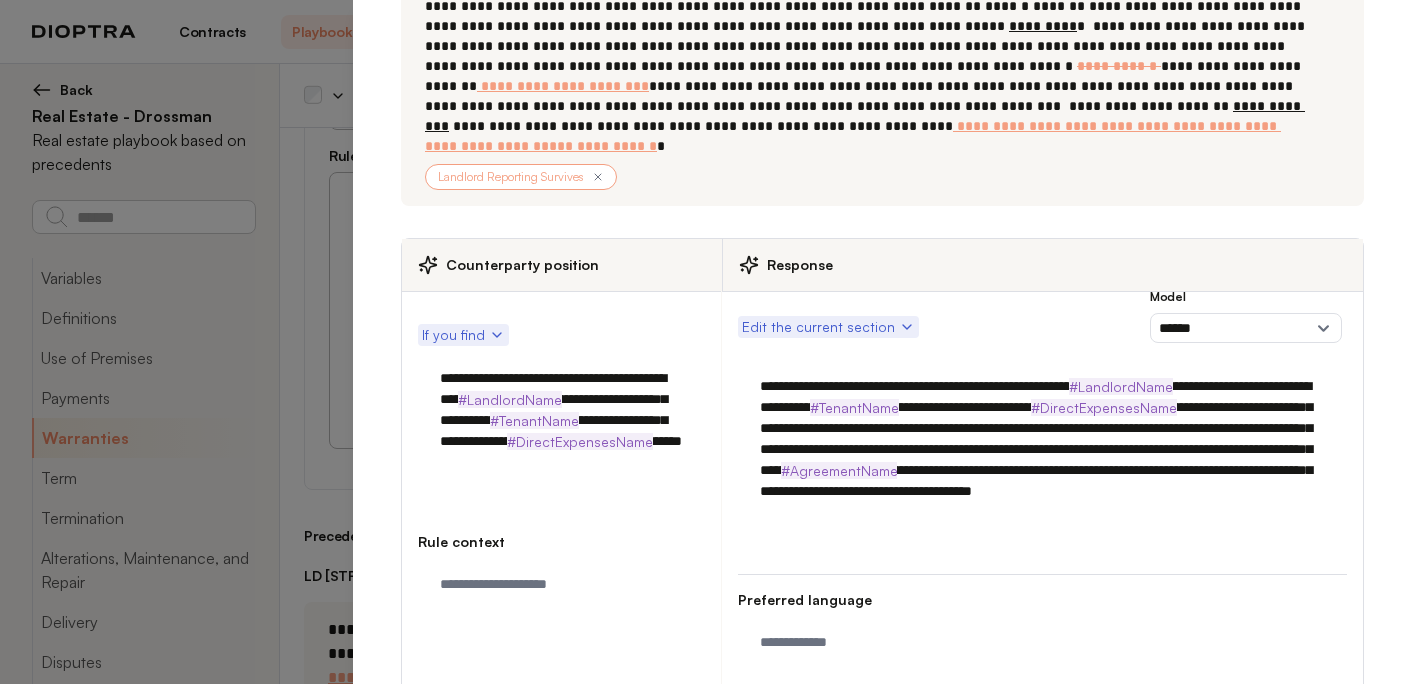 click on "**********" at bounding box center (1042, 449) 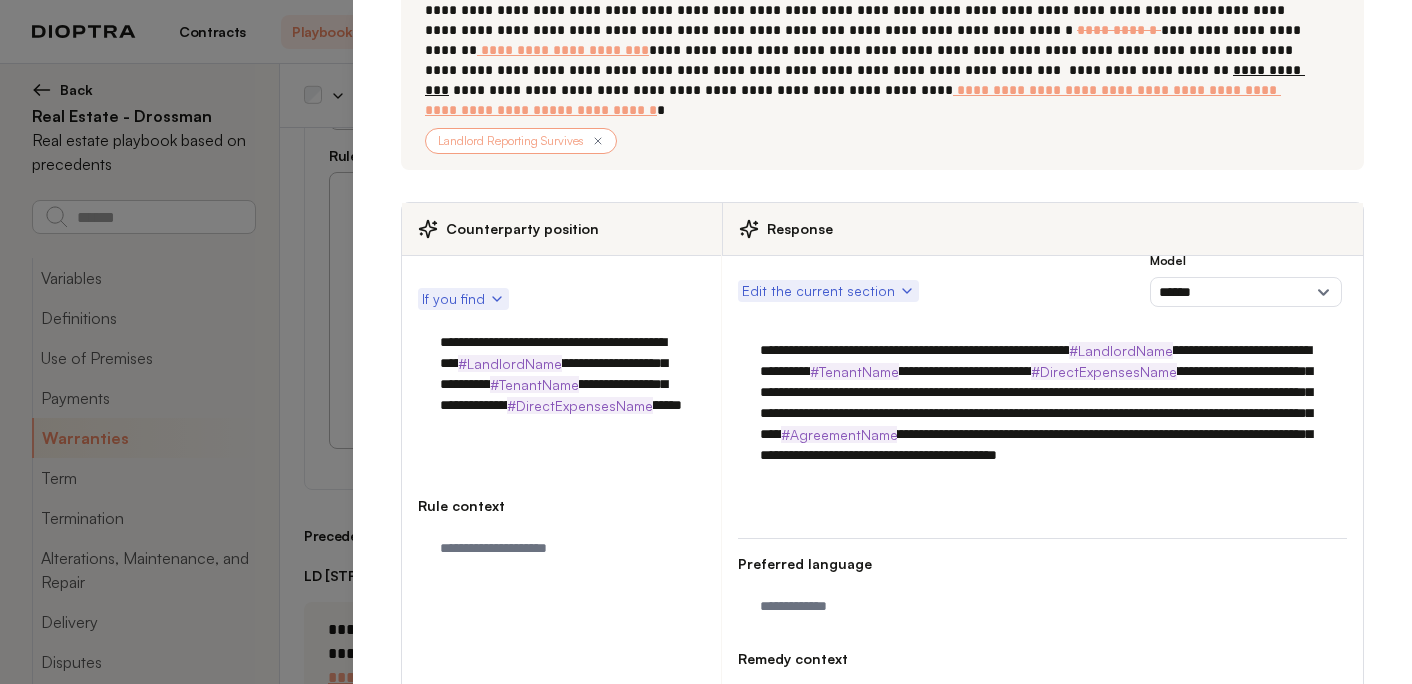 scroll, scrollTop: 448, scrollLeft: 0, axis: vertical 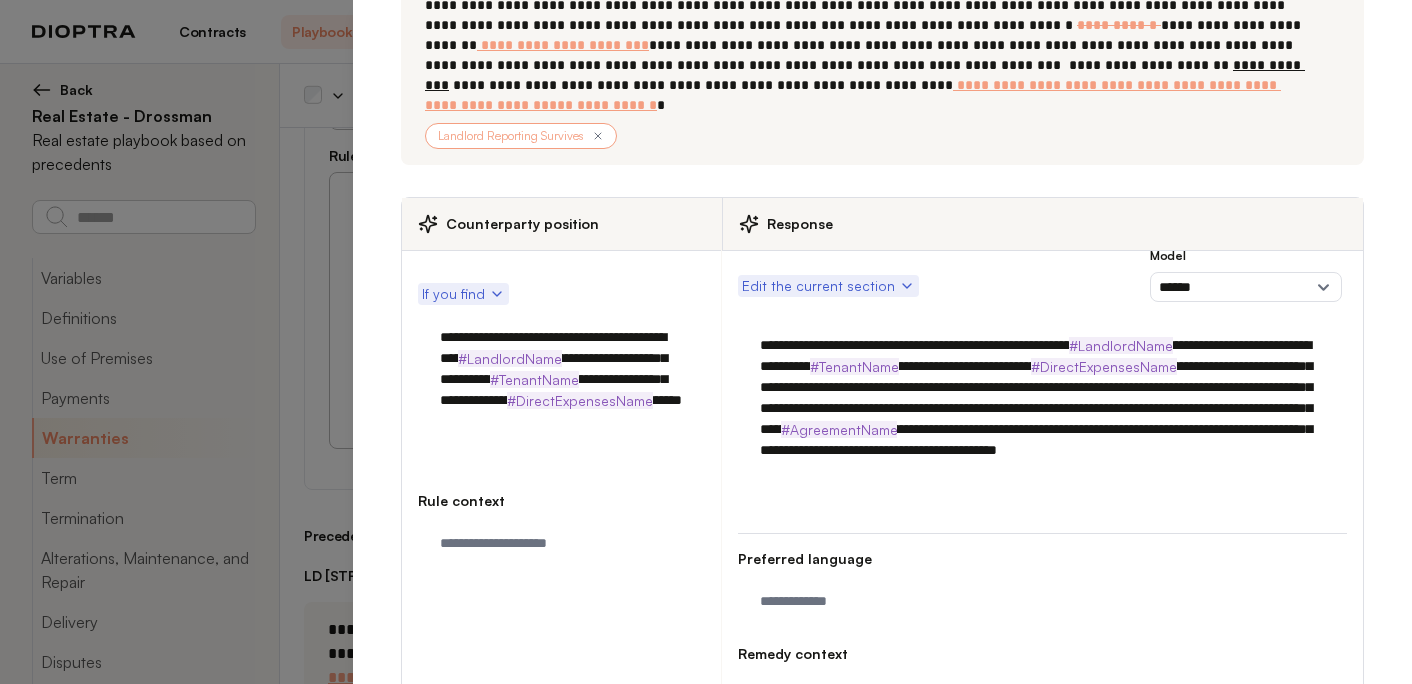 click on "**********" at bounding box center [1042, 408] 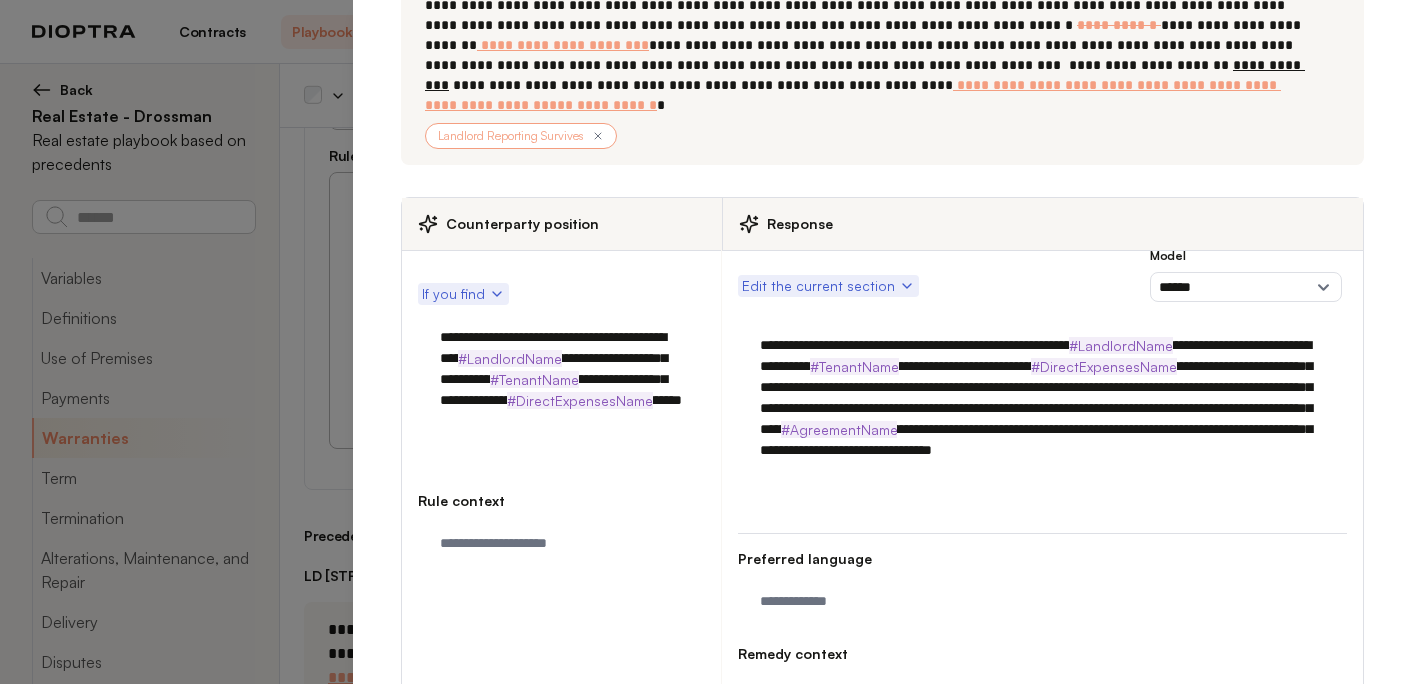 click on "**********" at bounding box center [1042, 408] 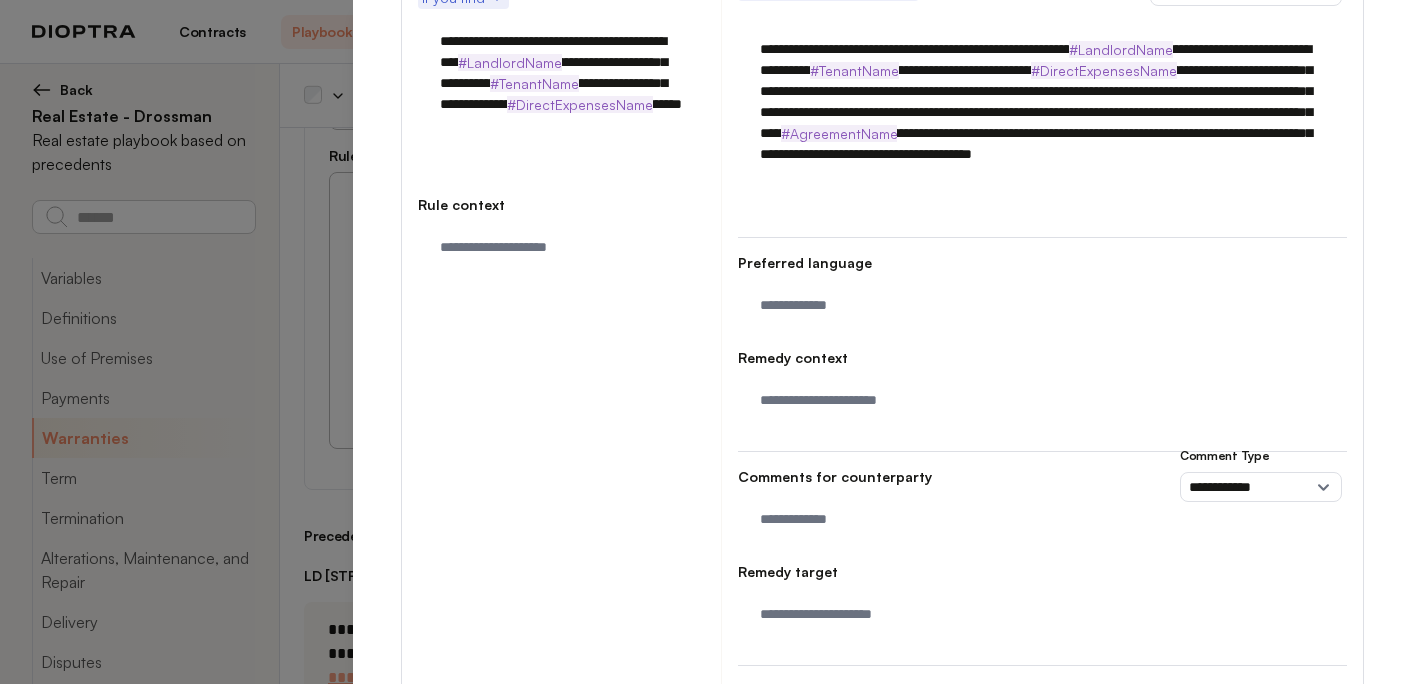 scroll, scrollTop: 884, scrollLeft: 0, axis: vertical 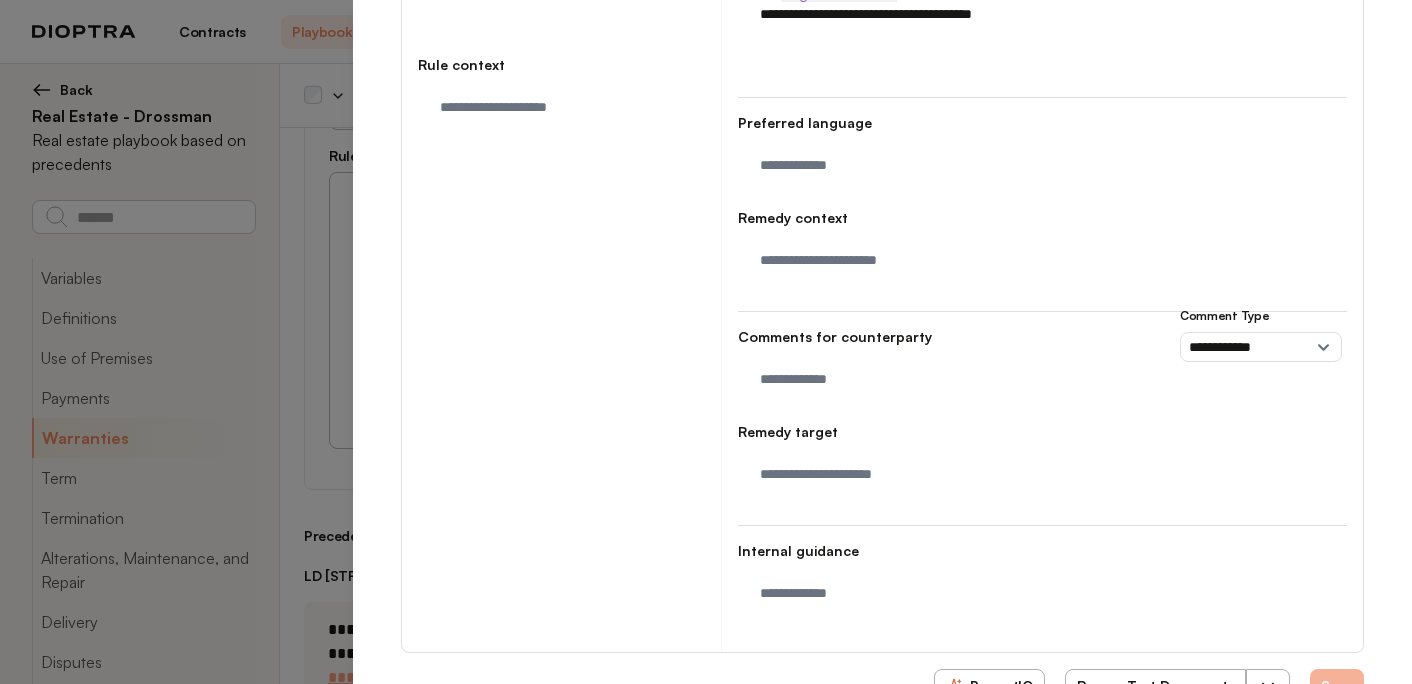 type on "**********" 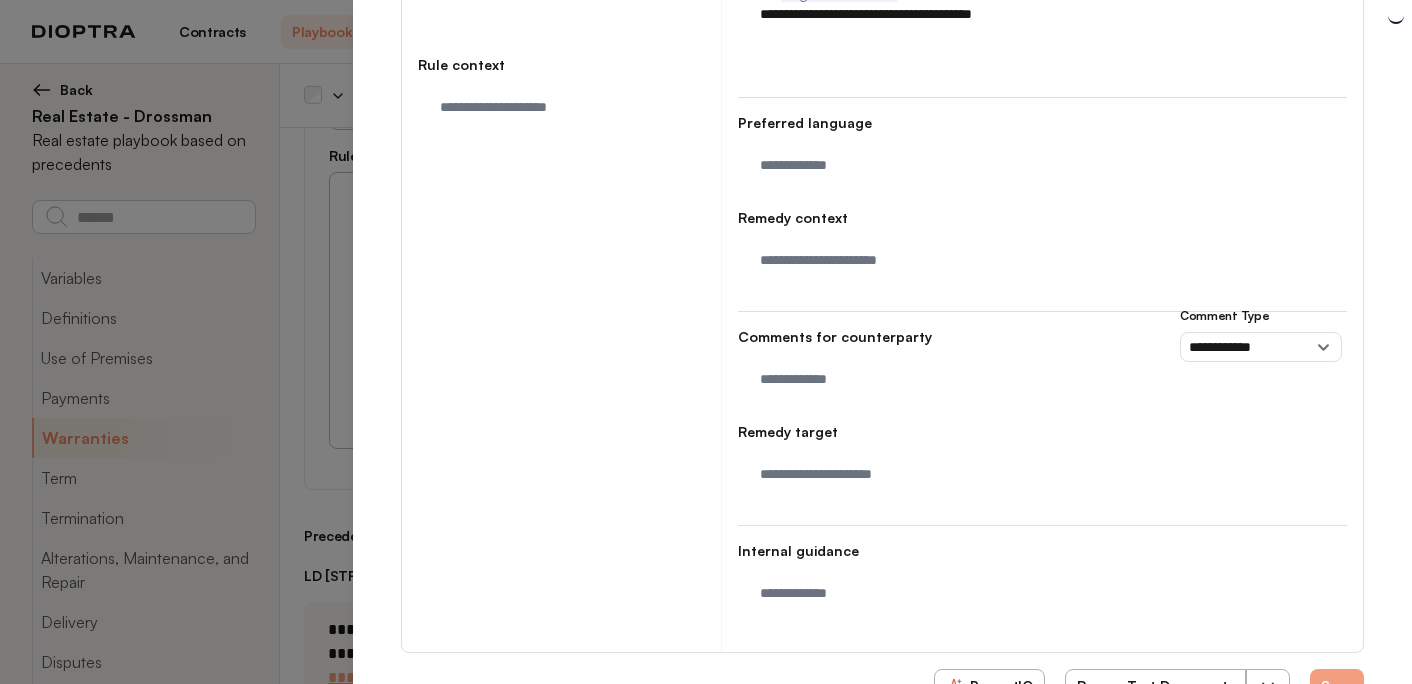 click on "Run on Test Documents" at bounding box center [1156, 686] 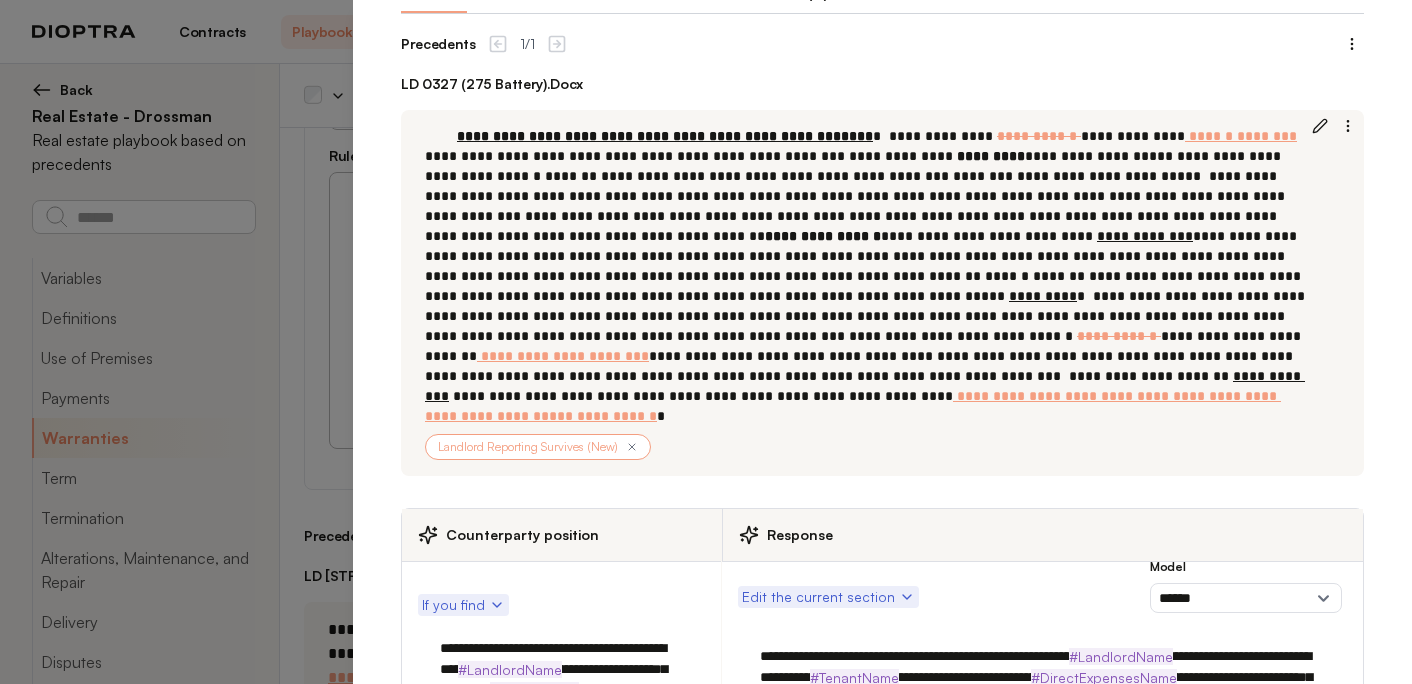 scroll, scrollTop: 0, scrollLeft: 0, axis: both 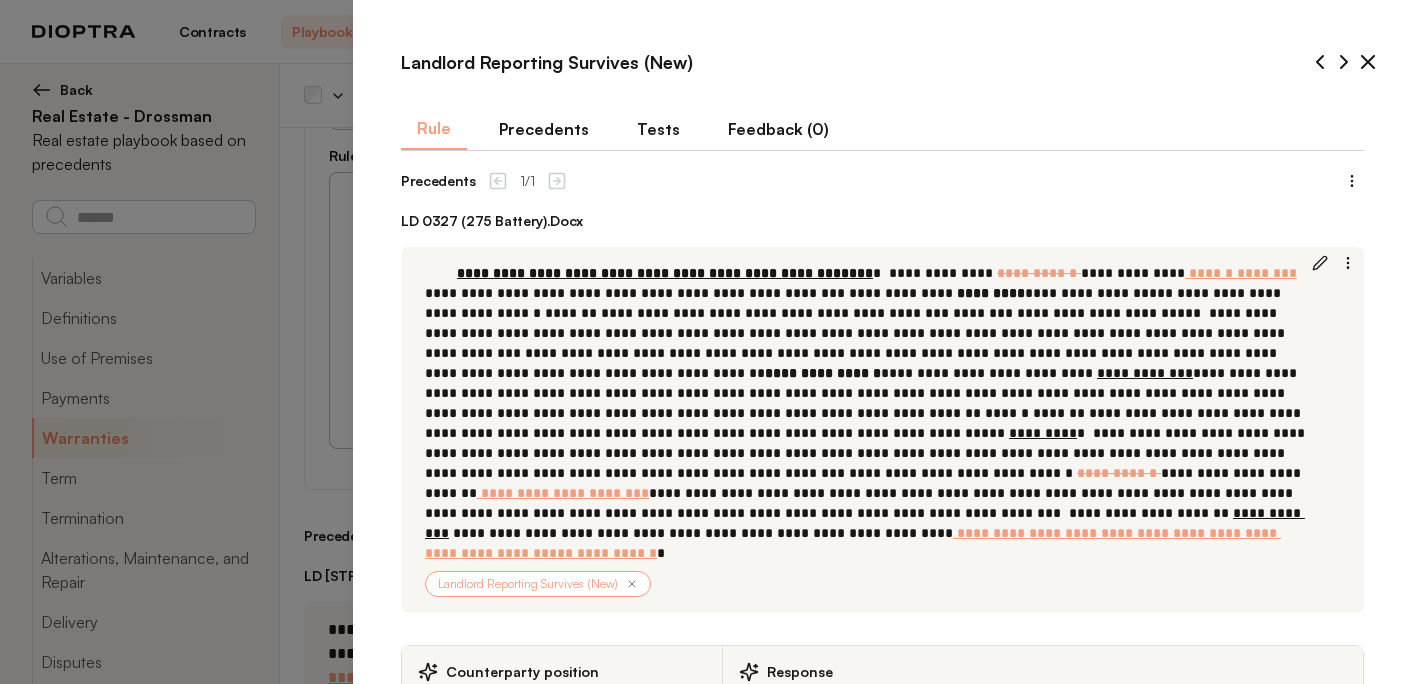 click on "Tests" at bounding box center [658, 129] 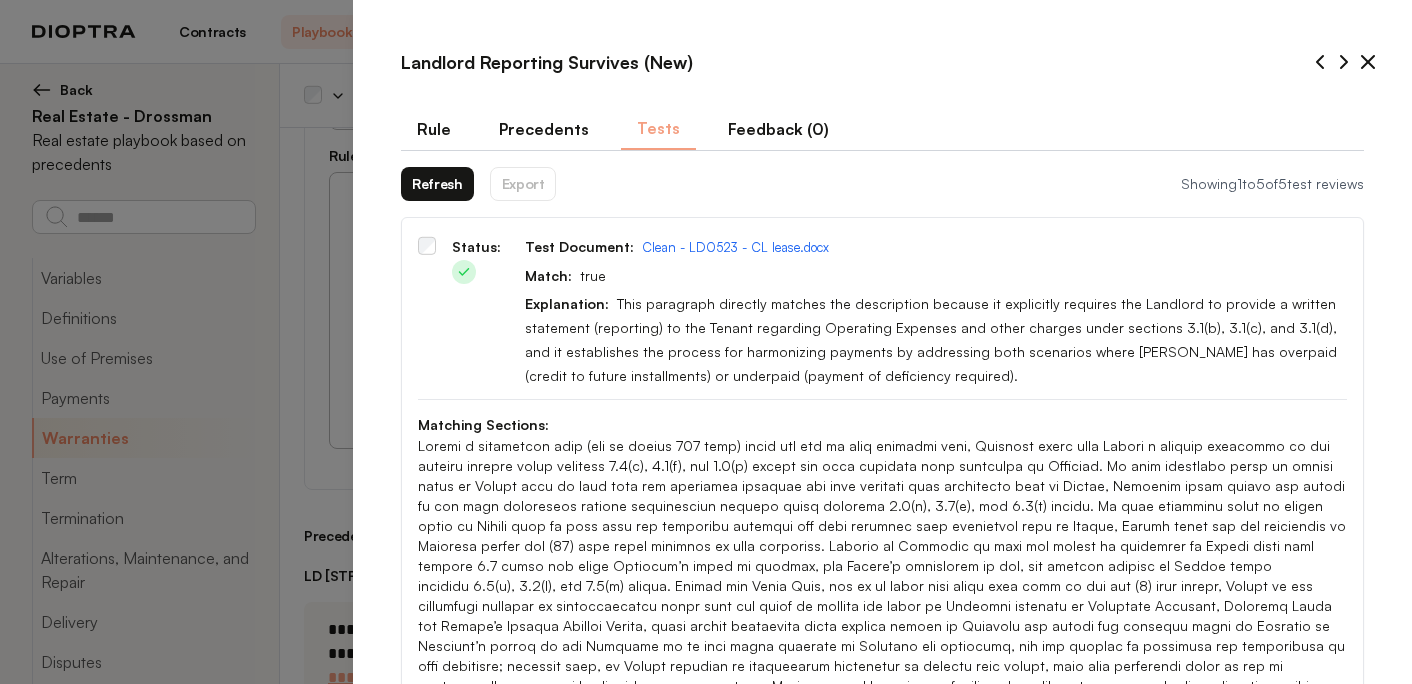 click on "Rule" at bounding box center (434, 129) 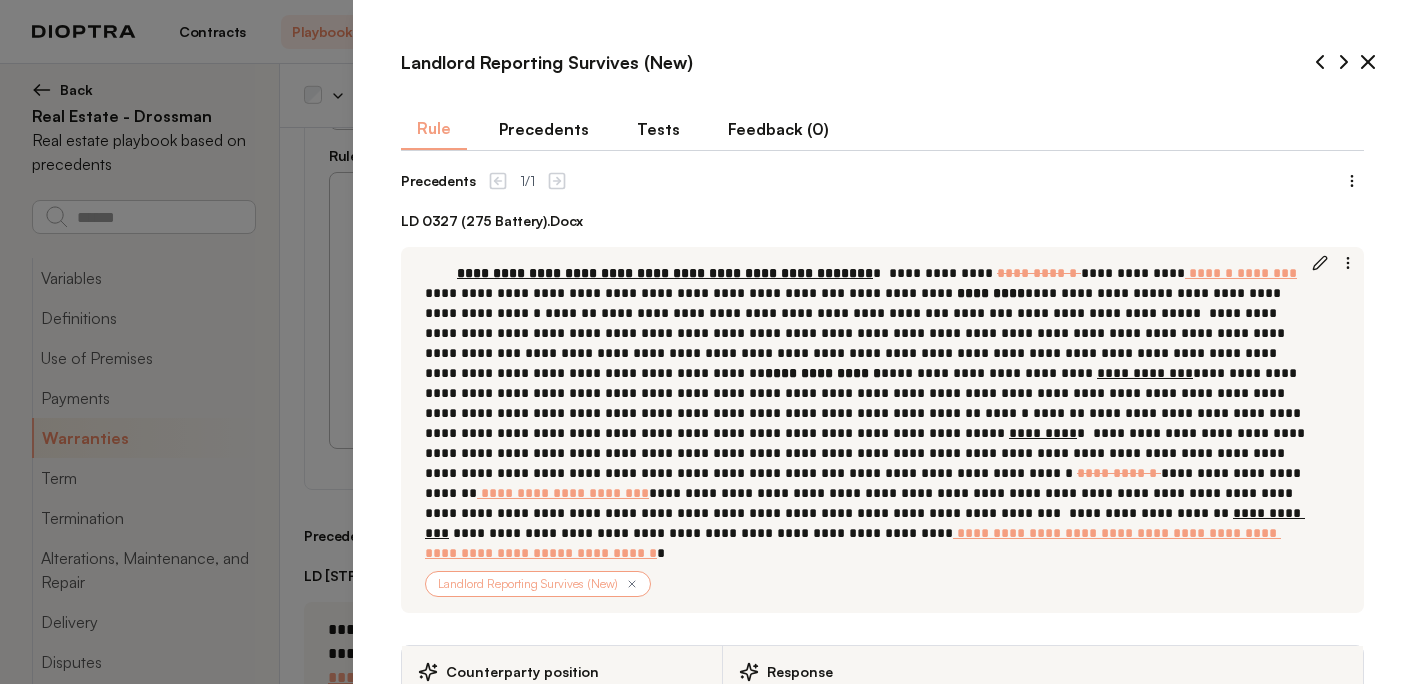 click on "Tests" at bounding box center (658, 129) 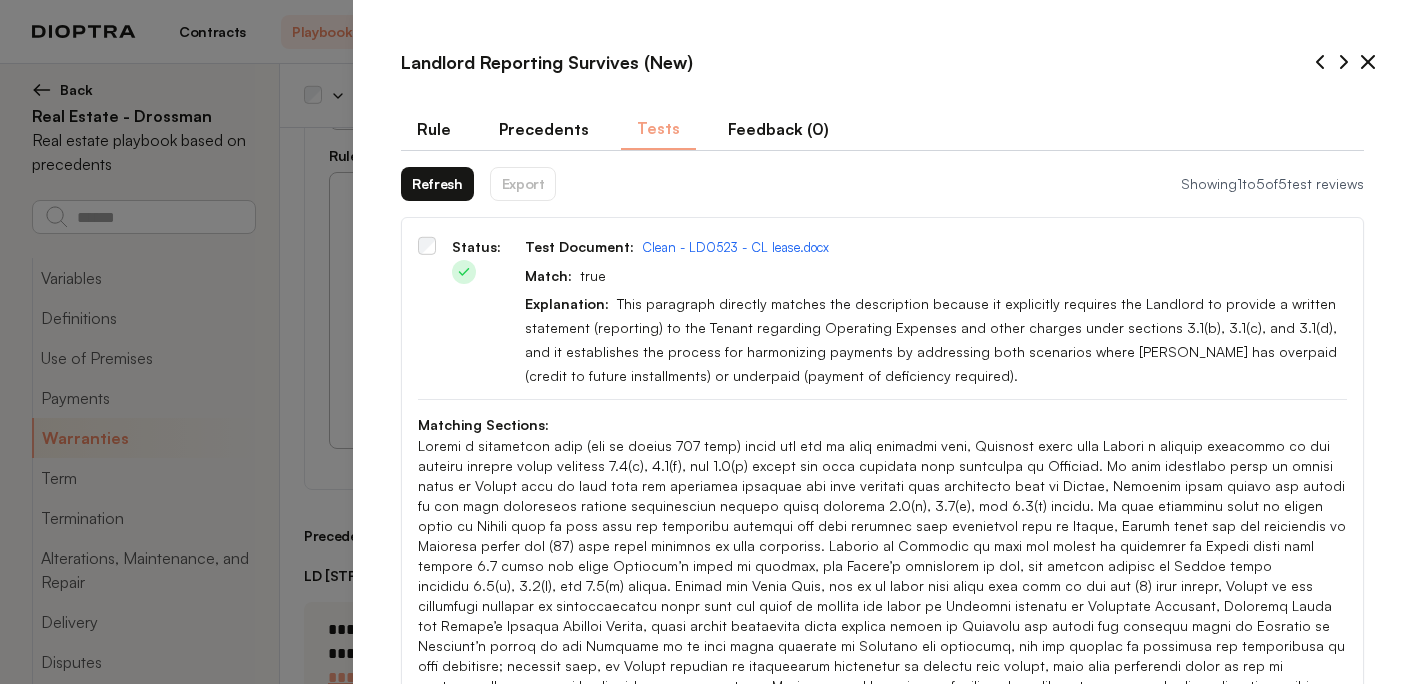 click on "Refresh" at bounding box center (437, 184) 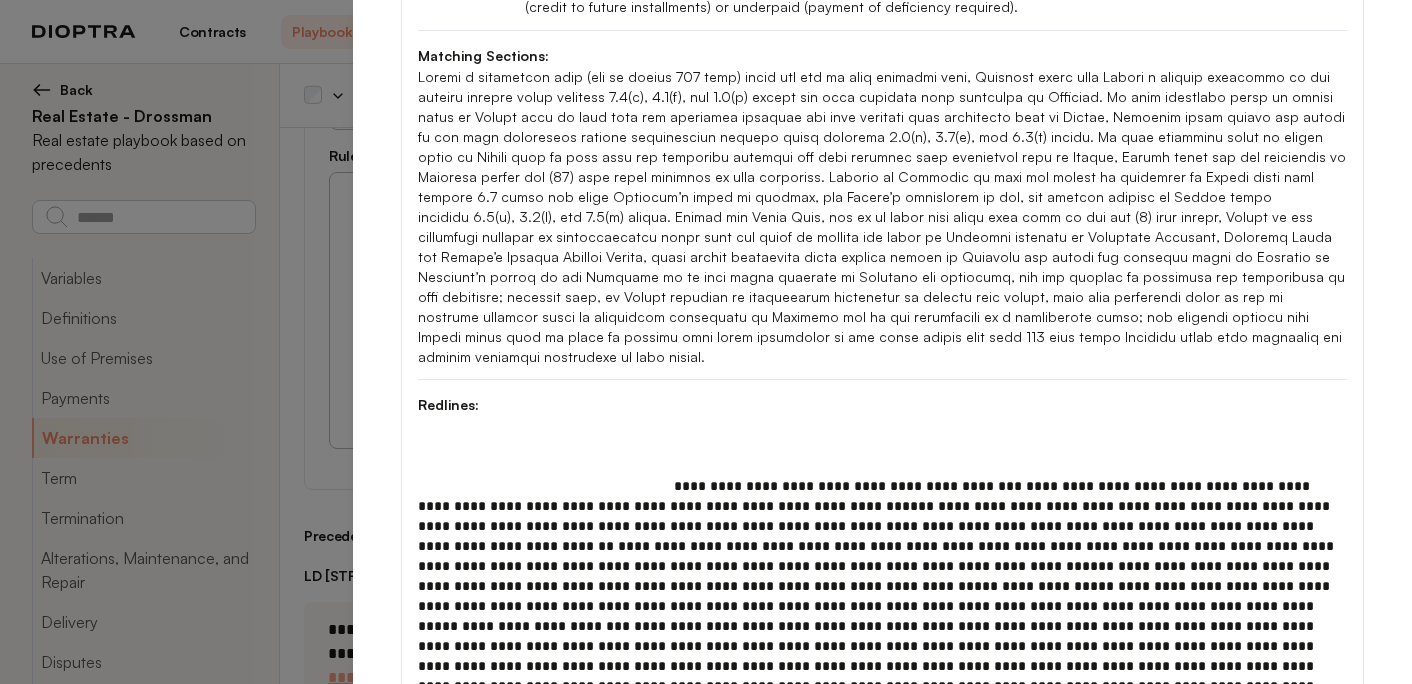 scroll, scrollTop: 408, scrollLeft: 0, axis: vertical 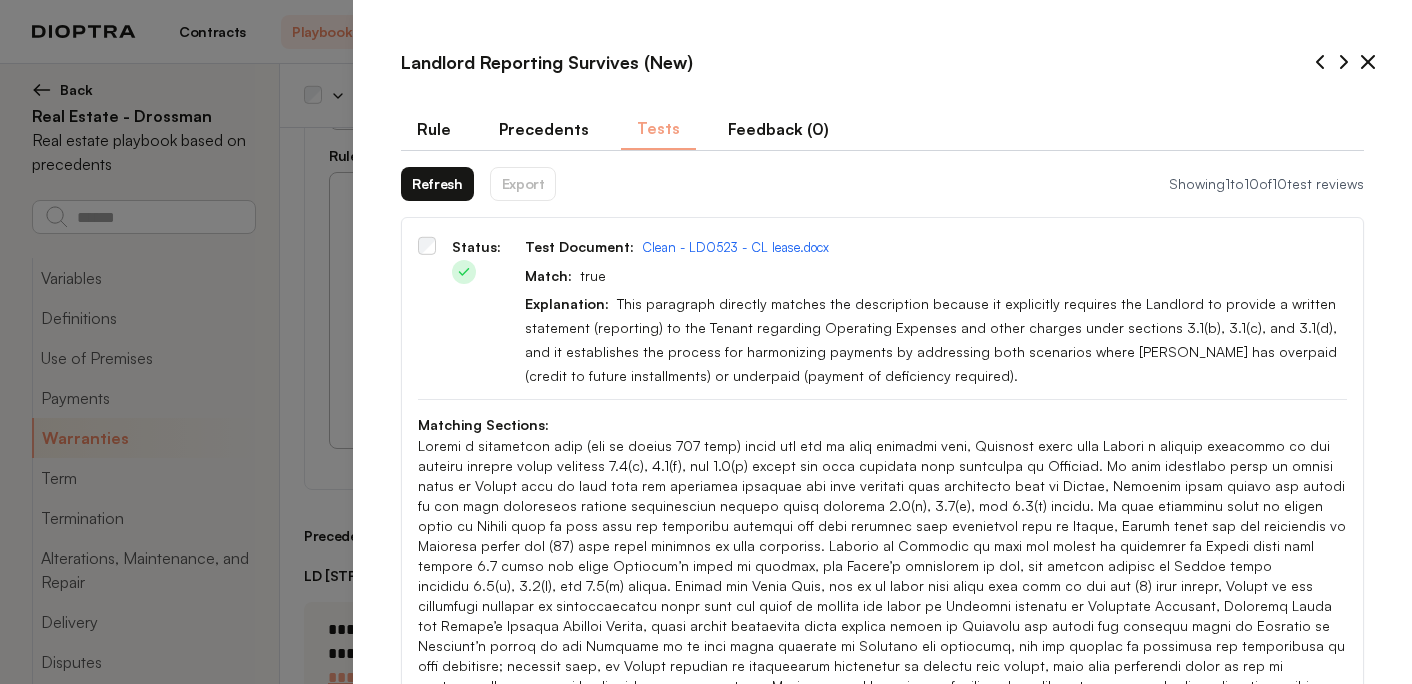 click on "Refresh" at bounding box center (437, 184) 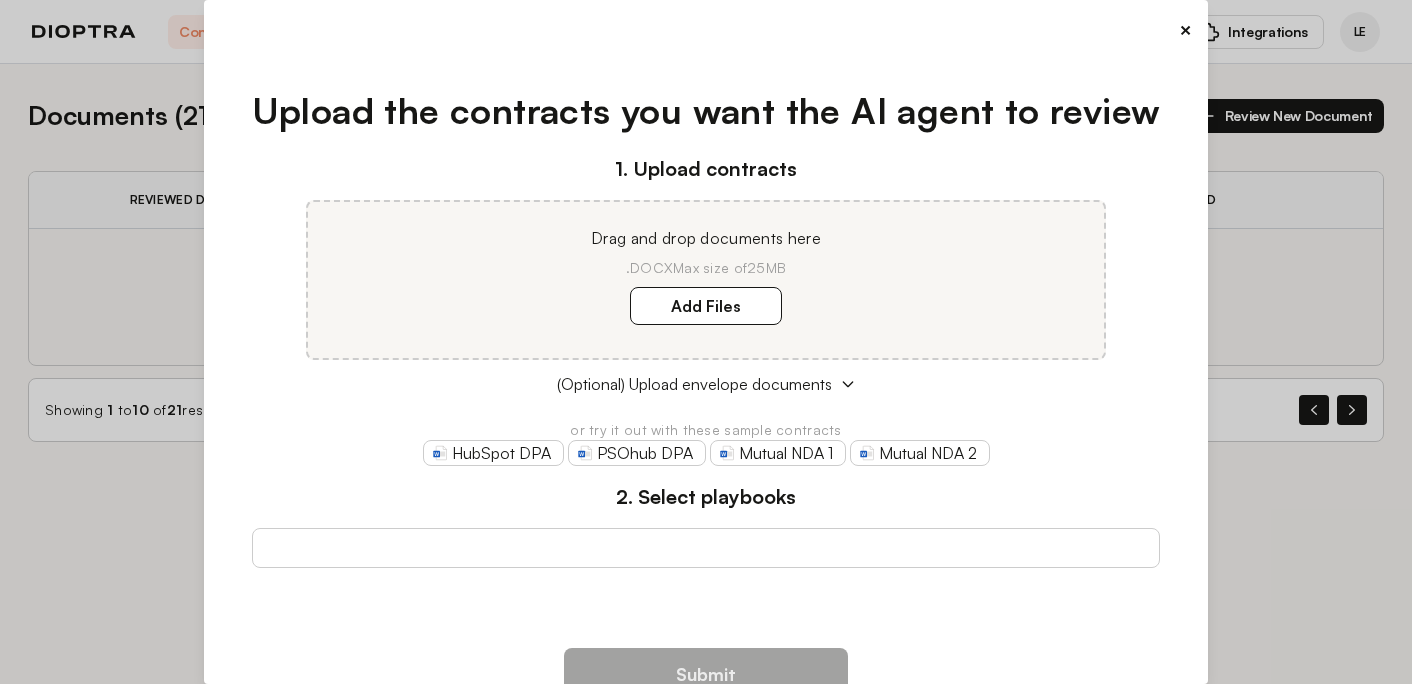 scroll, scrollTop: 0, scrollLeft: 0, axis: both 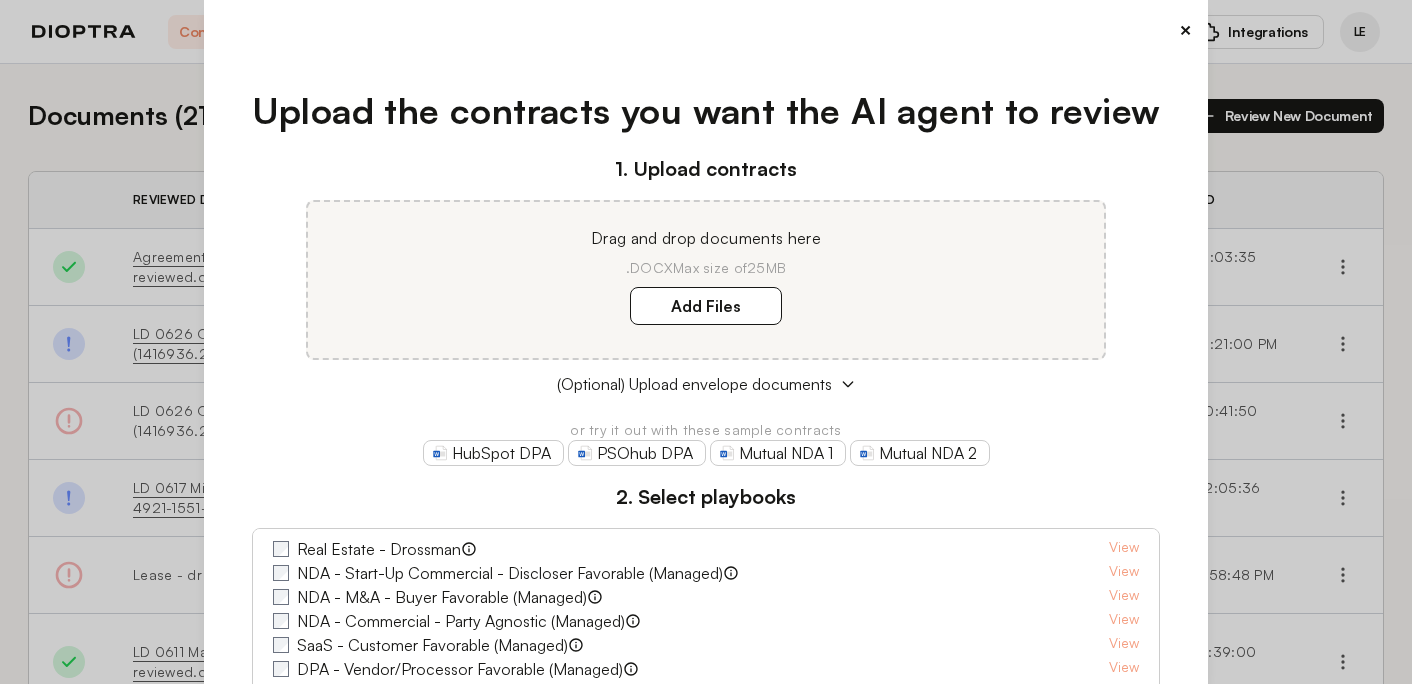 click on "×" at bounding box center (1185, 30) 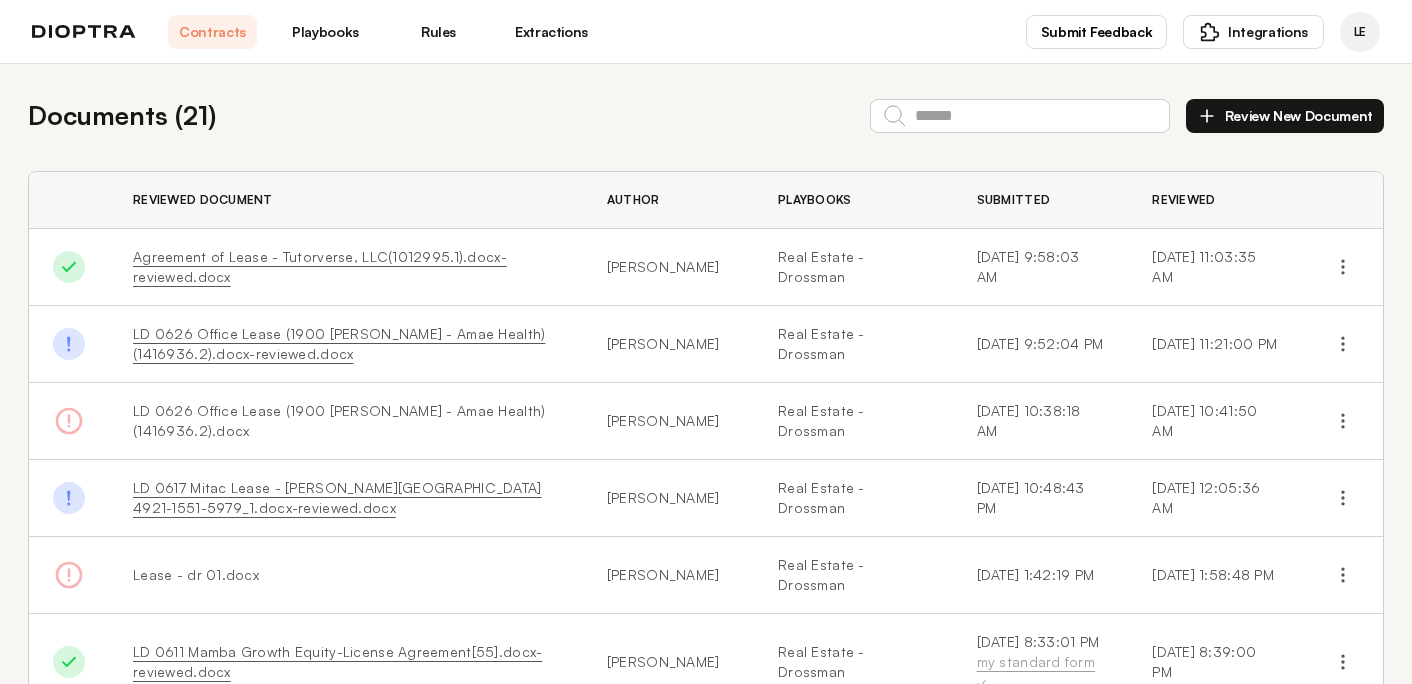 click on "Playbooks" at bounding box center (325, 32) 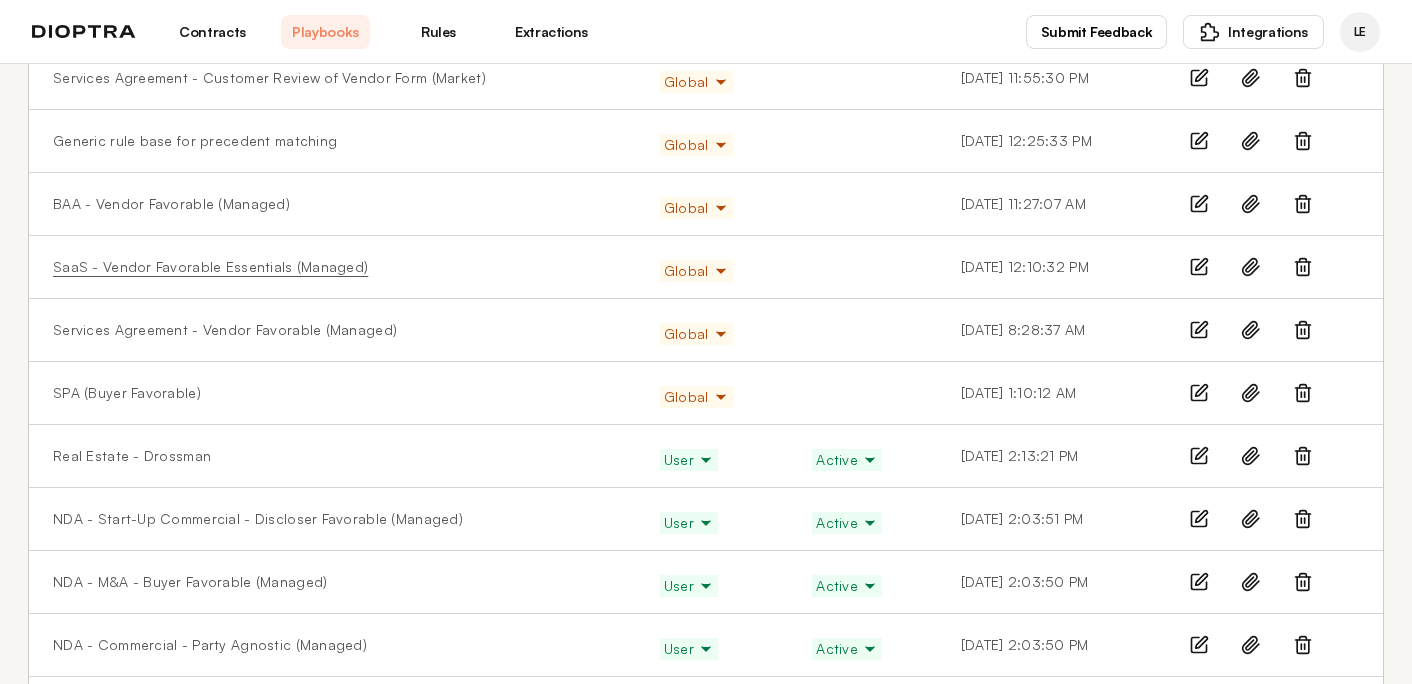 scroll, scrollTop: 326, scrollLeft: 0, axis: vertical 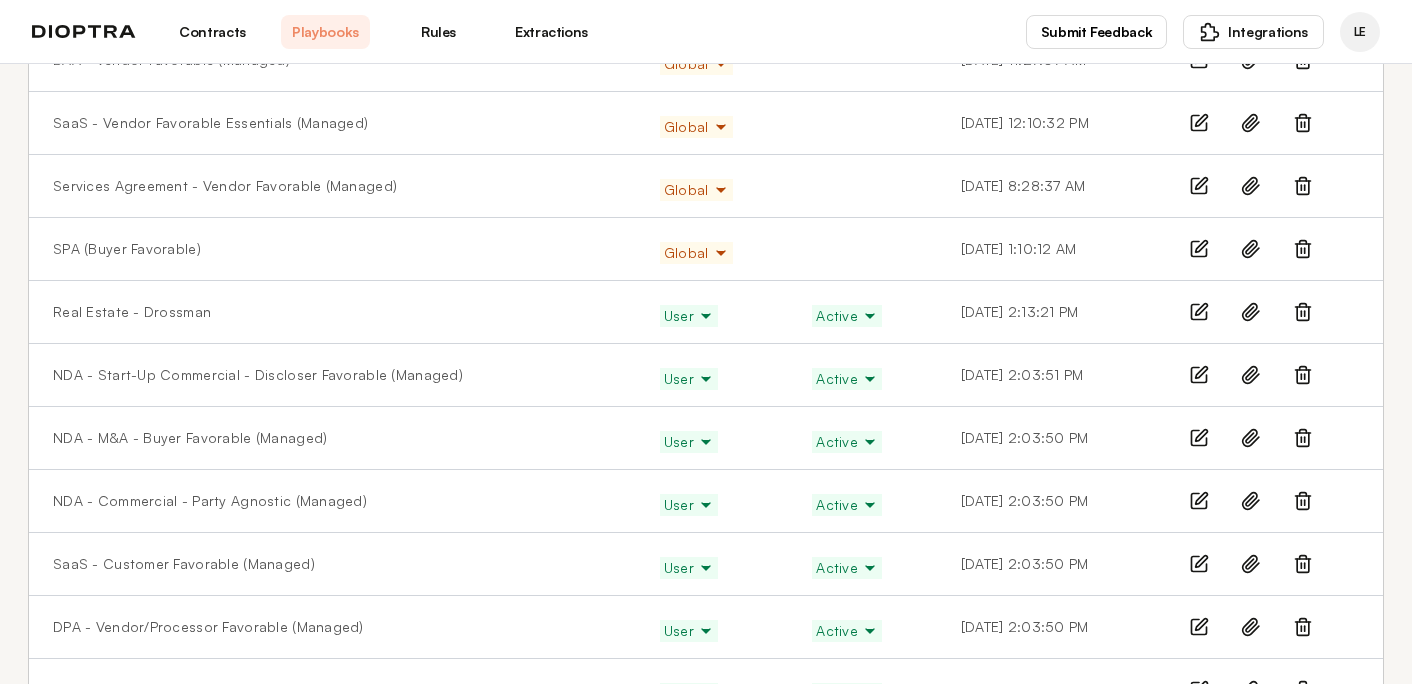 click on "Real Estate - Drossman" at bounding box center (332, 312) 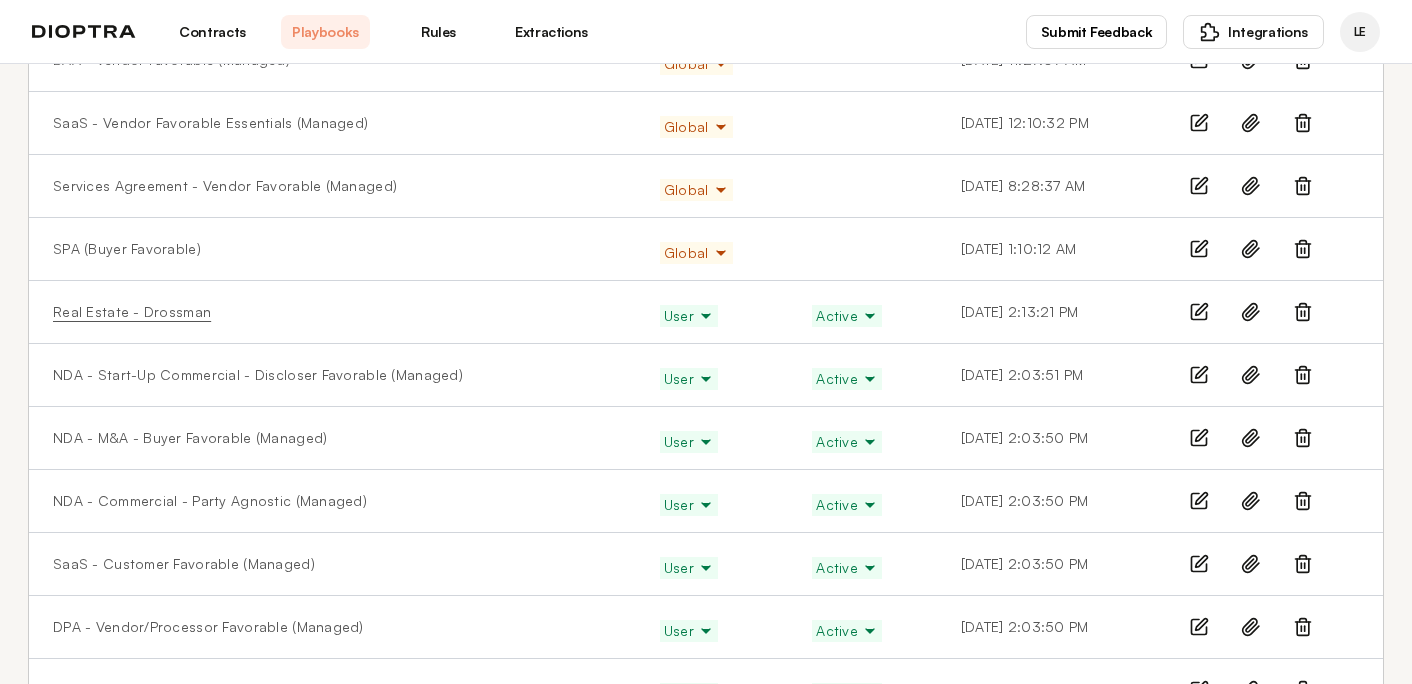 click on "Real Estate - Drossman" at bounding box center [132, 312] 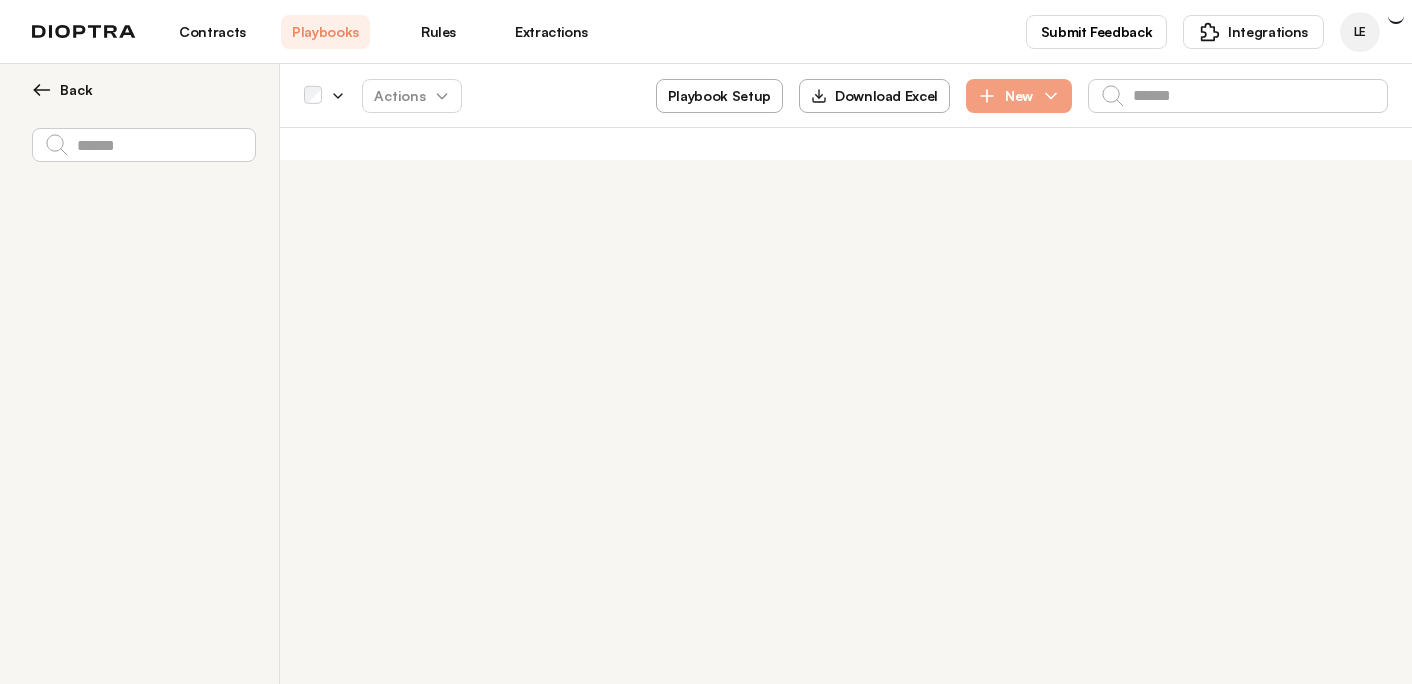 scroll, scrollTop: 0, scrollLeft: 0, axis: both 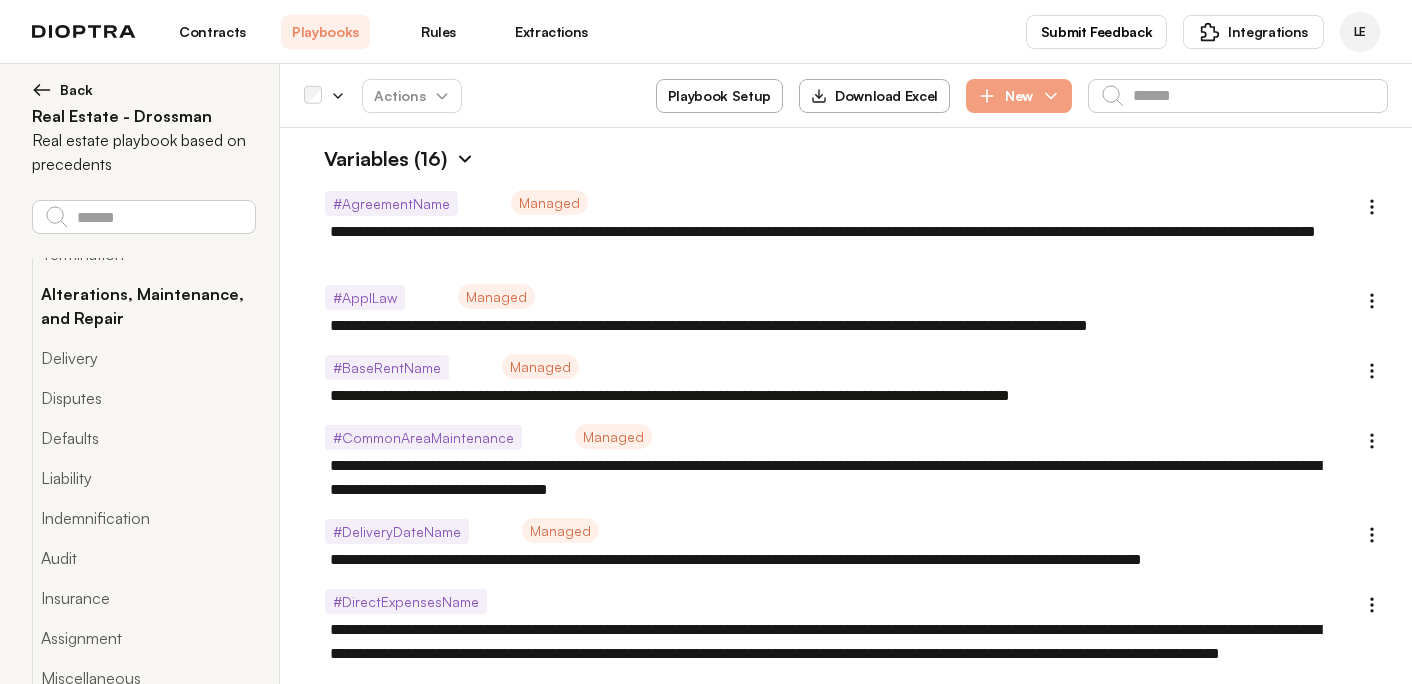 click on "Alterations, Maintenance, and Repair" at bounding box center [143, 306] 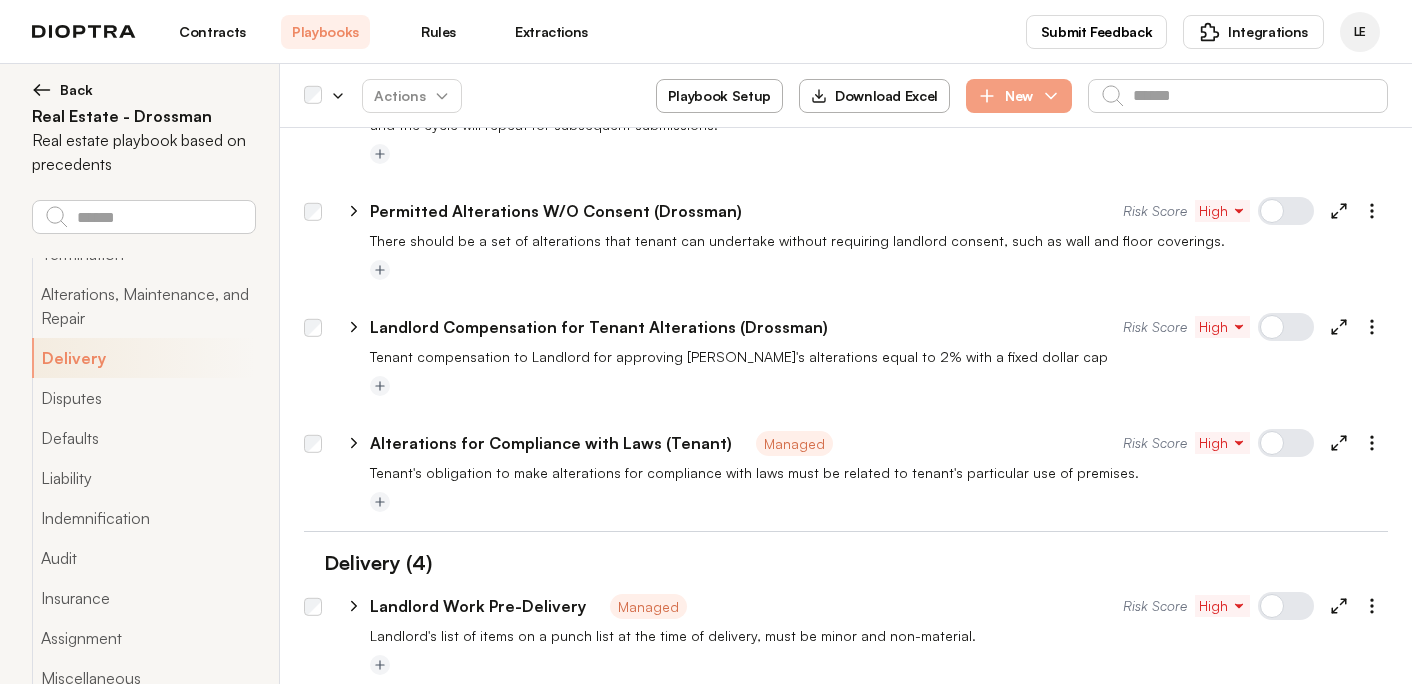 scroll, scrollTop: 5324, scrollLeft: 0, axis: vertical 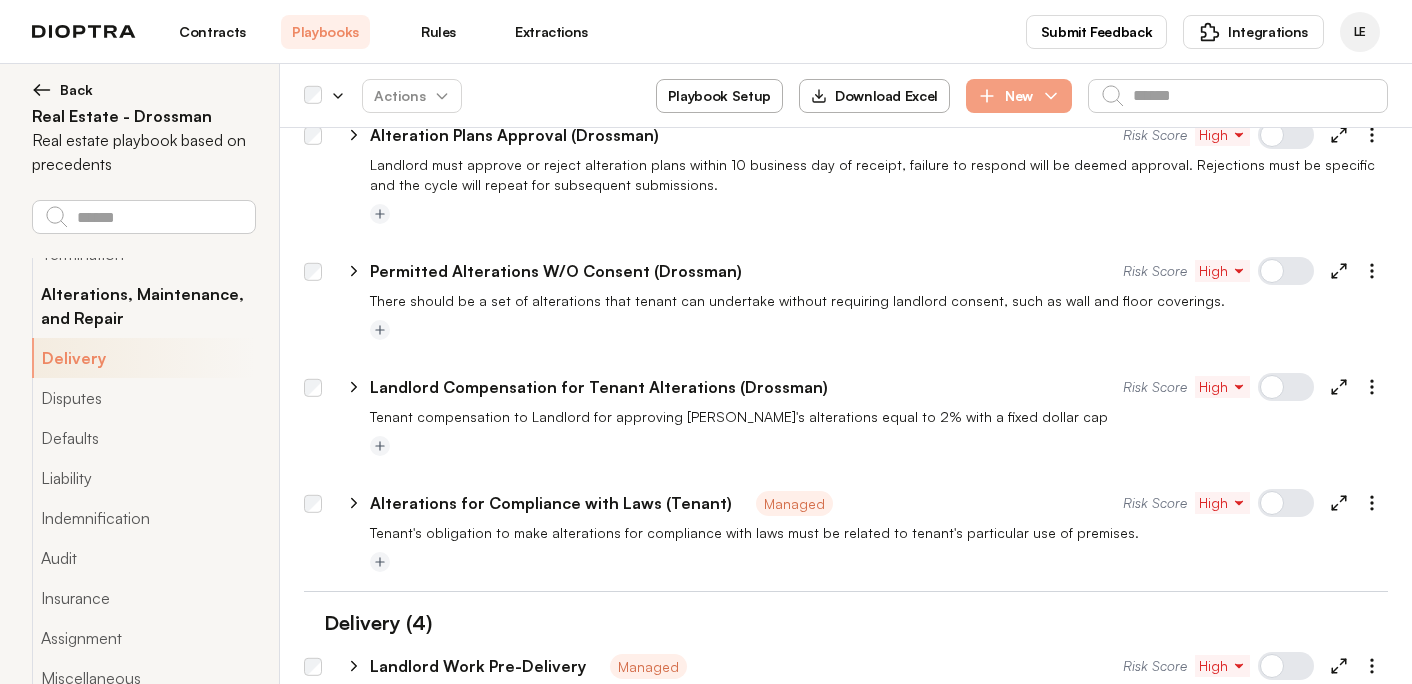 click on "Alterations, Maintenance, and Repair" at bounding box center [143, 306] 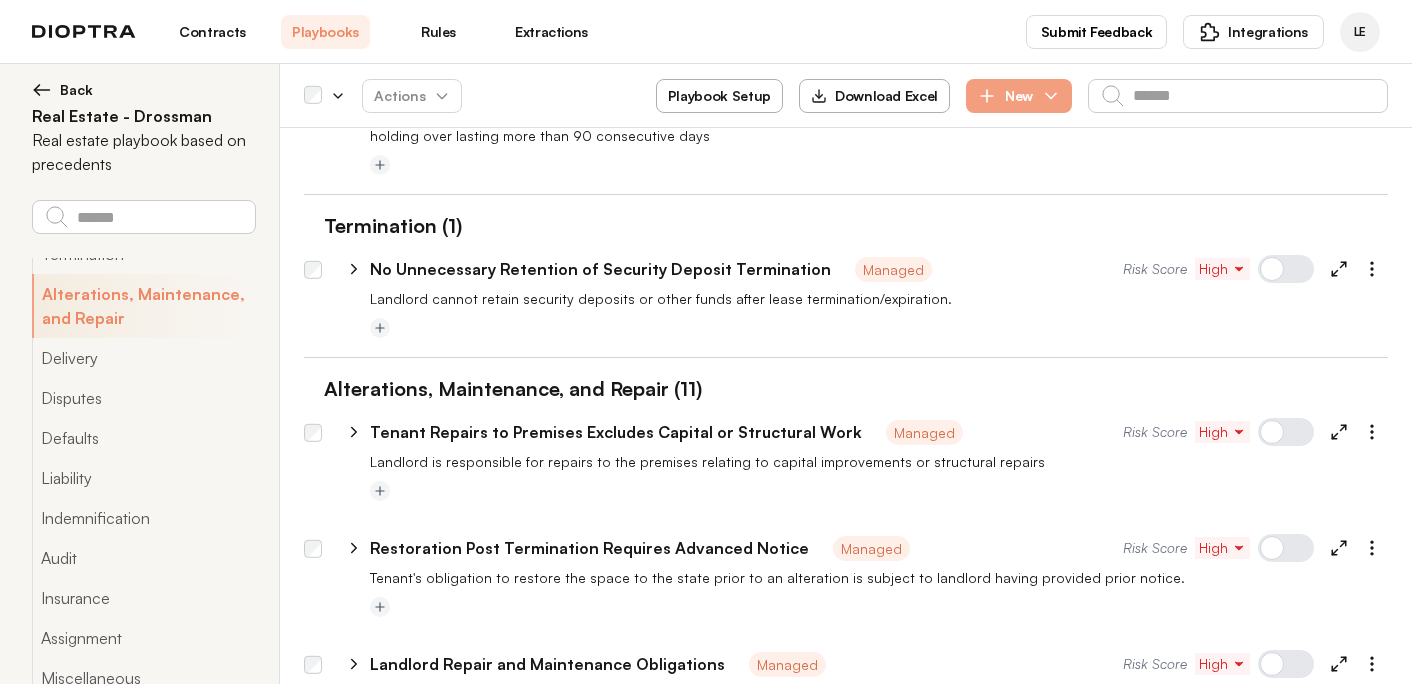 scroll, scrollTop: 4170, scrollLeft: 0, axis: vertical 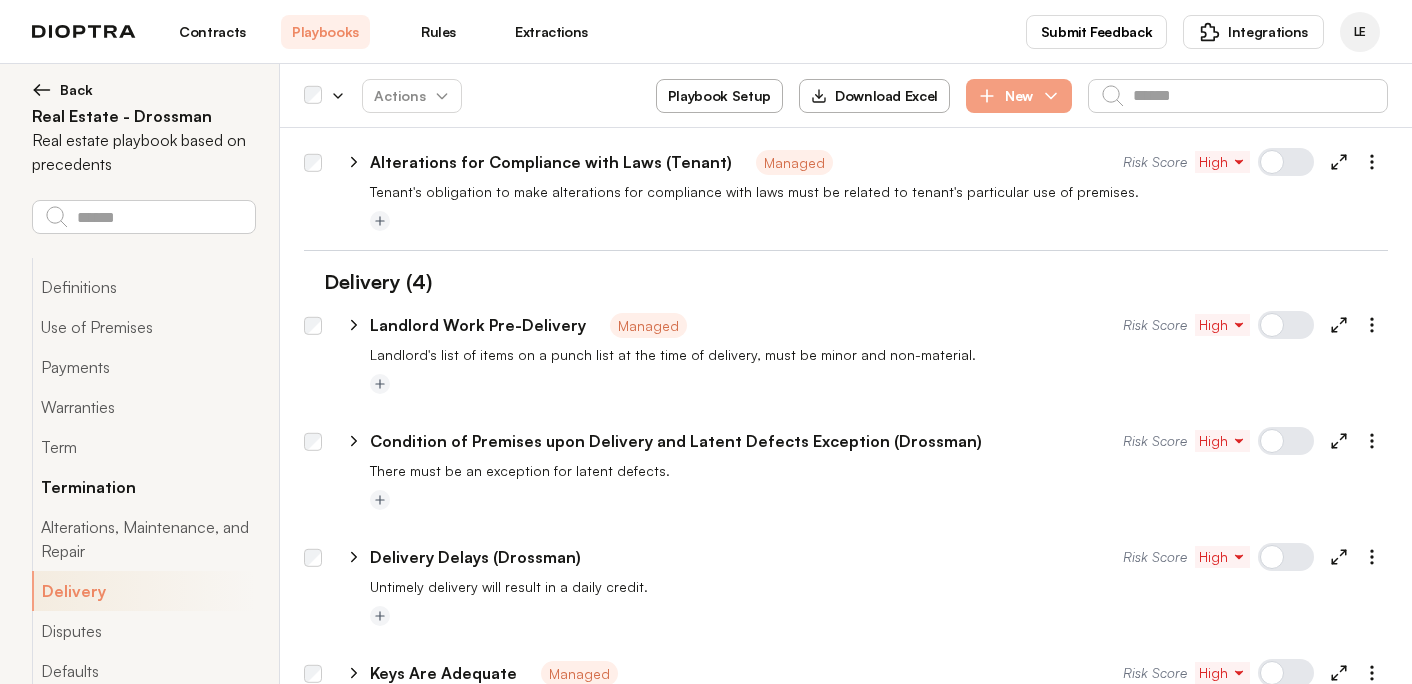 click on "Termination" at bounding box center [143, 487] 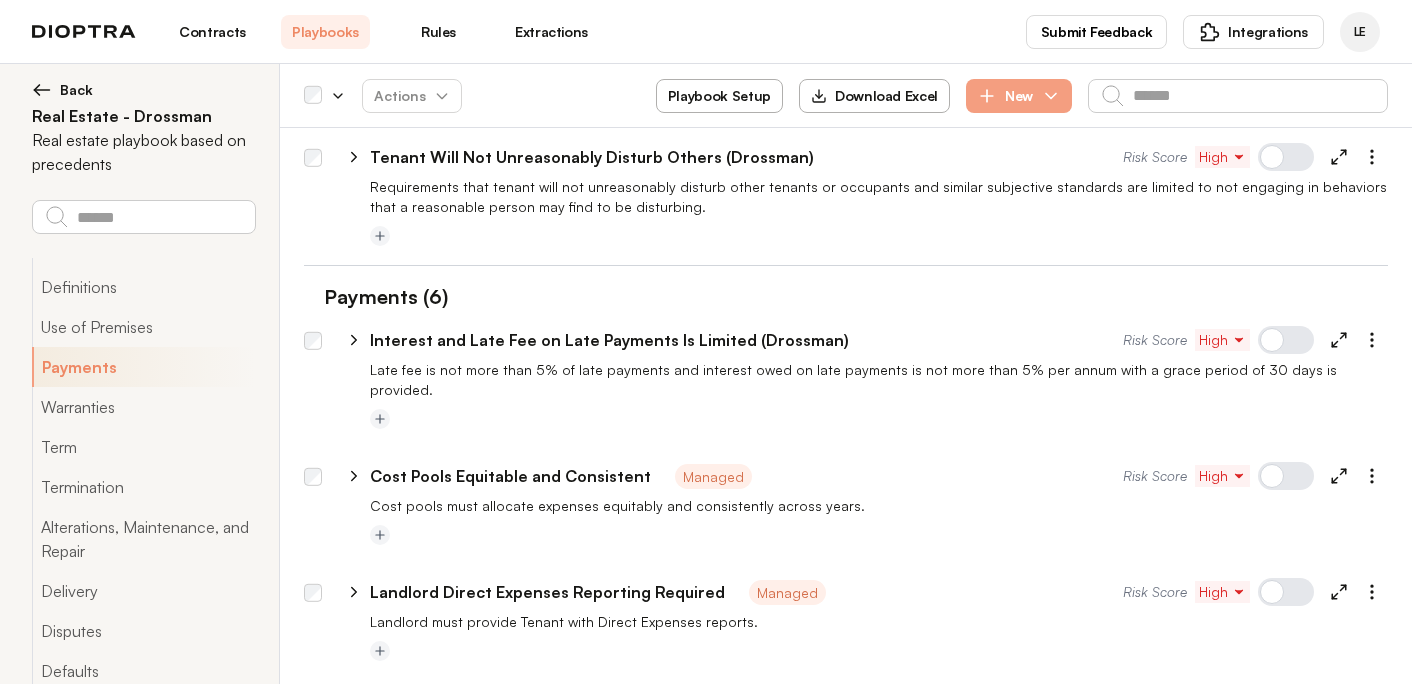 scroll, scrollTop: 2858, scrollLeft: 0, axis: vertical 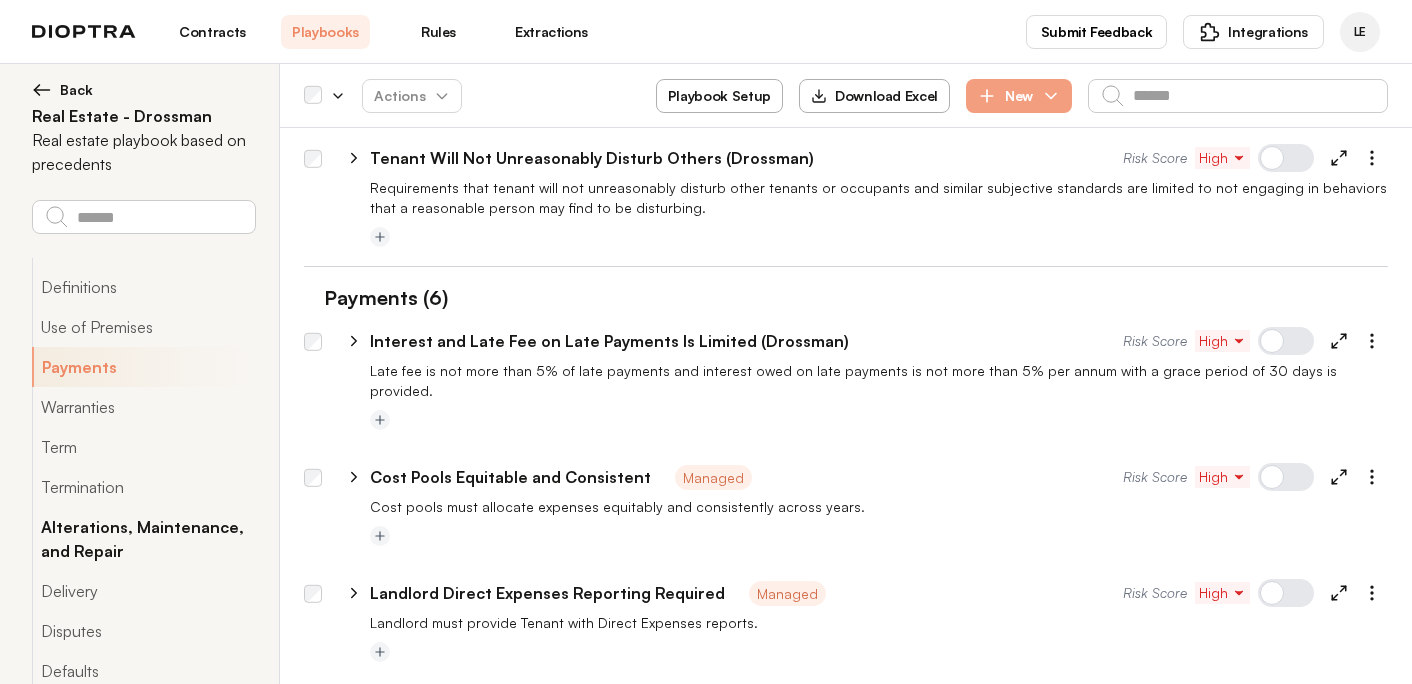 click on "Alterations, Maintenance, and Repair" at bounding box center [143, 539] 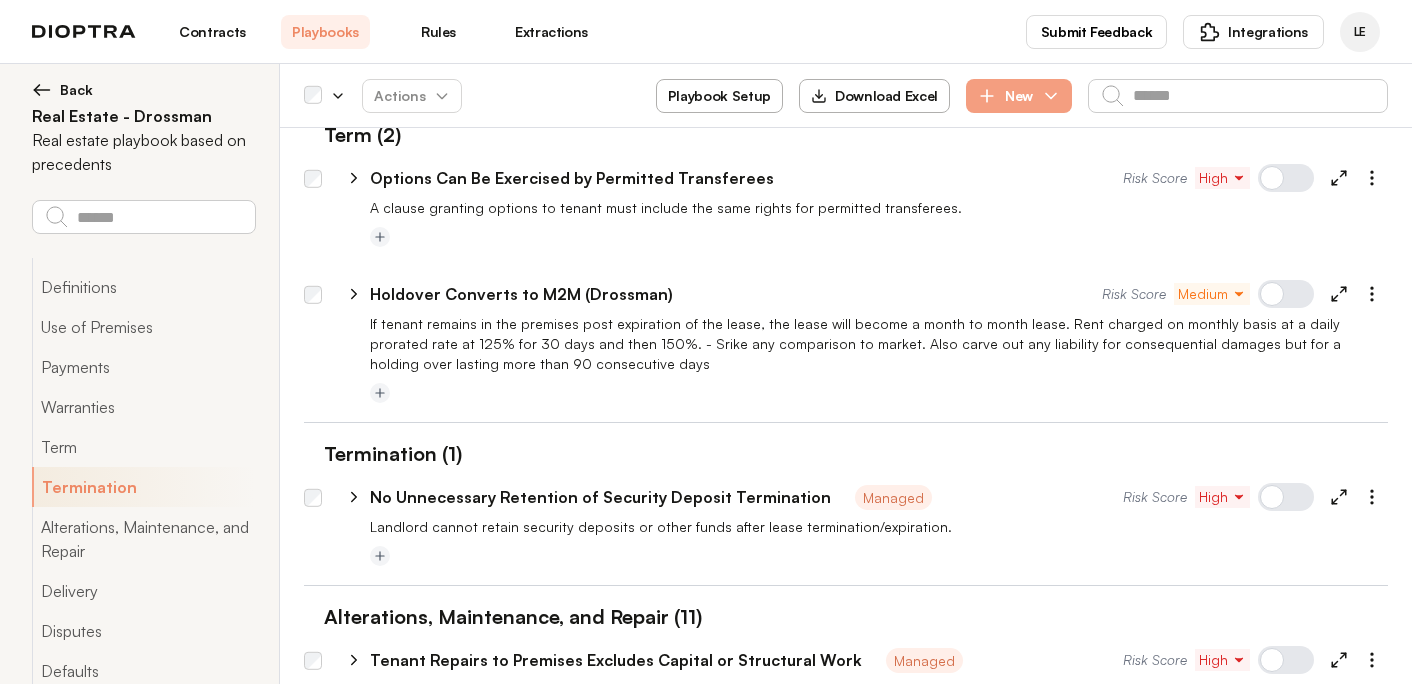scroll, scrollTop: 4170, scrollLeft: 0, axis: vertical 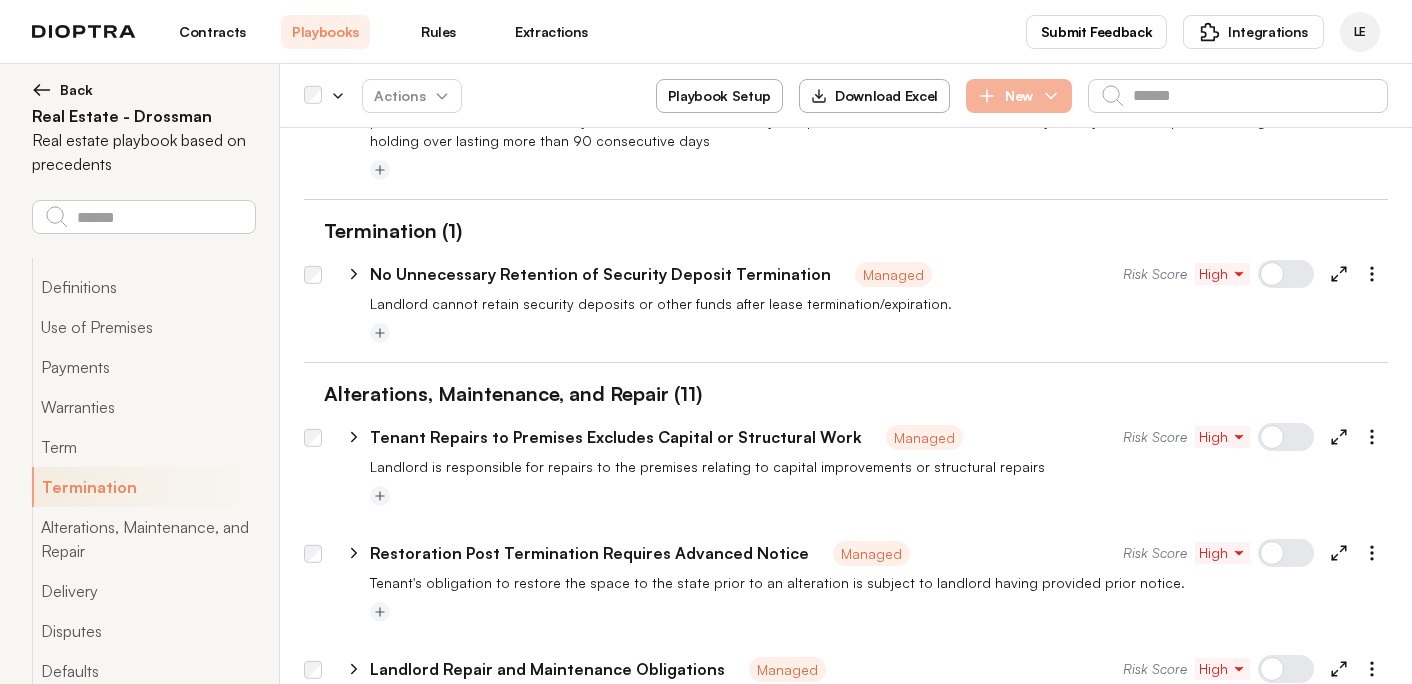 click on "New" at bounding box center [1019, 96] 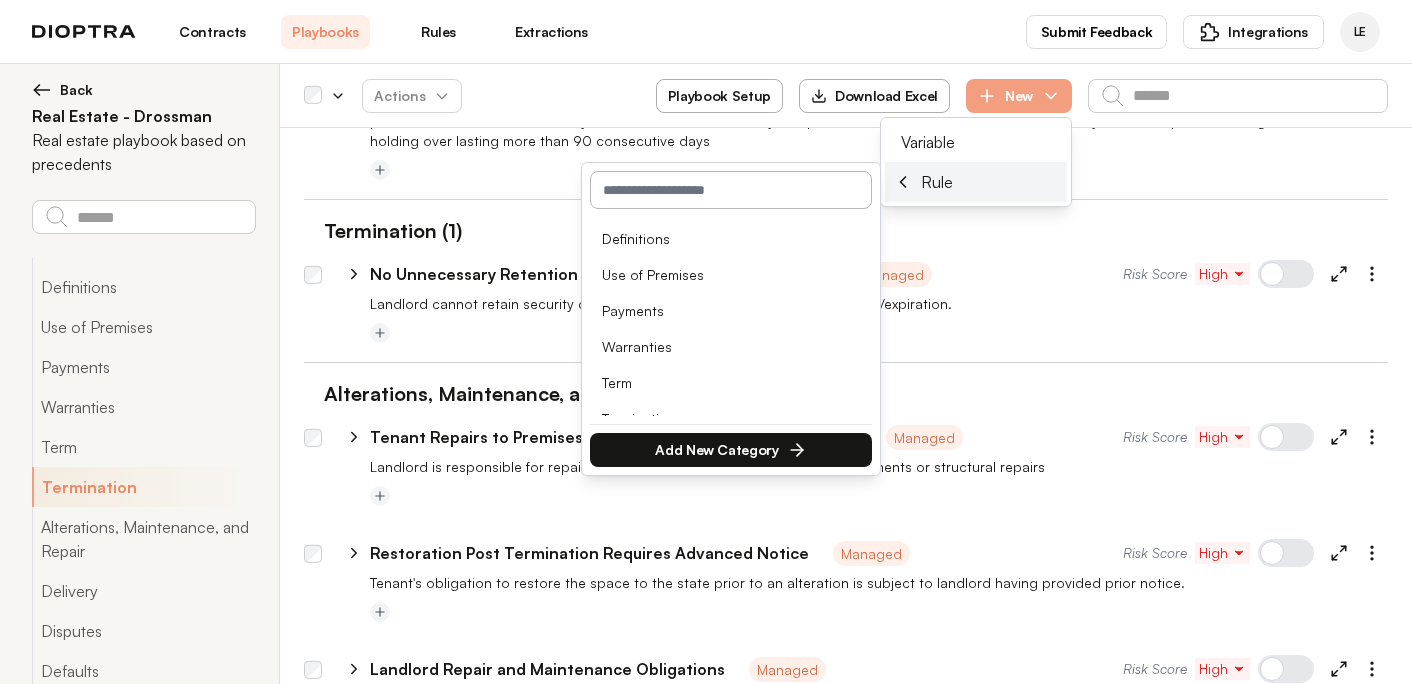 click at bounding box center [731, 190] 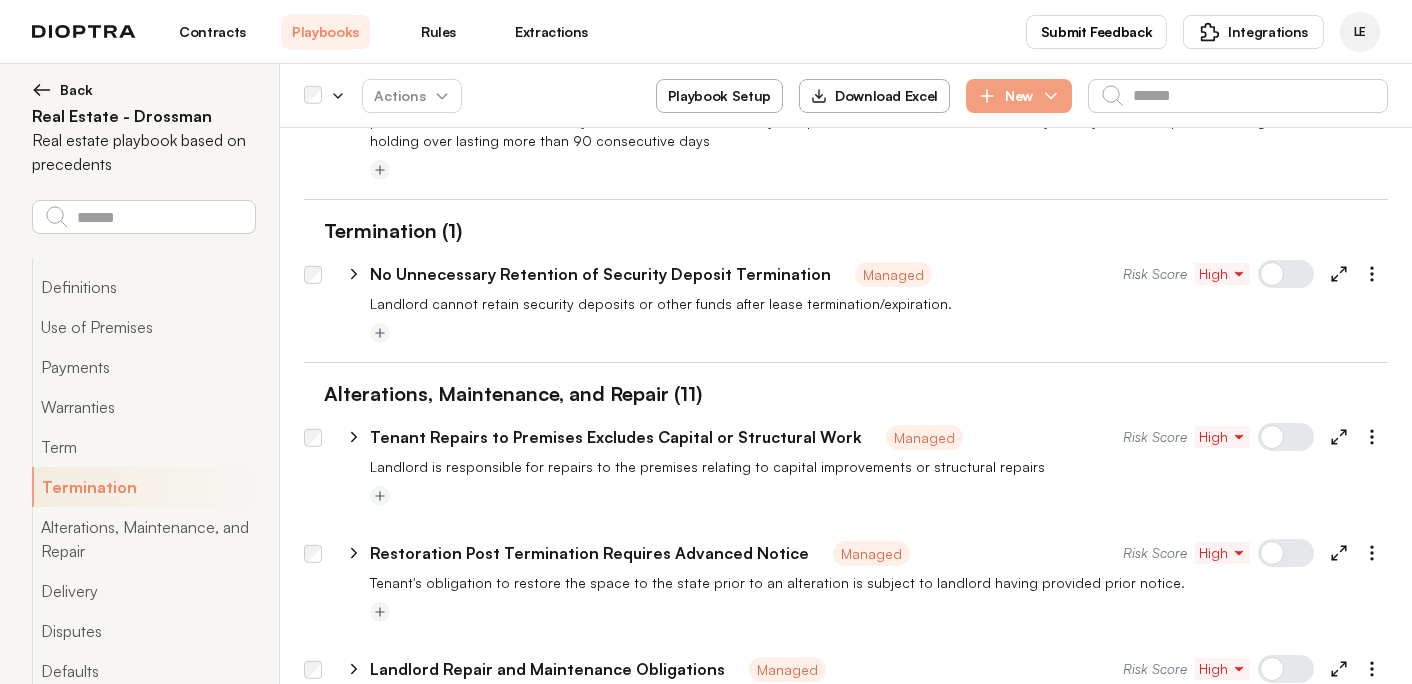 click on "Rules" at bounding box center (438, 32) 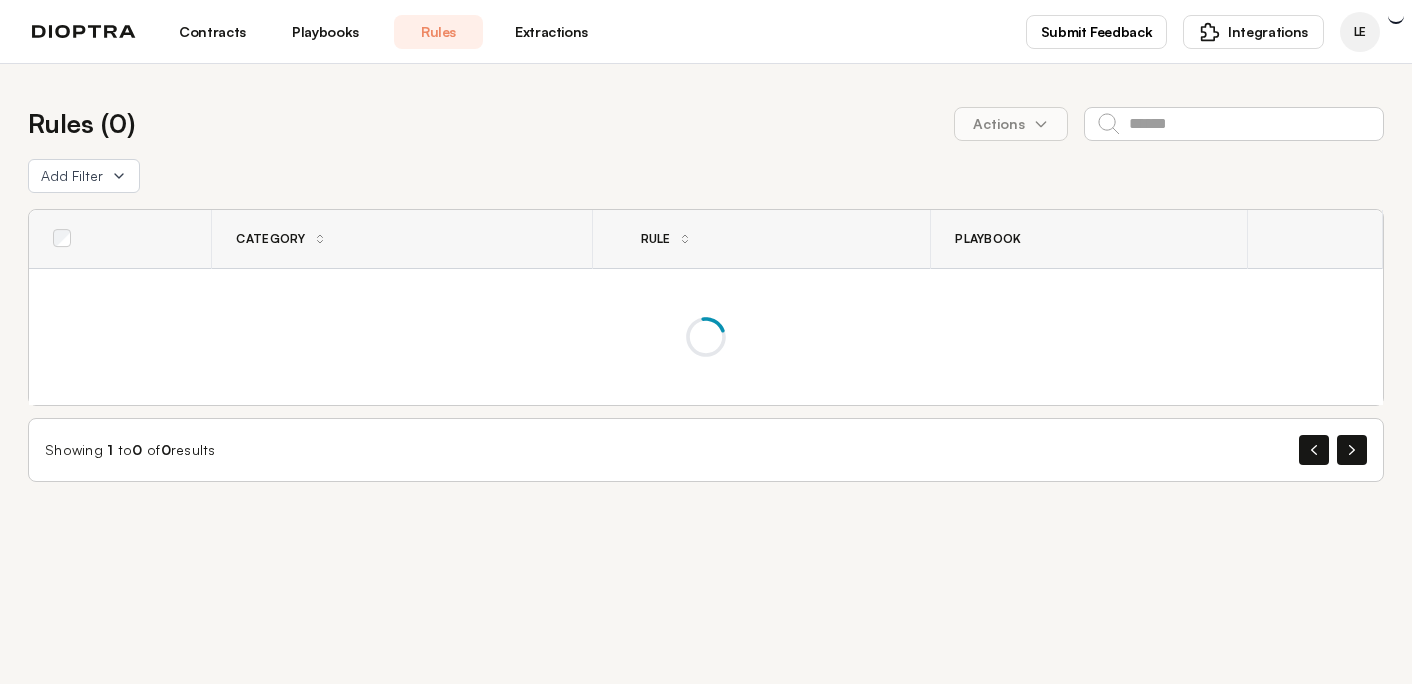scroll, scrollTop: 0, scrollLeft: 0, axis: both 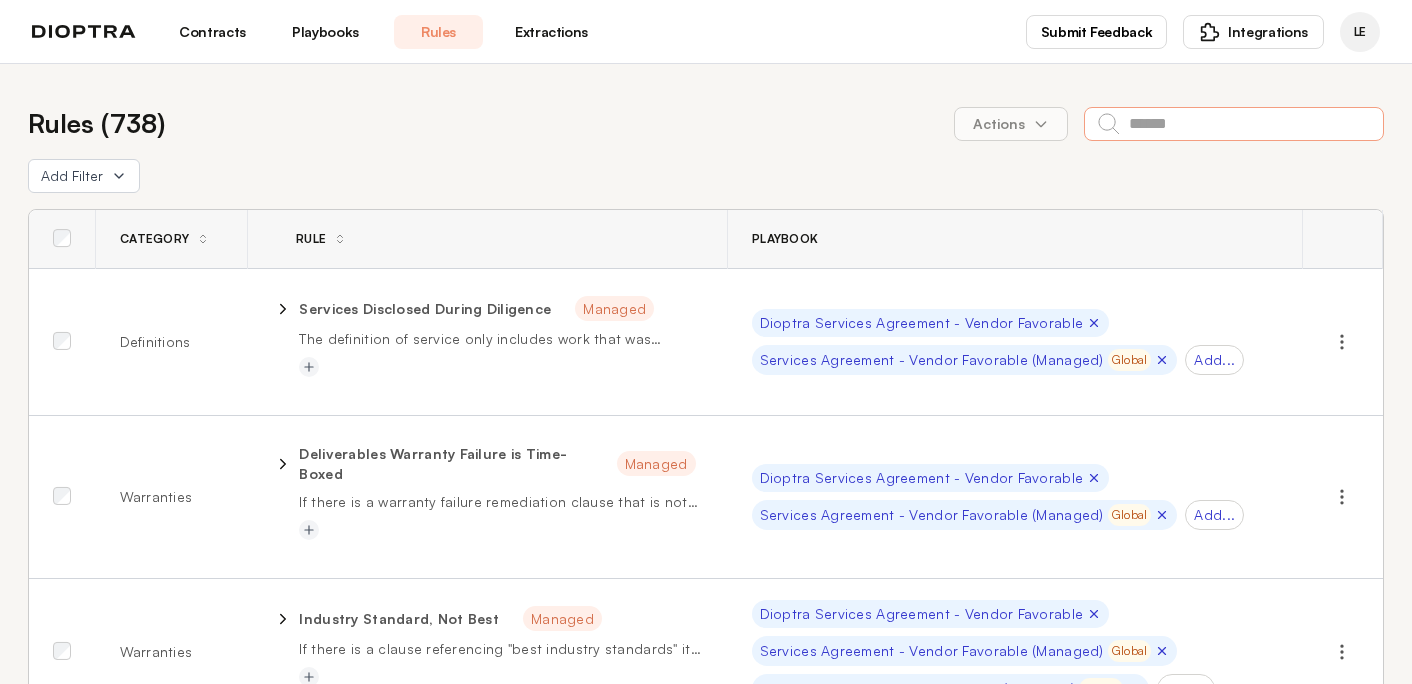click at bounding box center (1234, 124) 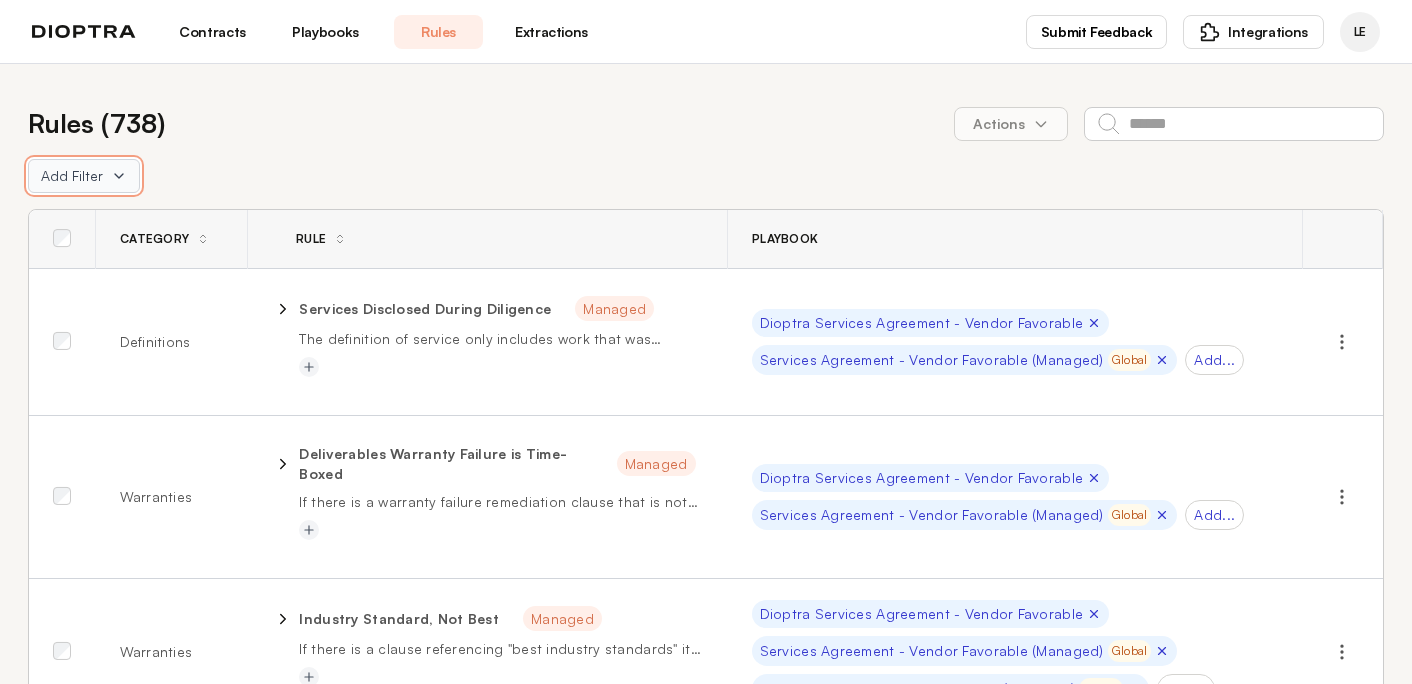 click on "Add Filter" at bounding box center (84, 176) 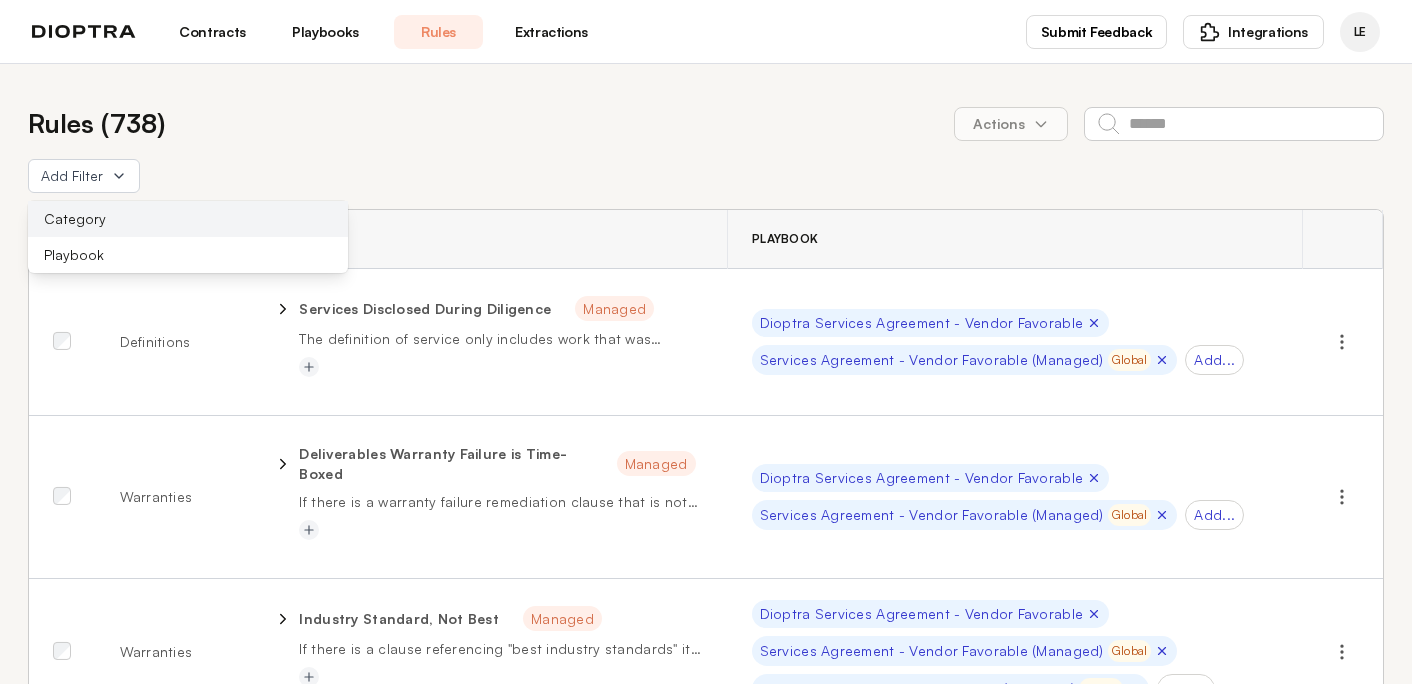 click on "Category" at bounding box center [188, 219] 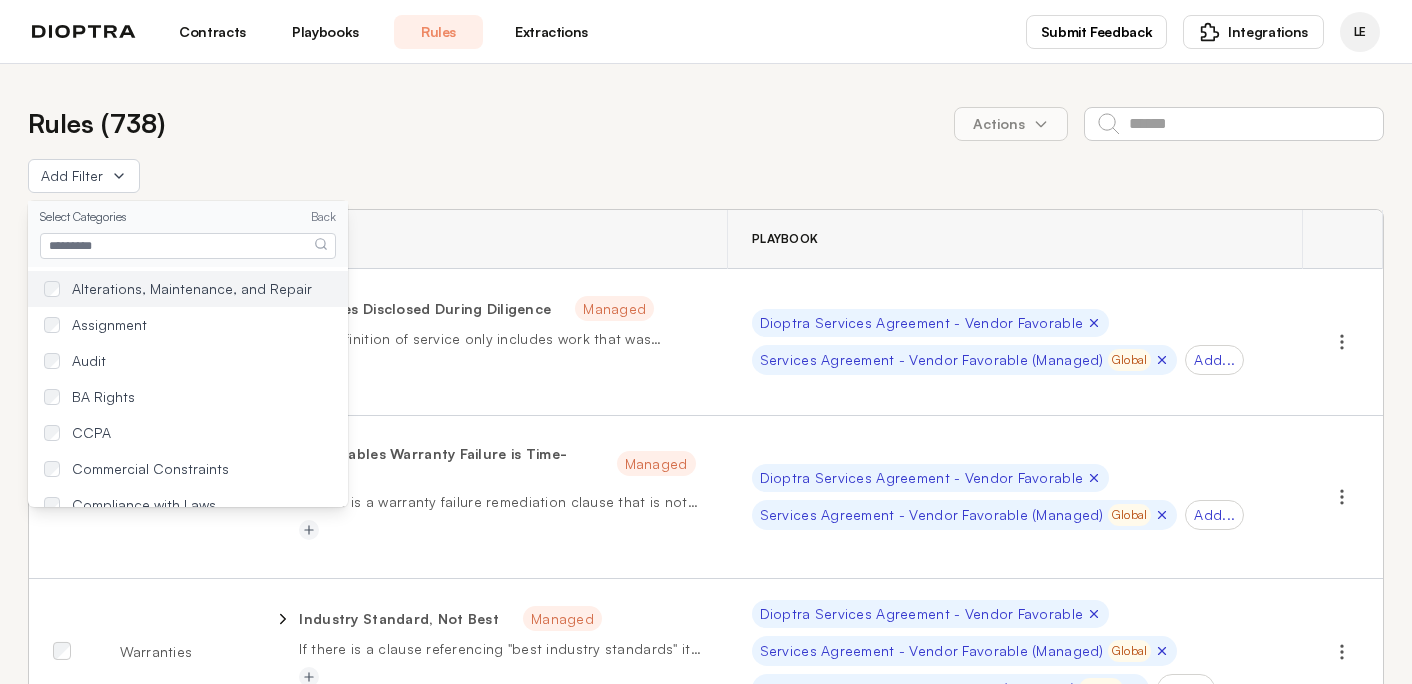 click on "Alterations, Maintenance, and Repair" at bounding box center (192, 289) 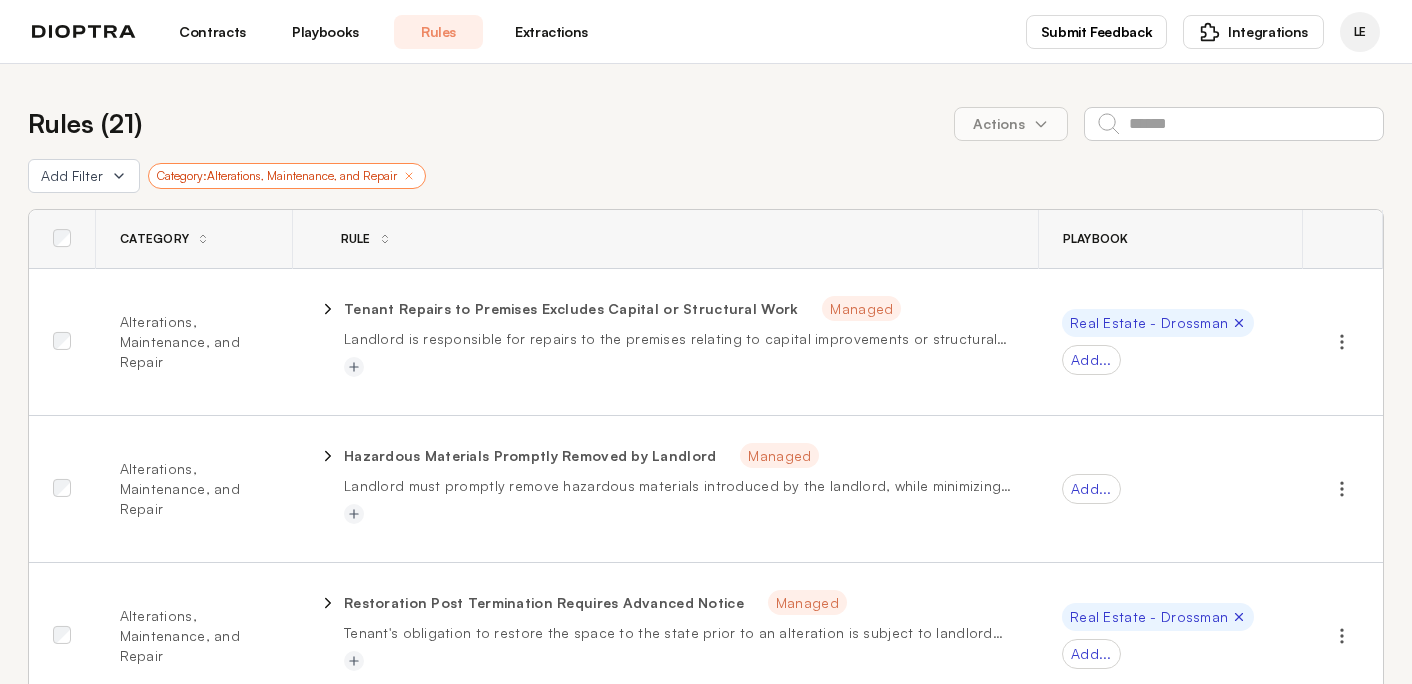 click on "**********" at bounding box center [706, 1772] 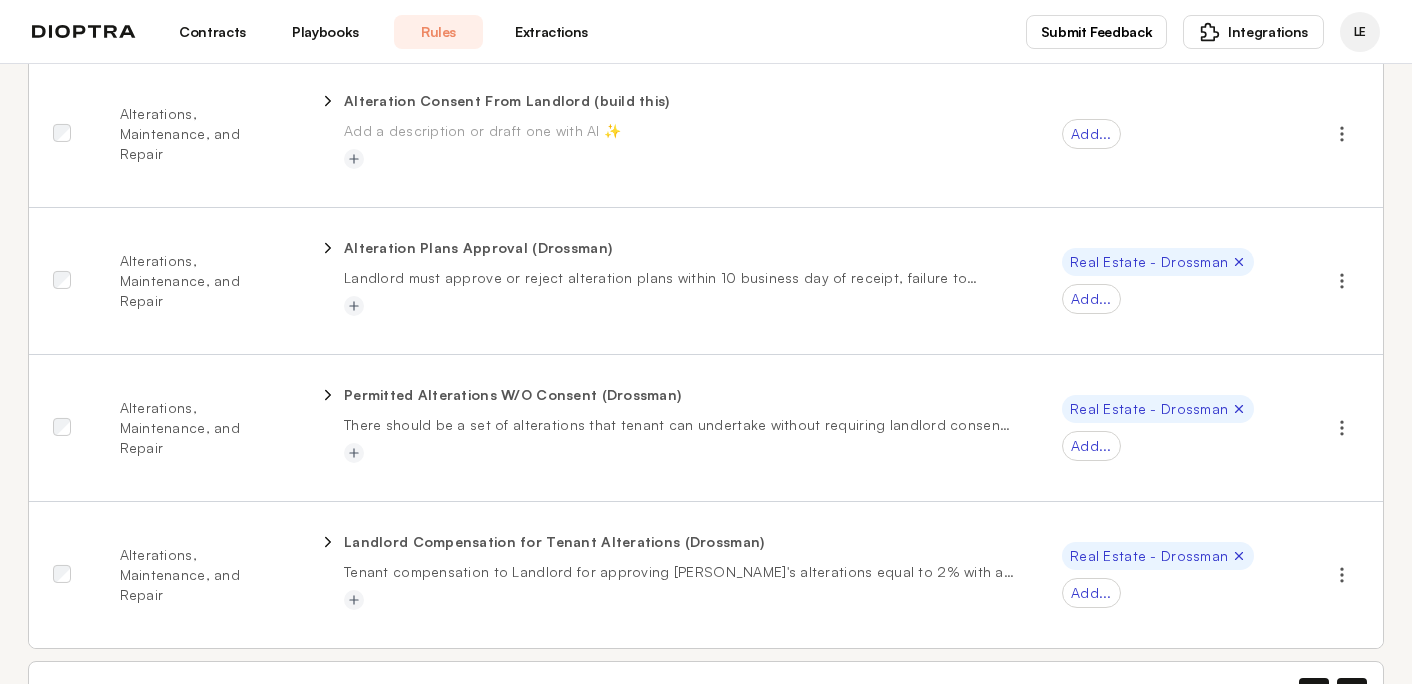scroll, scrollTop: 2796, scrollLeft: 0, axis: vertical 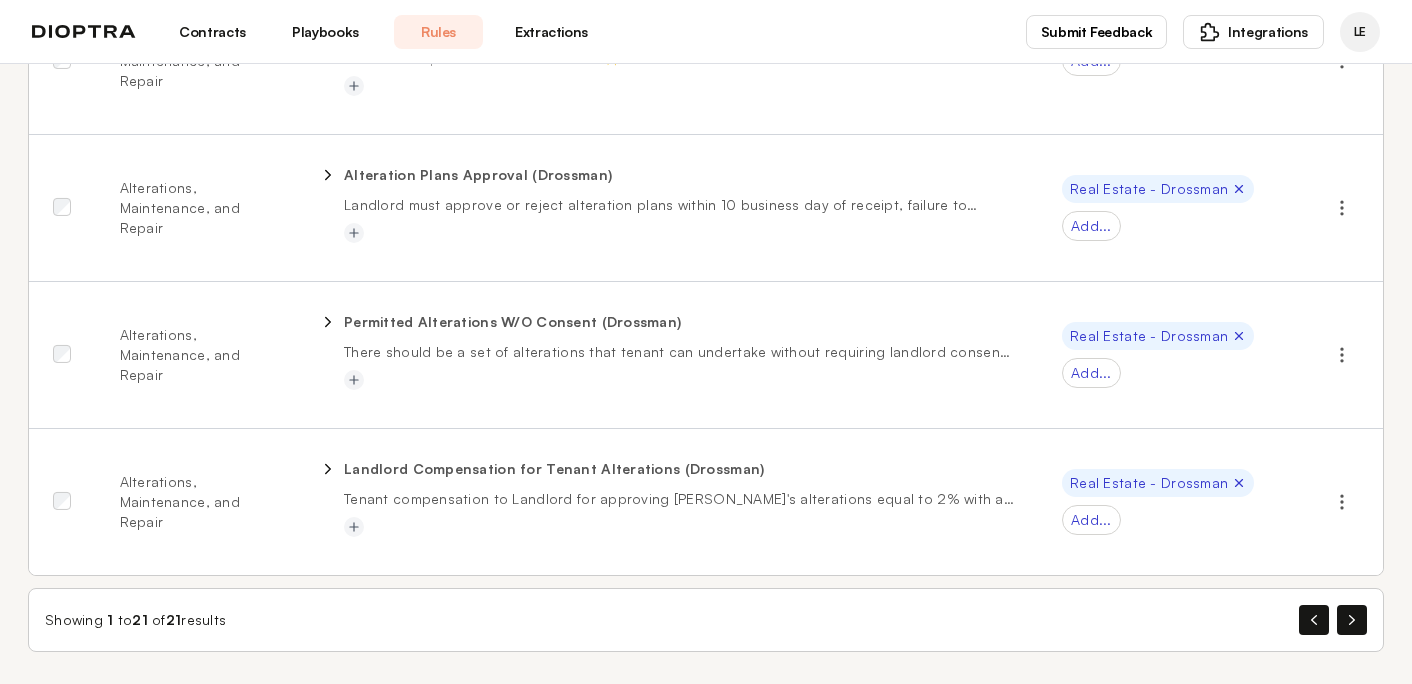 click on "Playbooks" at bounding box center (325, 32) 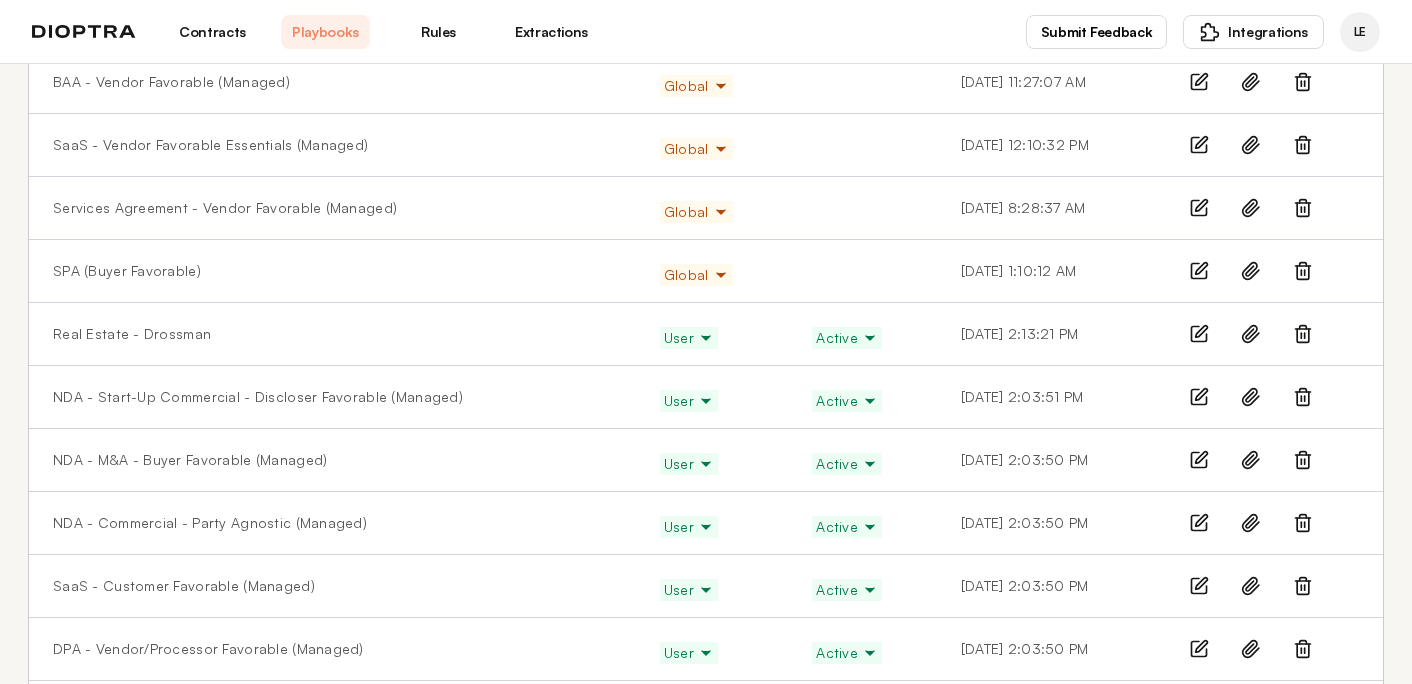 scroll, scrollTop: 335, scrollLeft: 0, axis: vertical 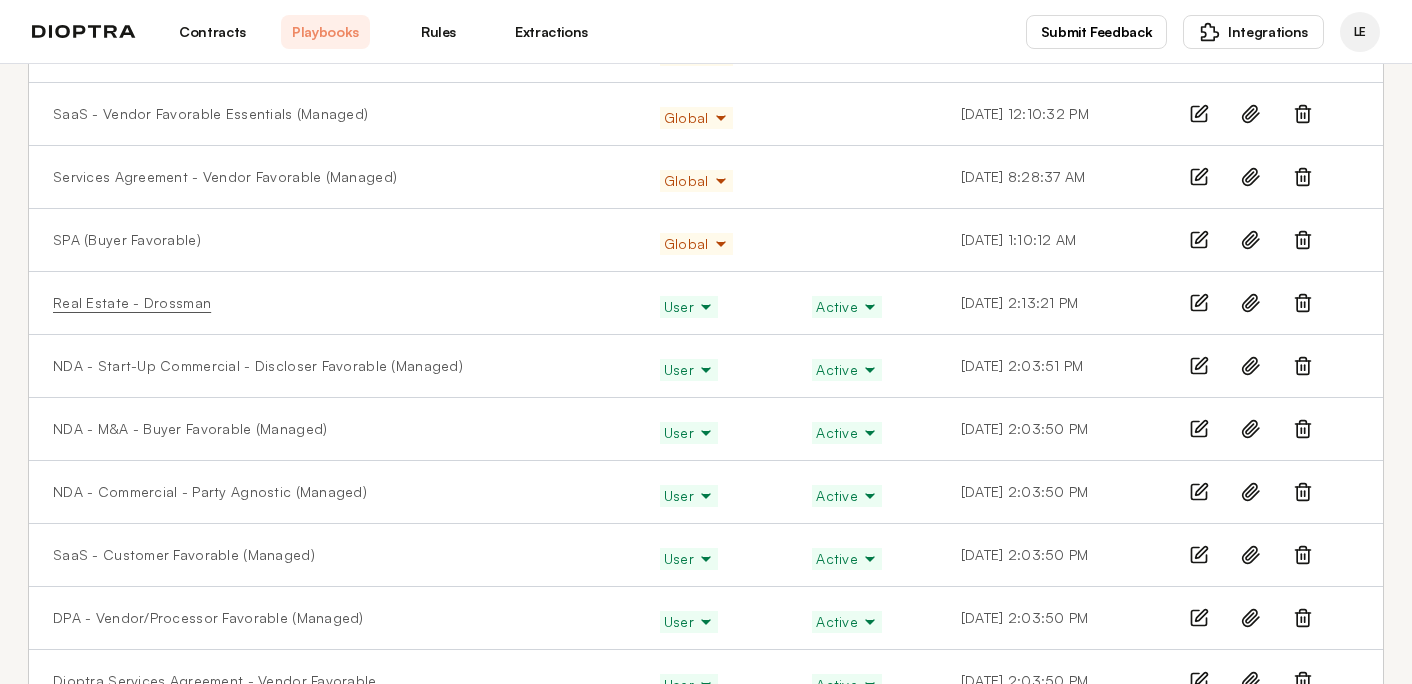 click on "Real Estate - Drossman" at bounding box center [132, 303] 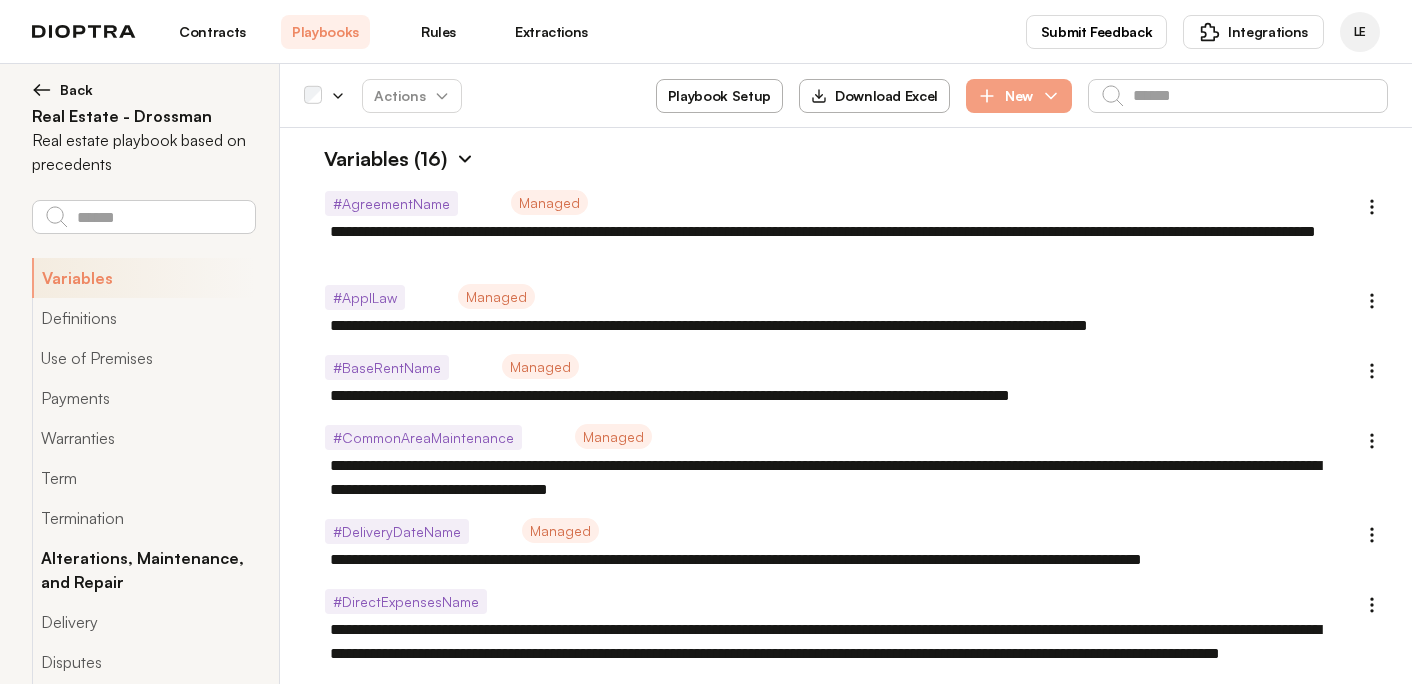 click on "Alterations, Maintenance, and Repair" at bounding box center [143, 570] 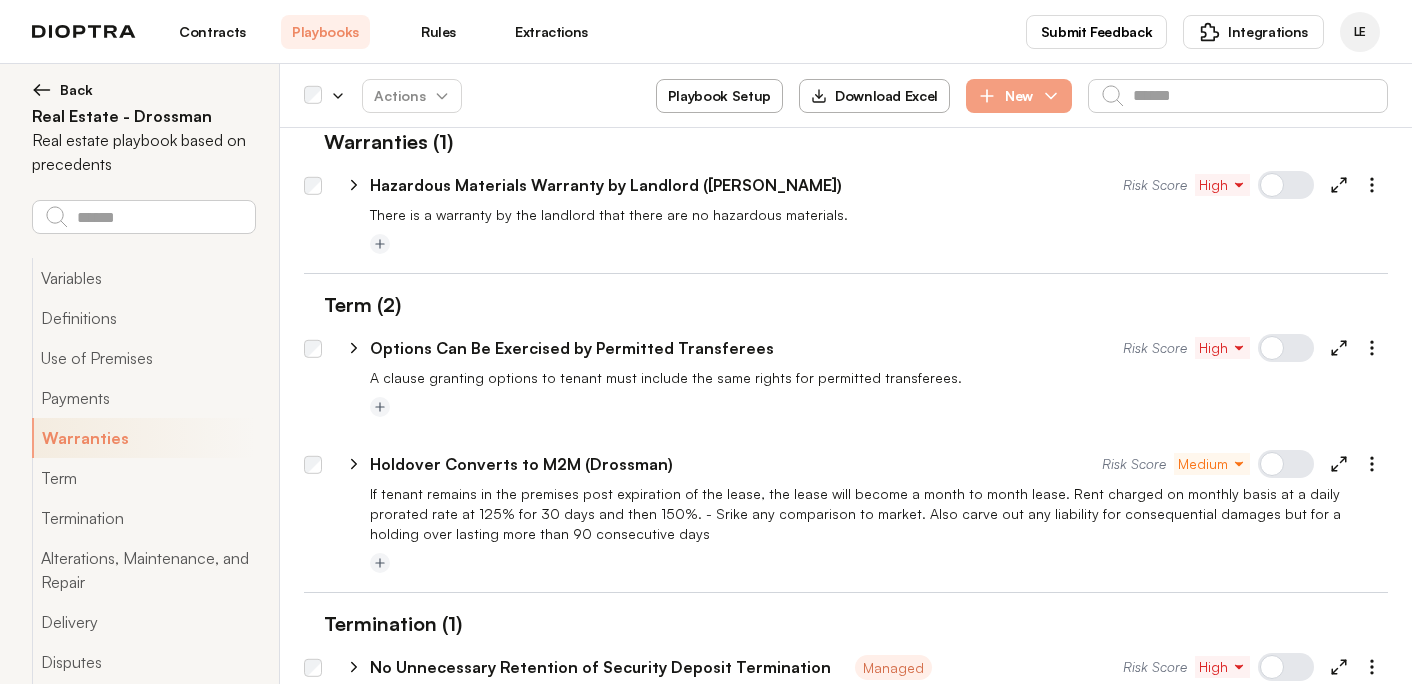 type on "*" 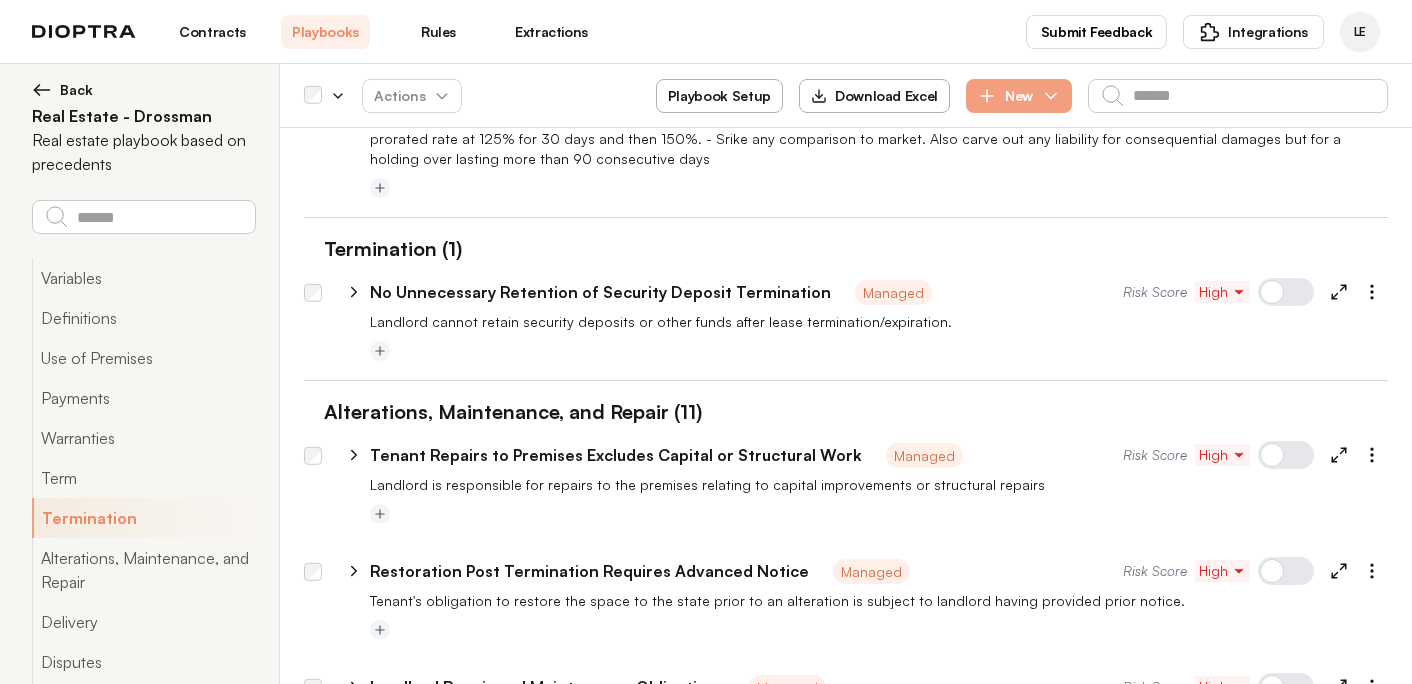 scroll, scrollTop: 4170, scrollLeft: 0, axis: vertical 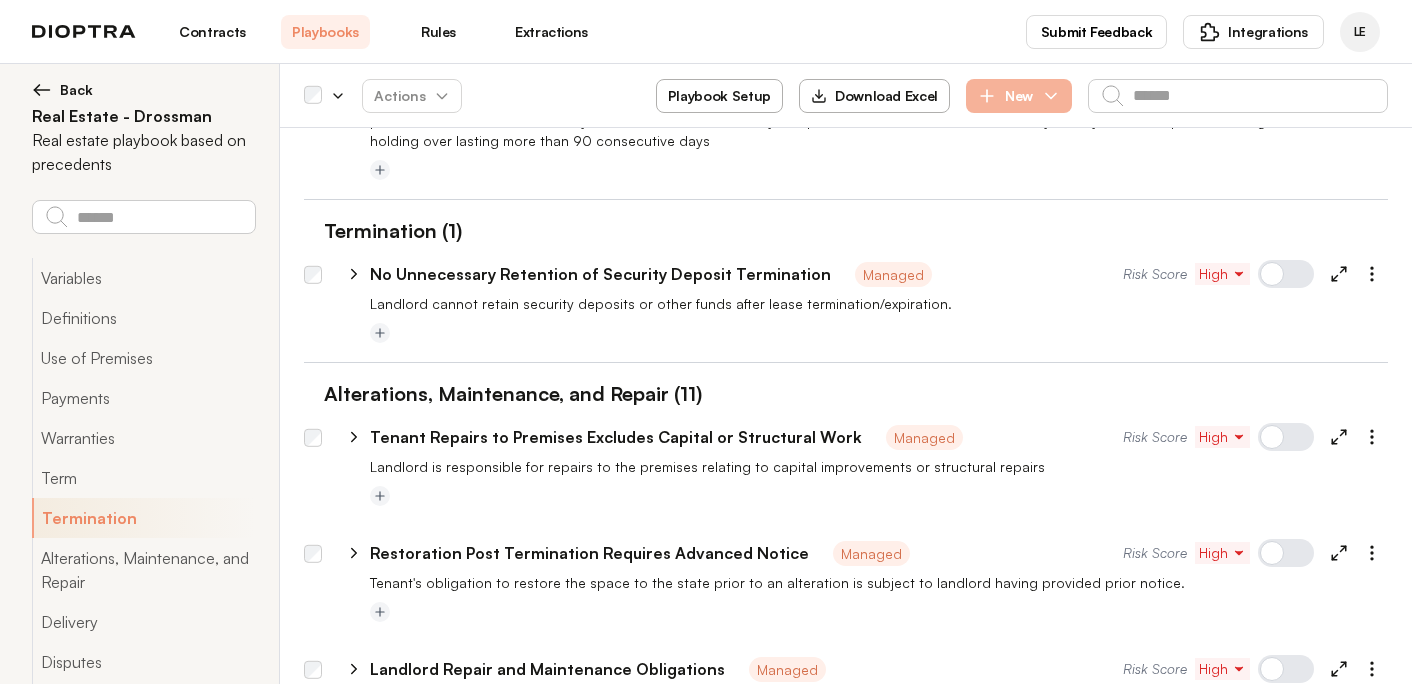 click on "New" at bounding box center [1019, 96] 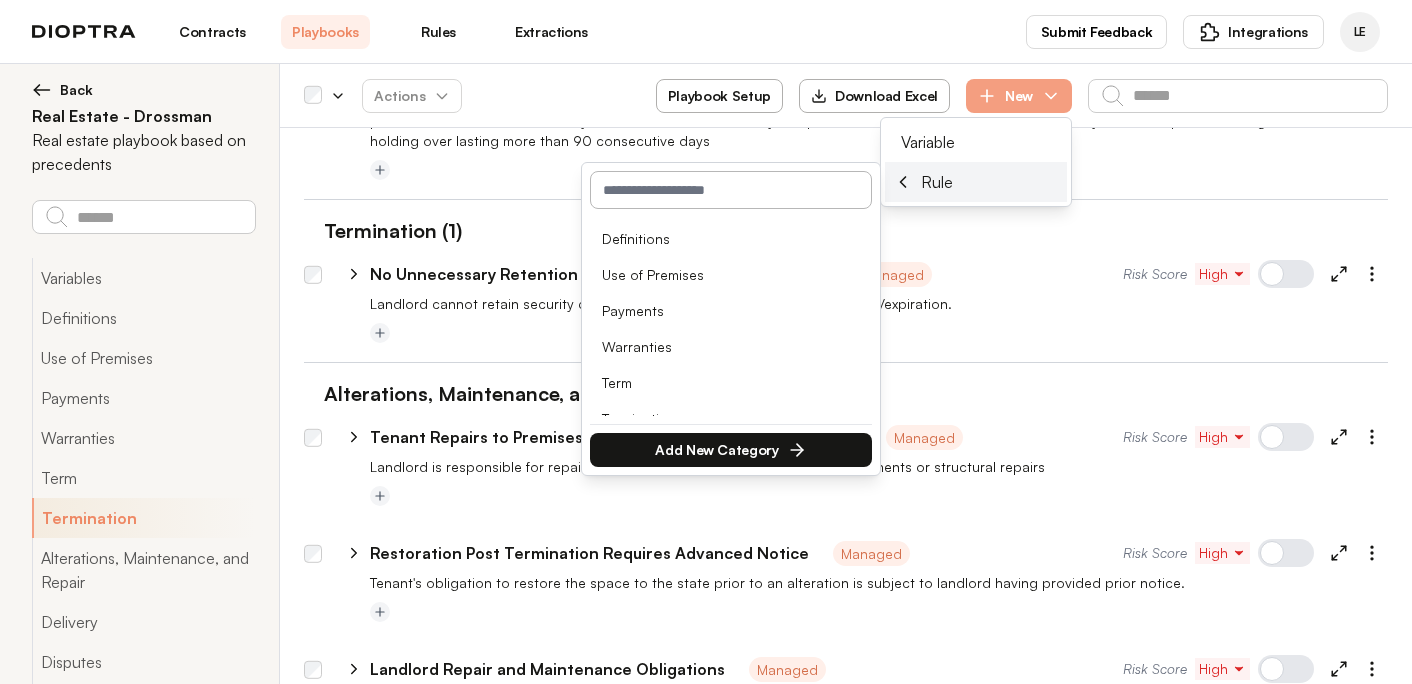 click at bounding box center [731, 190] 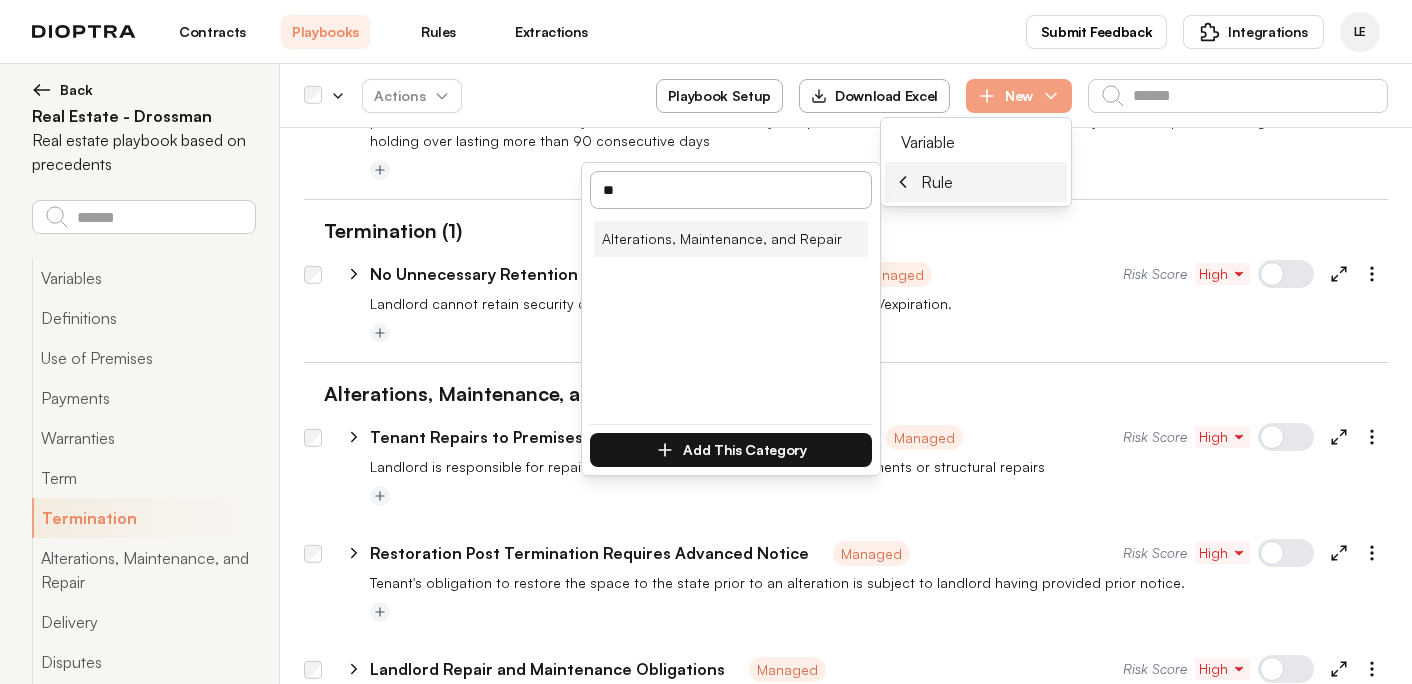 type on "**" 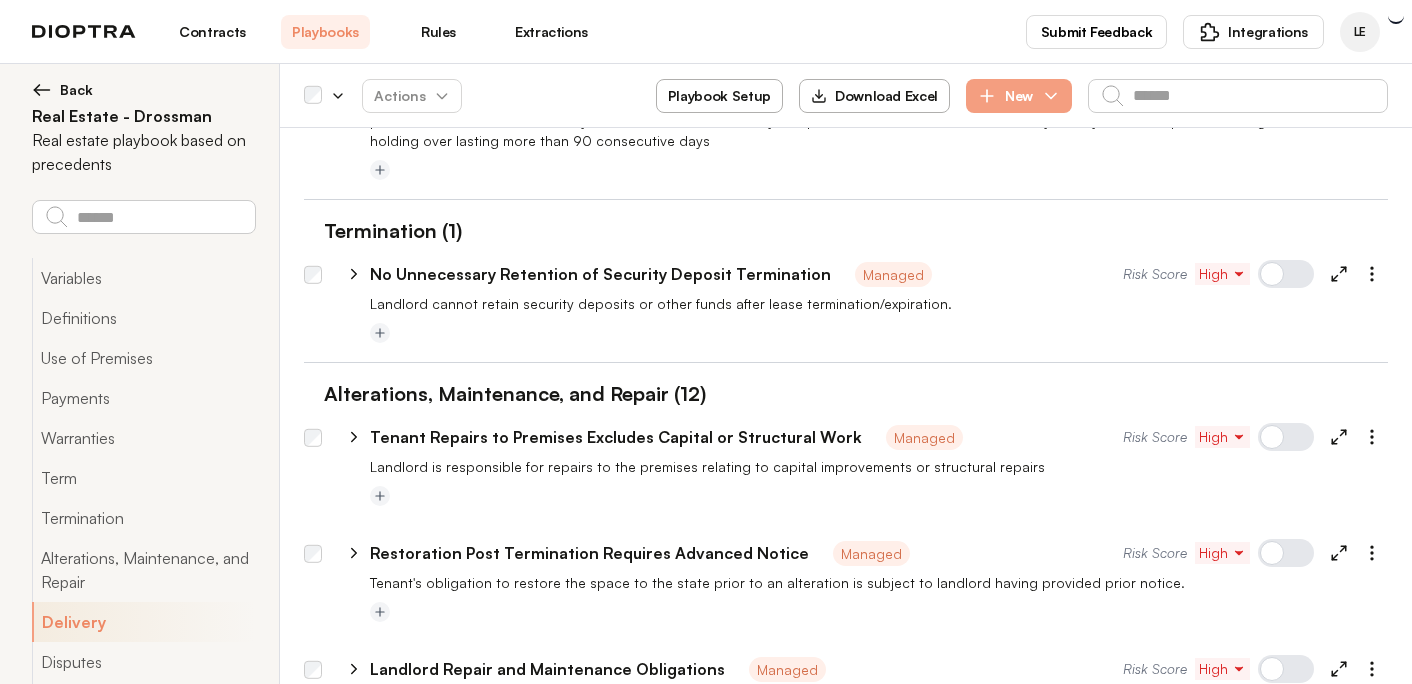 scroll, scrollTop: 5529, scrollLeft: 0, axis: vertical 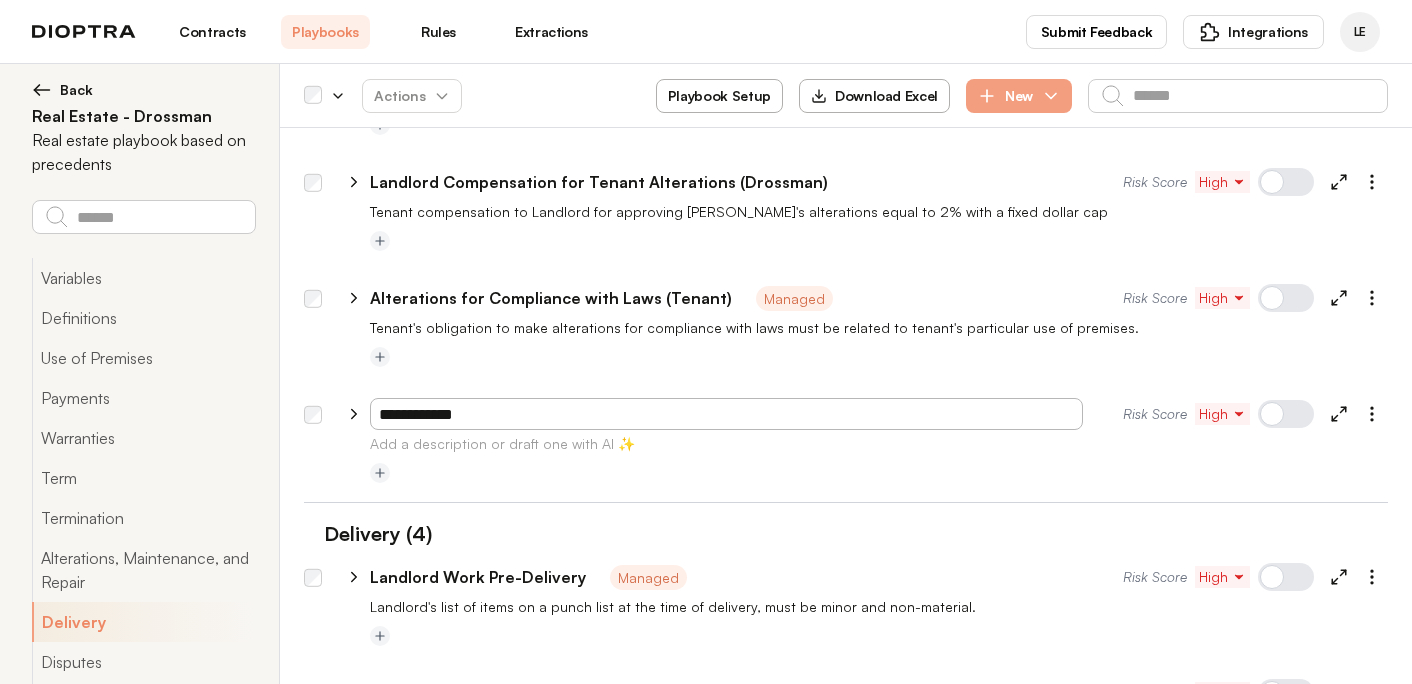 click on "**********" at bounding box center (726, 414) 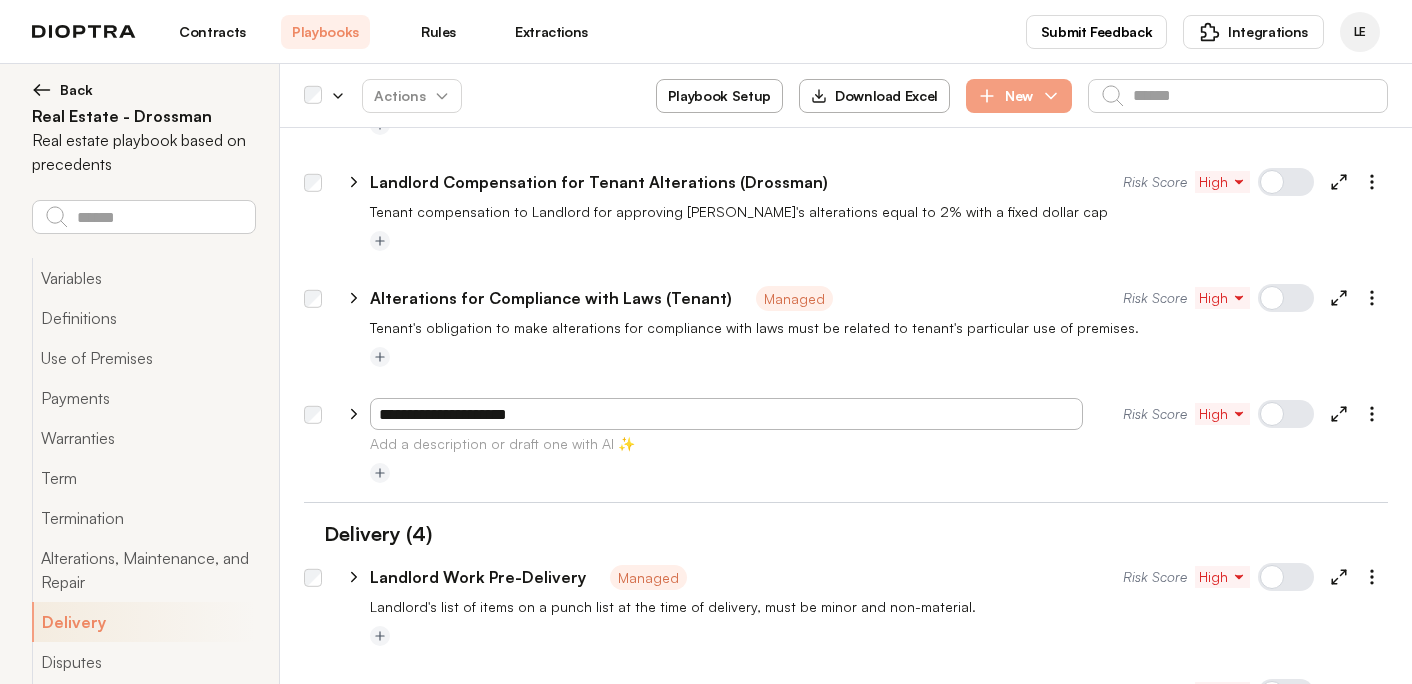 click on "**********" at bounding box center [726, 414] 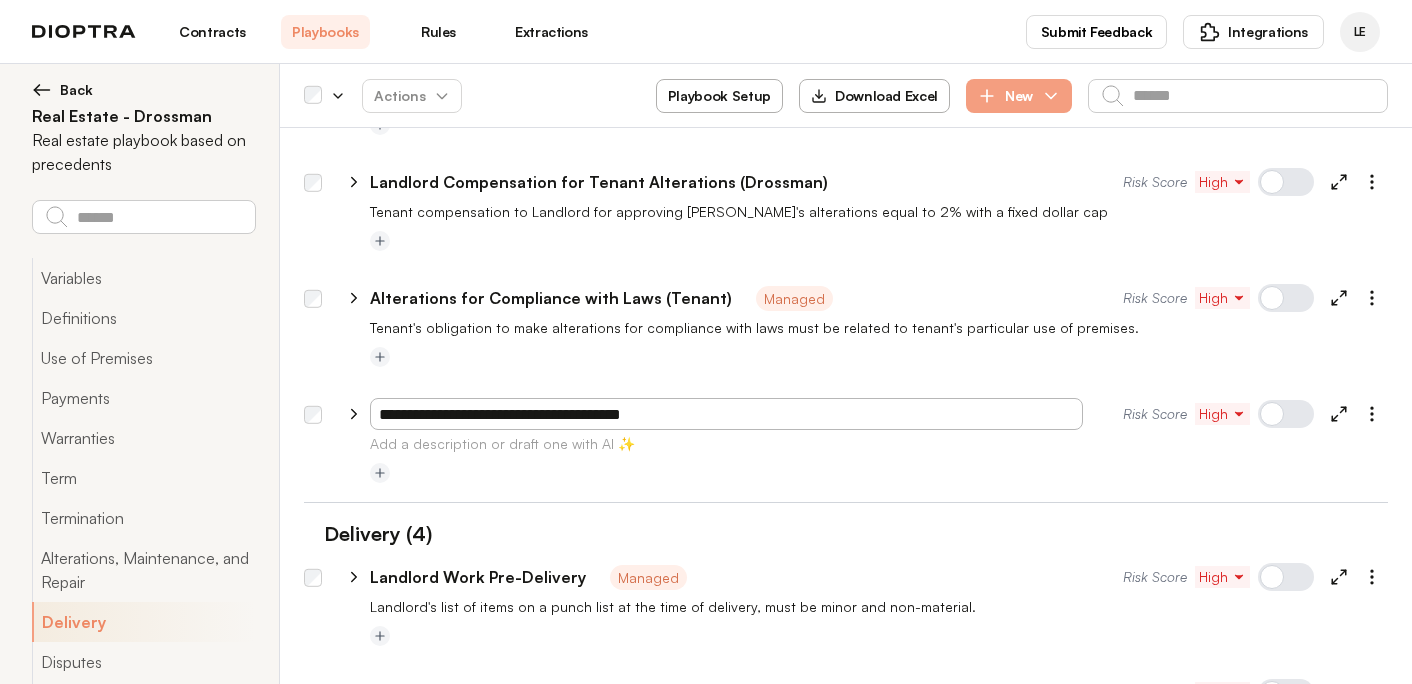 type on "**********" 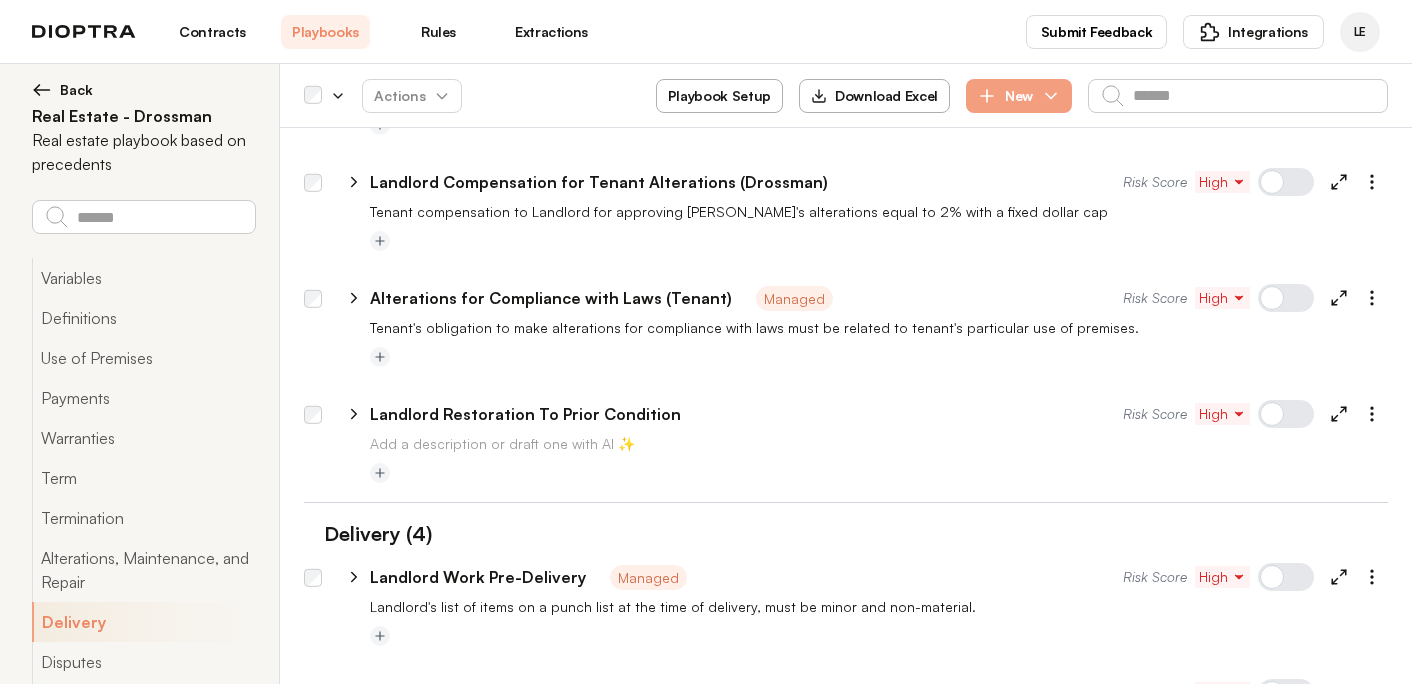 type on "*" 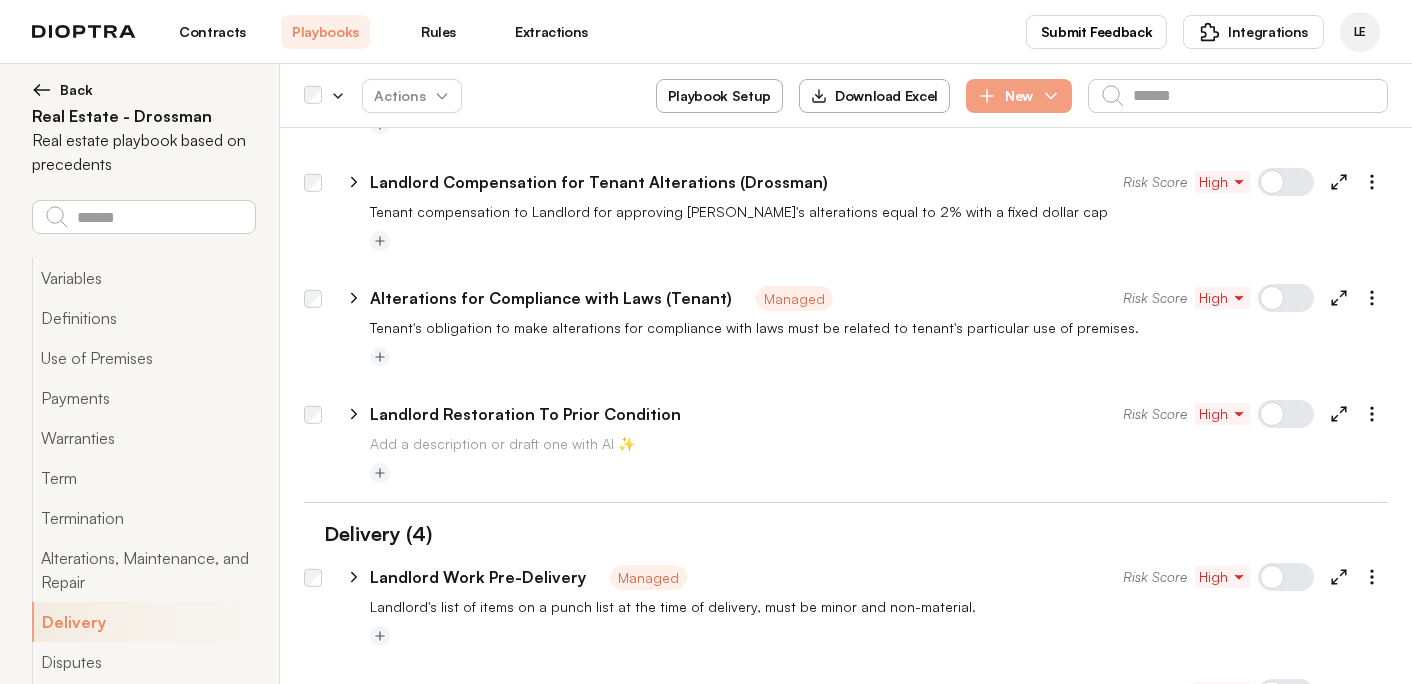 click on "**********" at bounding box center [746, 414] 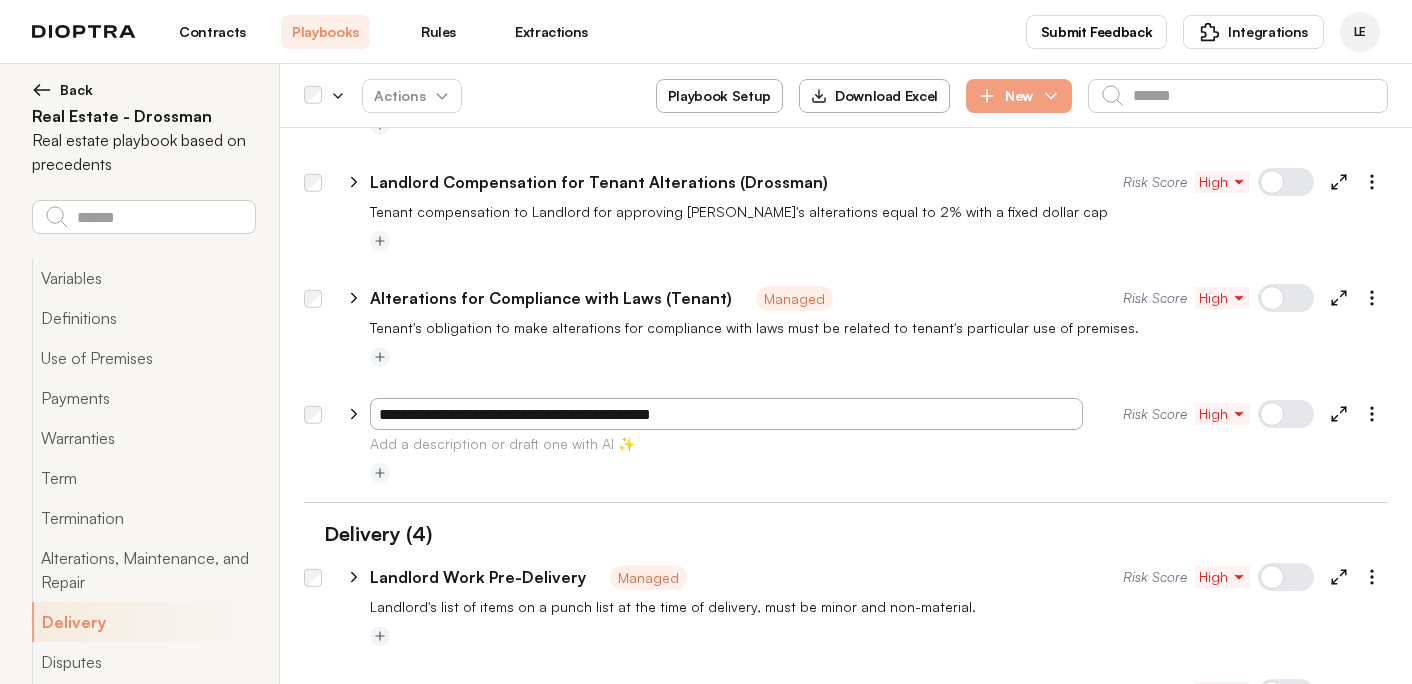click on "**********" at bounding box center (726, 414) 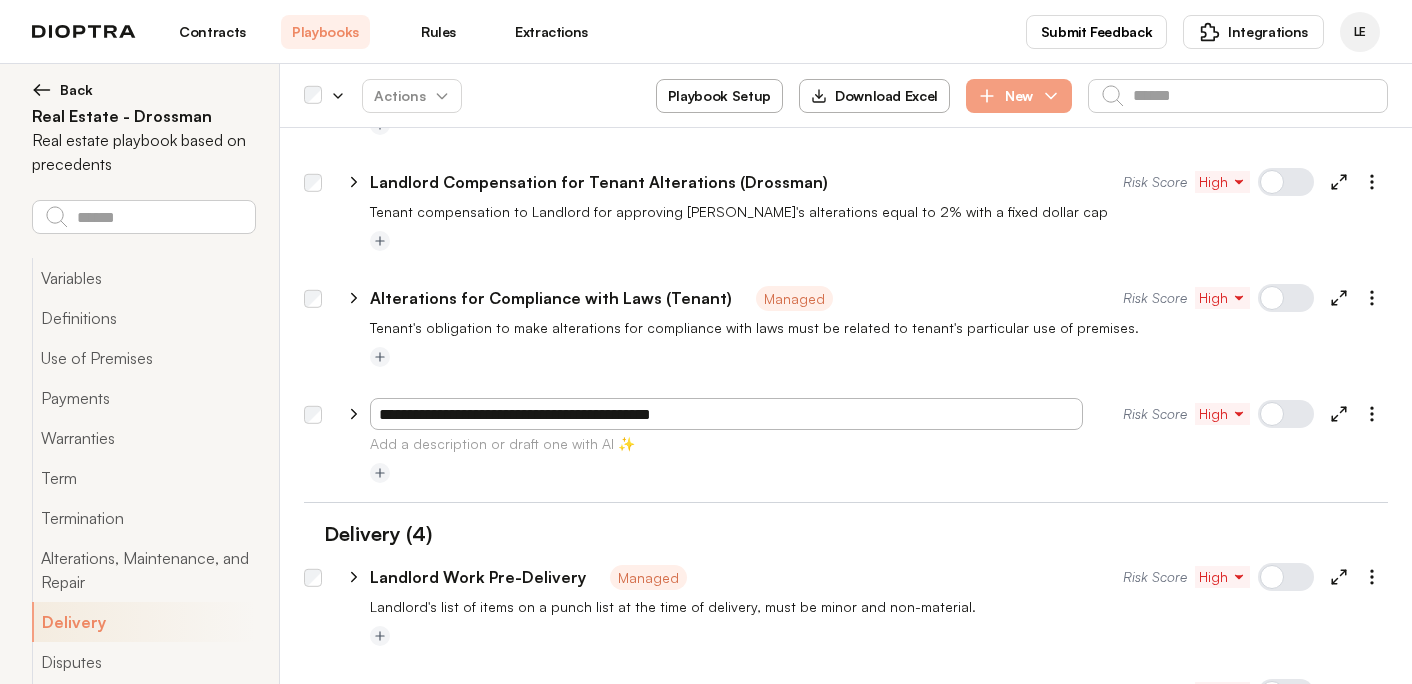 click 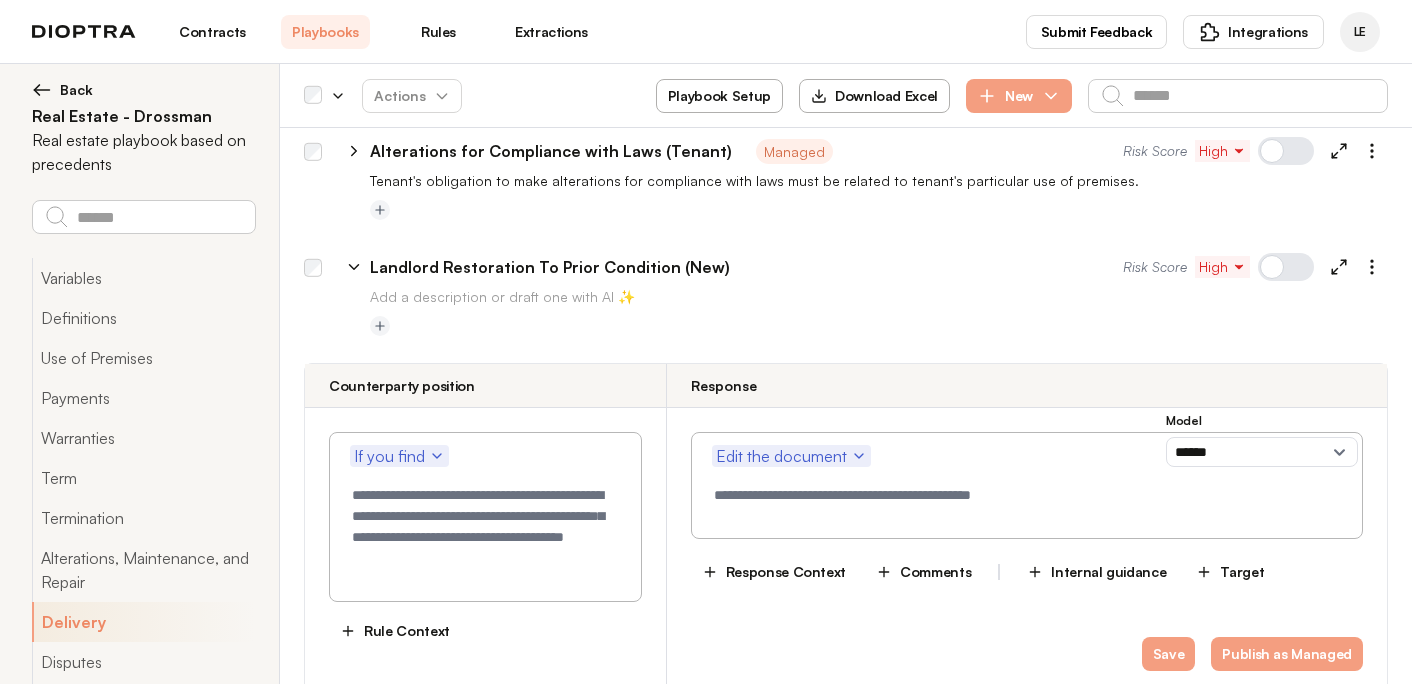 scroll, scrollTop: 5710, scrollLeft: 0, axis: vertical 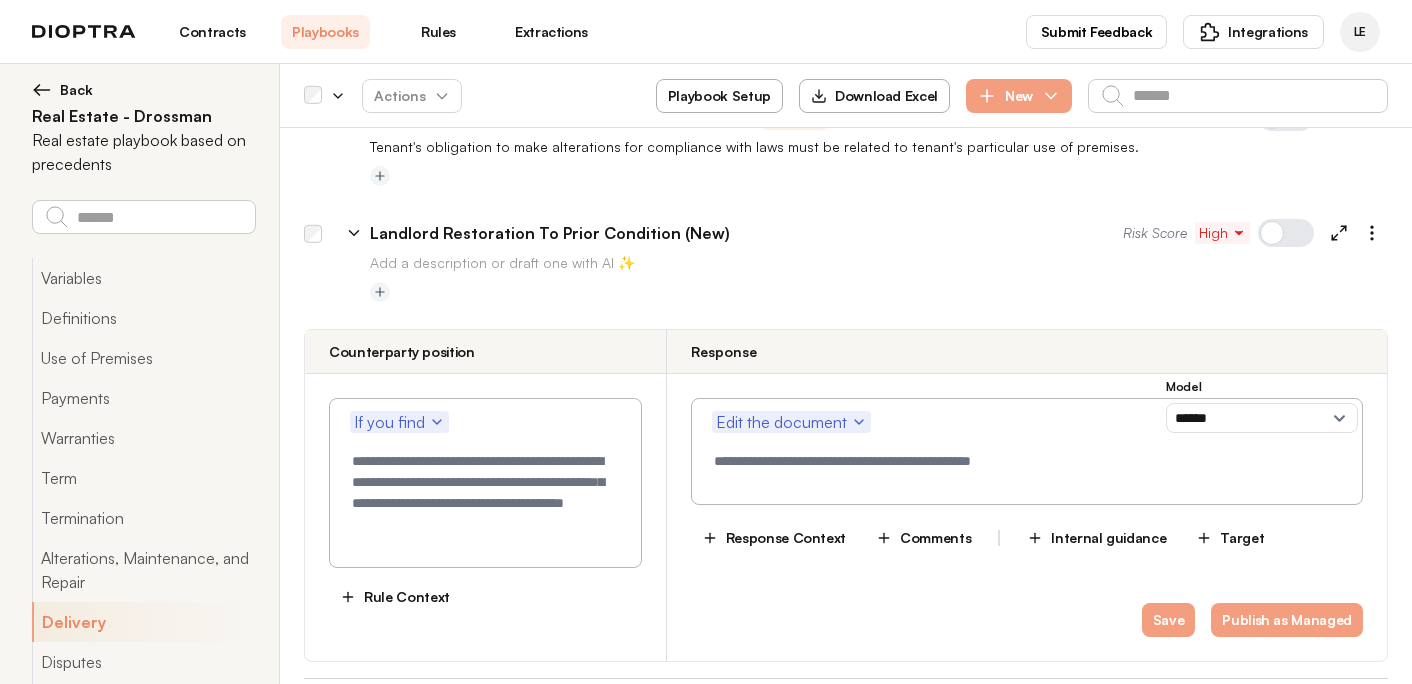 click at bounding box center [485, 498] 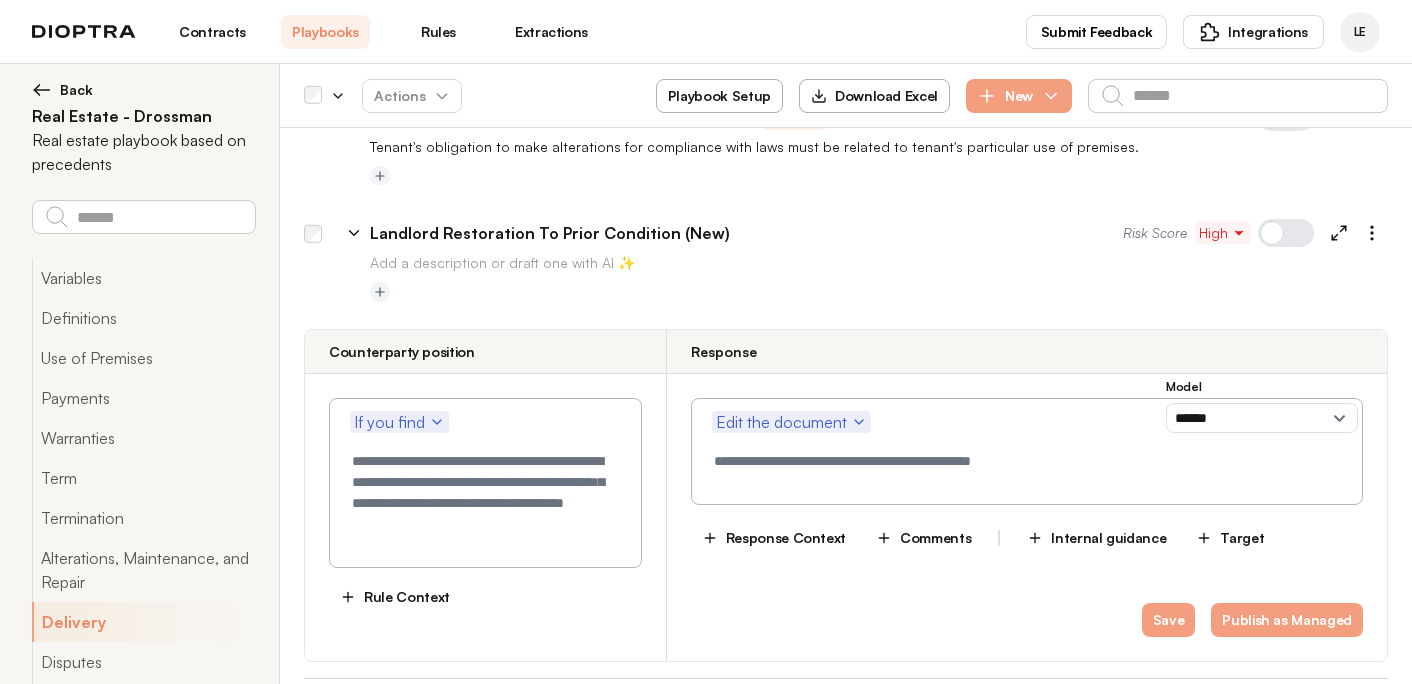 click 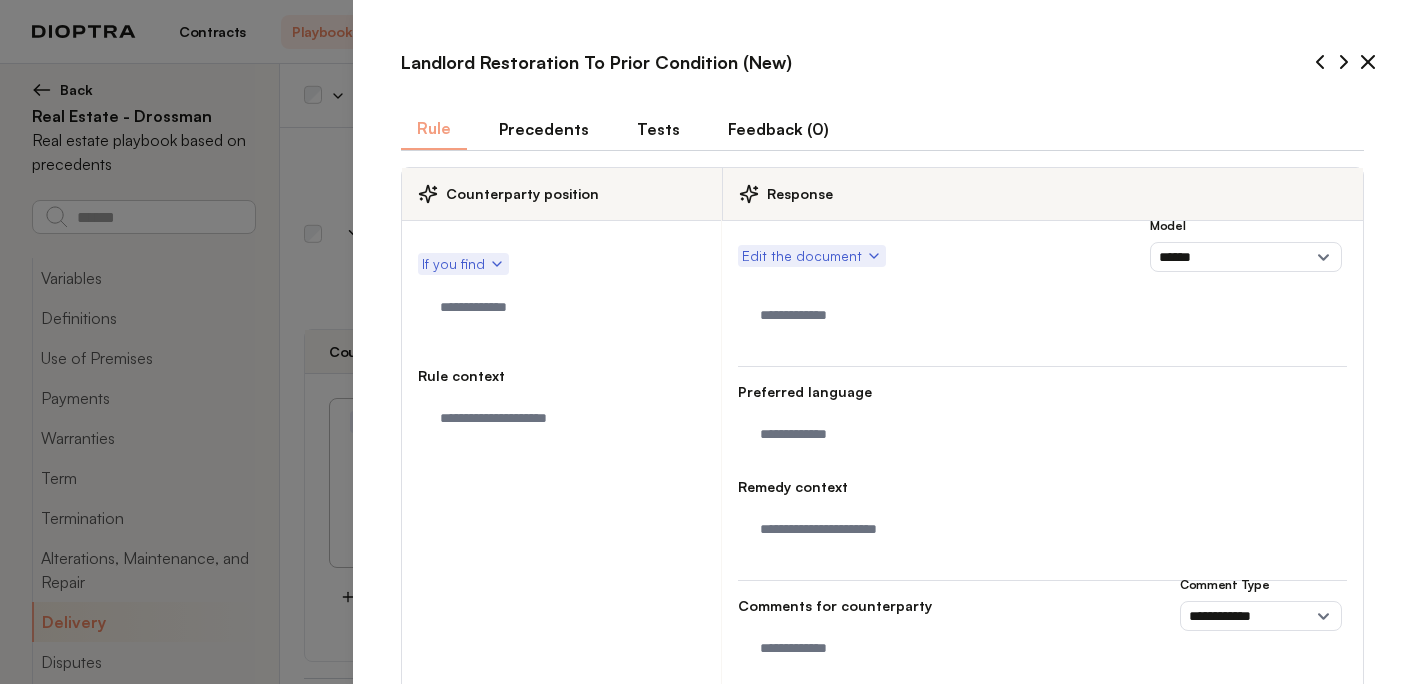 click on "Precedents" at bounding box center (544, 129) 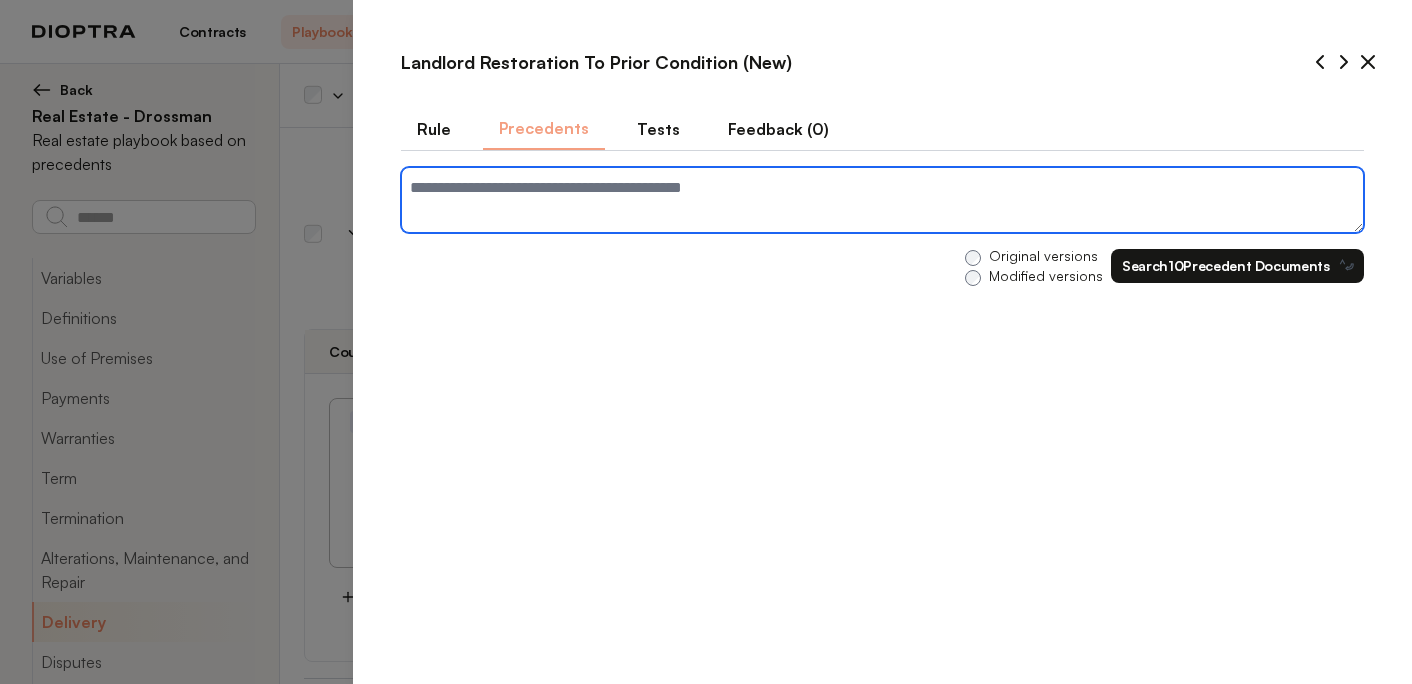 click at bounding box center [882, 200] 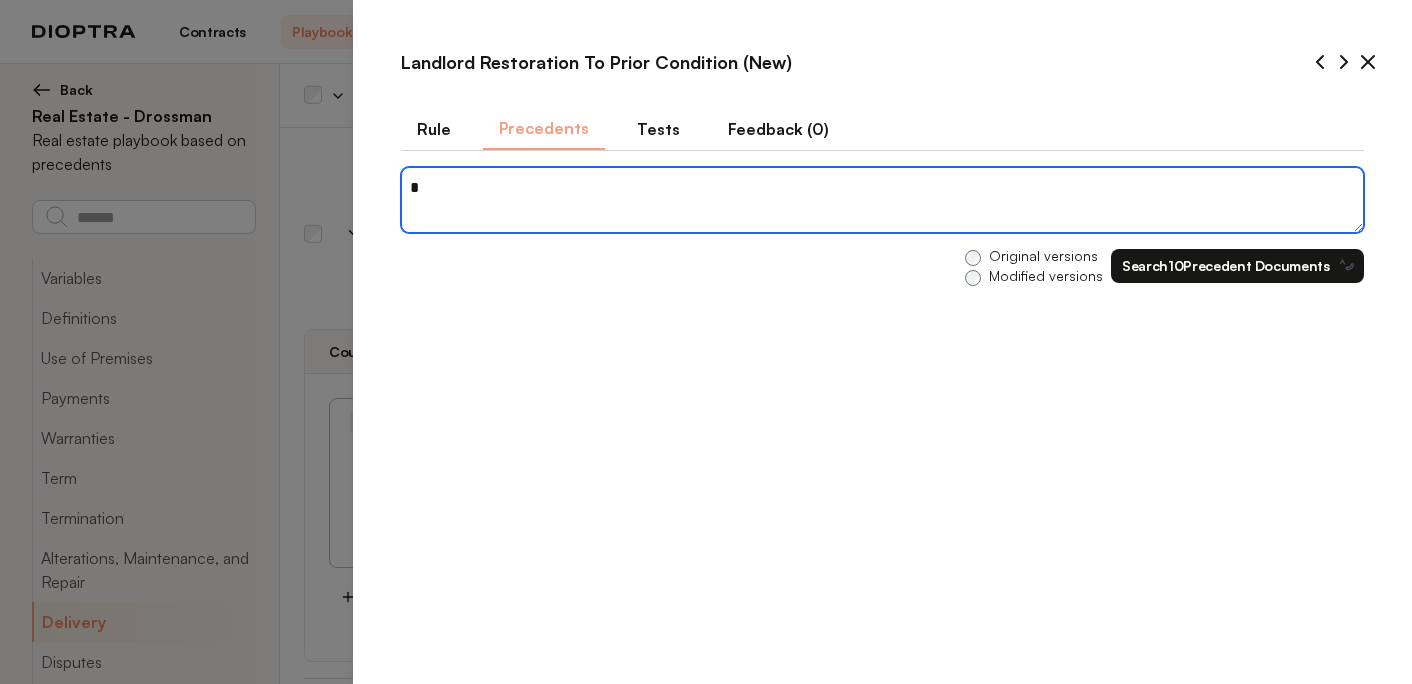 type on "*" 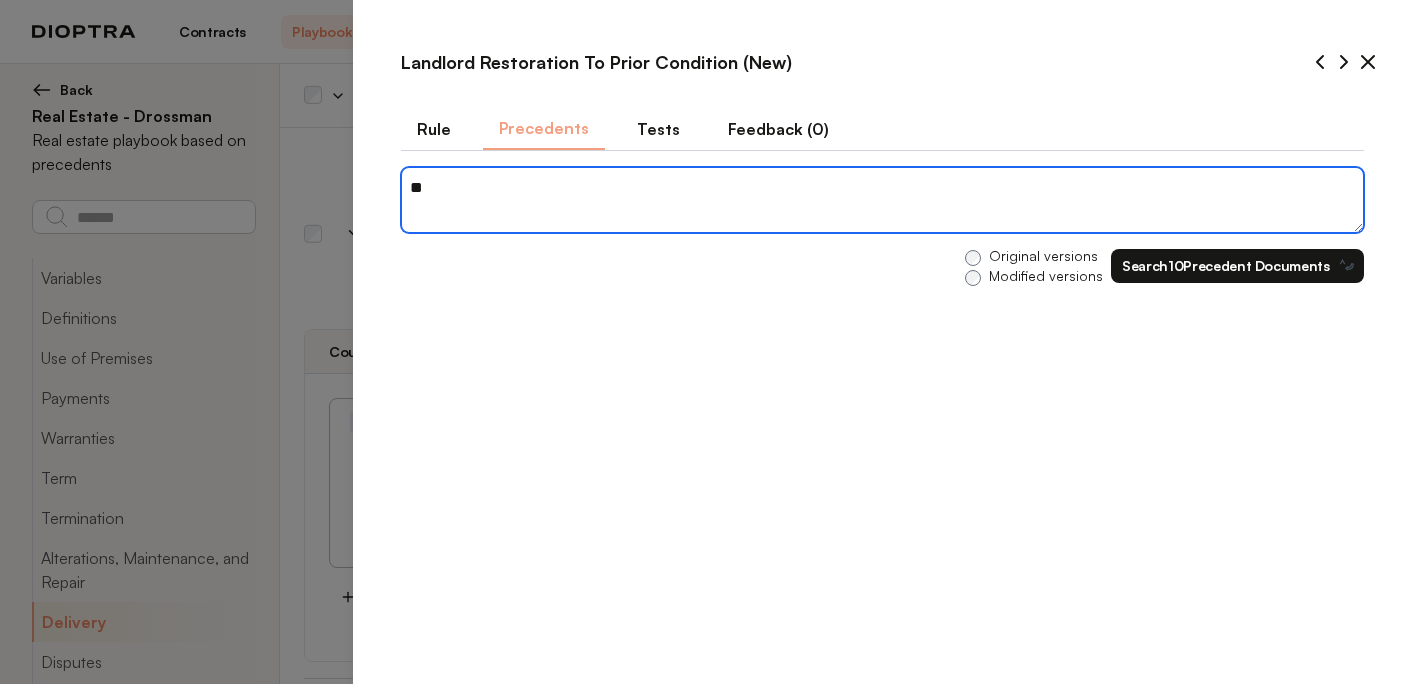 type on "*" 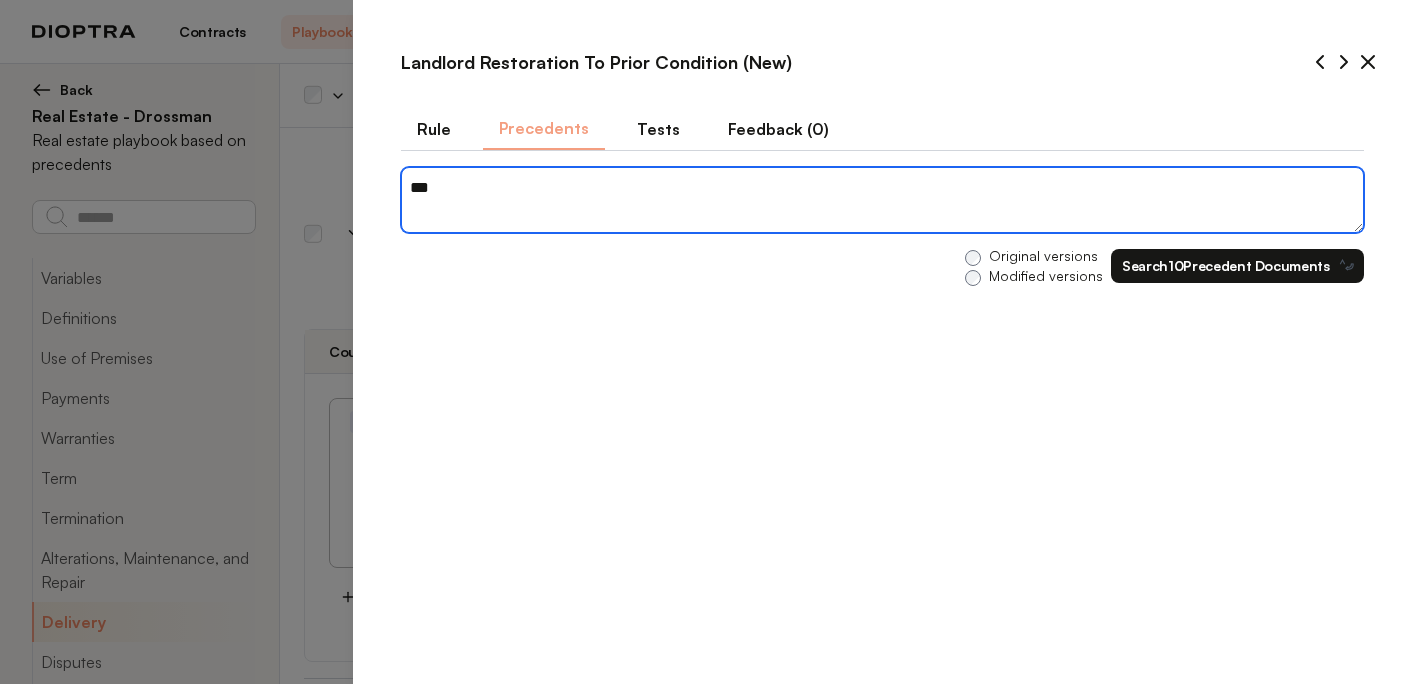 type on "*" 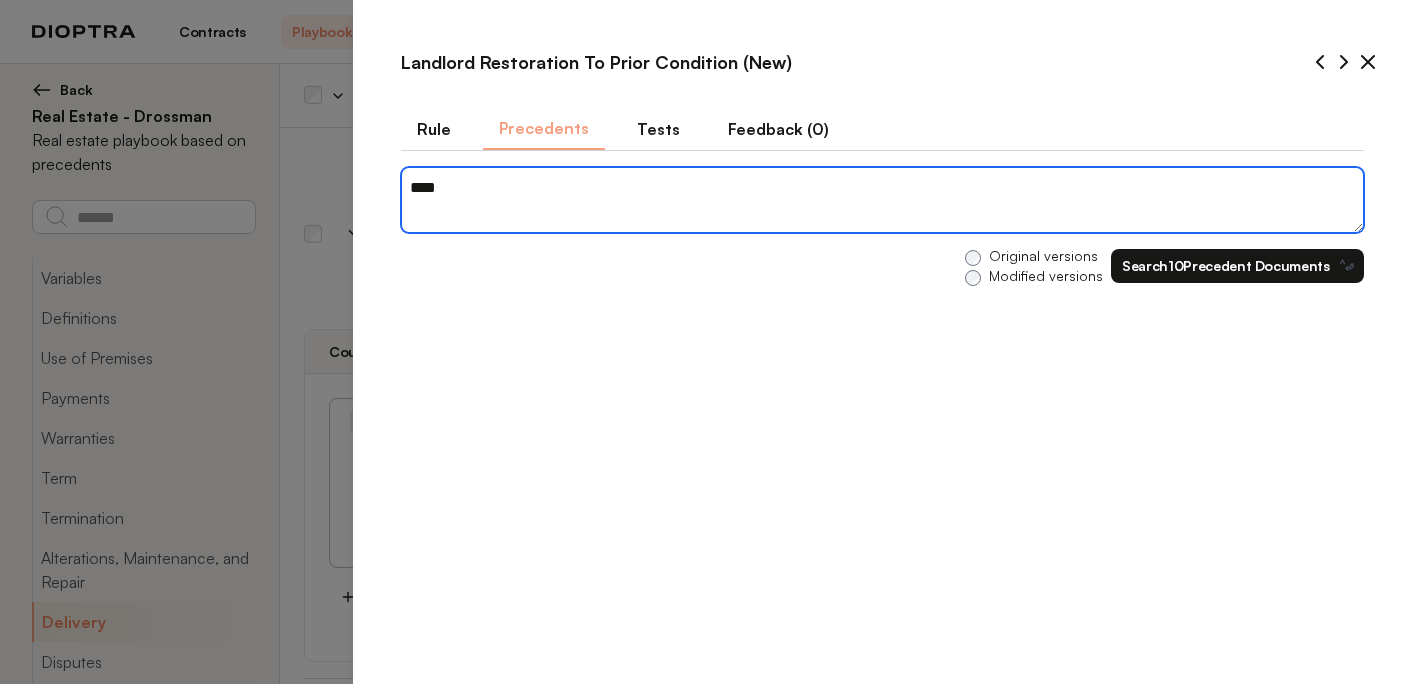 type on "*" 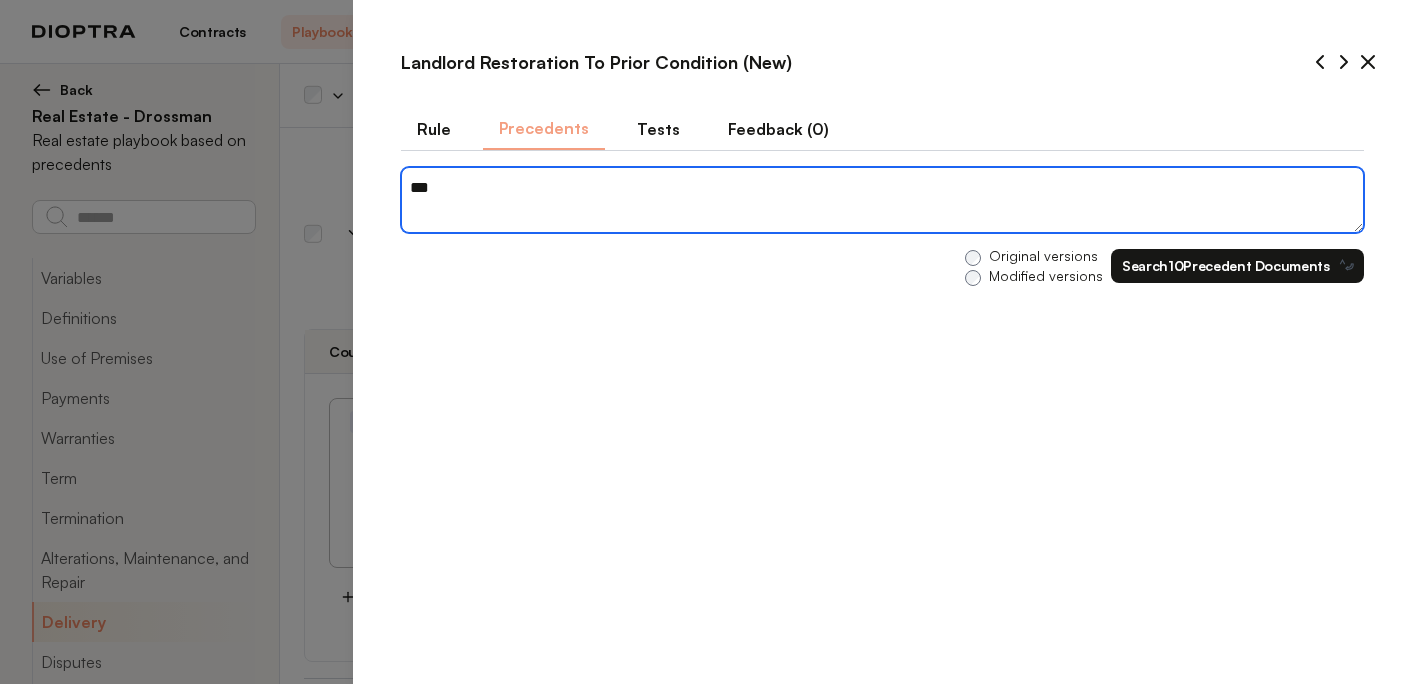 type on "**" 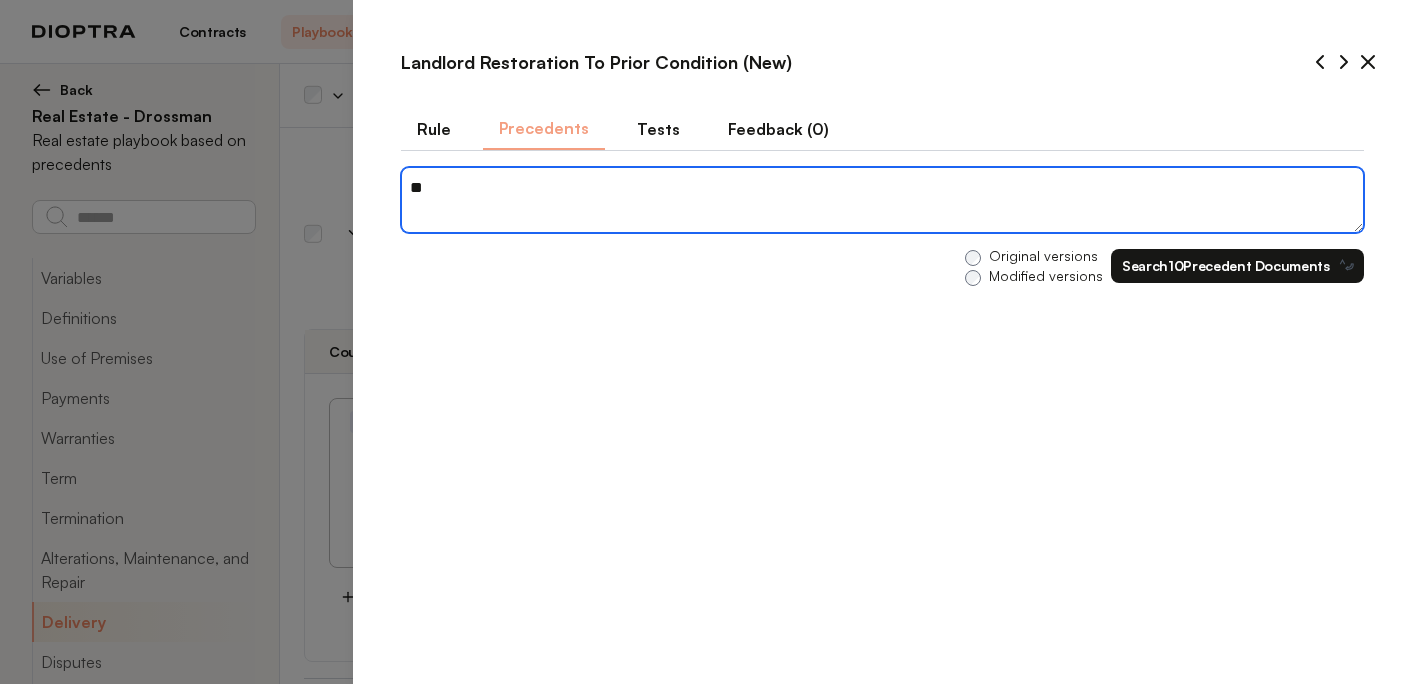 type on "*" 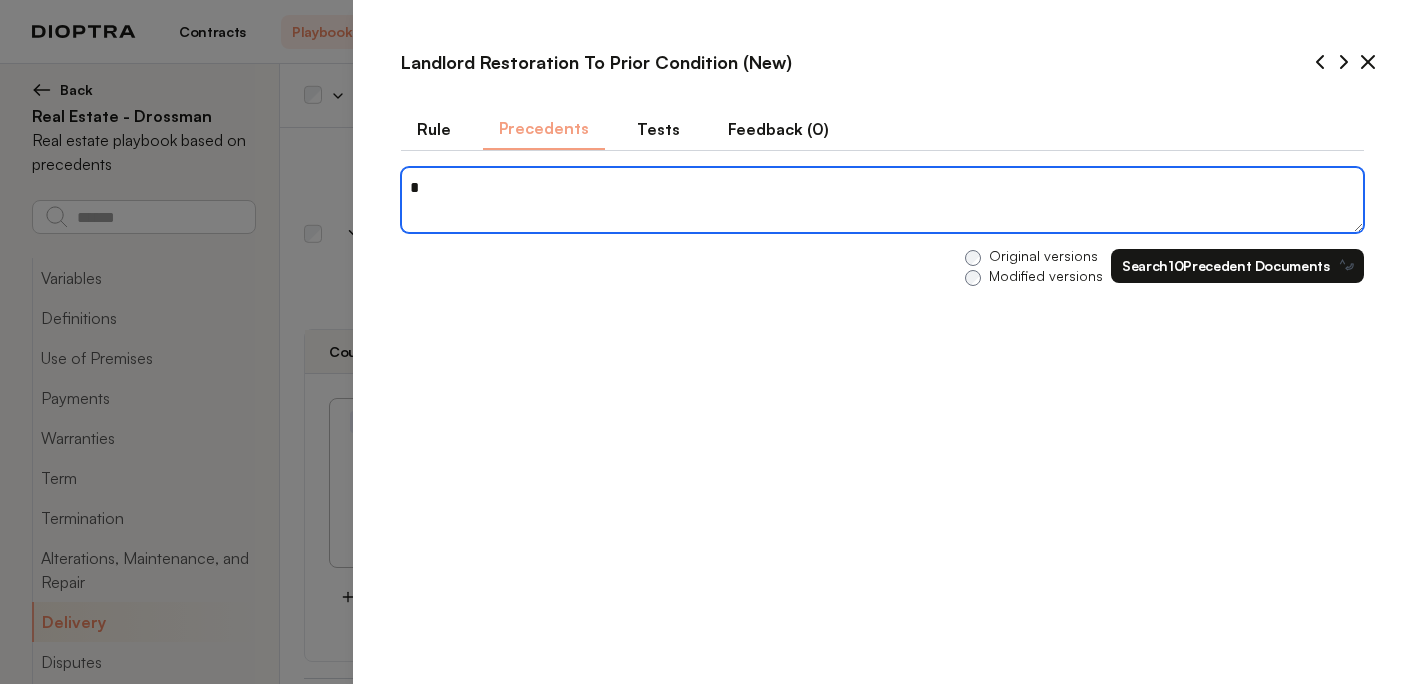 type on "*" 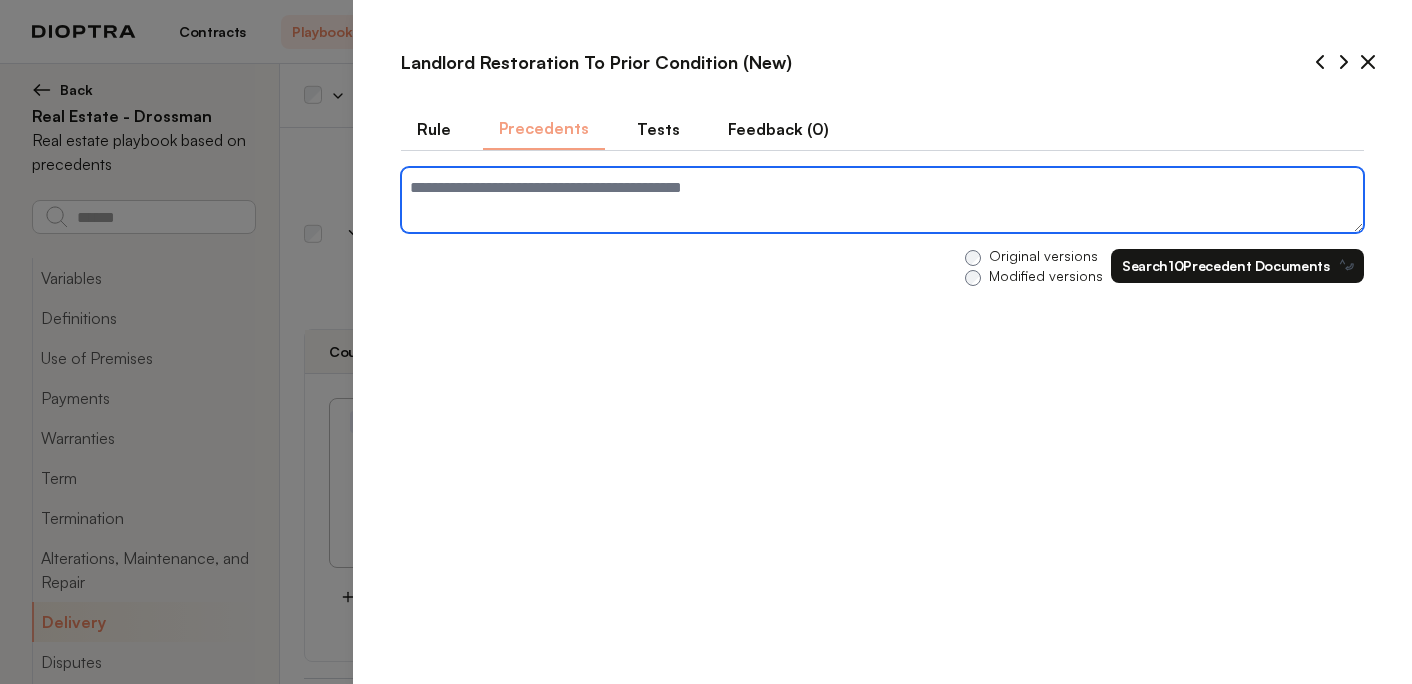 paste on "**********" 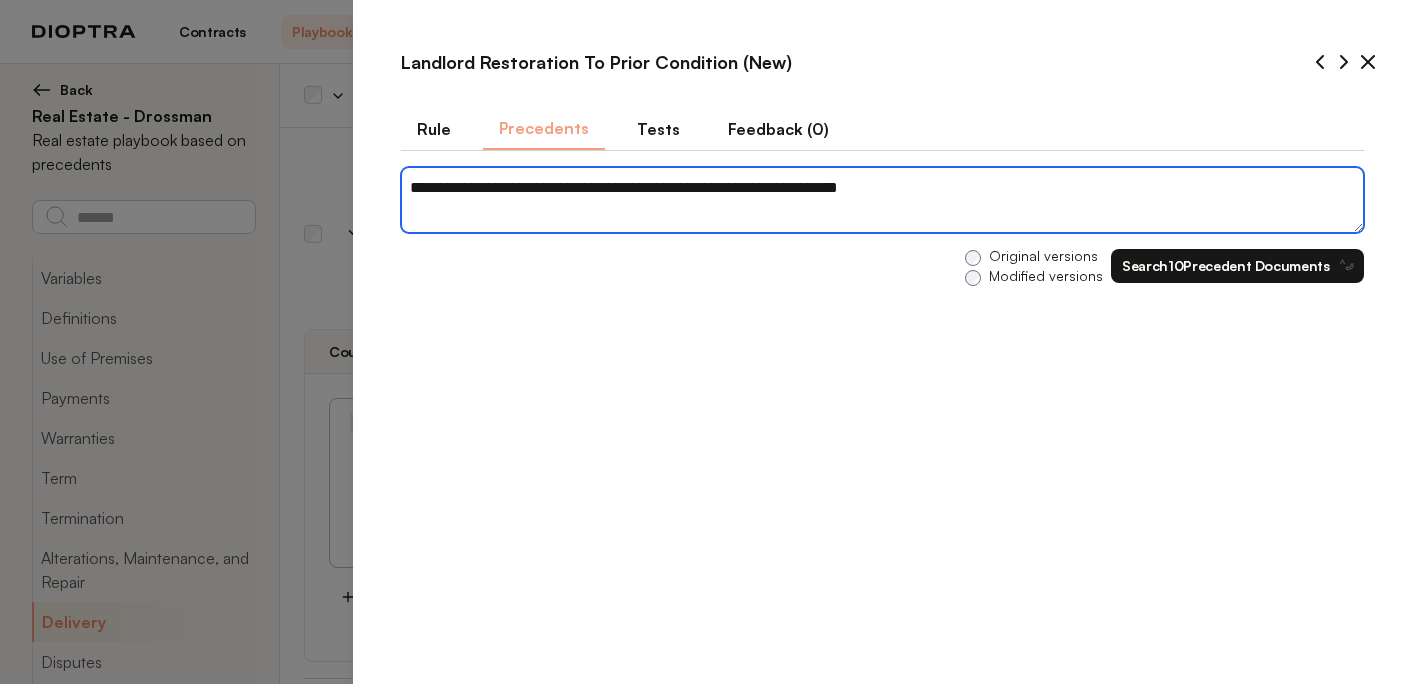 click on "**********" at bounding box center [882, 200] 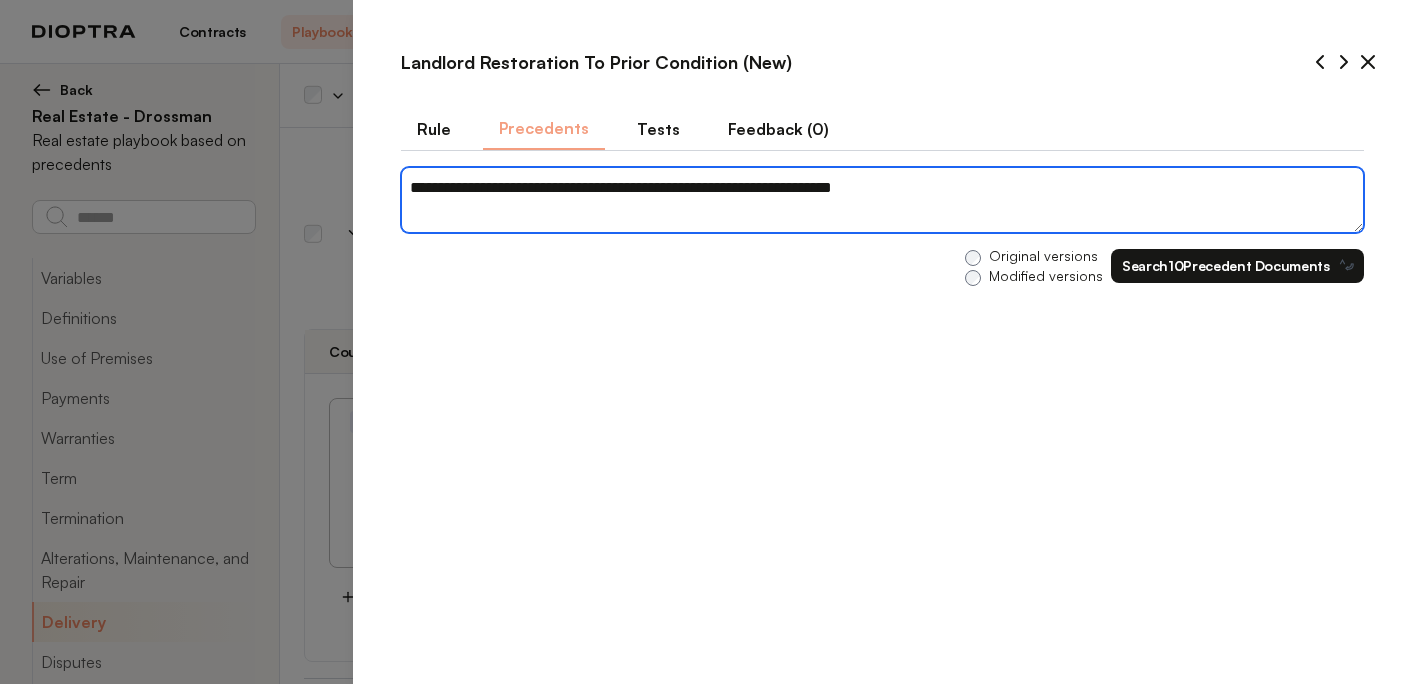 type on "*" 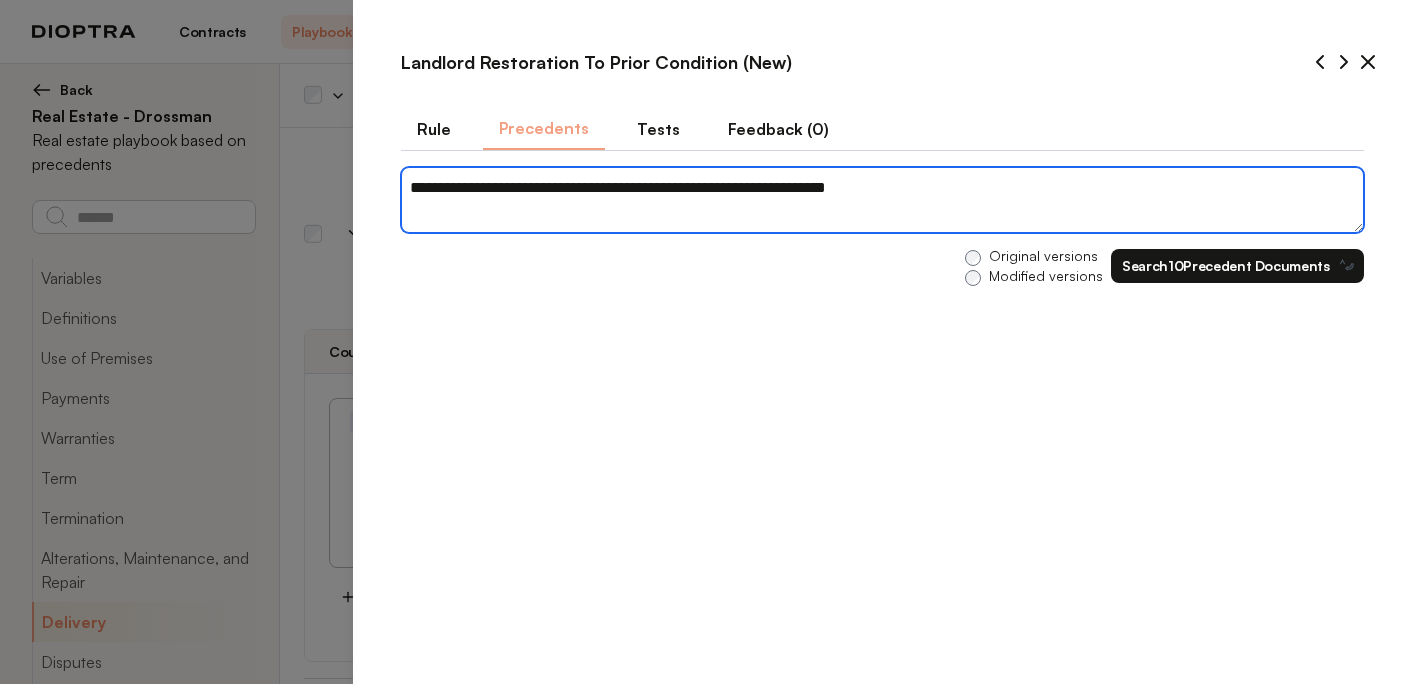 type on "*" 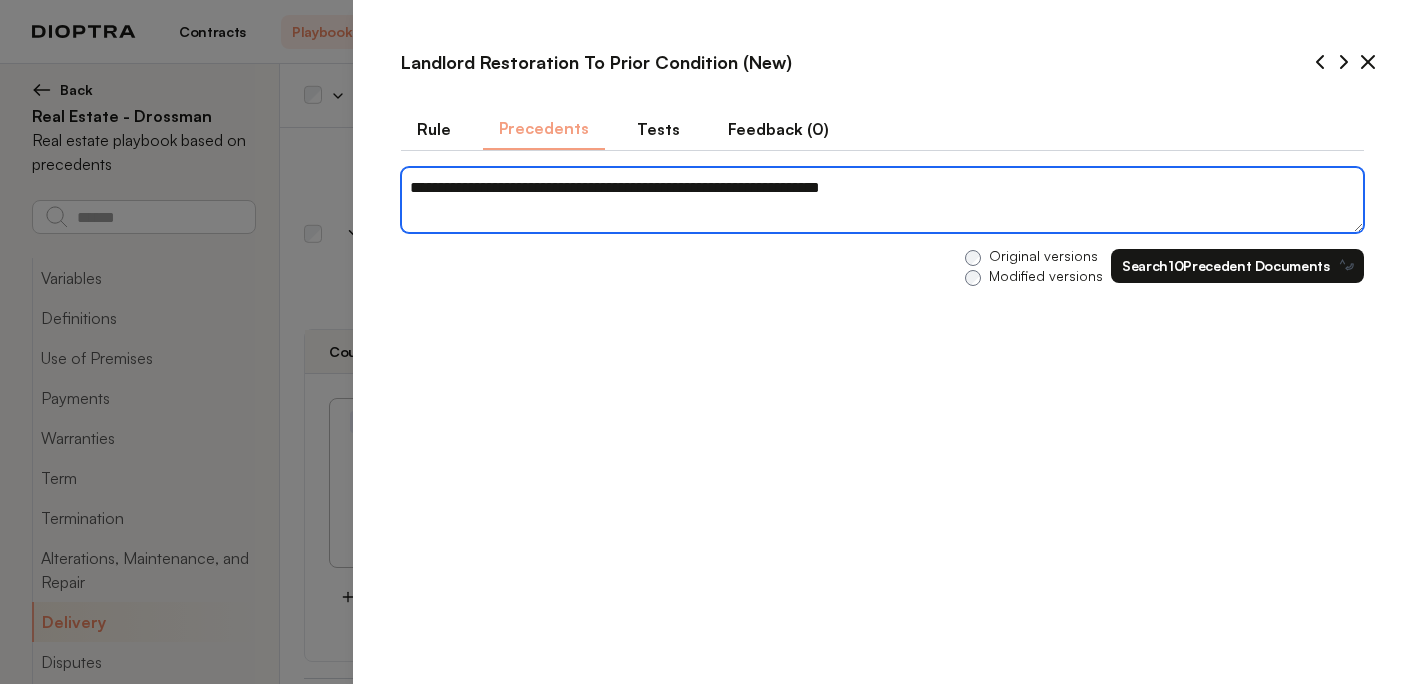 type on "*" 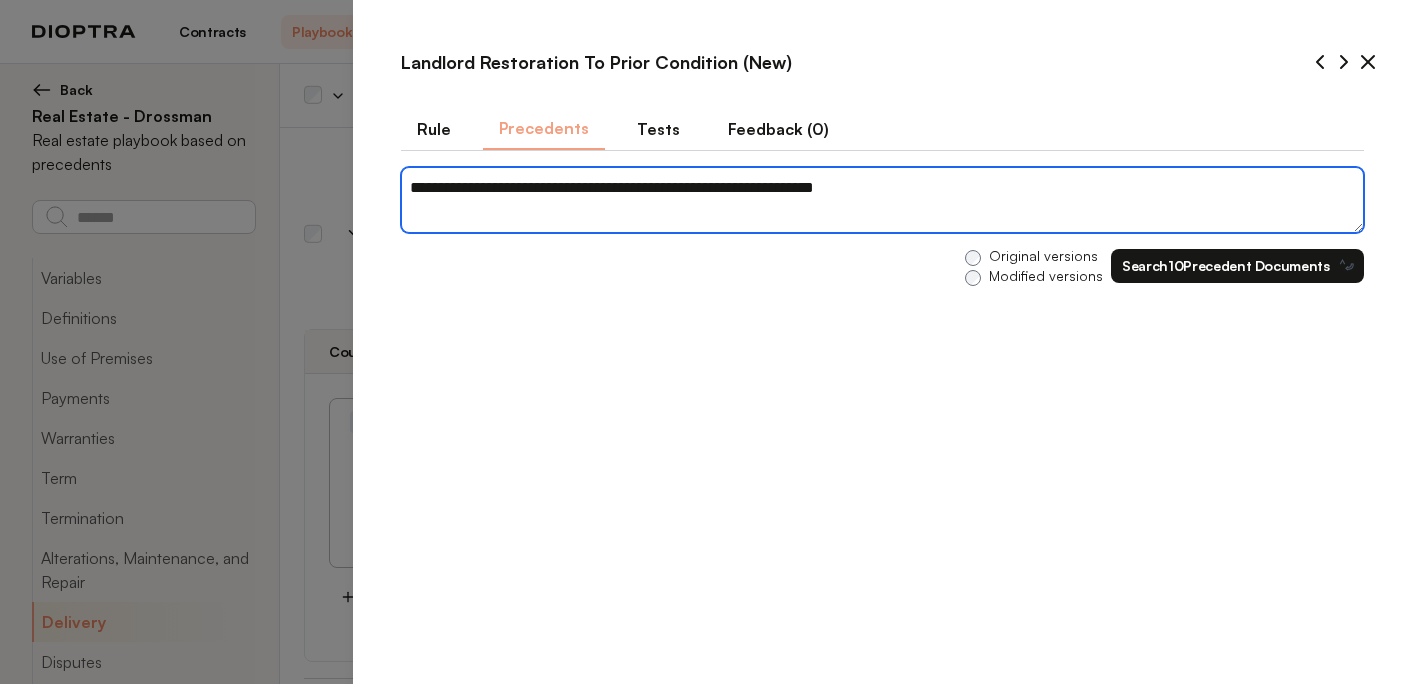 type on "*" 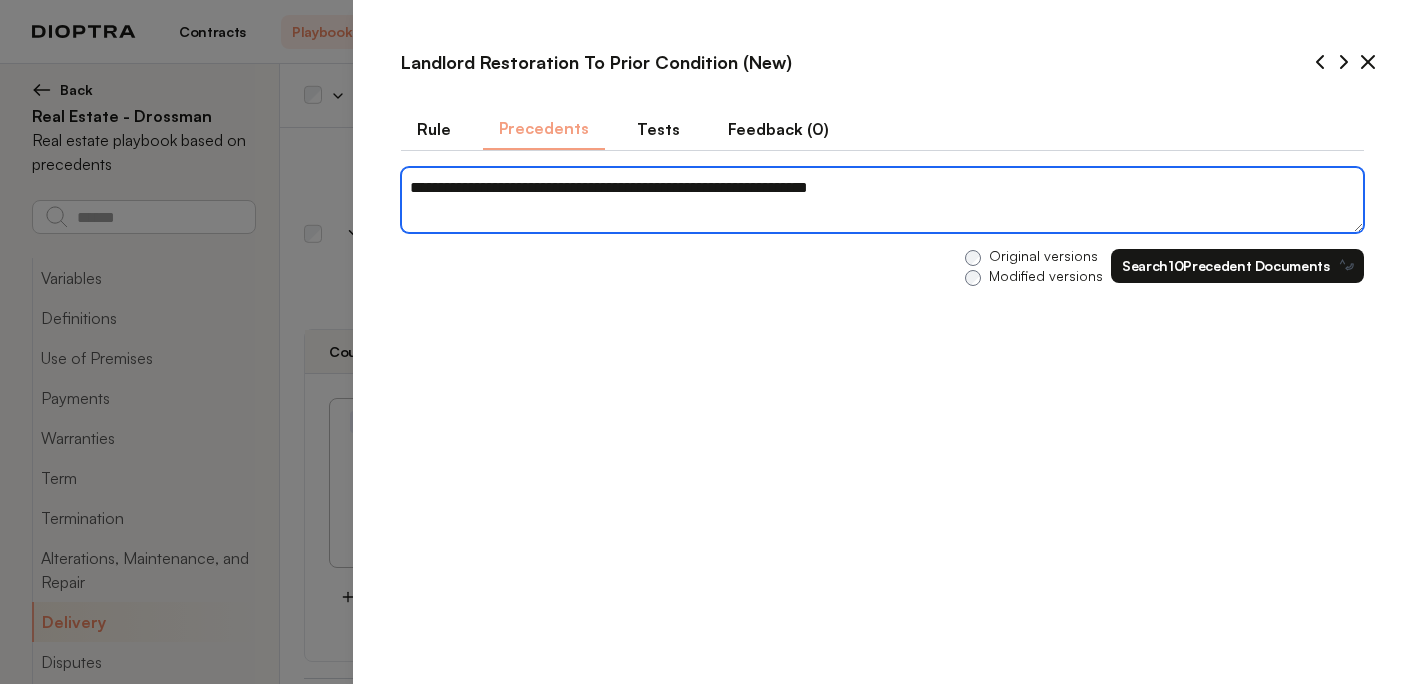 type on "*" 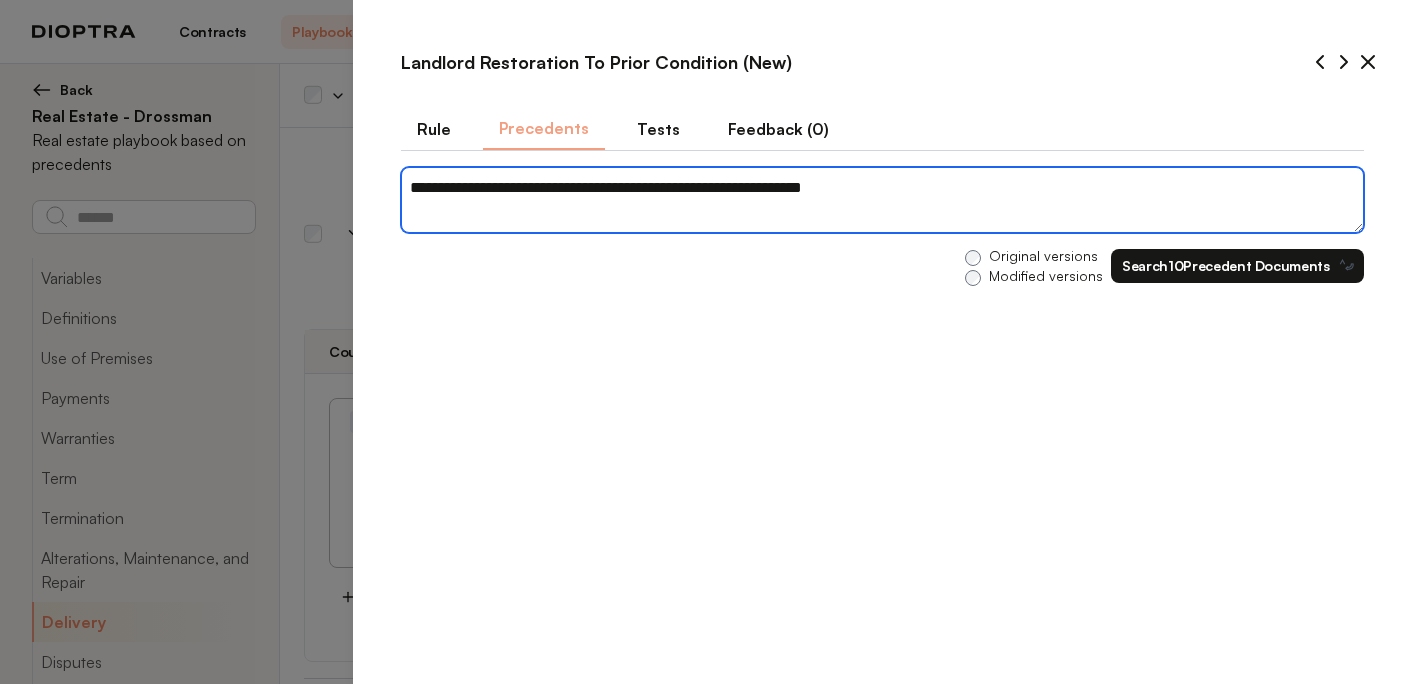type on "*" 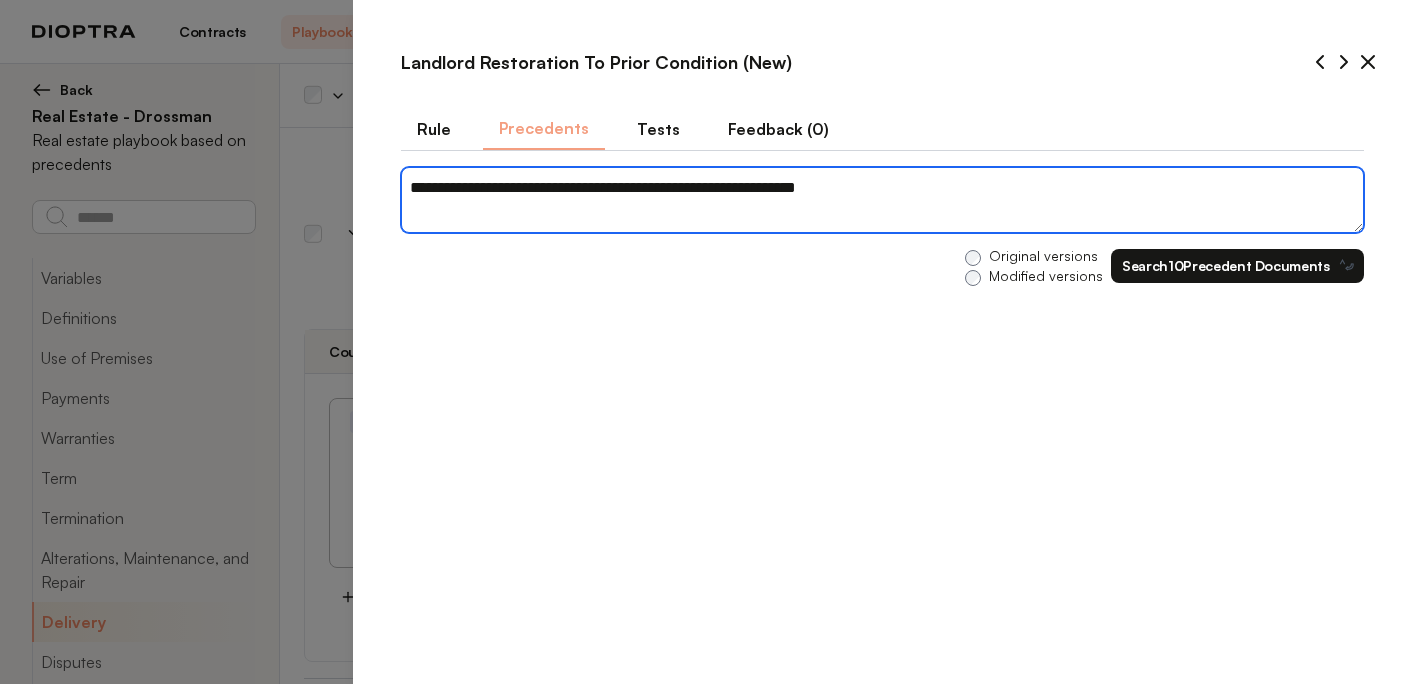 type on "*" 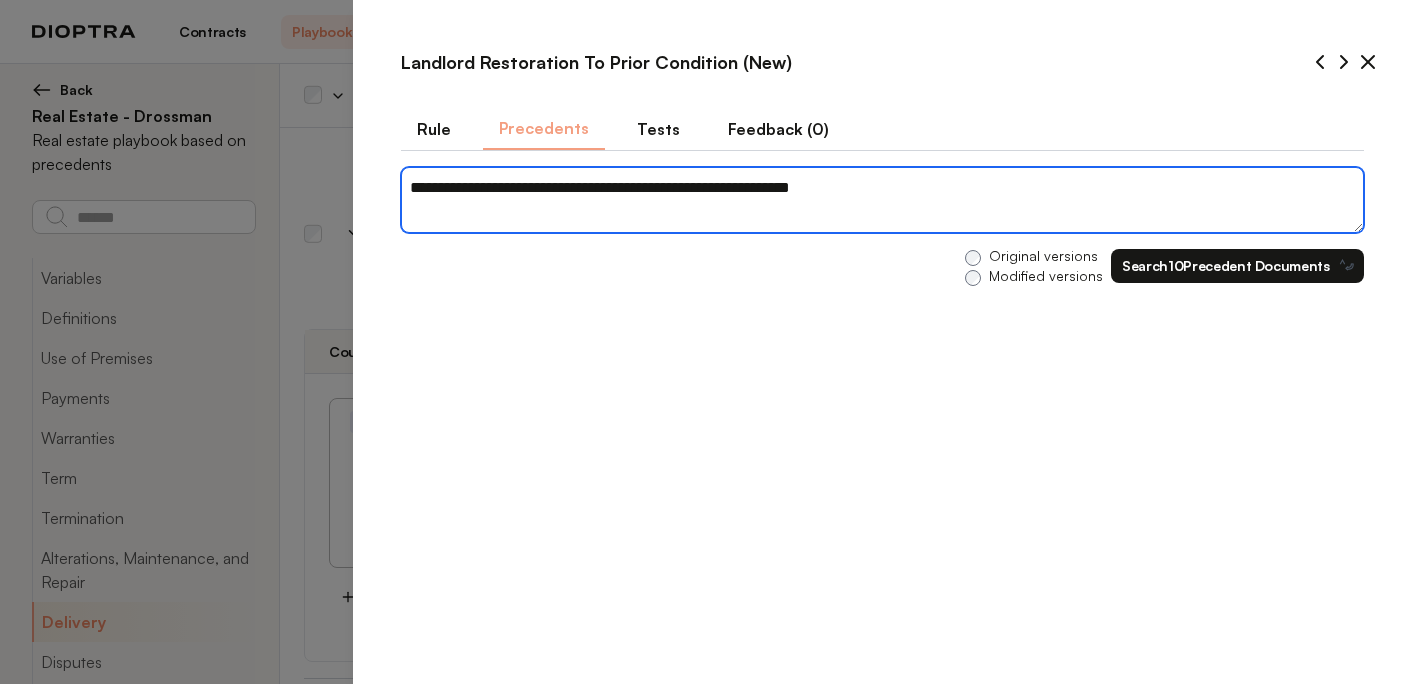 type on "*" 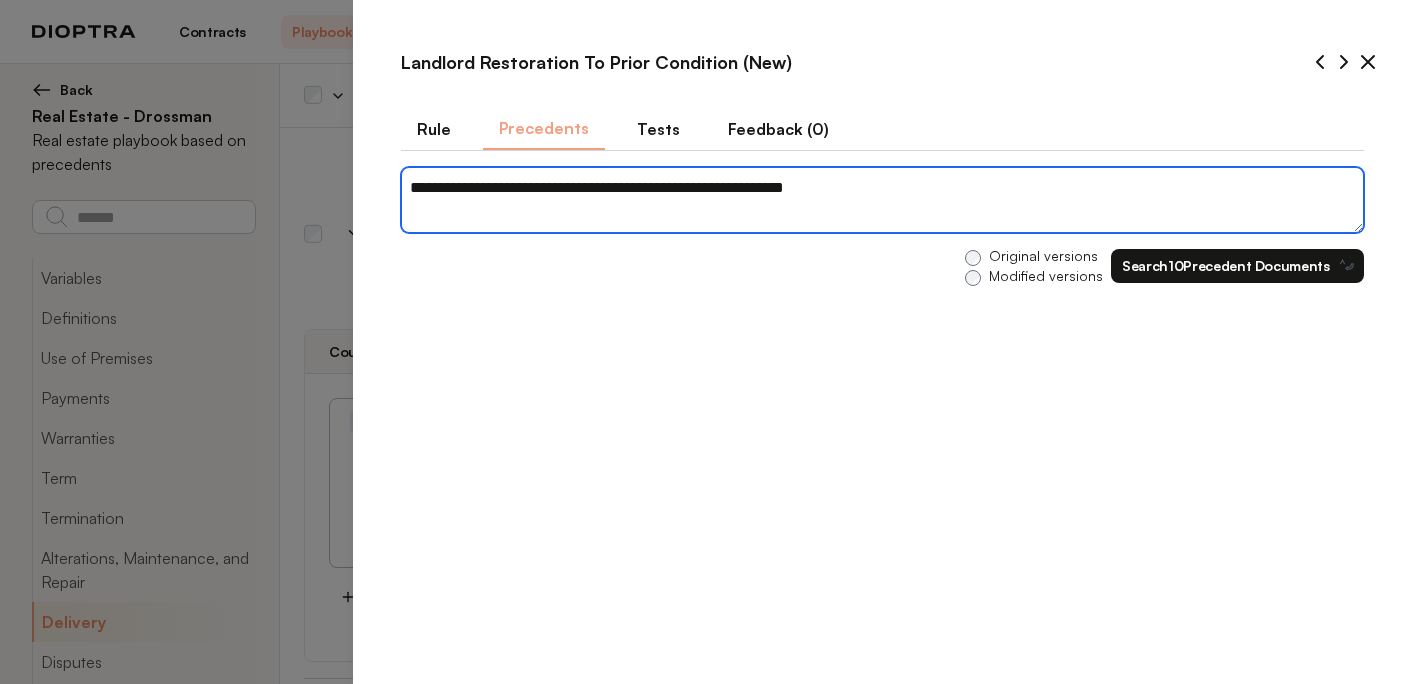 type on "*" 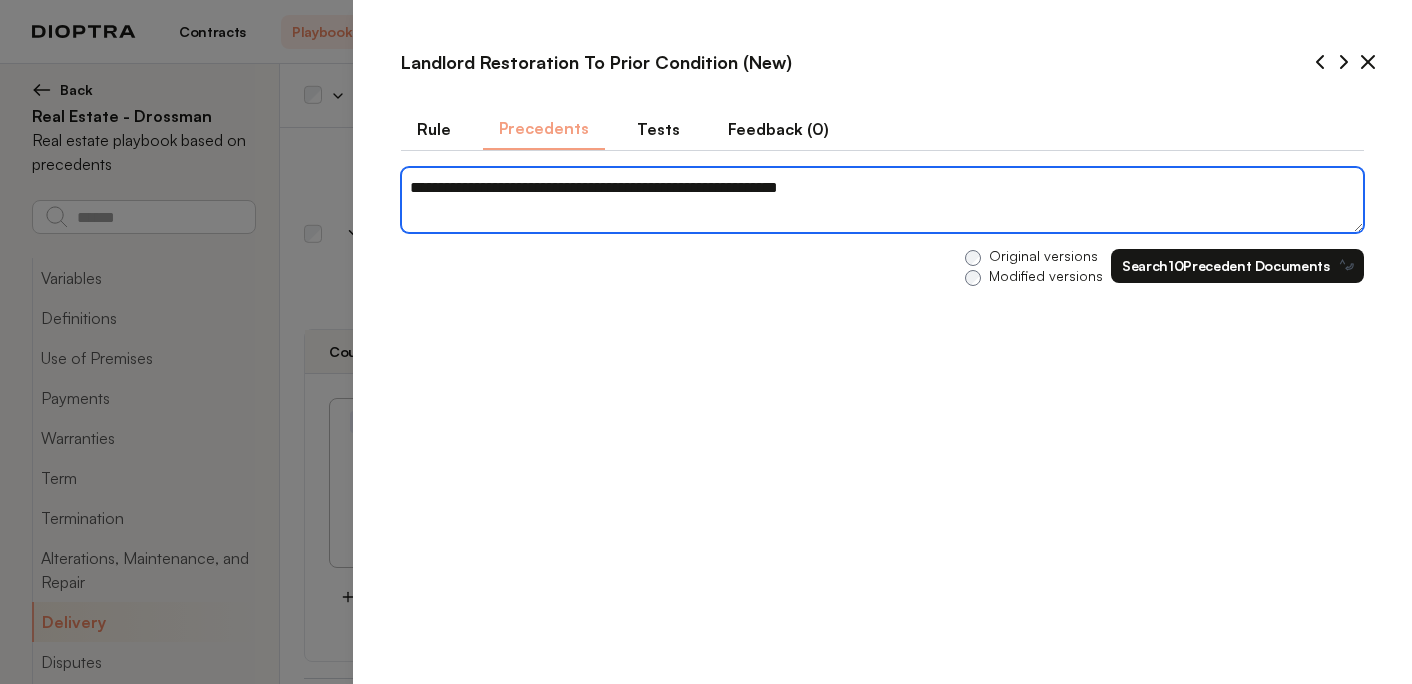 type on "*" 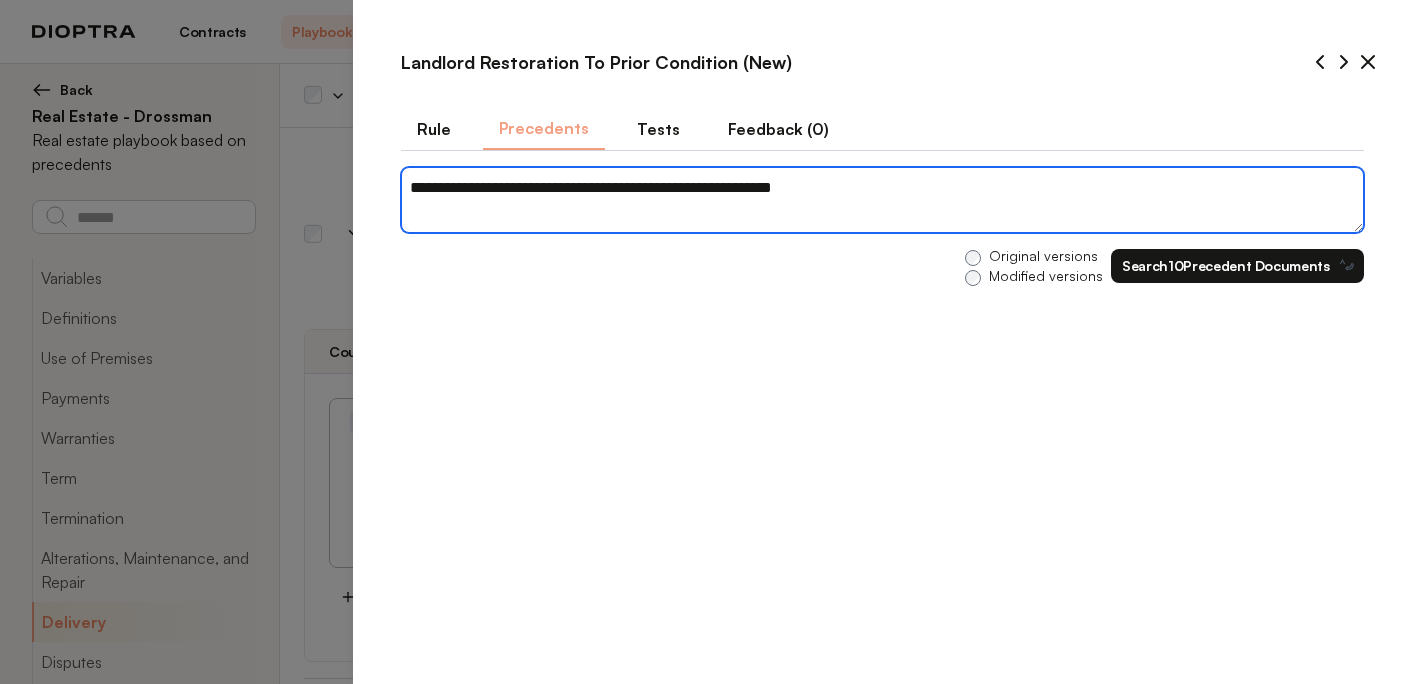 type on "*" 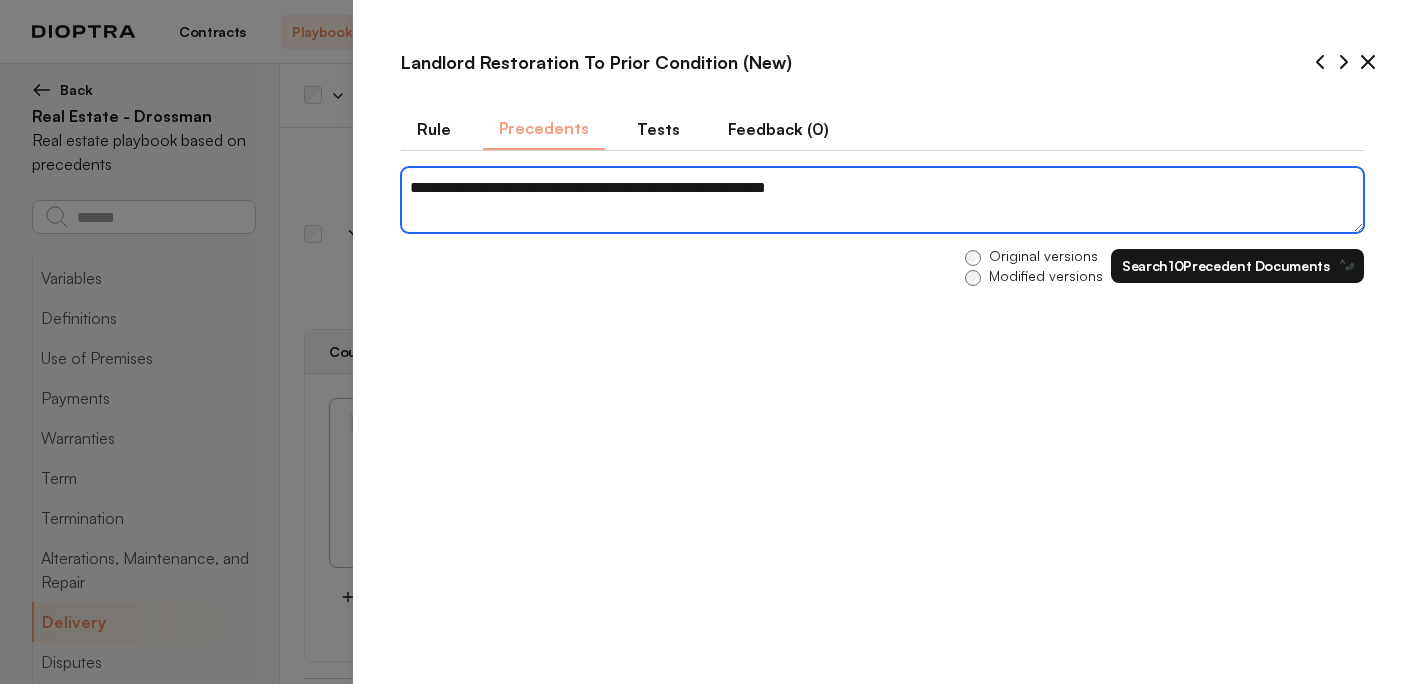type on "*" 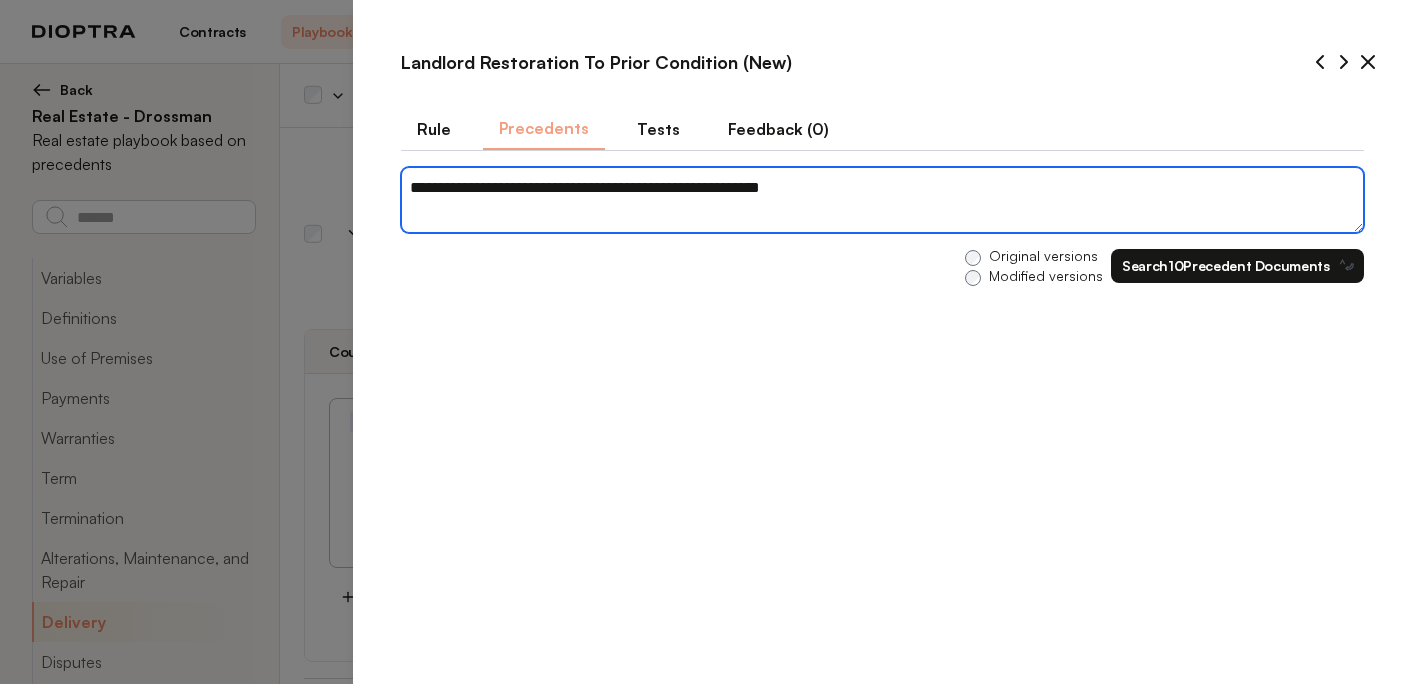 type on "*" 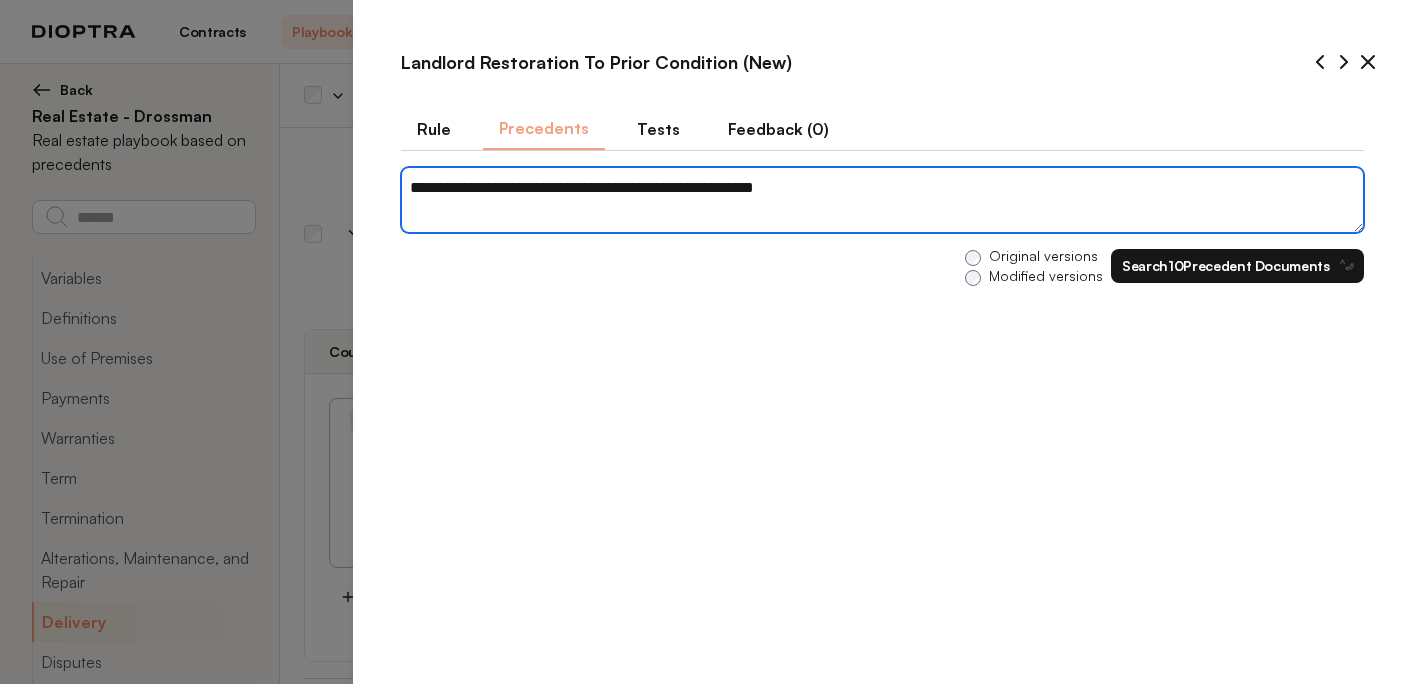 type on "*" 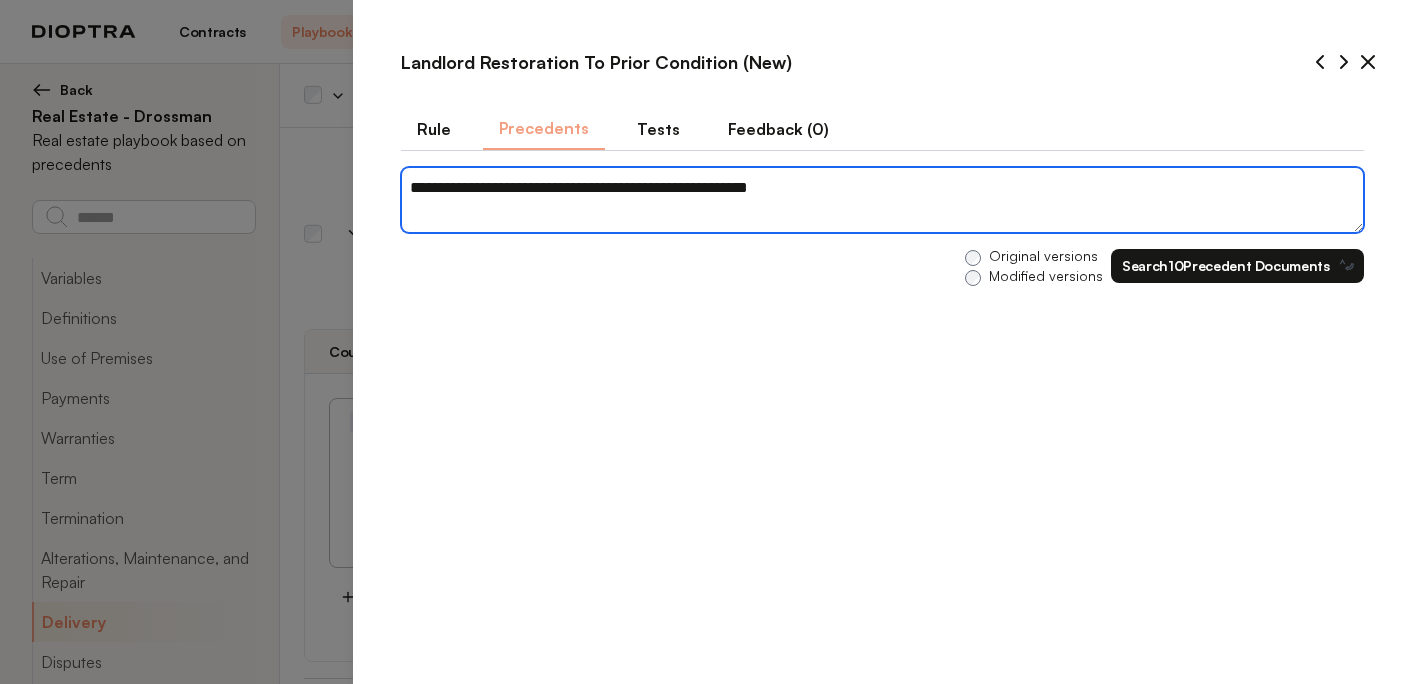 type on "**********" 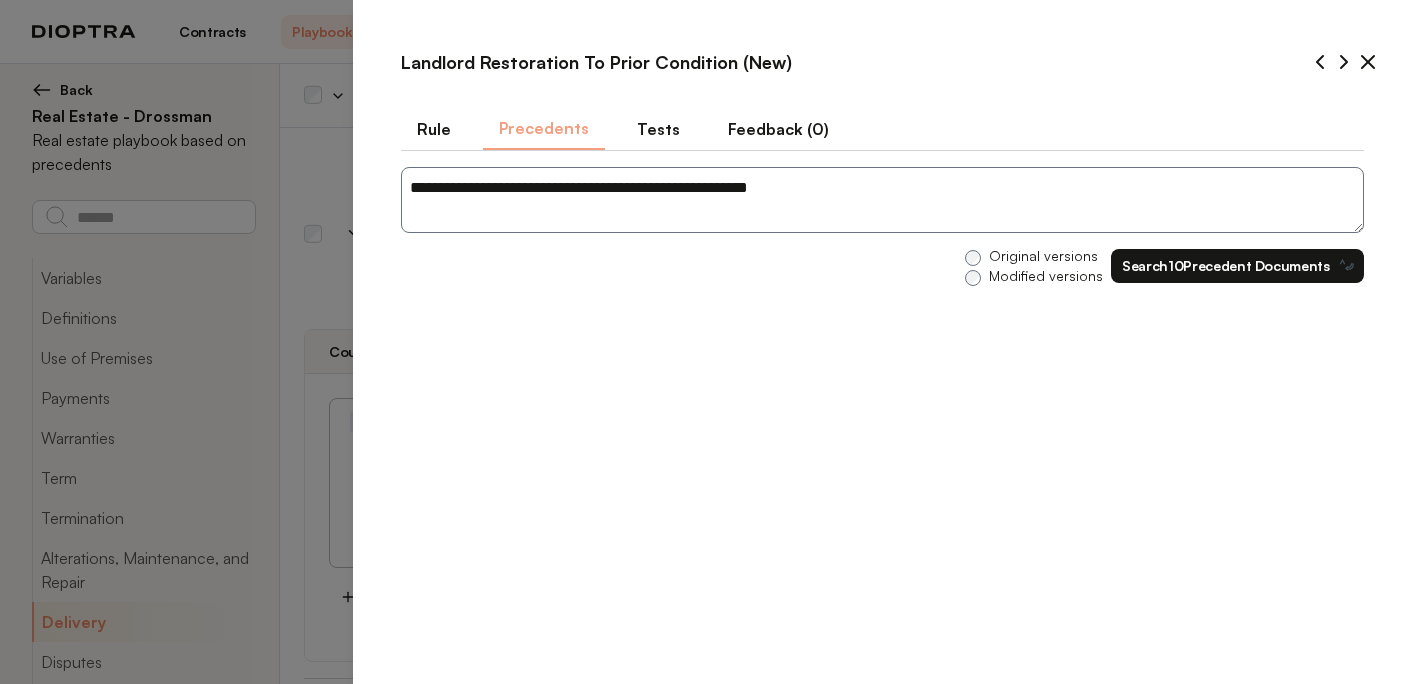 click on "Modified versions" at bounding box center (1034, 276) 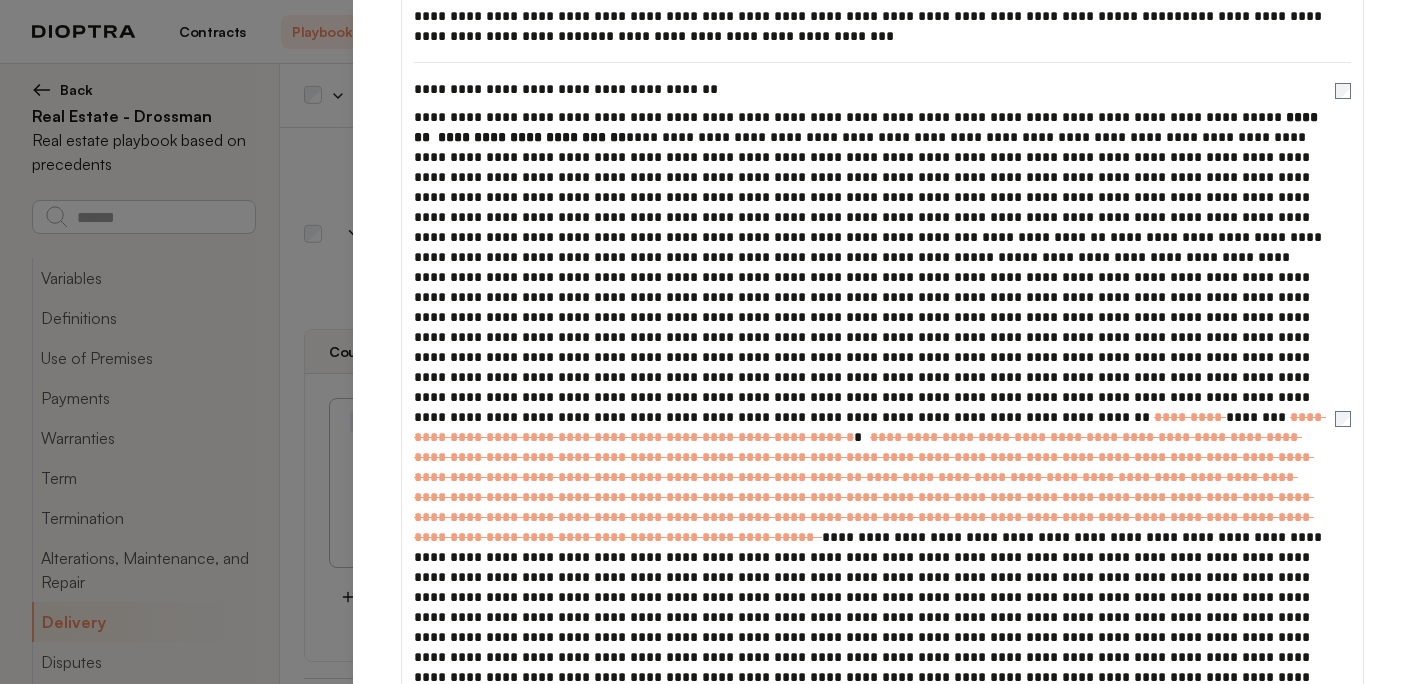 scroll, scrollTop: 3961, scrollLeft: 0, axis: vertical 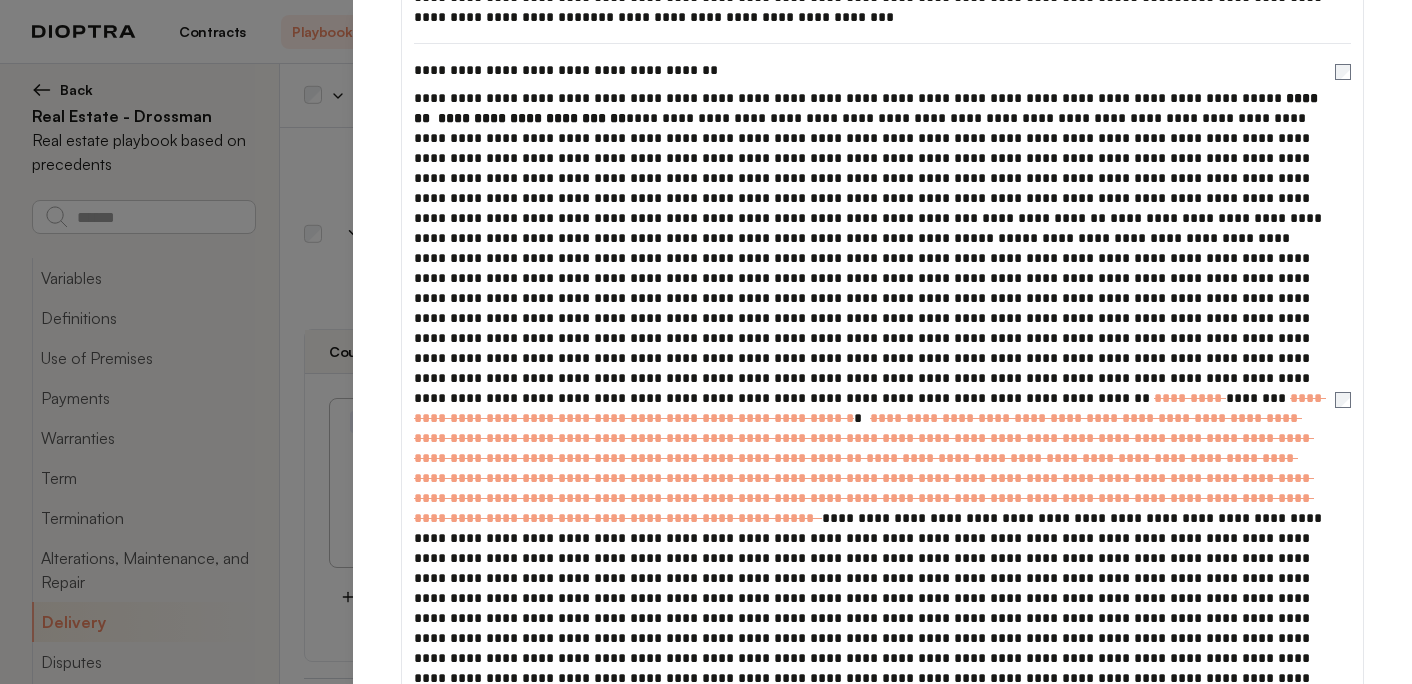 type on "*" 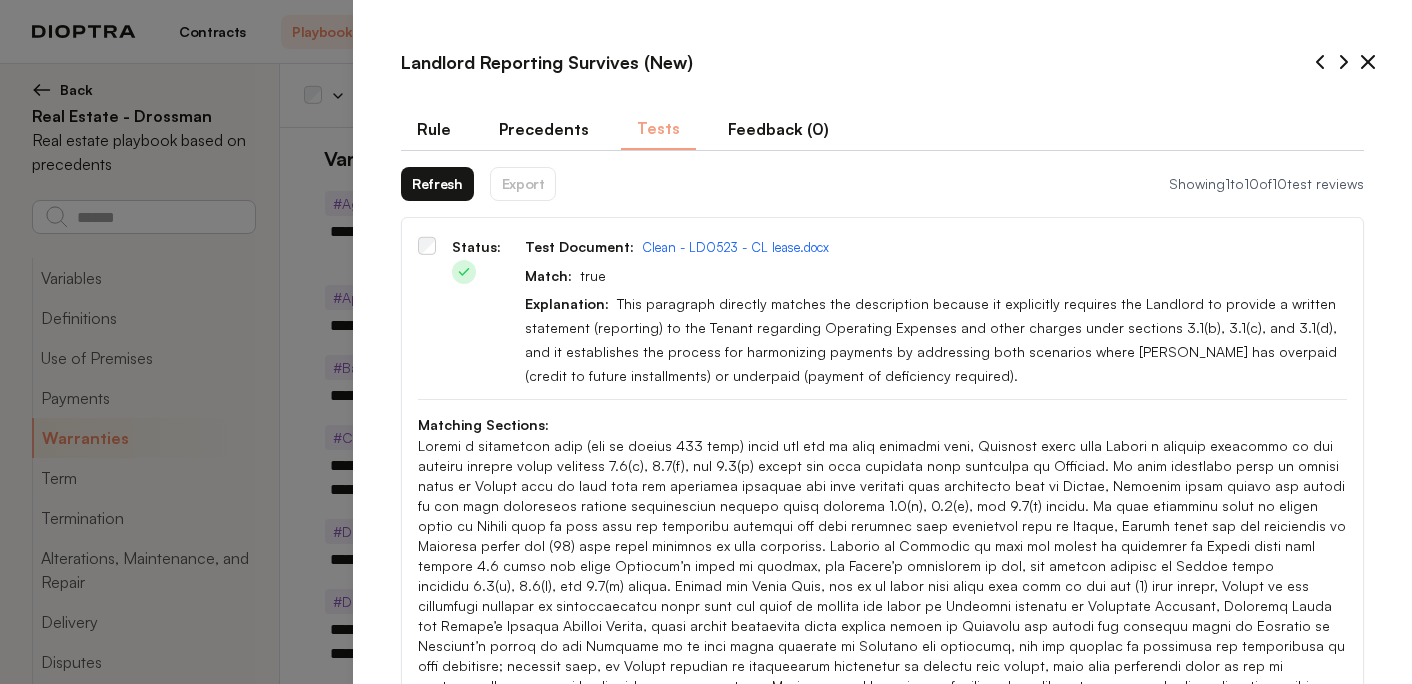 select on "*******" 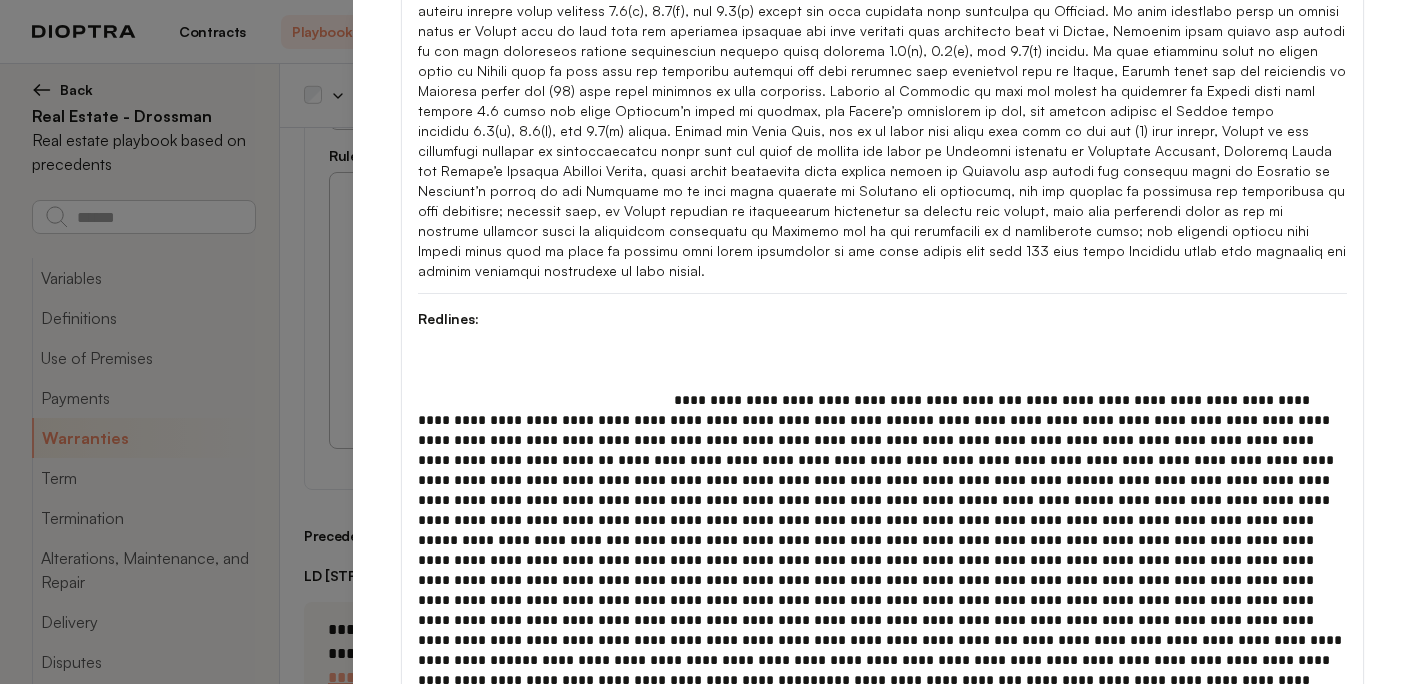 scroll, scrollTop: 491, scrollLeft: 0, axis: vertical 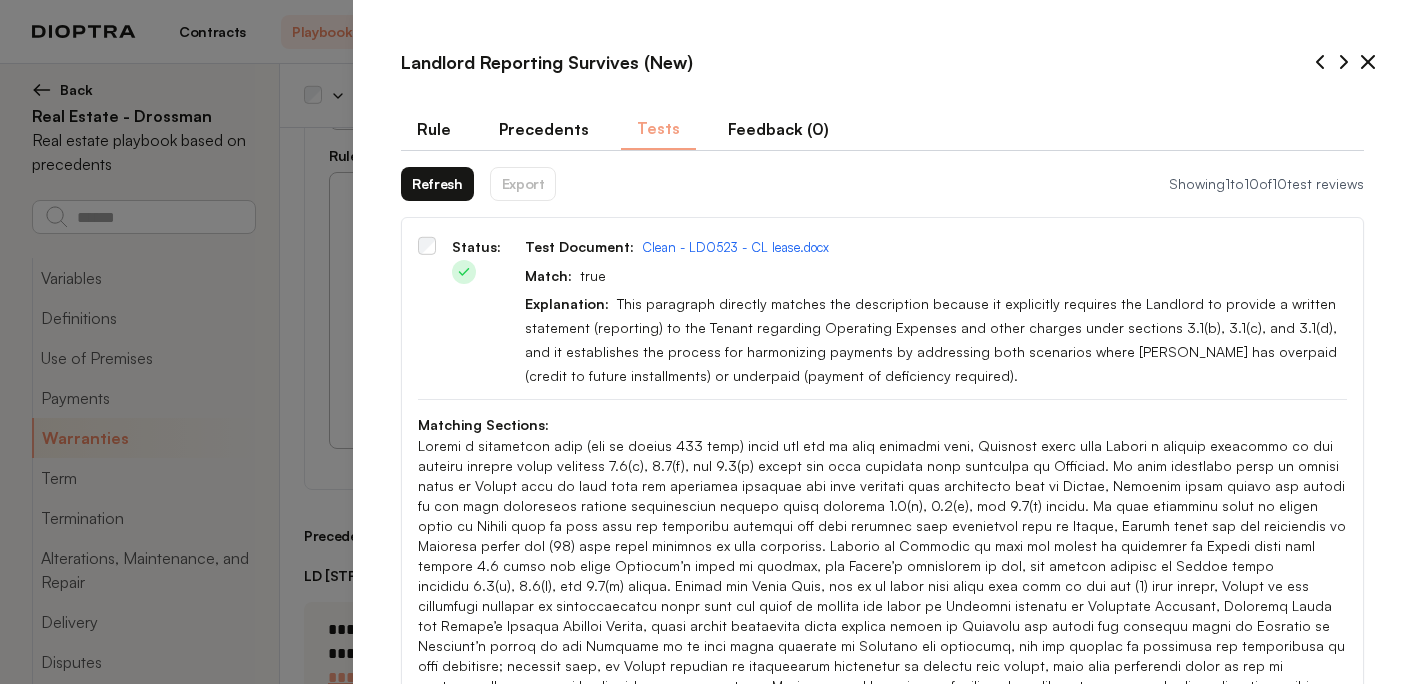 click on "Refresh" at bounding box center [437, 184] 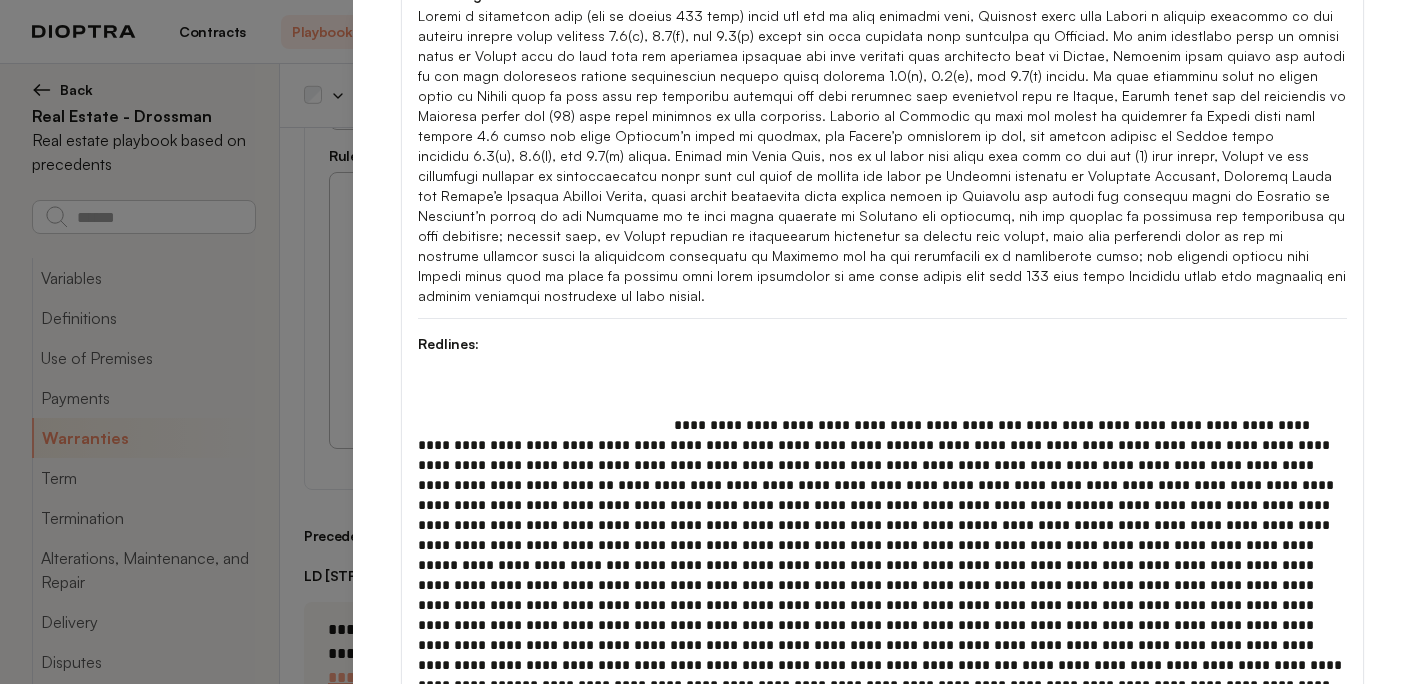 scroll, scrollTop: 460, scrollLeft: 0, axis: vertical 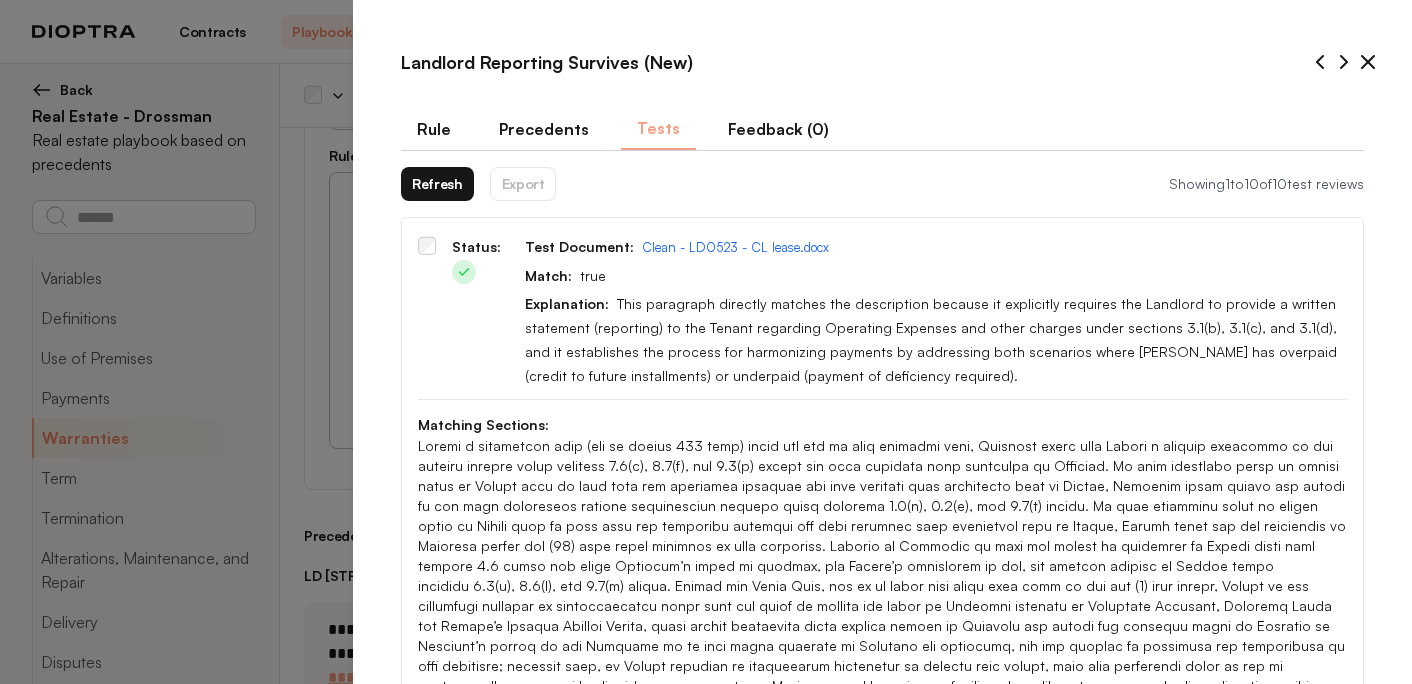 click 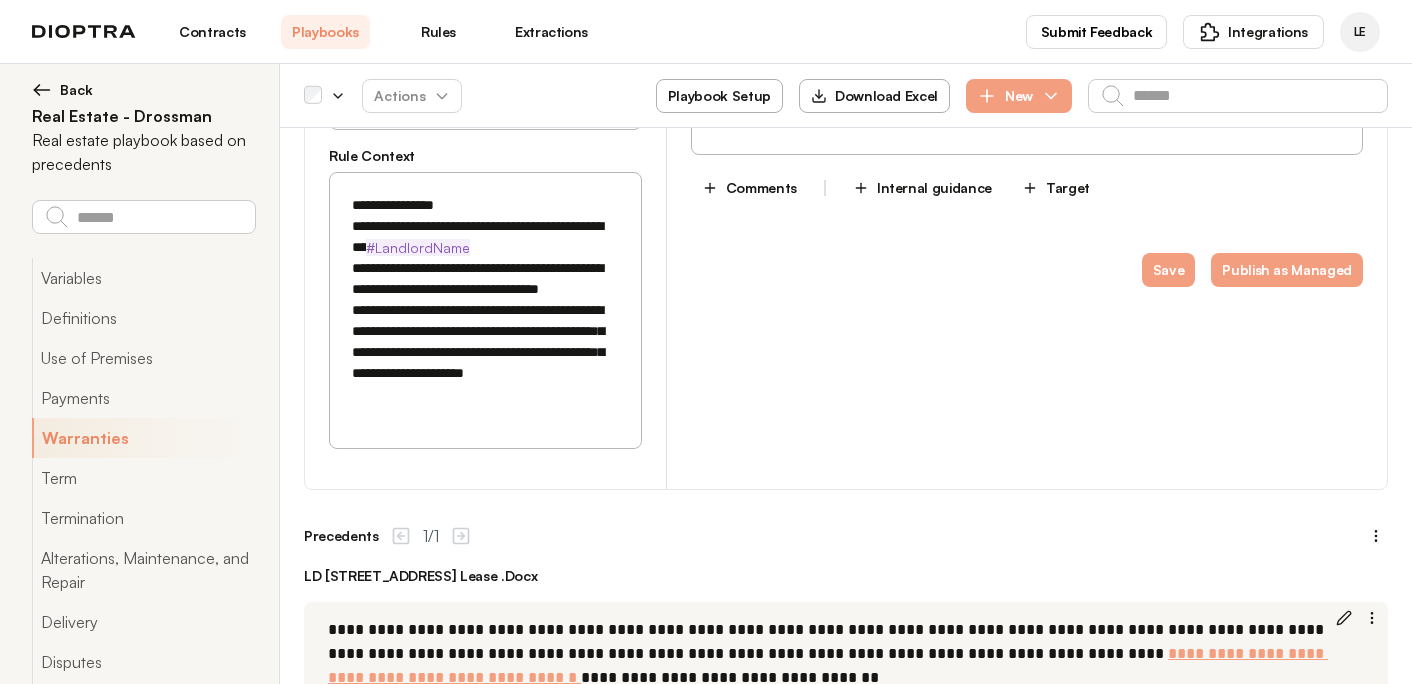 click on "High" at bounding box center (1222, 862) 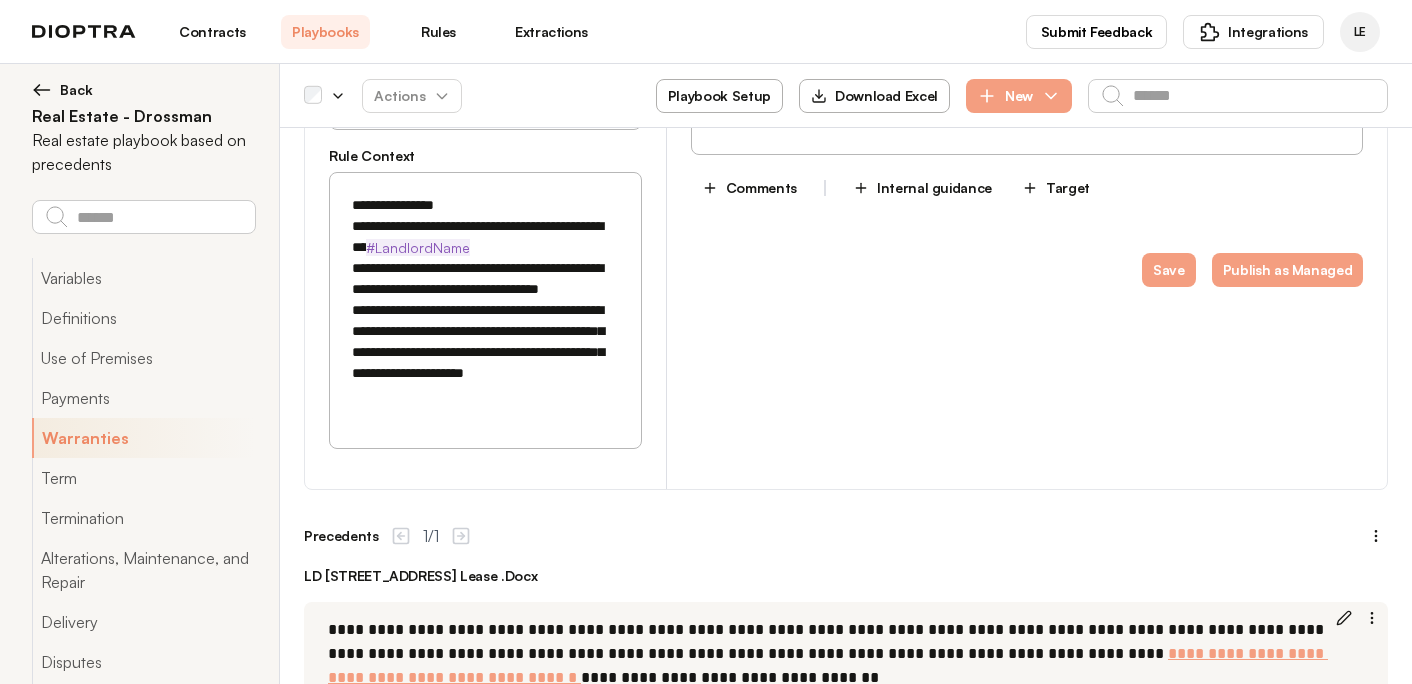 type on "*" 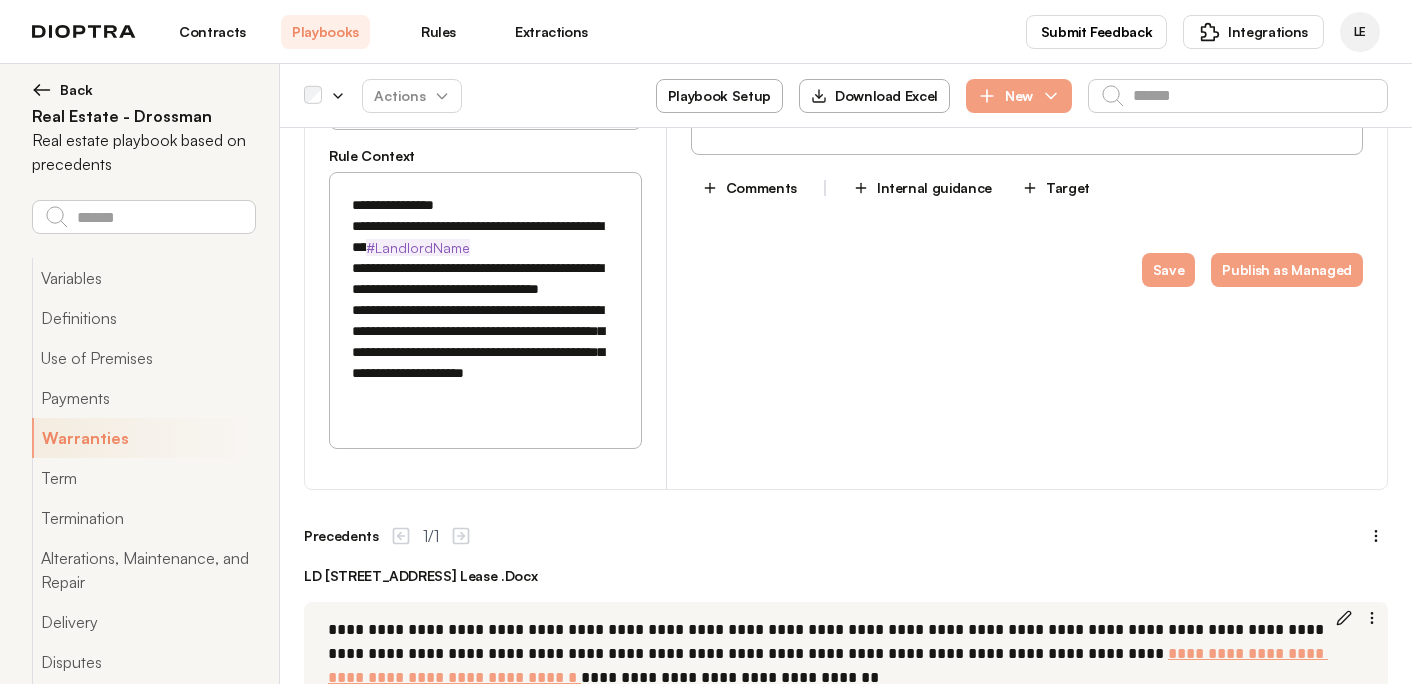 type on "*" 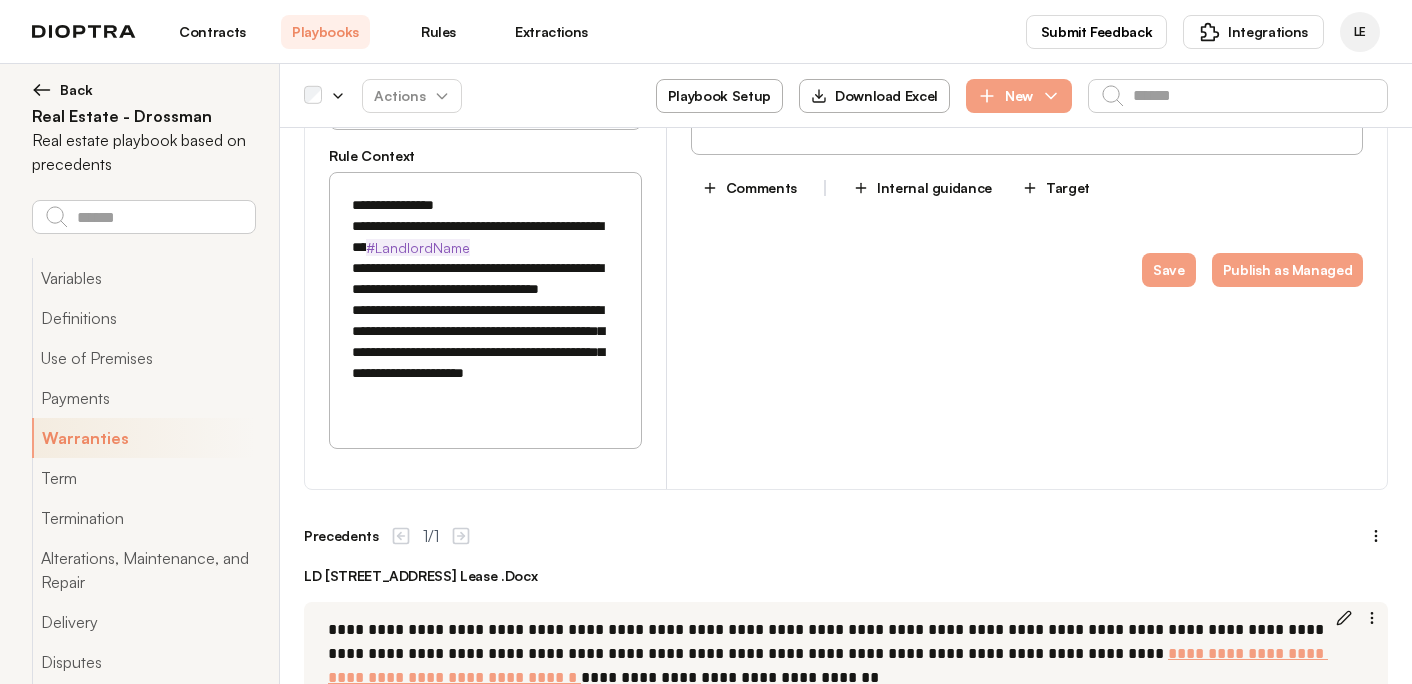 type on "*" 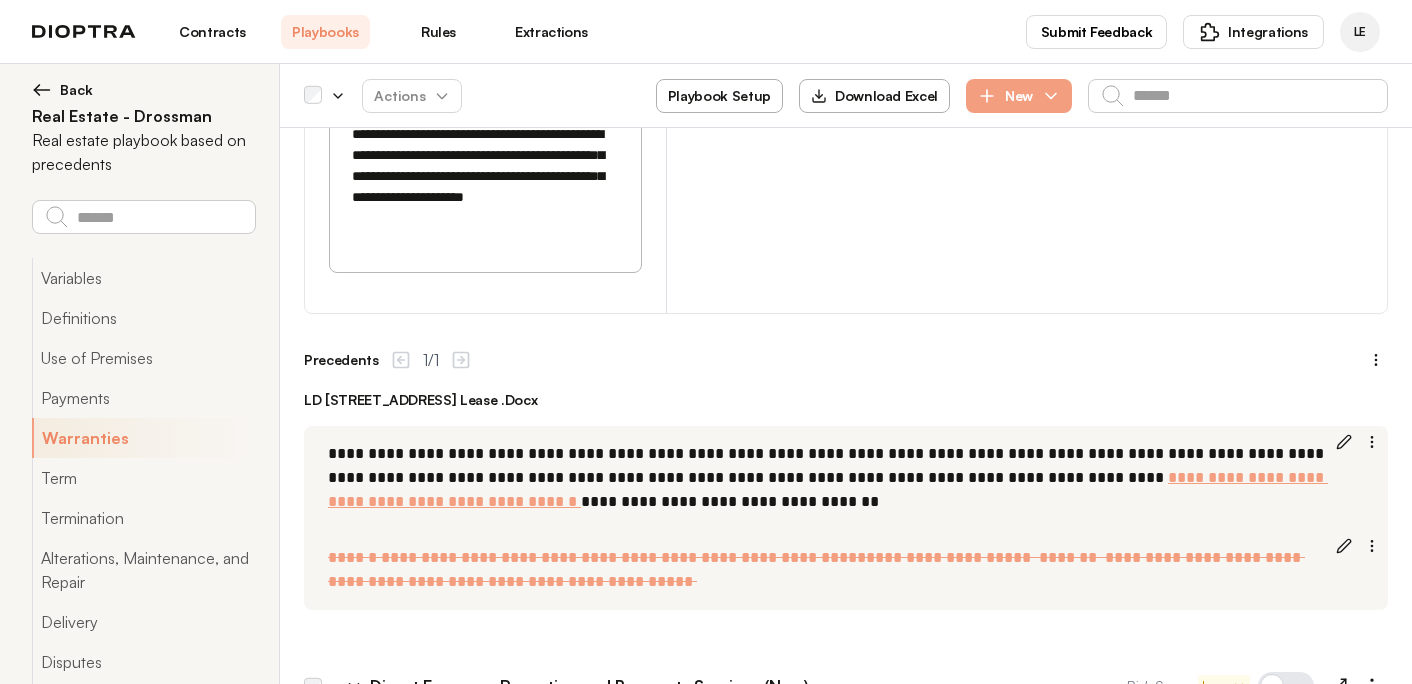 scroll, scrollTop: 11616, scrollLeft: 0, axis: vertical 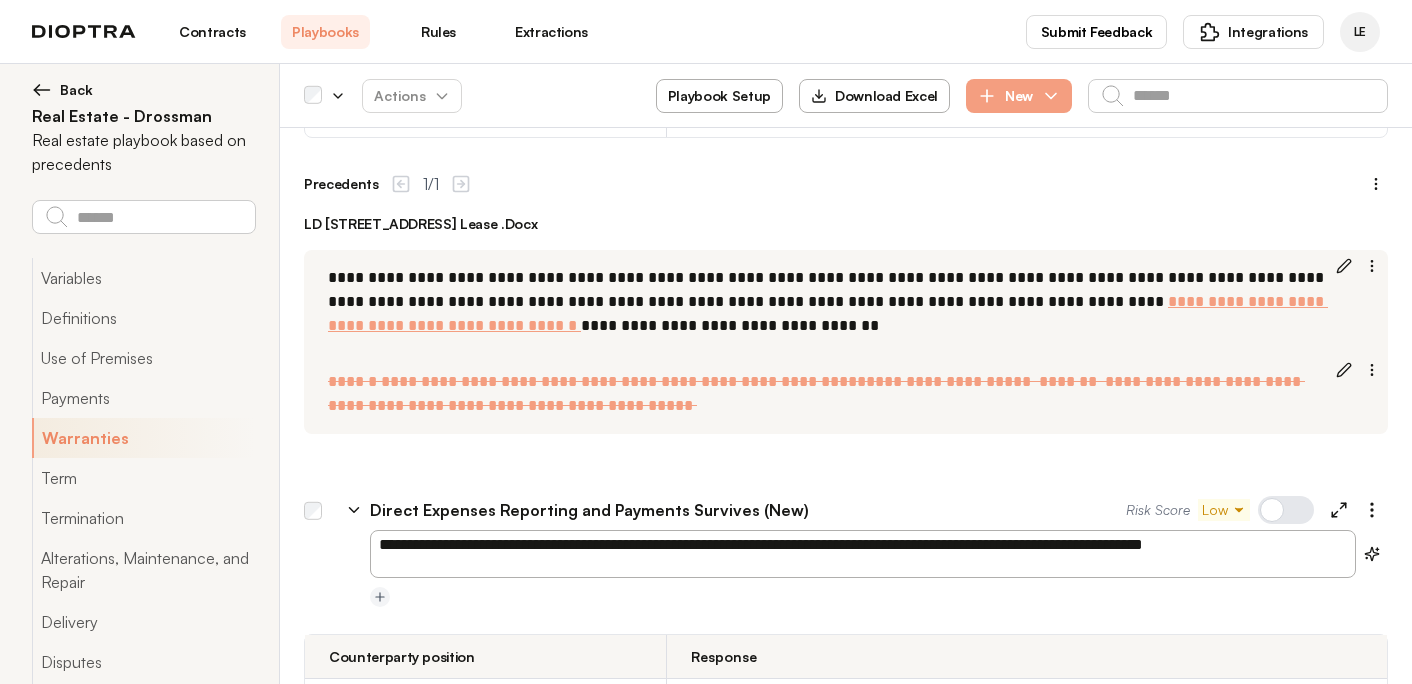 type on "**********" 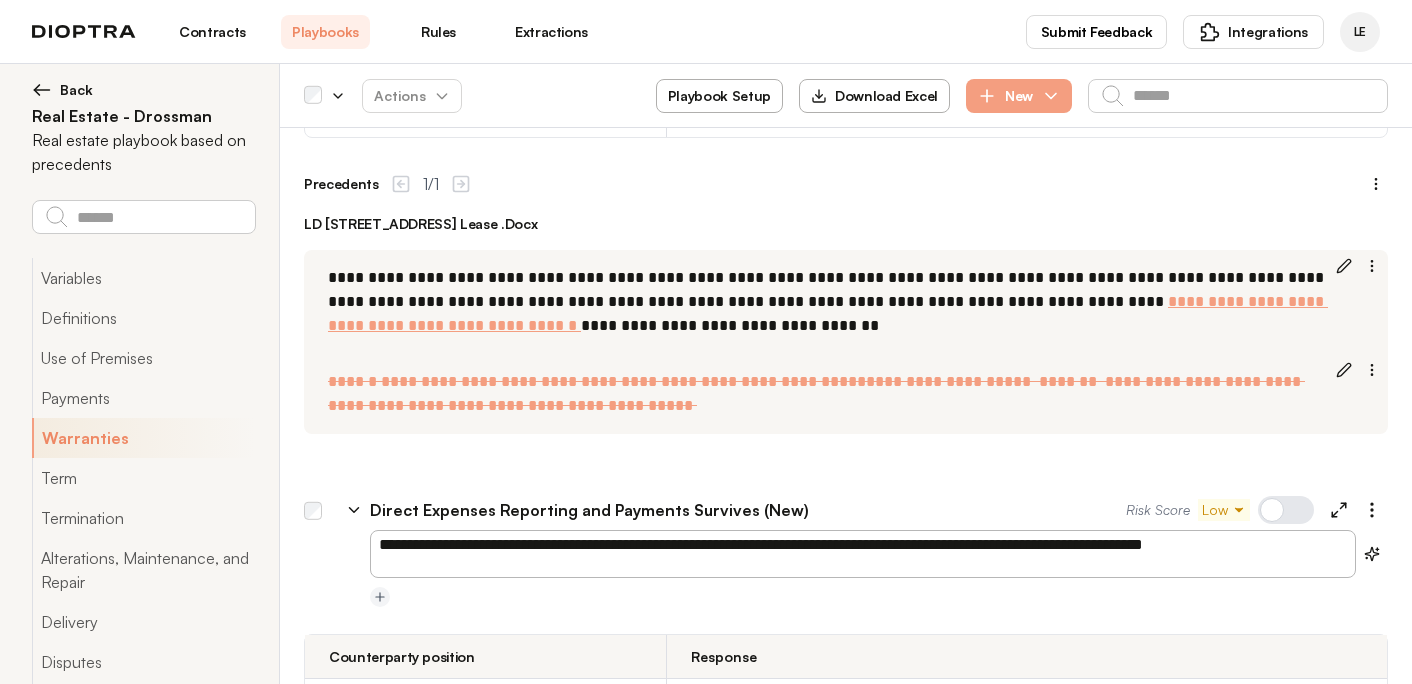 click on "Save" at bounding box center (1169, 1041) 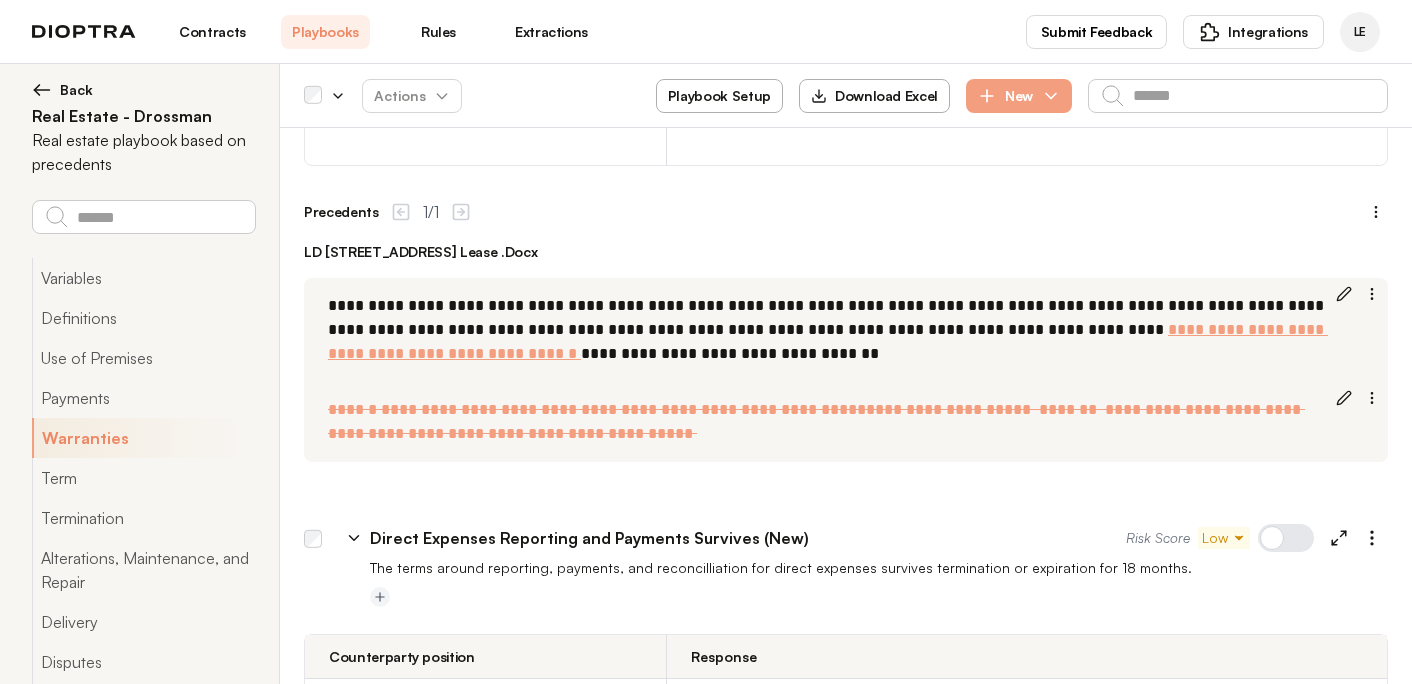 type on "*" 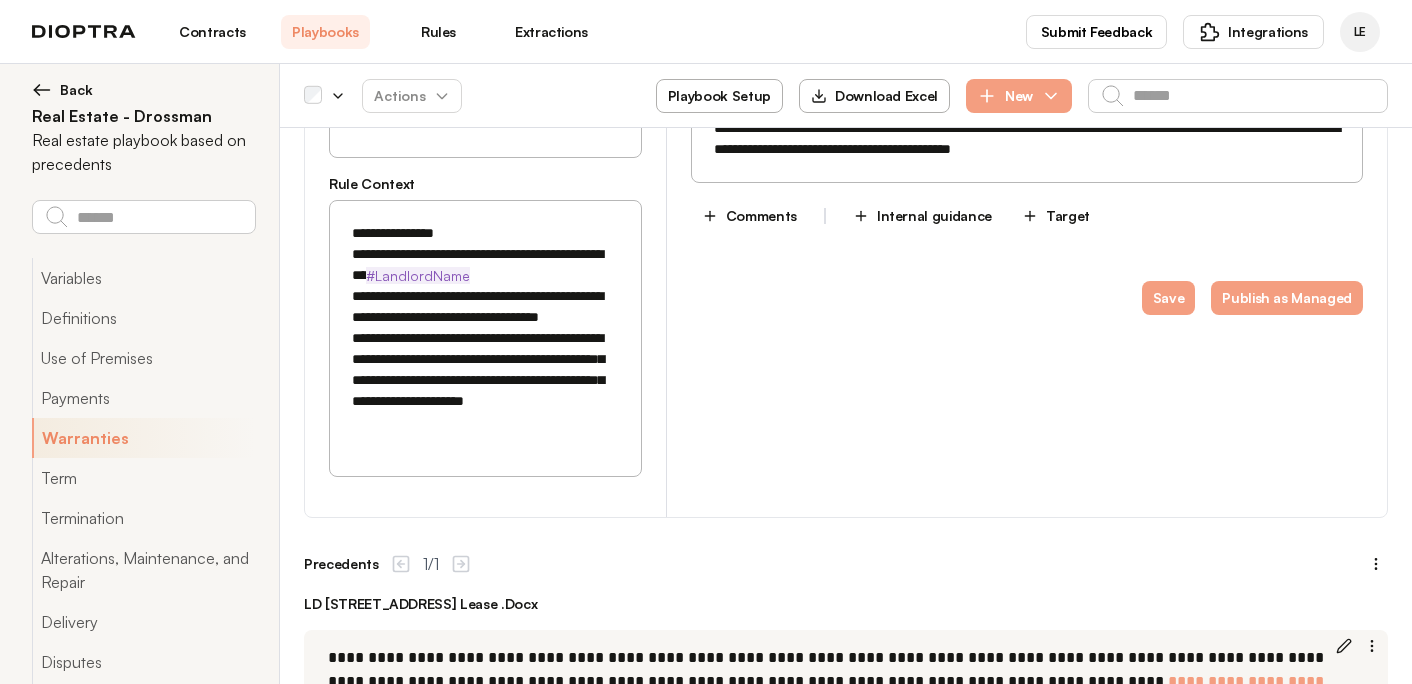 scroll, scrollTop: 11019, scrollLeft: 0, axis: vertical 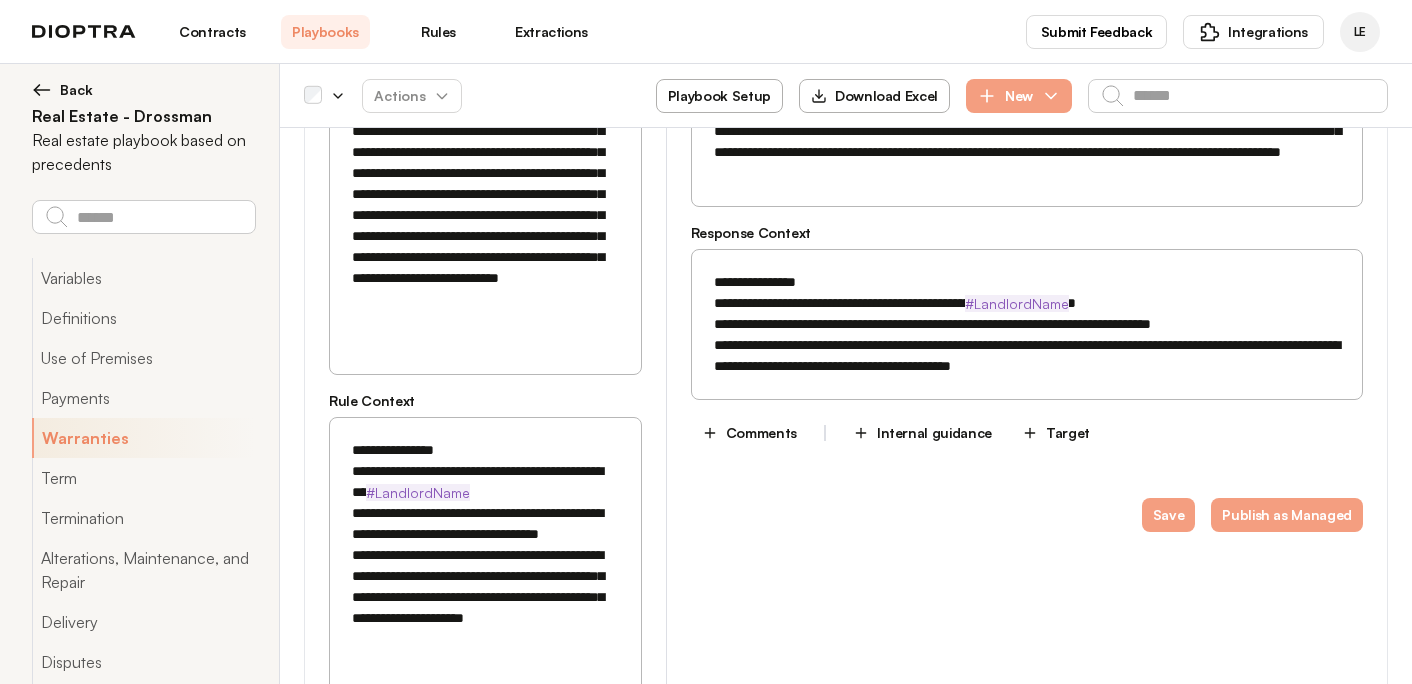 click on "Direct Expenses Reporting and Payments Survives (New)" at bounding box center (589, 1107) 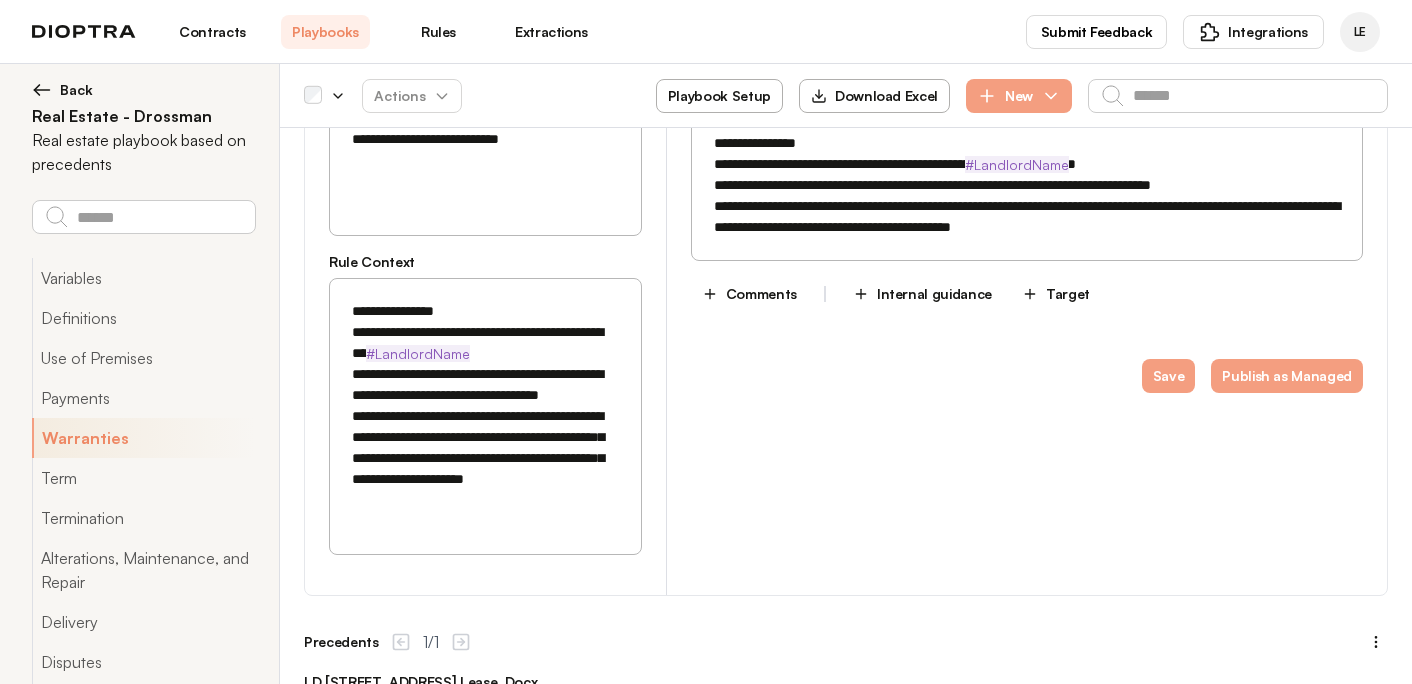 scroll, scrollTop: 11282, scrollLeft: 0, axis: vertical 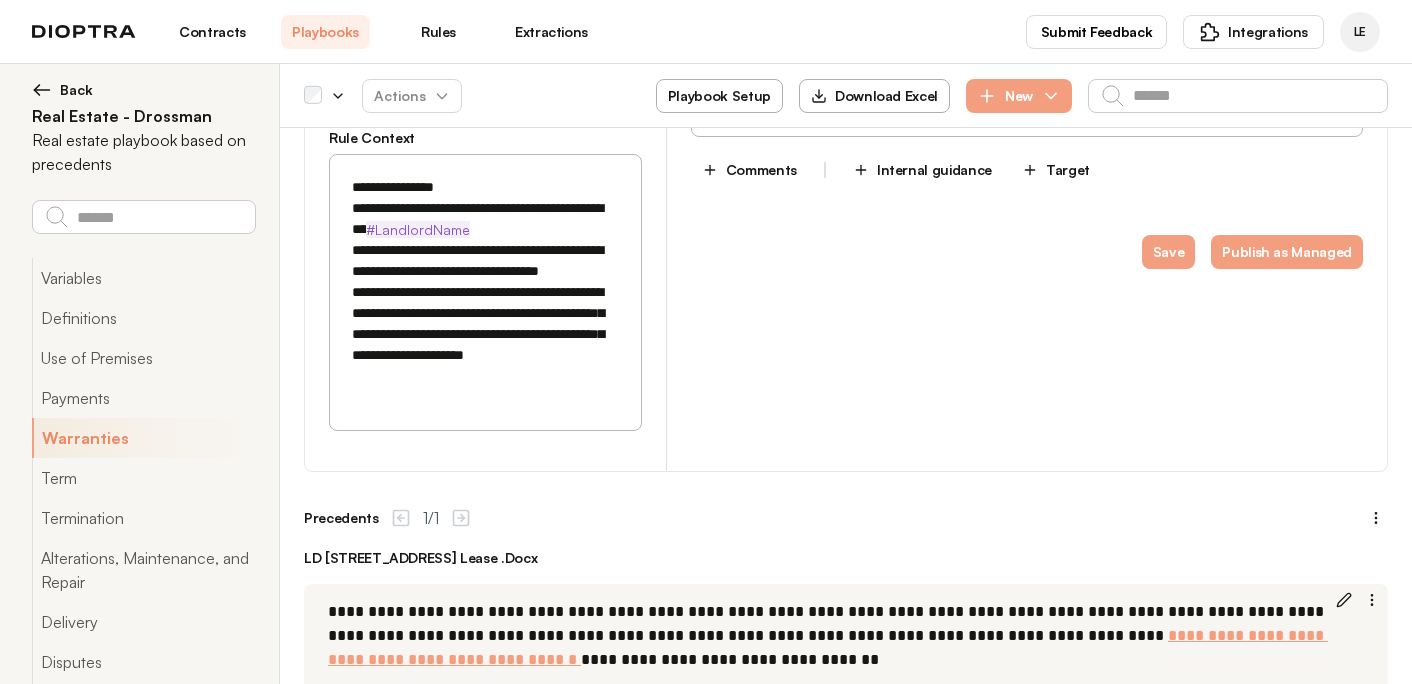 click on "**********" at bounding box center [748, 844] 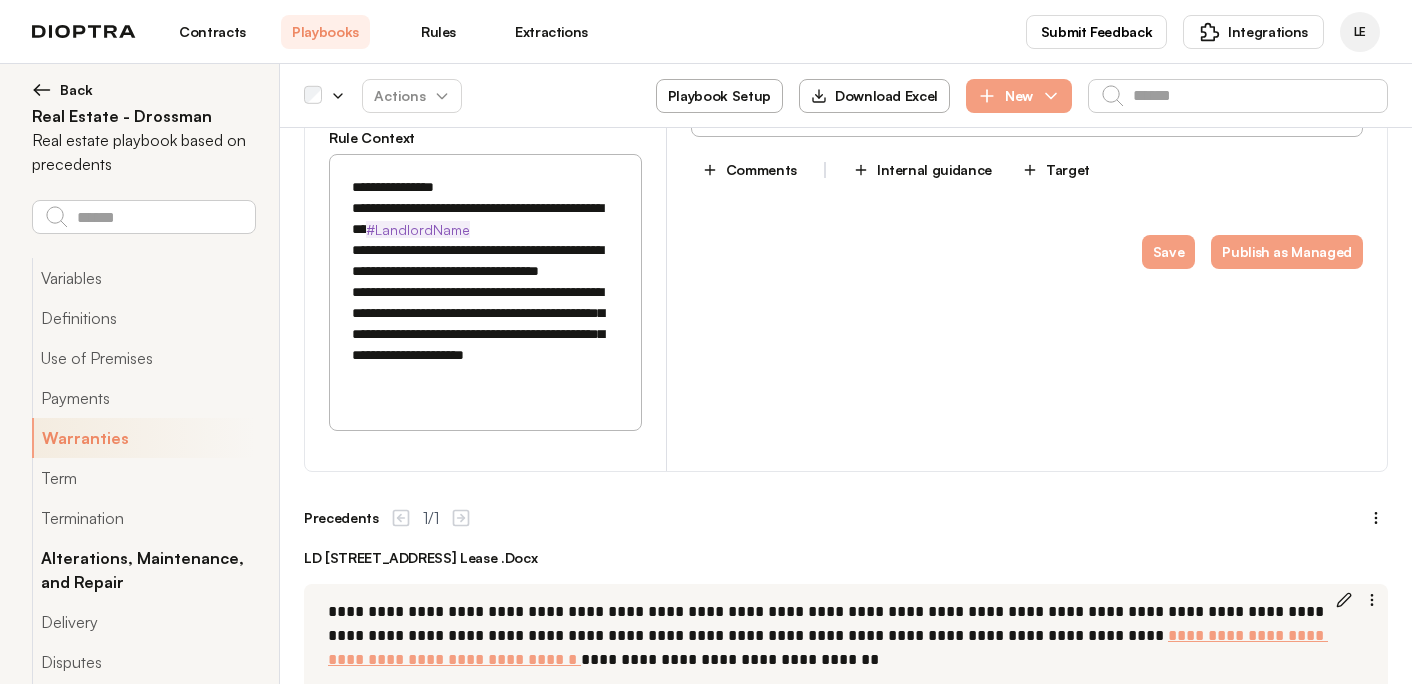 click on "Alterations, Maintenance, and Repair" at bounding box center (143, 570) 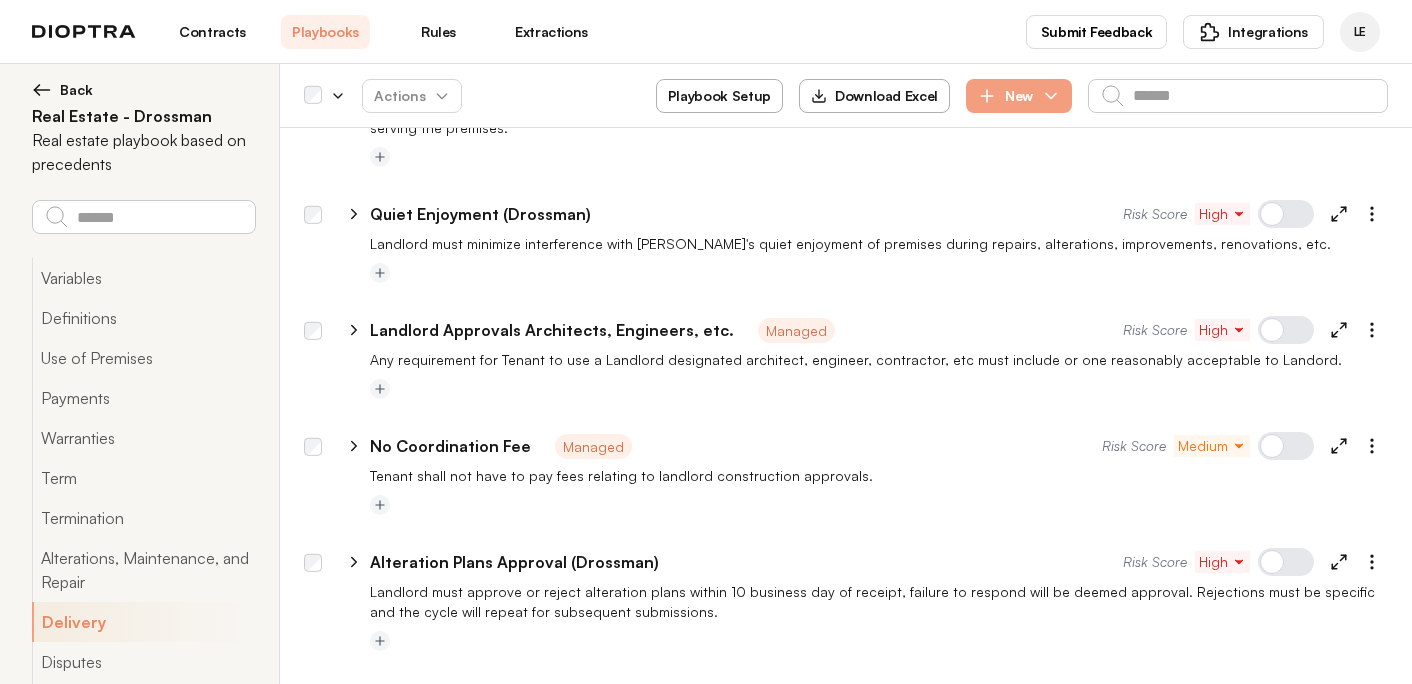 scroll, scrollTop: 13244, scrollLeft: 0, axis: vertical 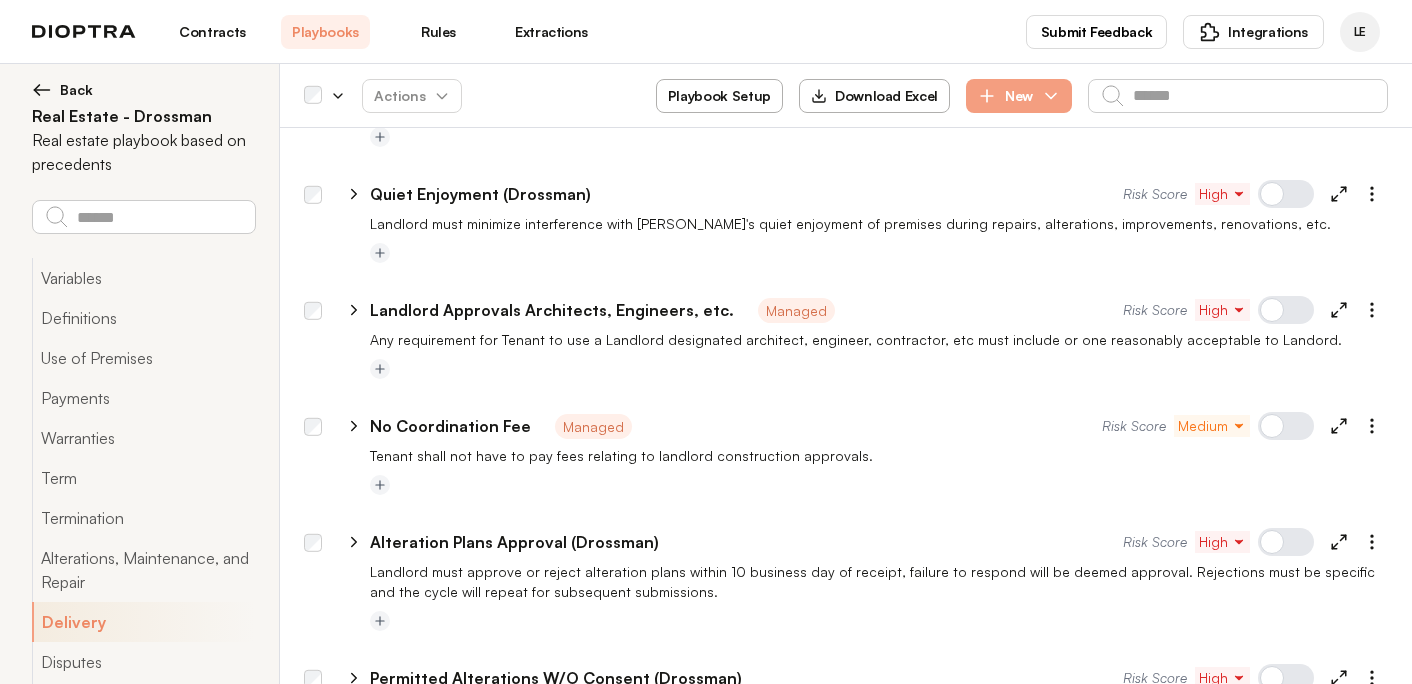 click 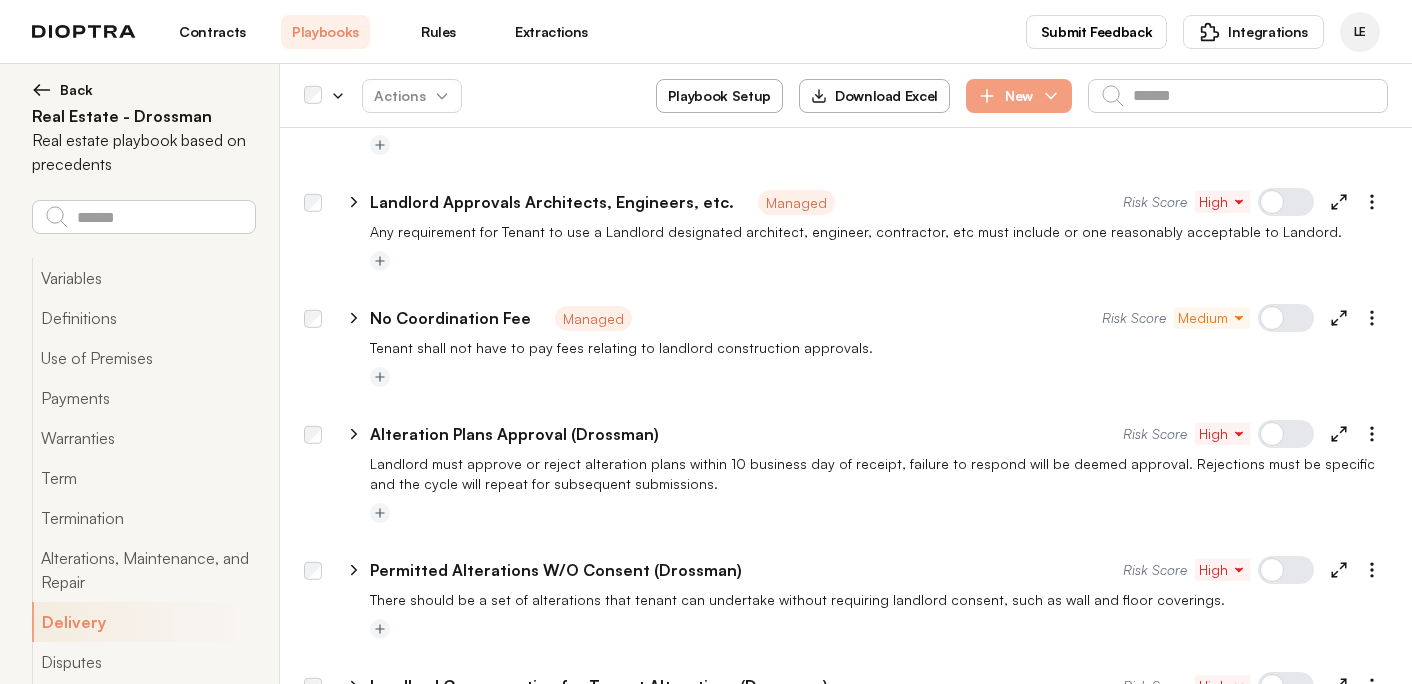 scroll, scrollTop: 13361, scrollLeft: 0, axis: vertical 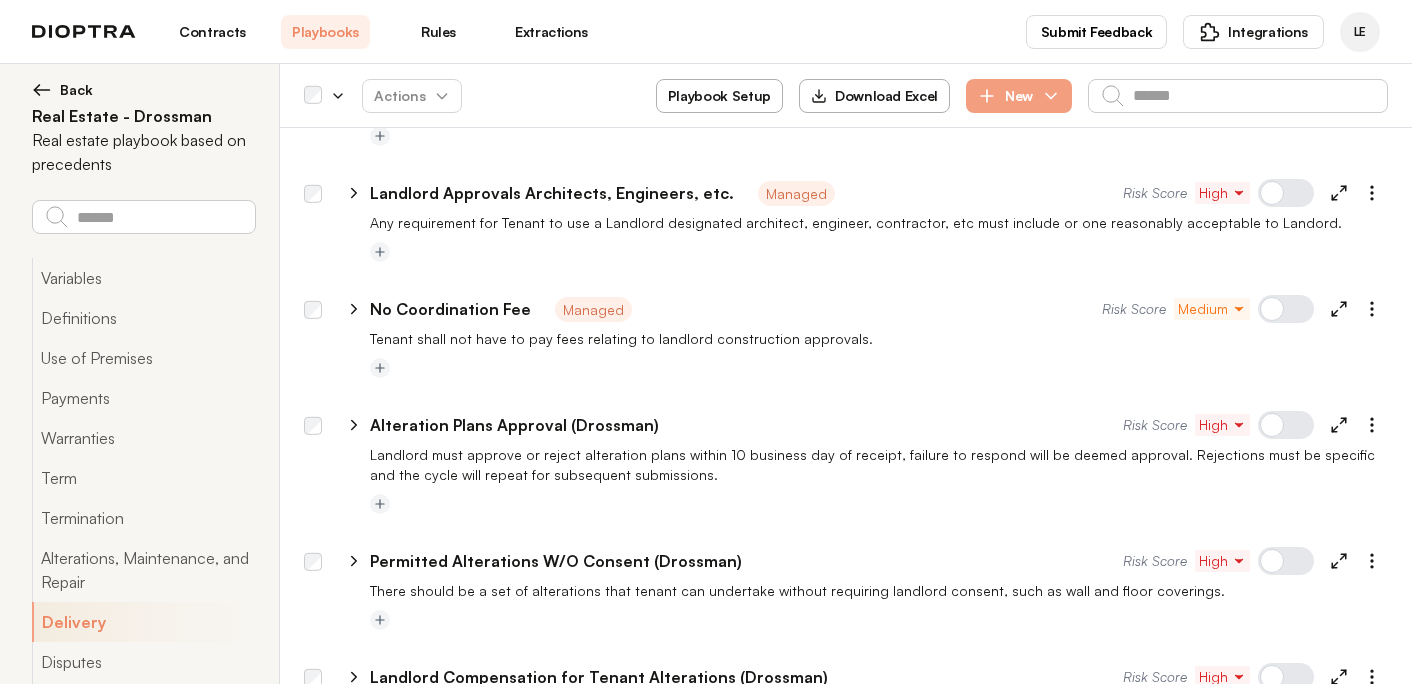 type on "**********" 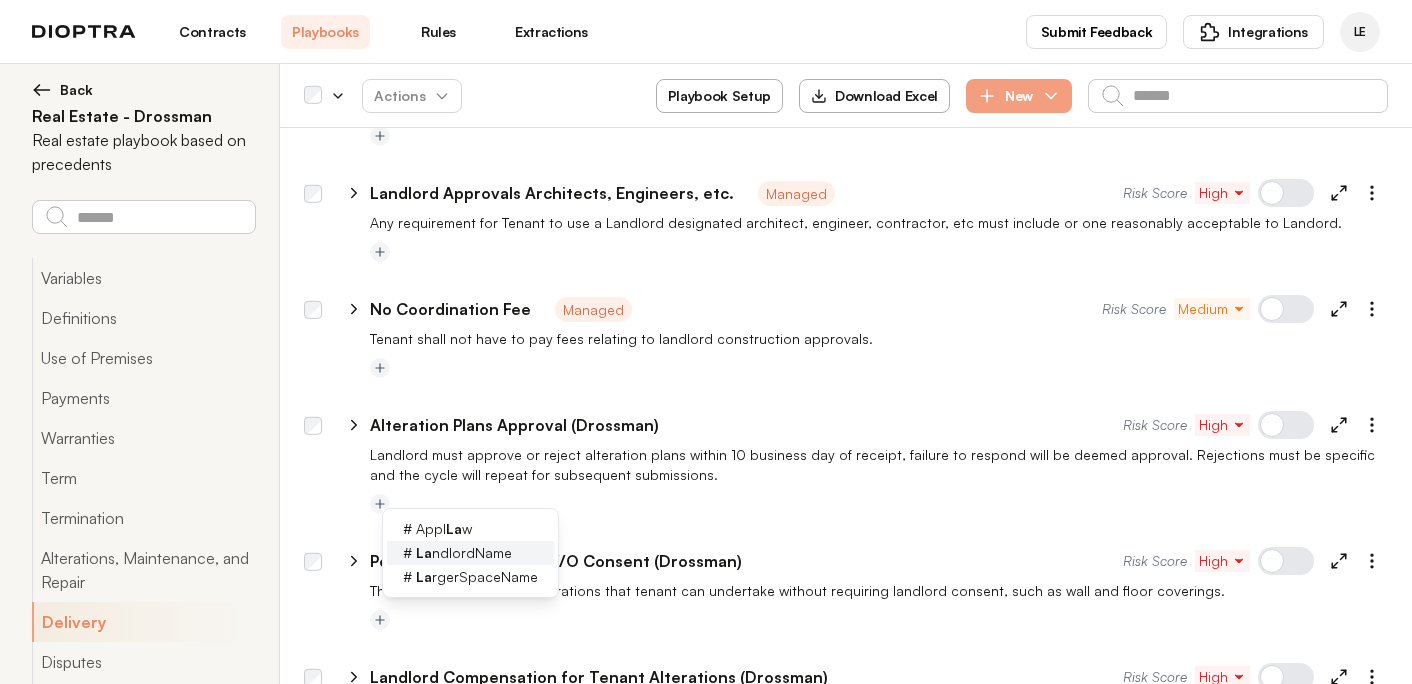 click on "La" at bounding box center [424, 552] 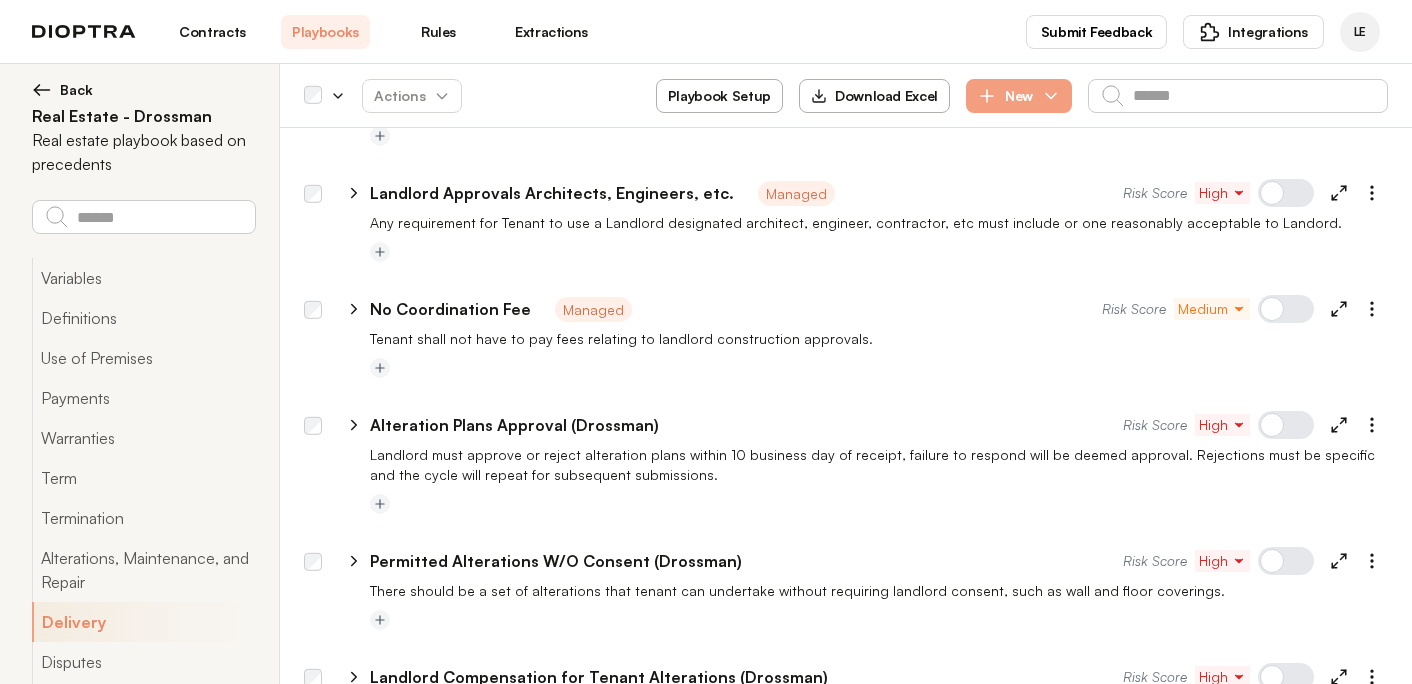 click on "**********" at bounding box center (485, 1253) 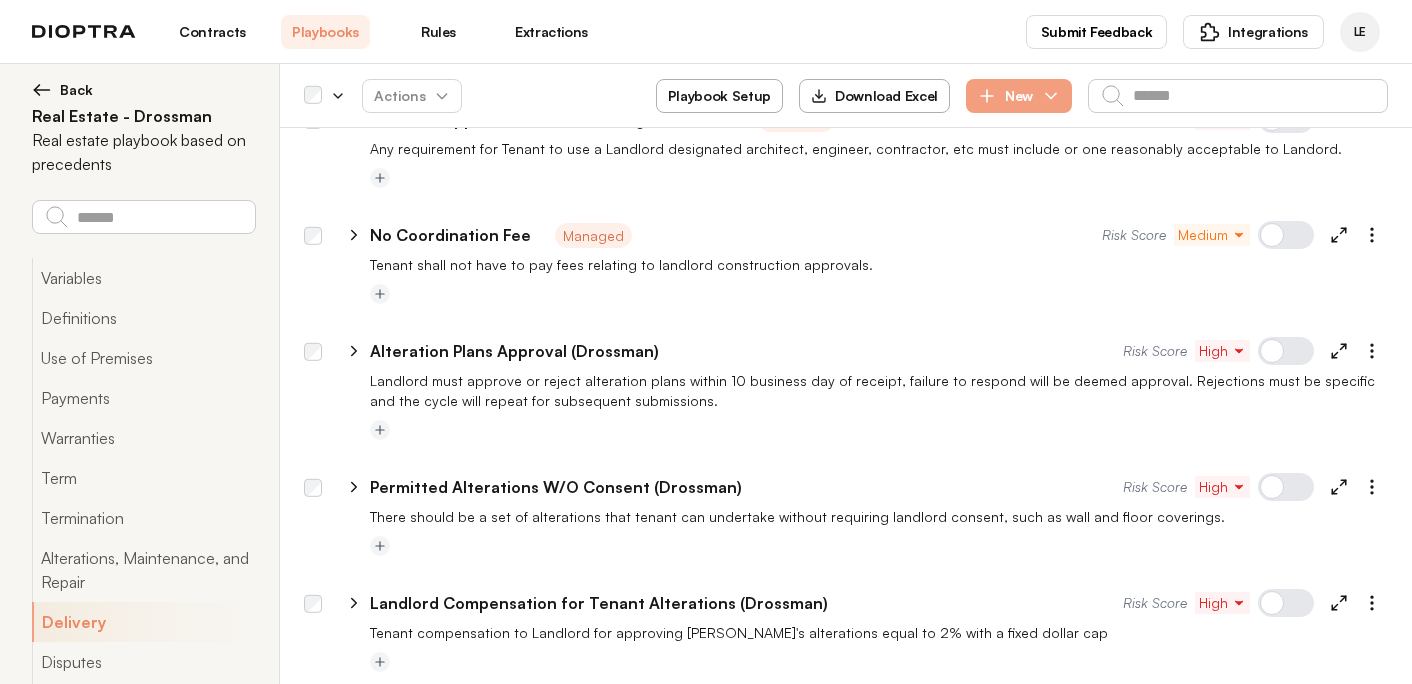 scroll, scrollTop: 13438, scrollLeft: 0, axis: vertical 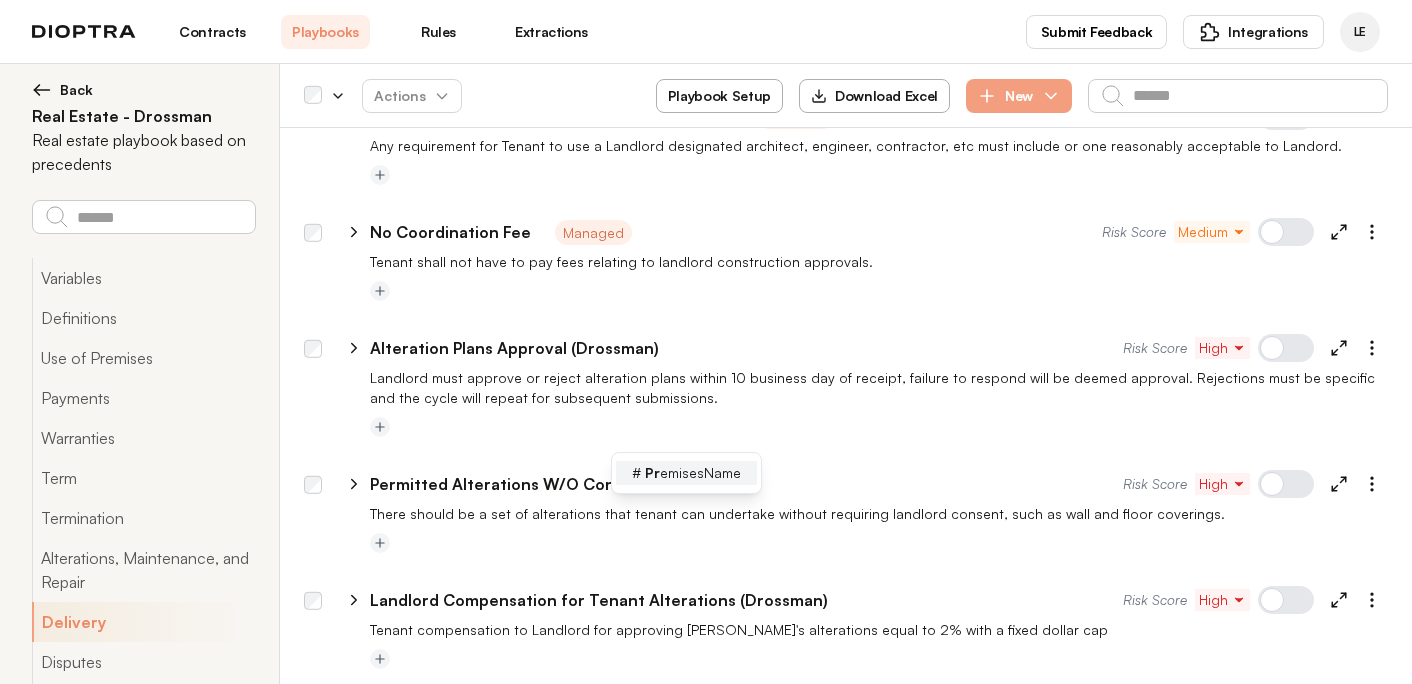 click on "Pr emisesName" at bounding box center (693, 473) 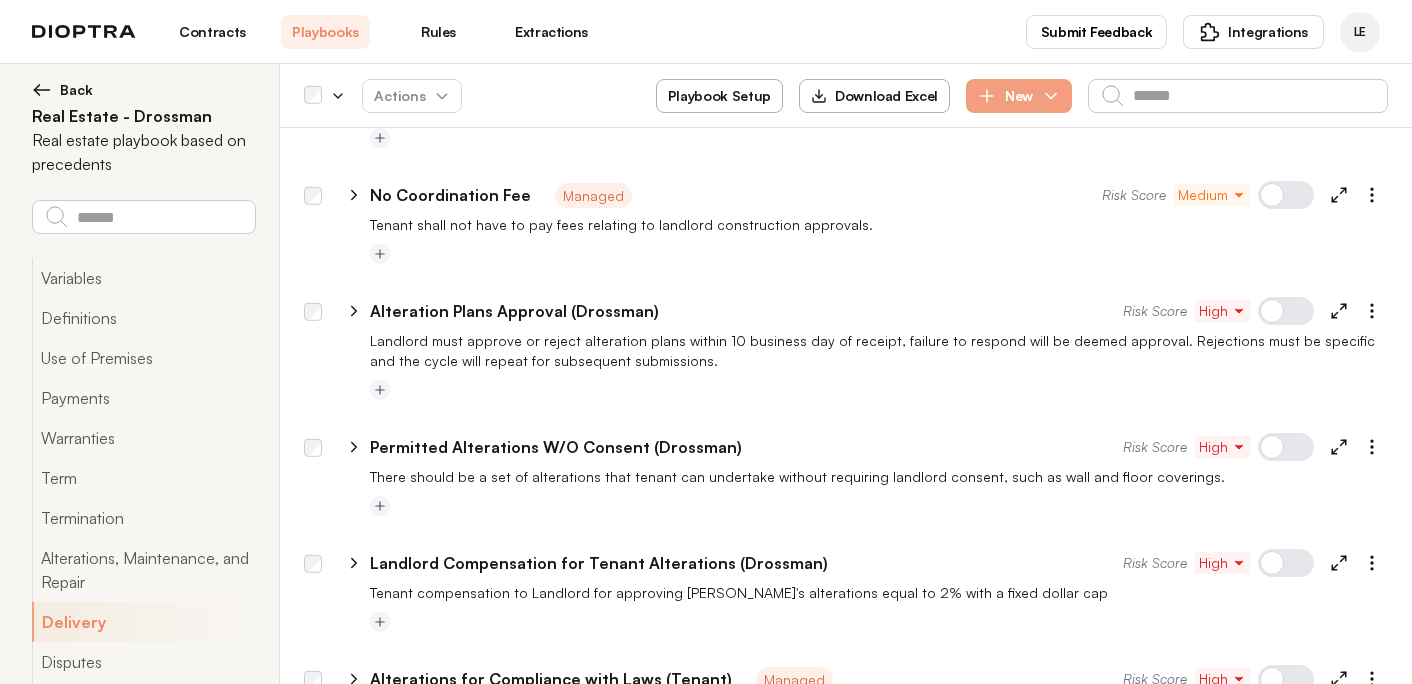 scroll, scrollTop: 13477, scrollLeft: 0, axis: vertical 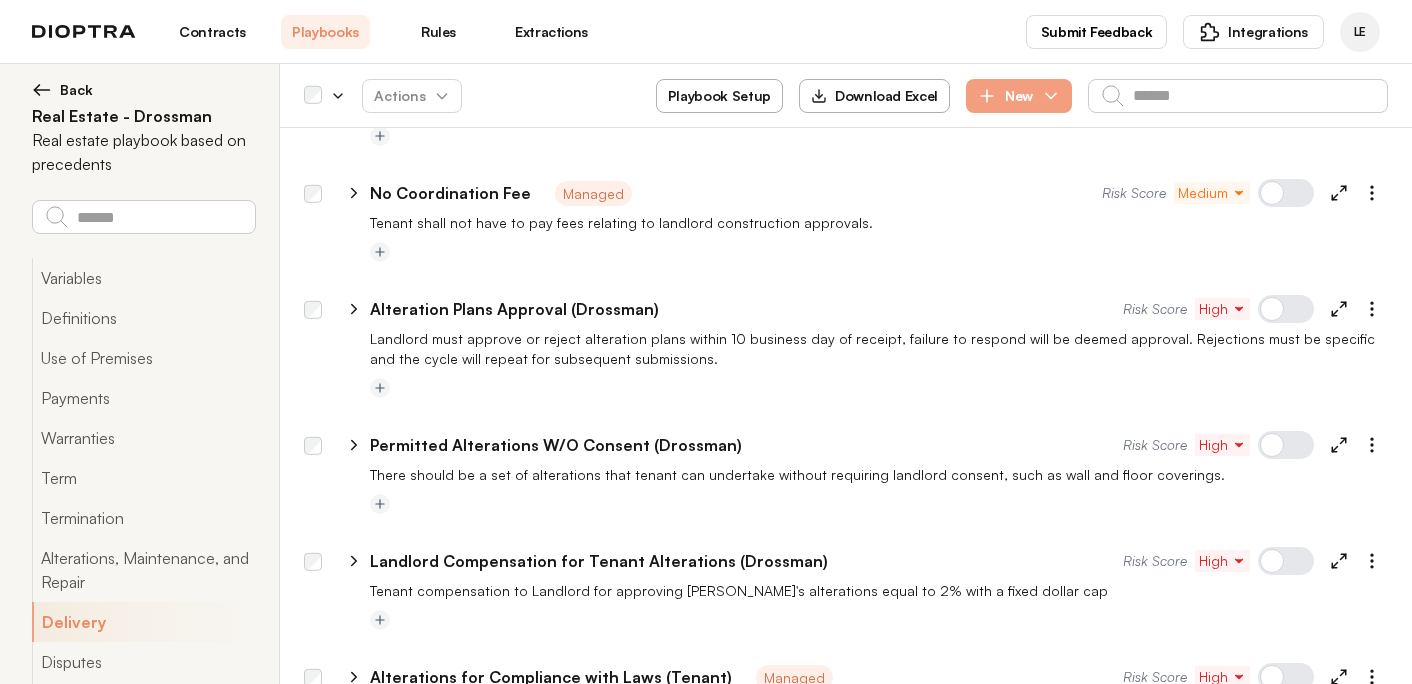 drag, startPoint x: 460, startPoint y: 430, endPoint x: 591, endPoint y: 567, distance: 189.55211 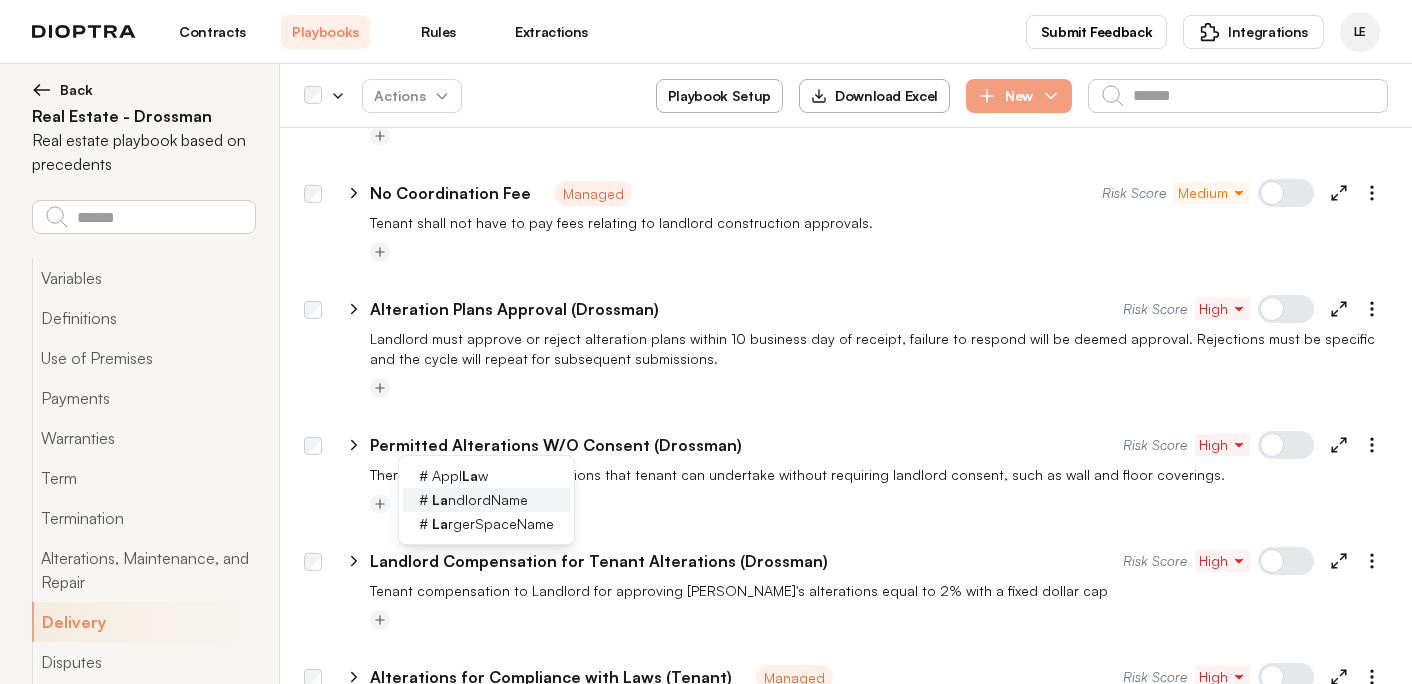 click on "# La ndlordName" at bounding box center (486, 500) 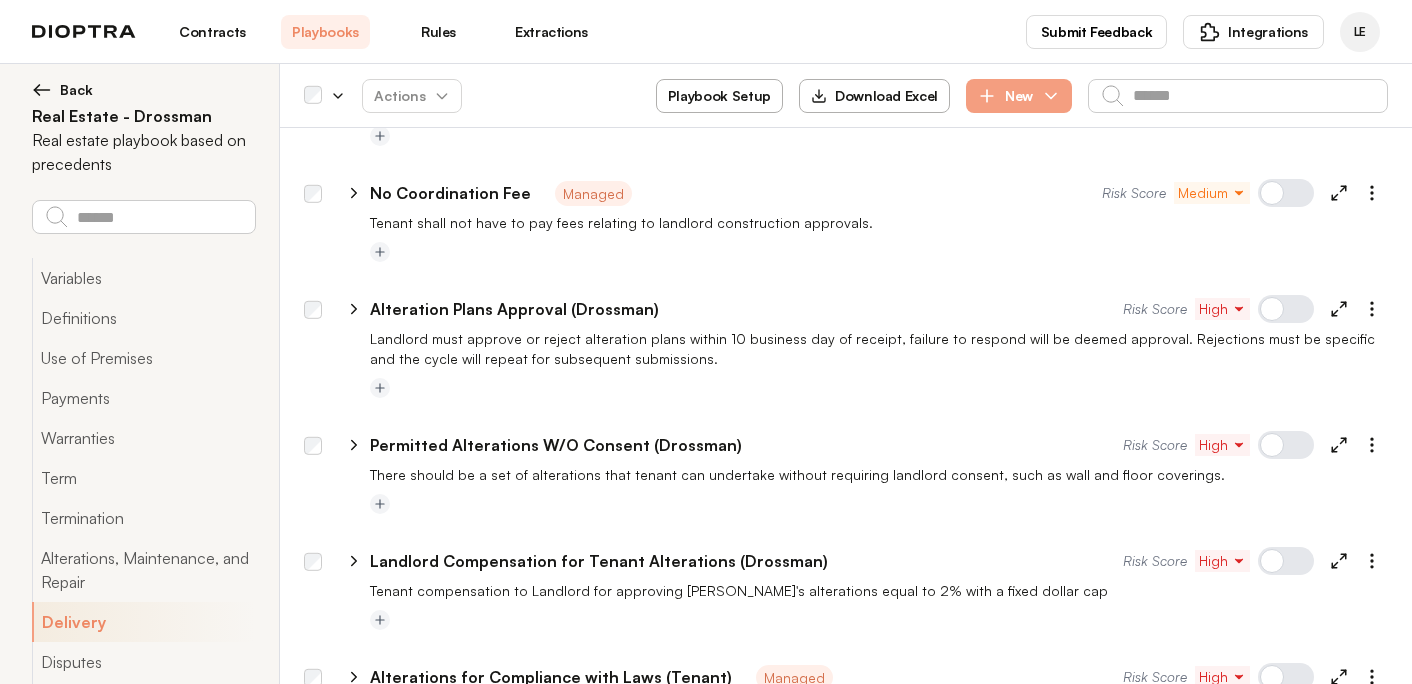 click on "**********" at bounding box center [485, 1084] 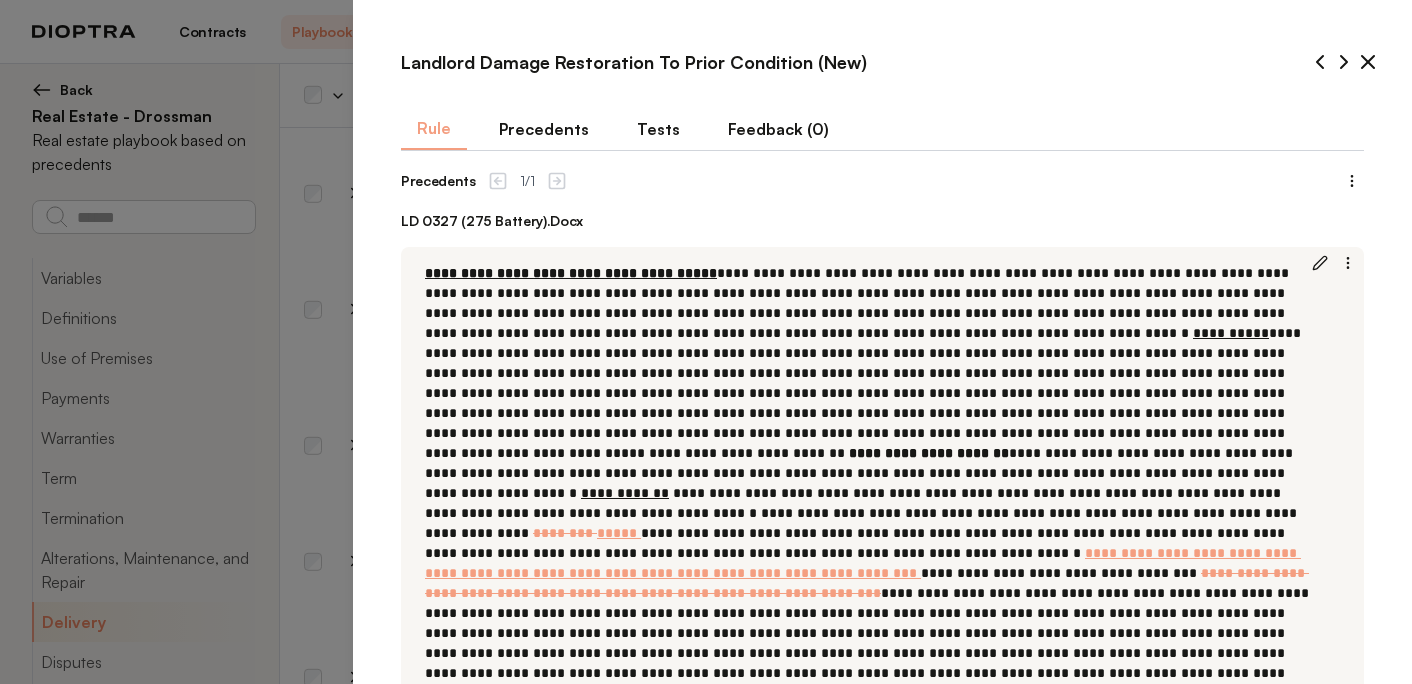 click on "Tests" at bounding box center (658, 129) 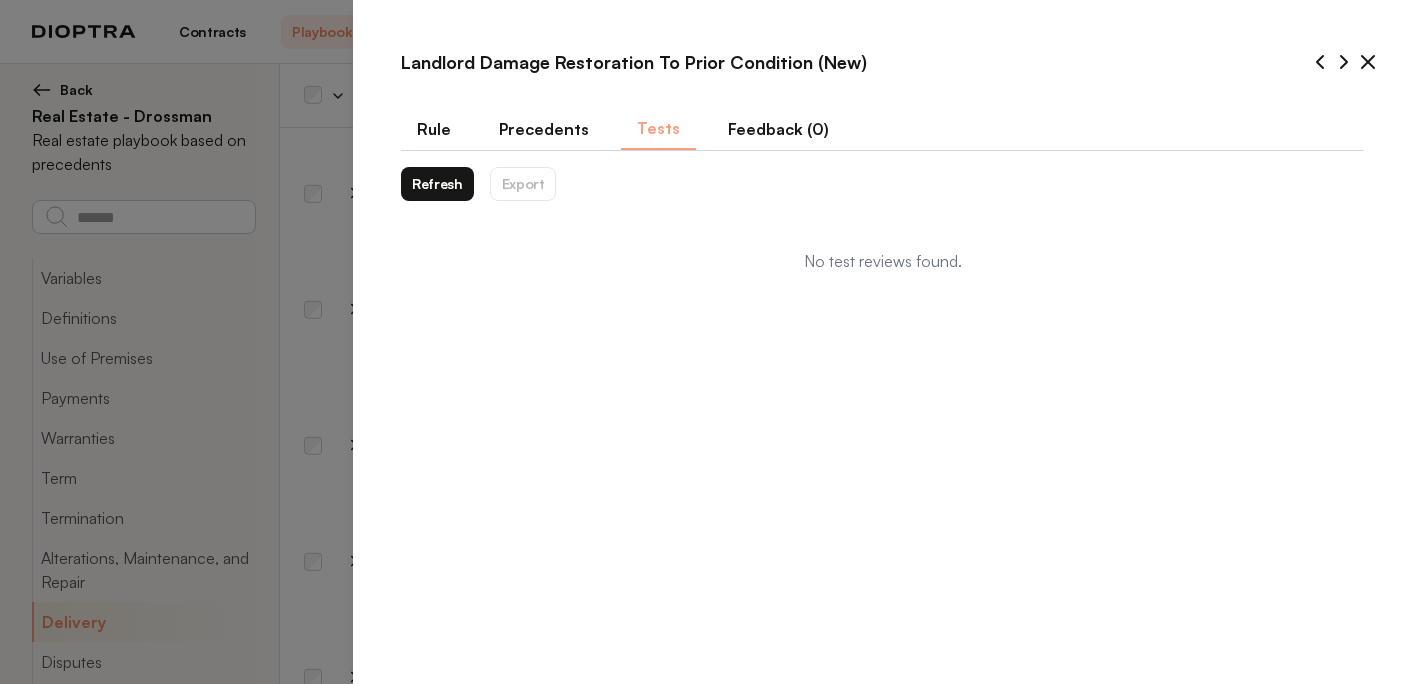 click on "Rule" at bounding box center (434, 129) 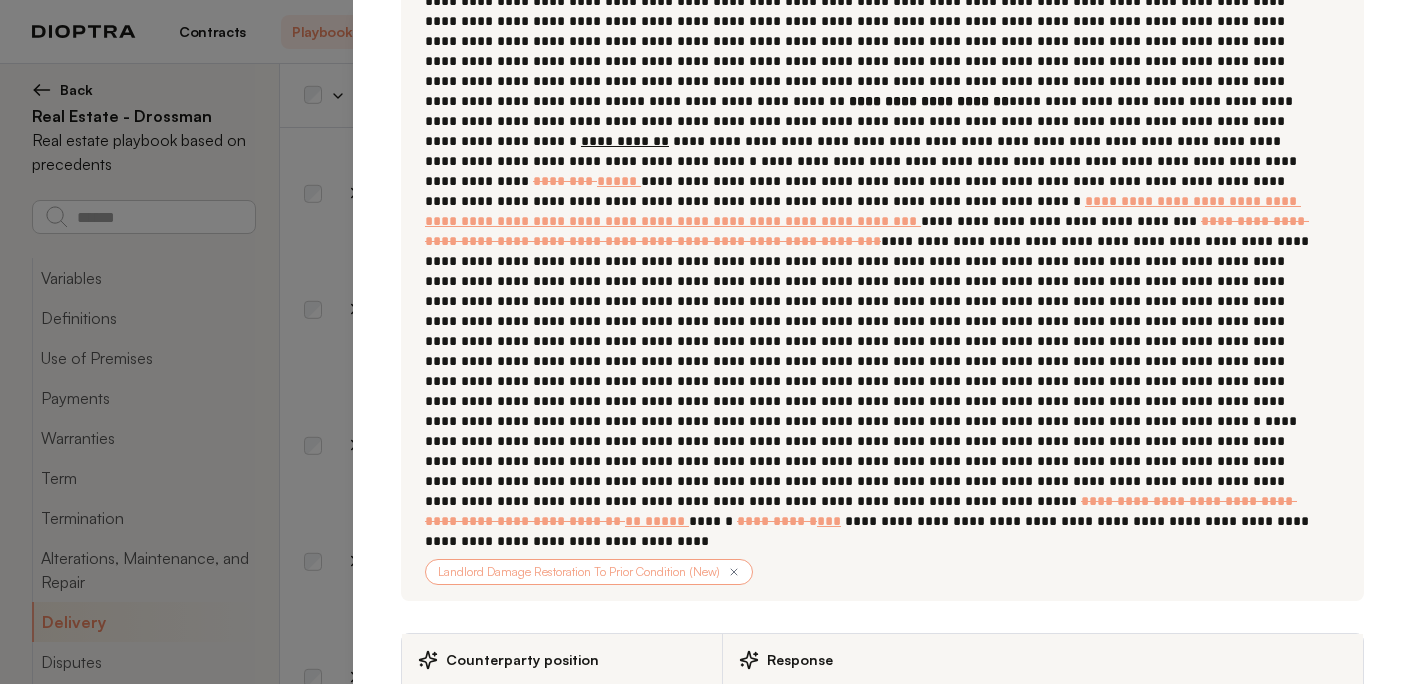 scroll, scrollTop: 1068, scrollLeft: 0, axis: vertical 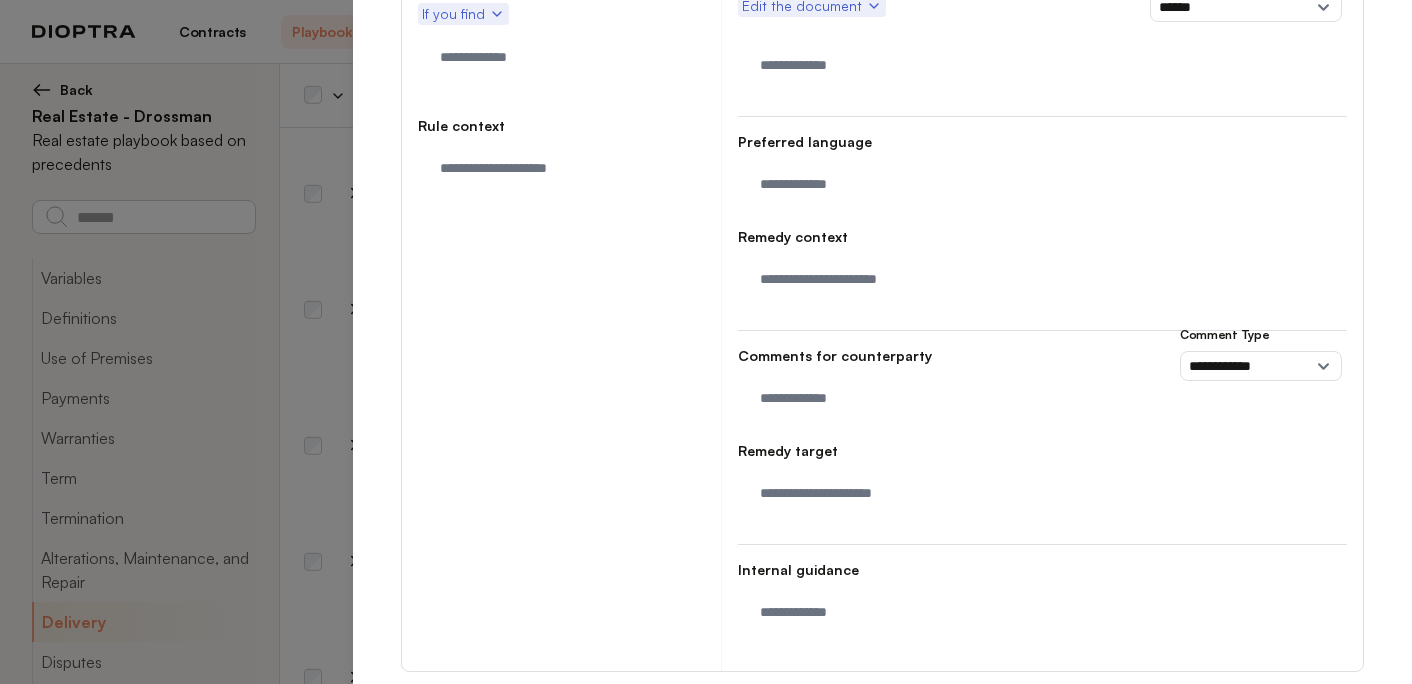 click at bounding box center (1268, 705) 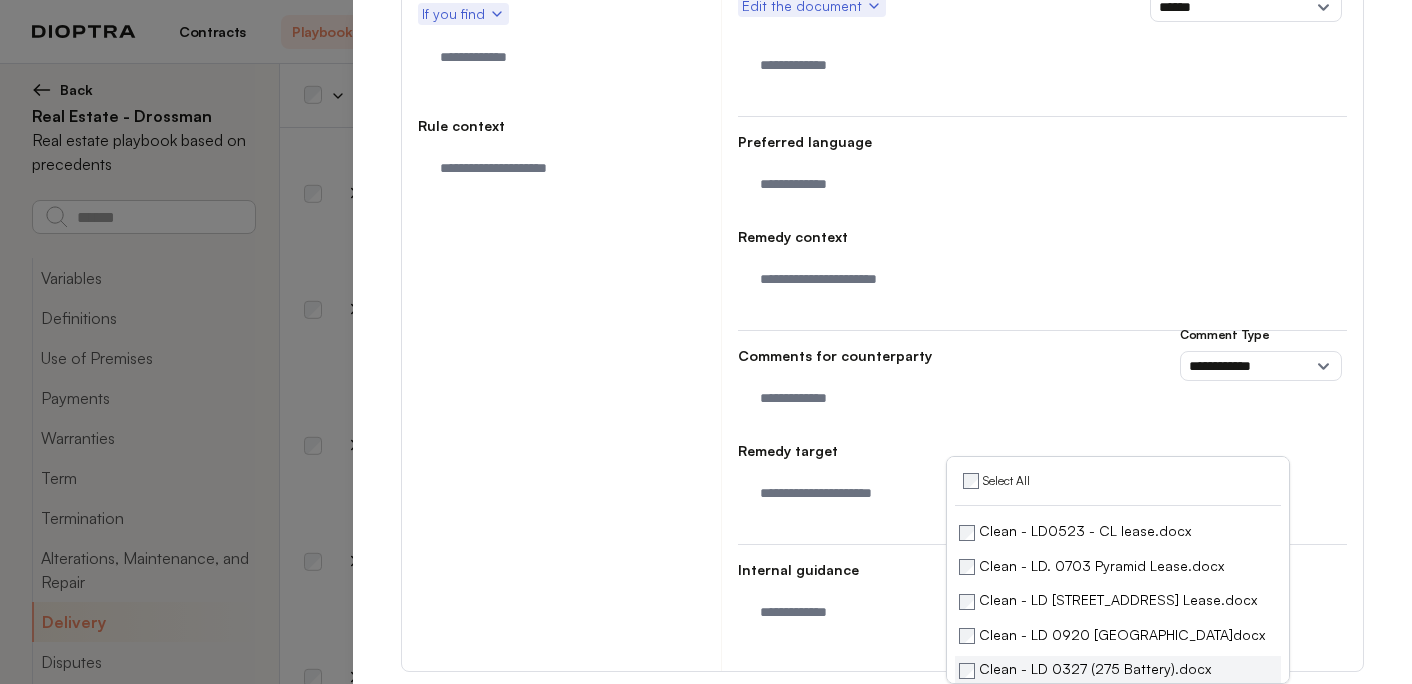 click on "Clean - LD 0327 (275 Battery).docx" at bounding box center [1085, 669] 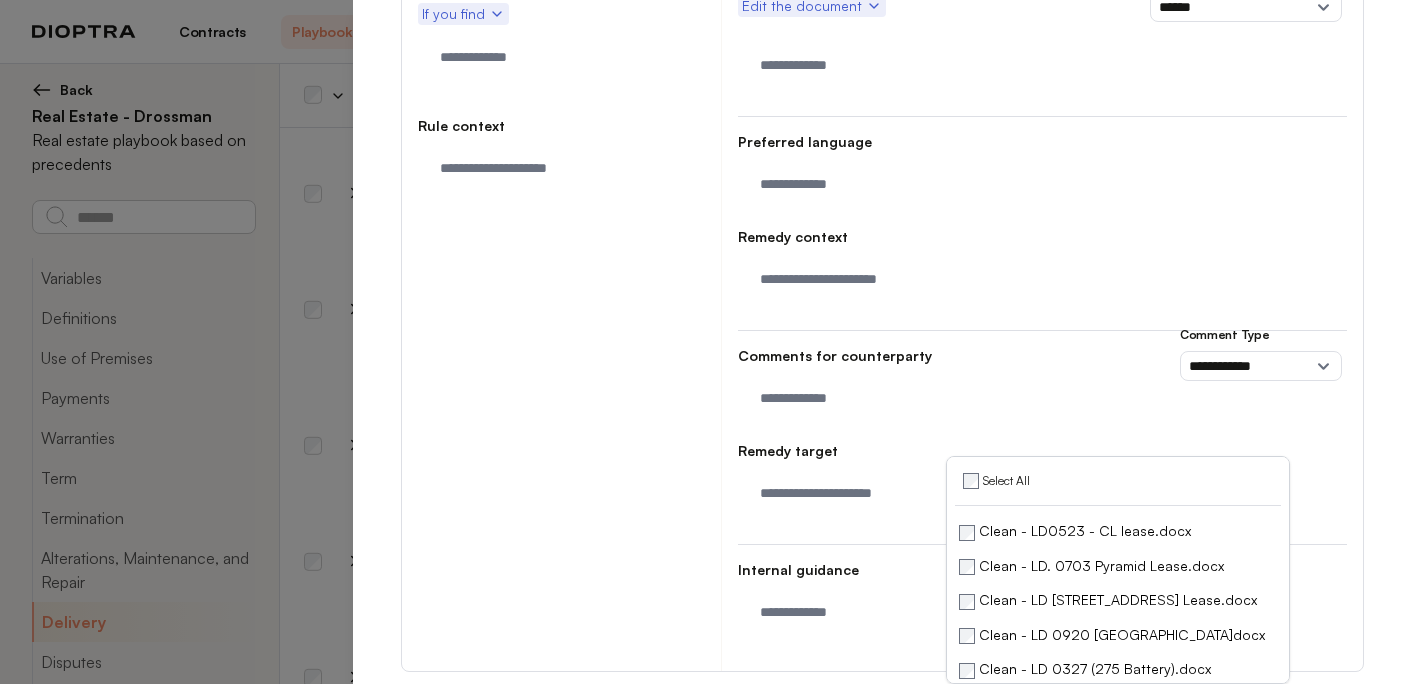 click on "Run on Test Documents" at bounding box center [1156, 705] 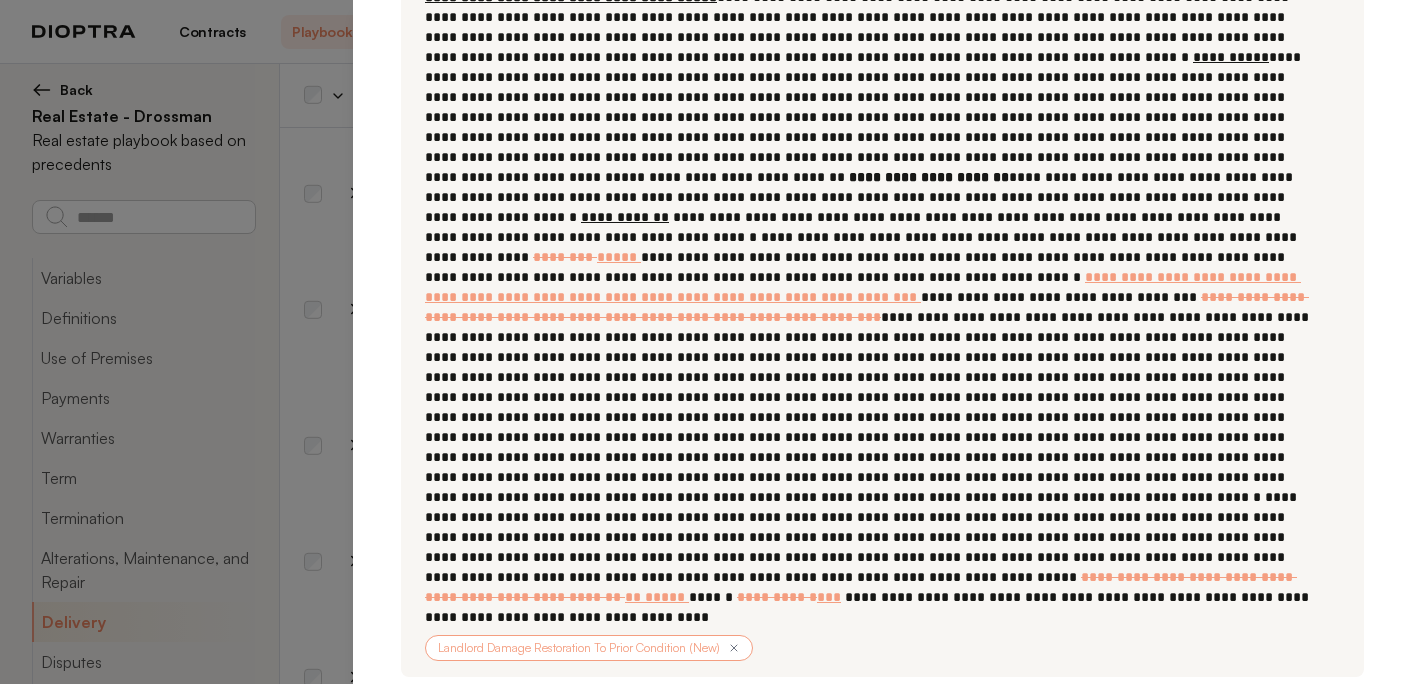 scroll, scrollTop: 0, scrollLeft: 0, axis: both 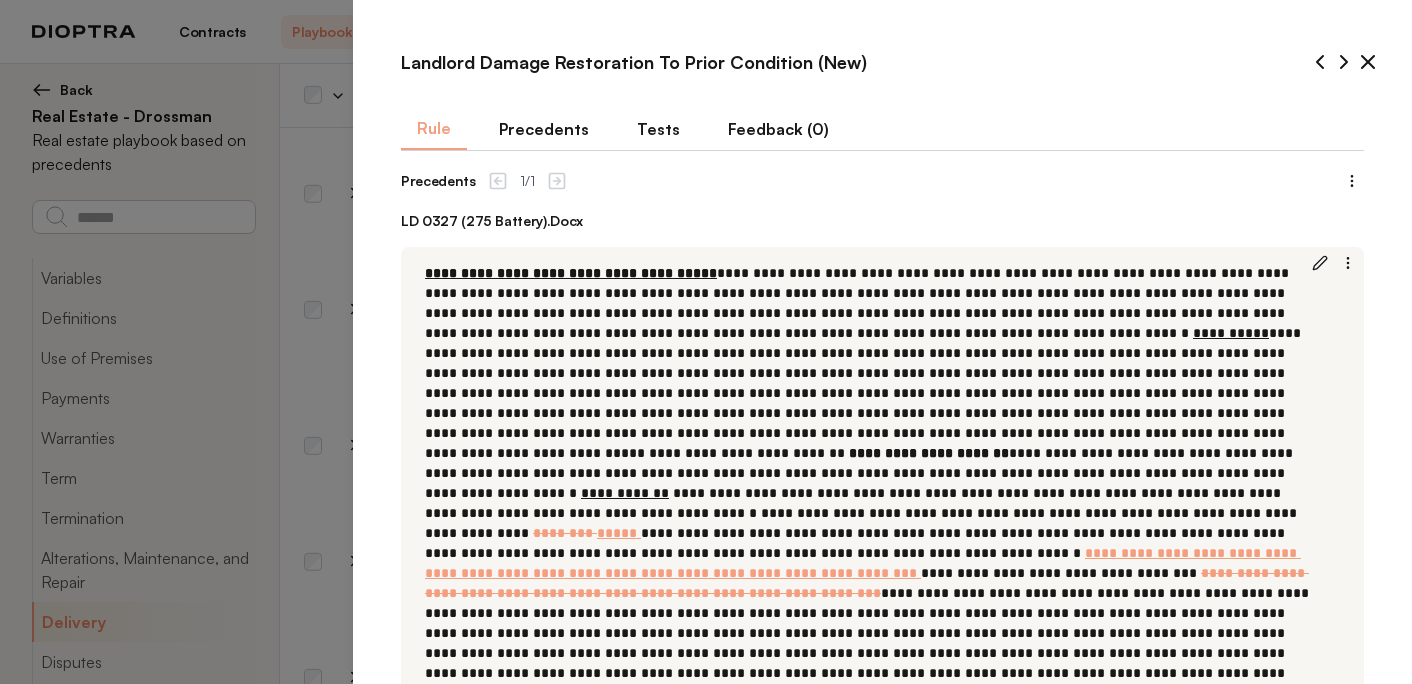 click on "Tests" at bounding box center [658, 129] 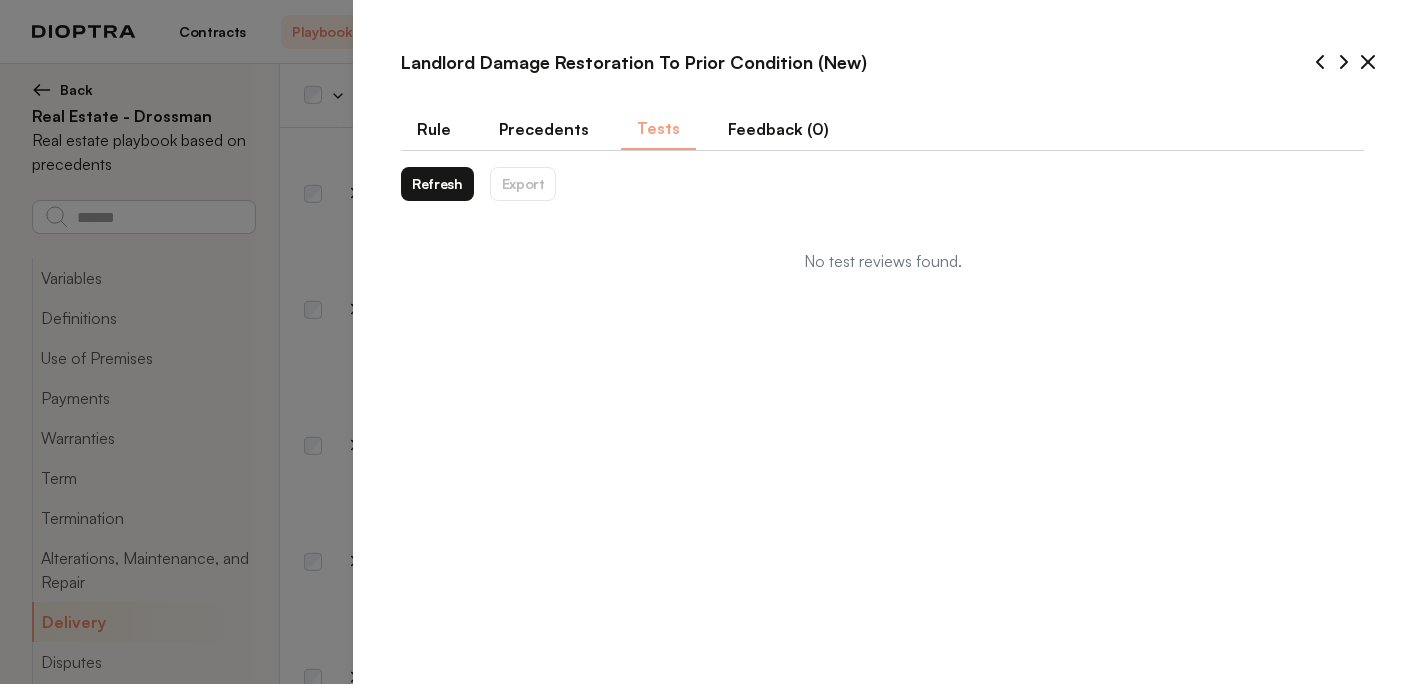 click on "Refresh" at bounding box center (437, 184) 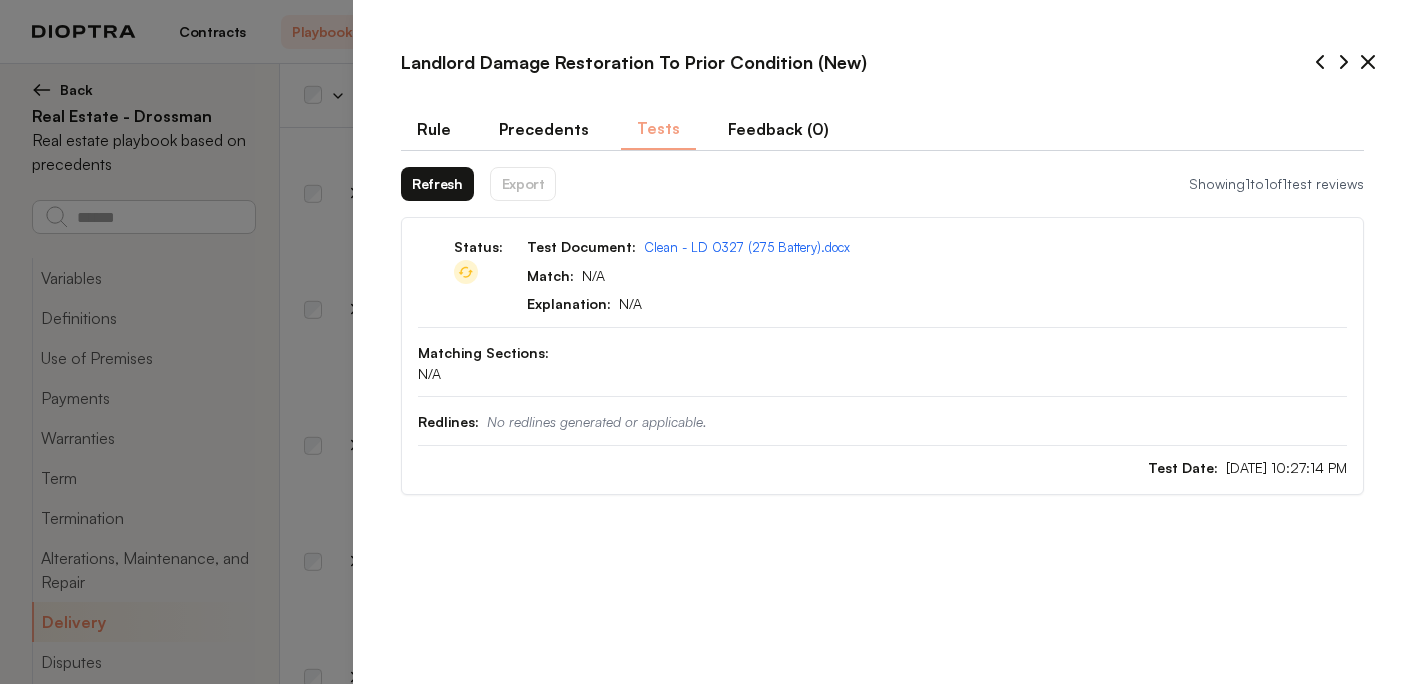click on "Refresh" at bounding box center [437, 184] 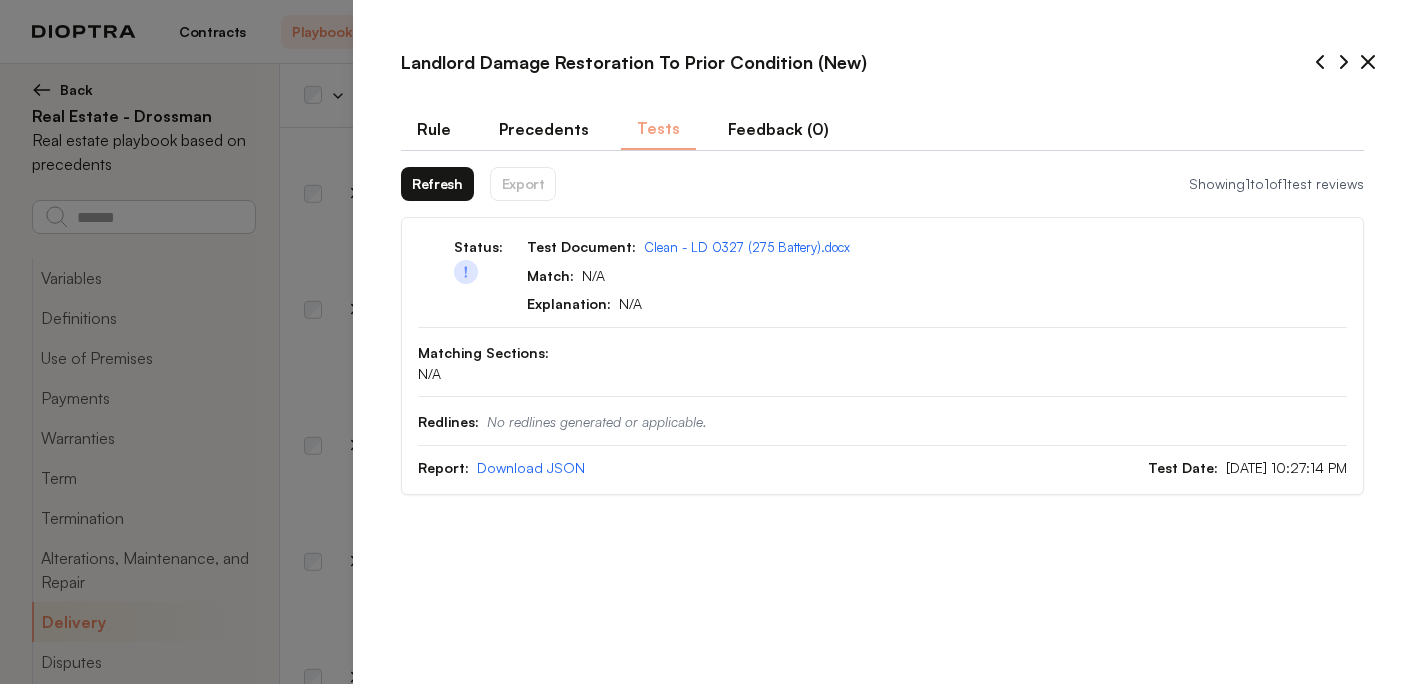 click on "Refresh" at bounding box center [437, 184] 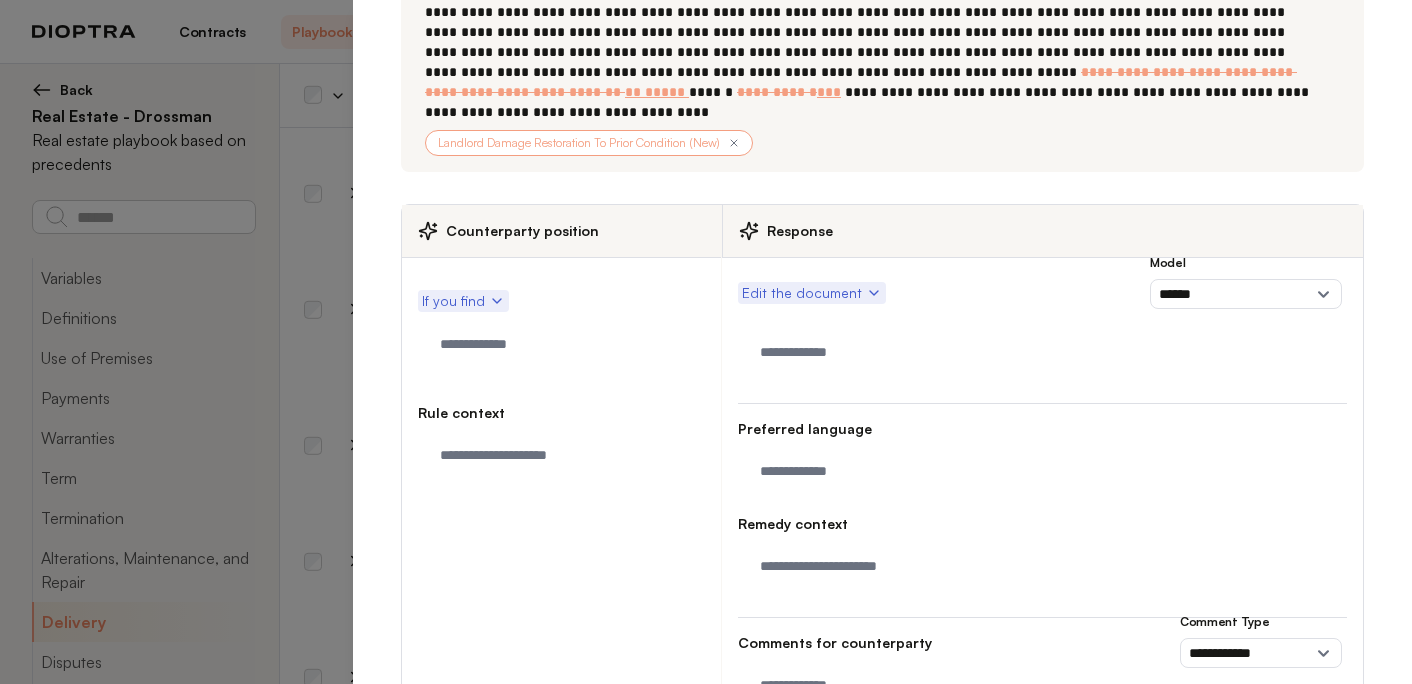 scroll, scrollTop: 1068, scrollLeft: 0, axis: vertical 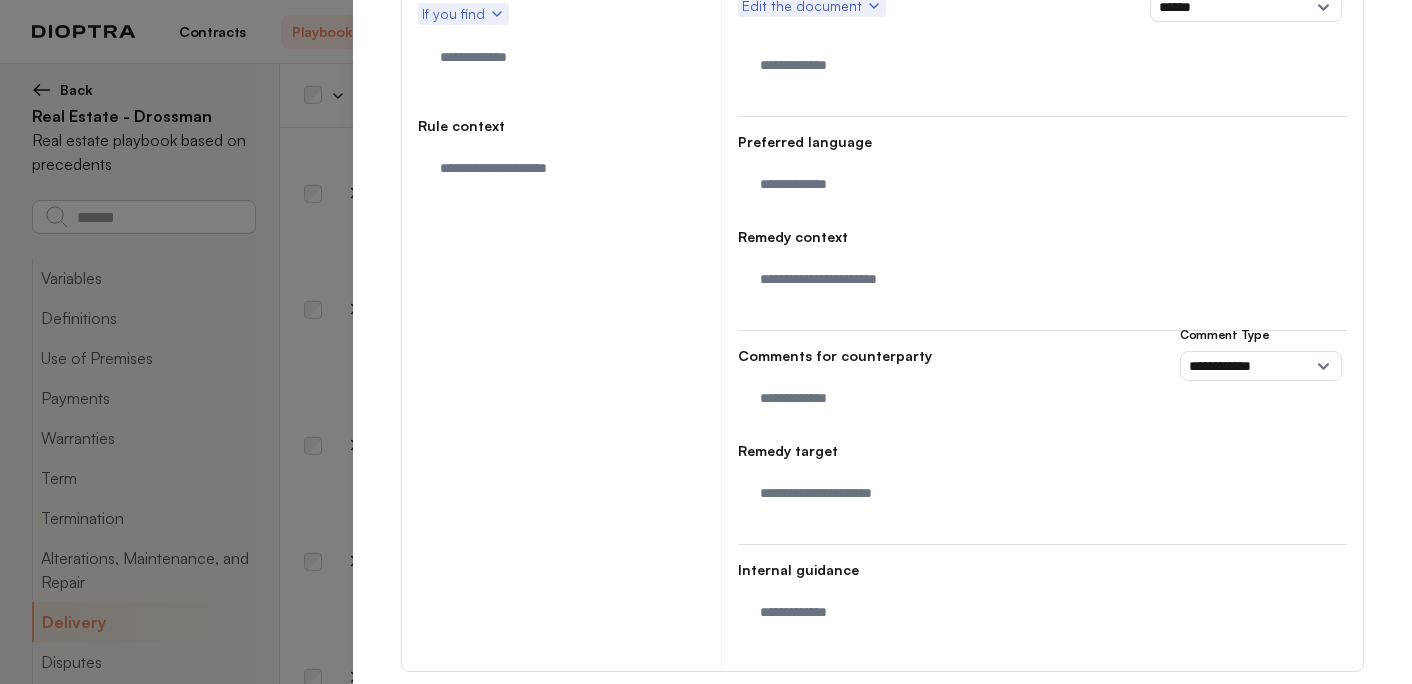 click at bounding box center [1268, 705] 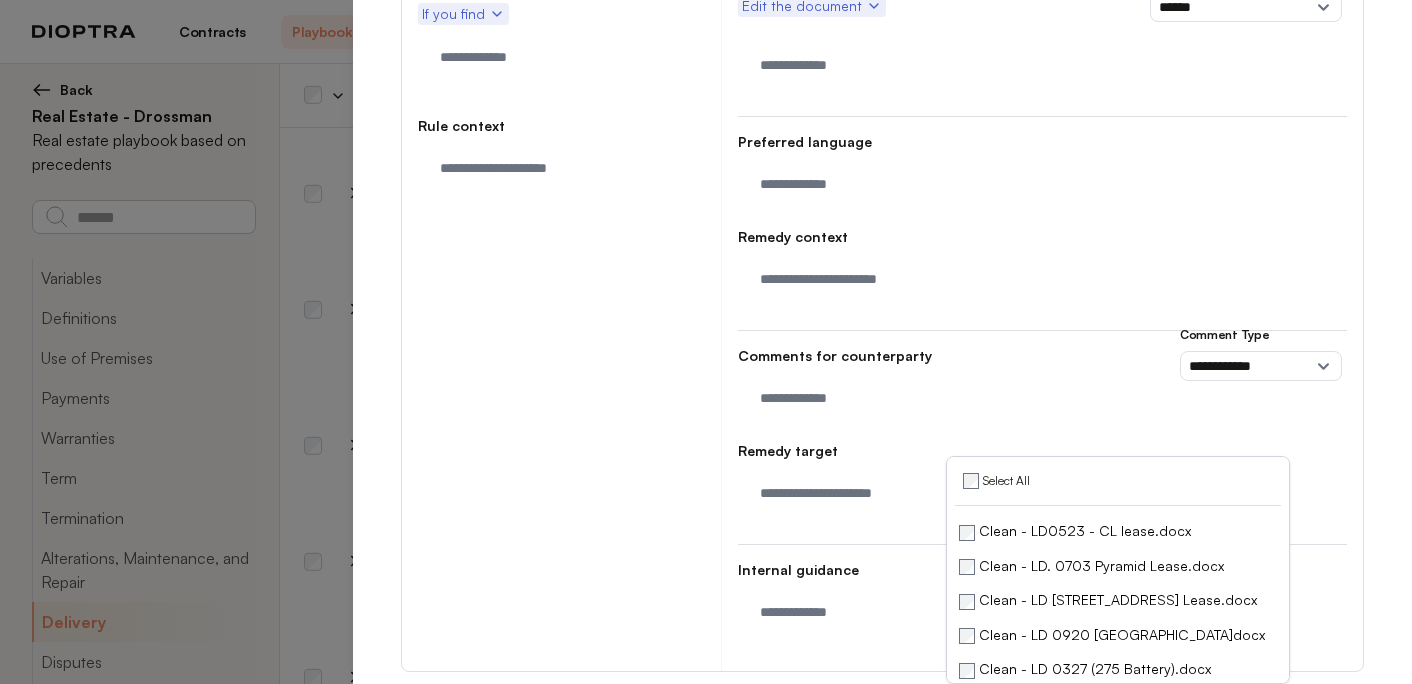 scroll, scrollTop: 8, scrollLeft: 0, axis: vertical 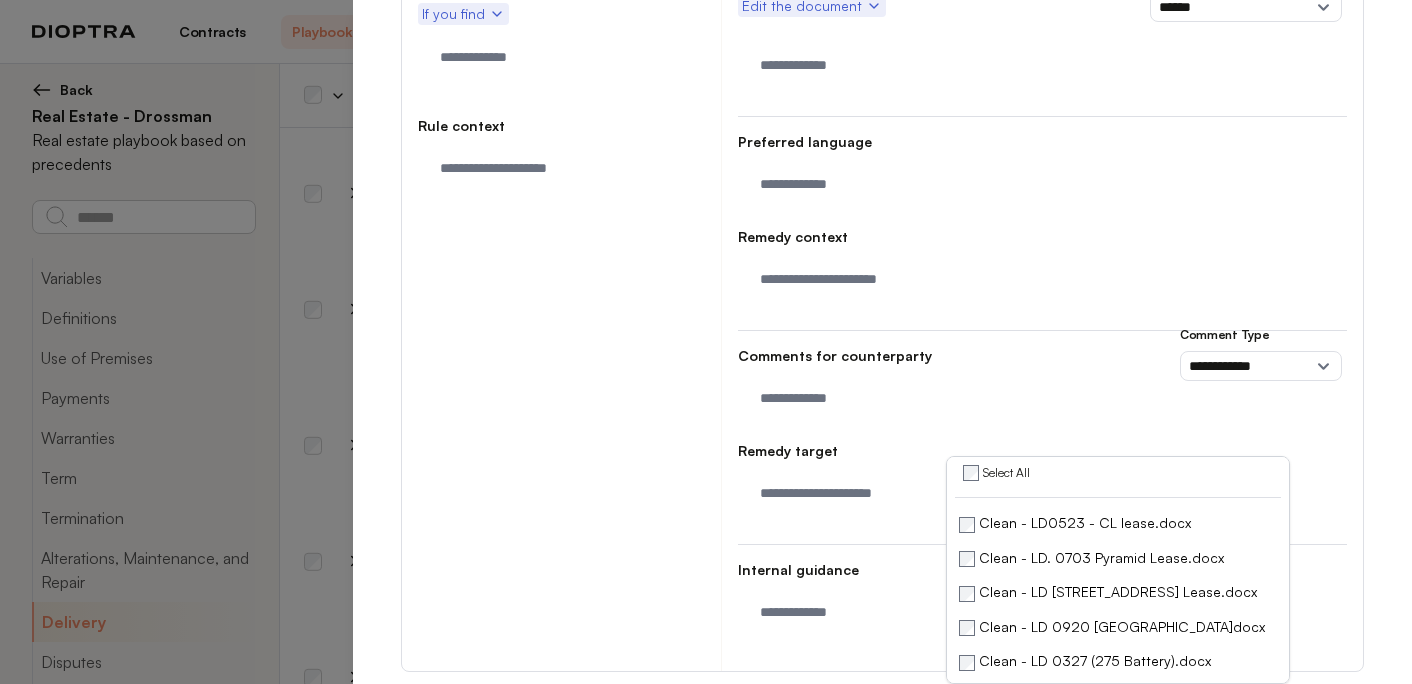 click on "Run on Test Documents" at bounding box center [1156, 705] 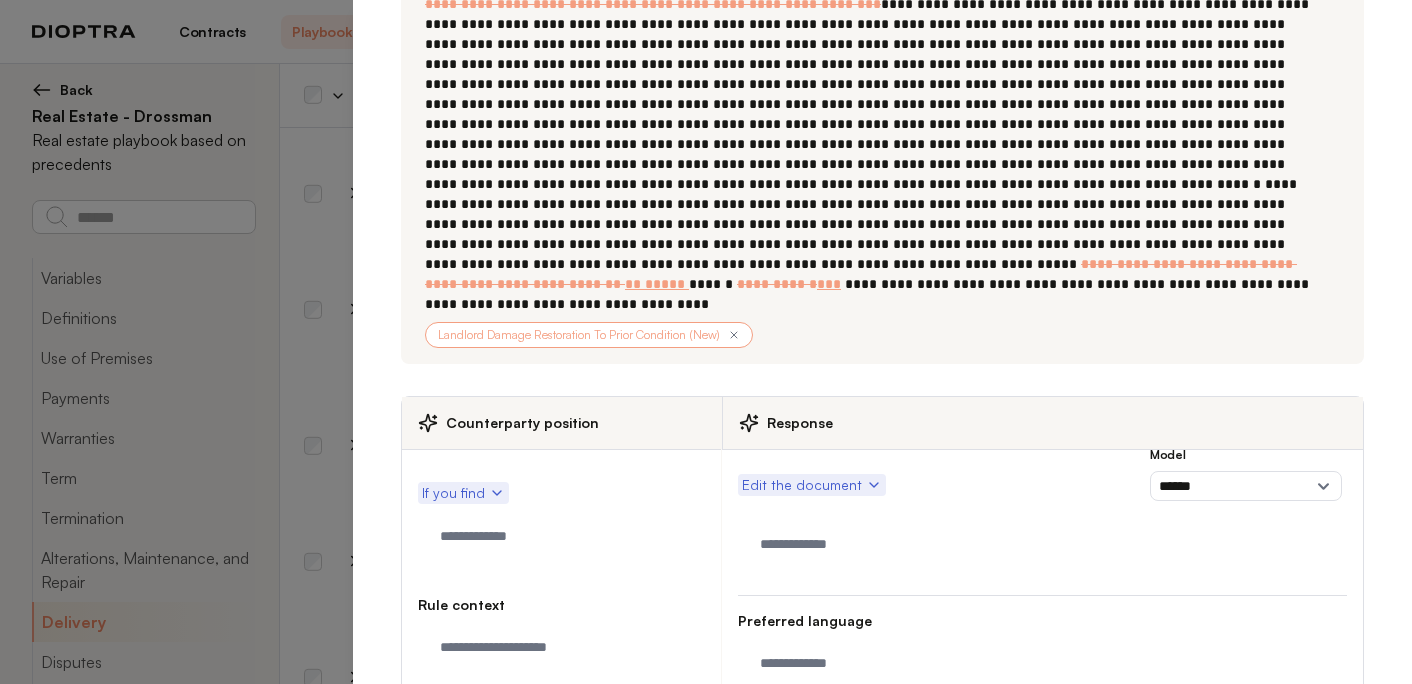 scroll, scrollTop: 103, scrollLeft: 0, axis: vertical 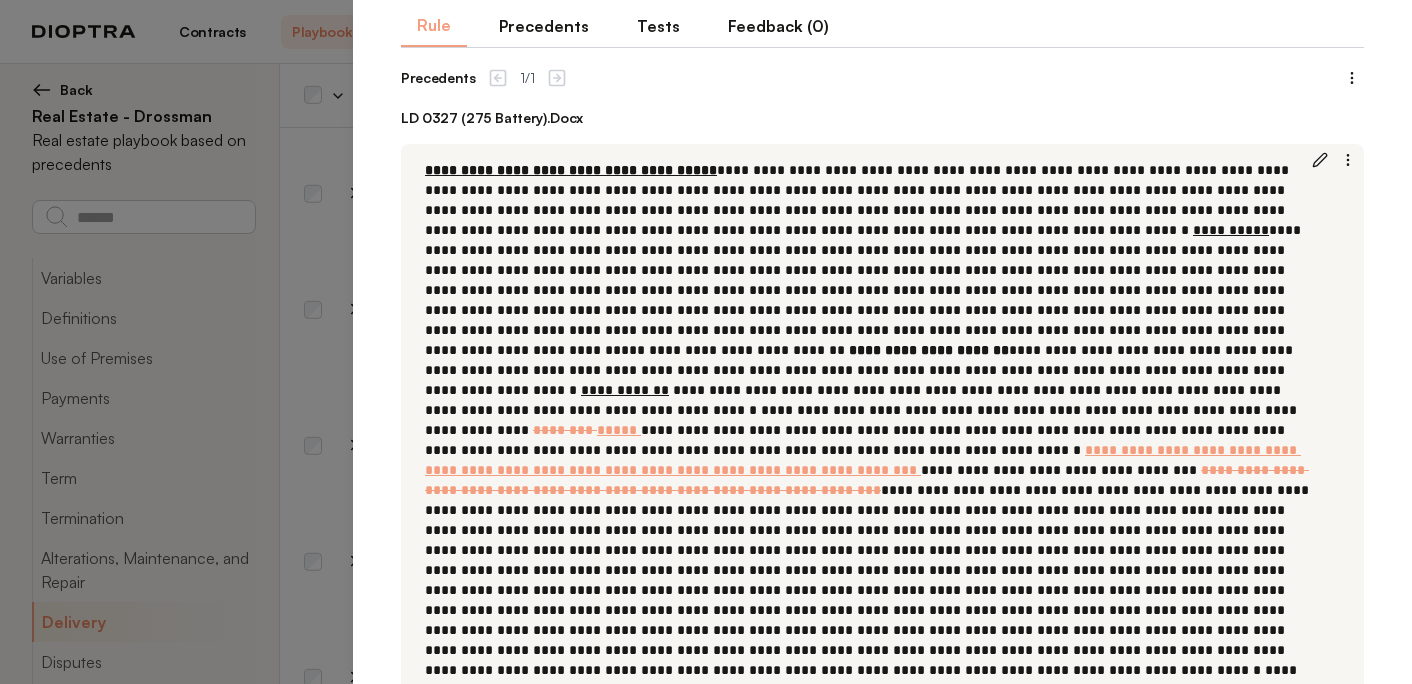 click on "Tests" at bounding box center (658, 26) 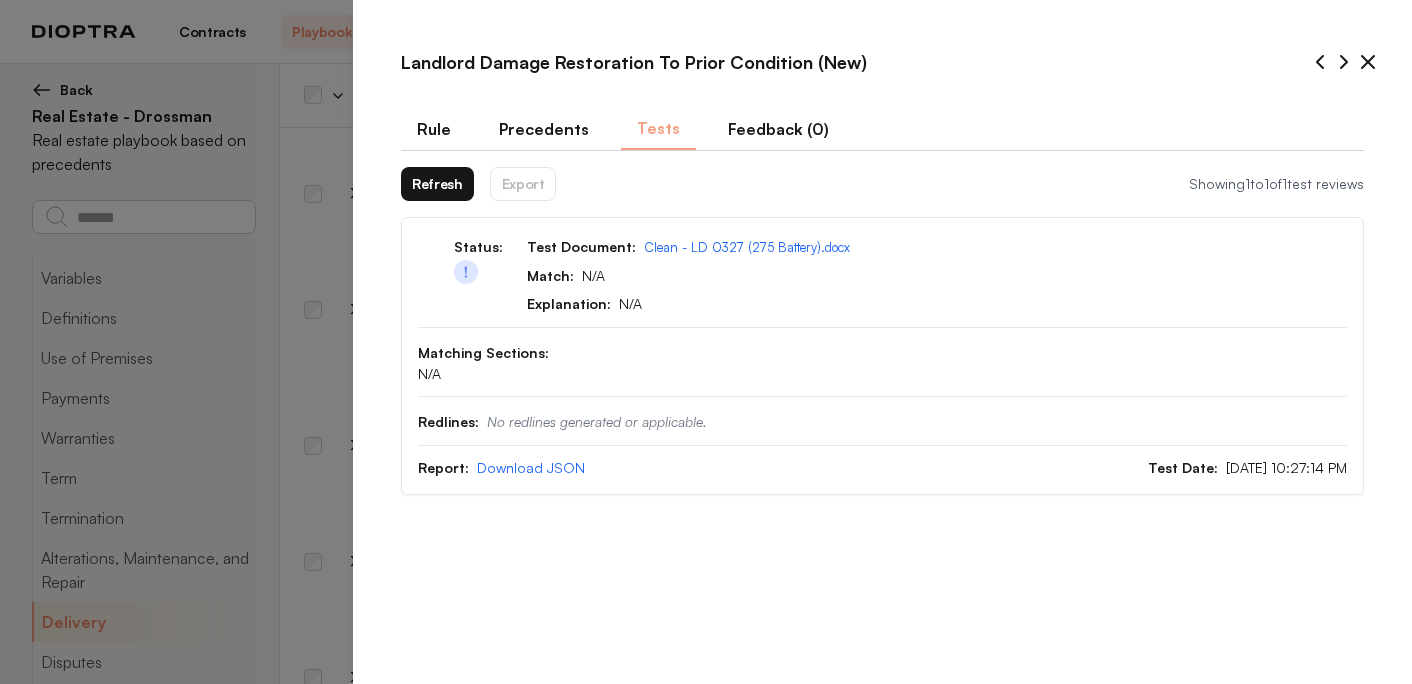 scroll, scrollTop: 0, scrollLeft: 0, axis: both 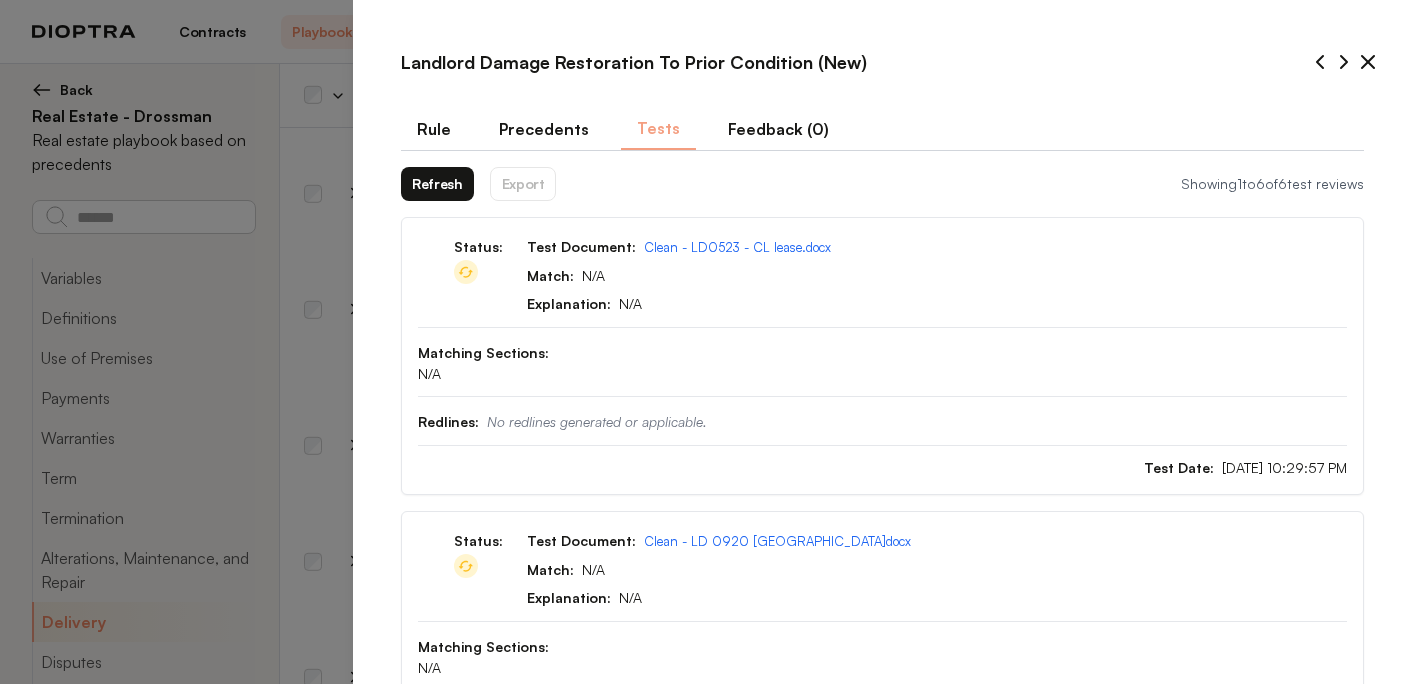 click on "Refresh" at bounding box center (437, 184) 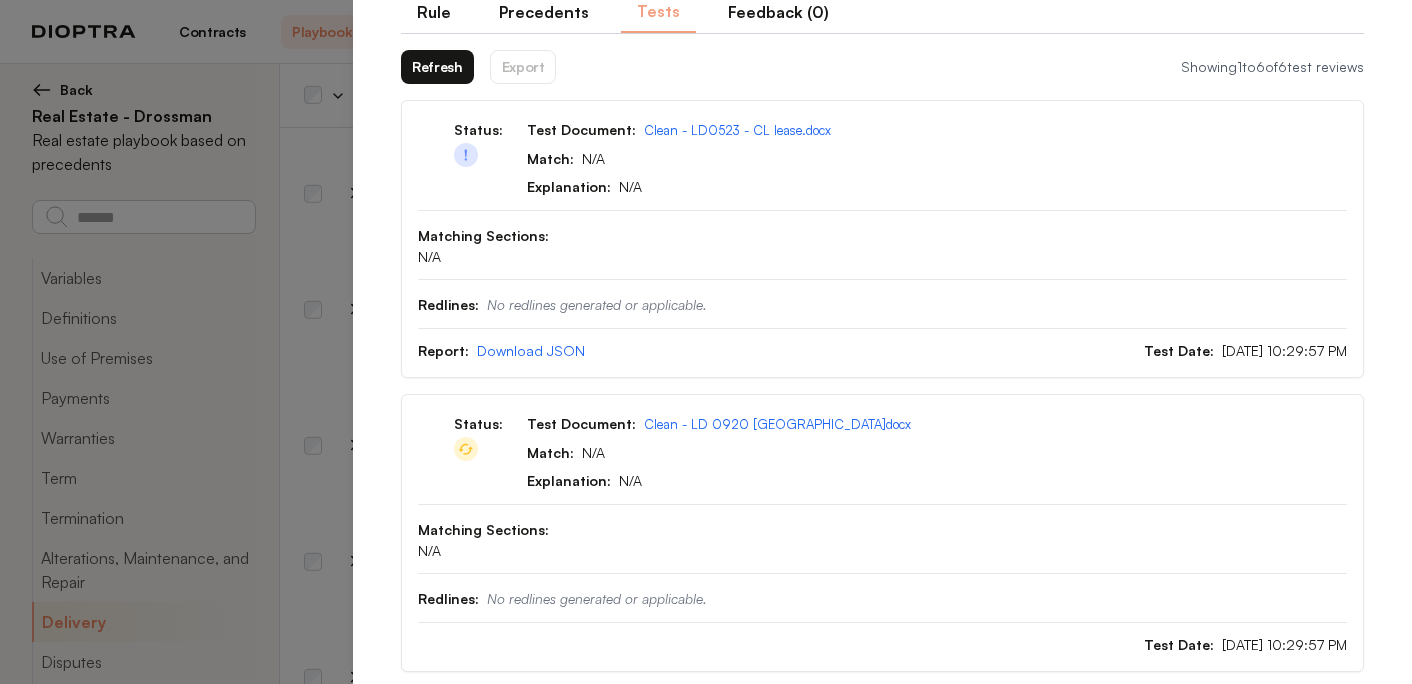 scroll, scrollTop: 0, scrollLeft: 0, axis: both 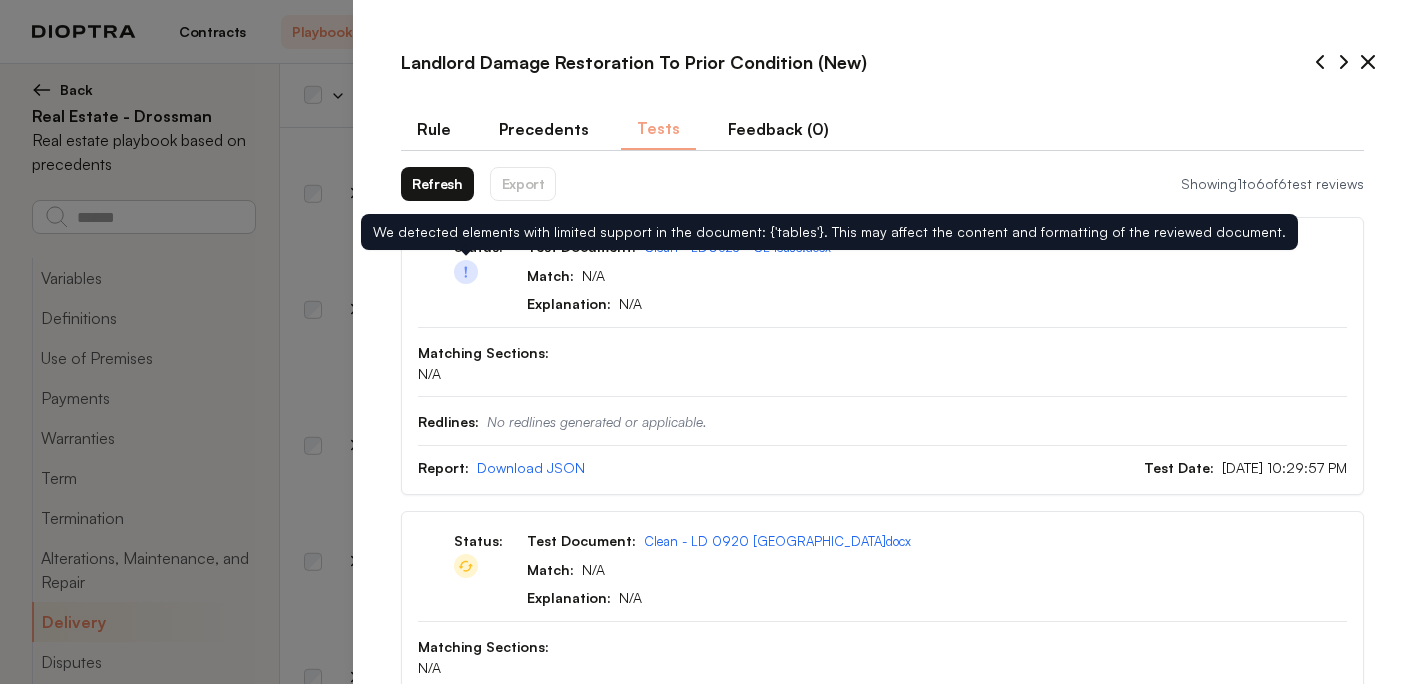 click at bounding box center (466, 272) 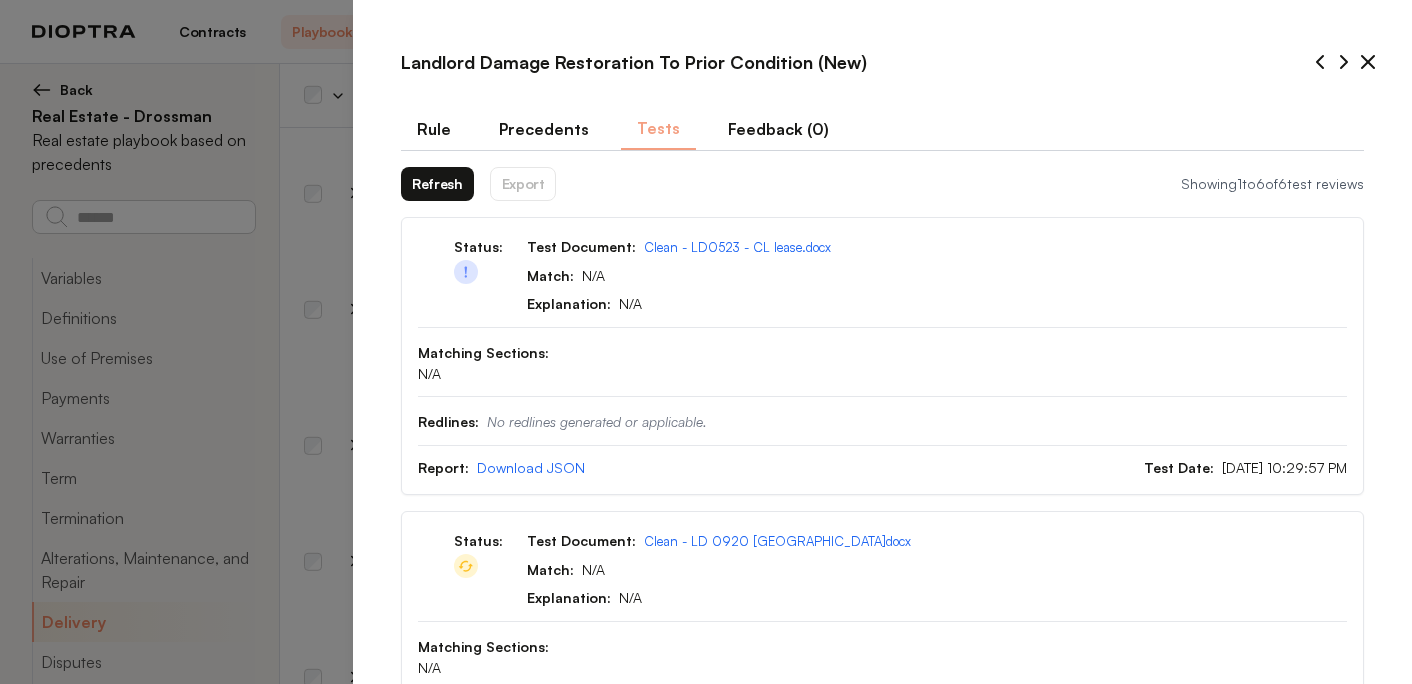 click on "Refresh" at bounding box center (437, 184) 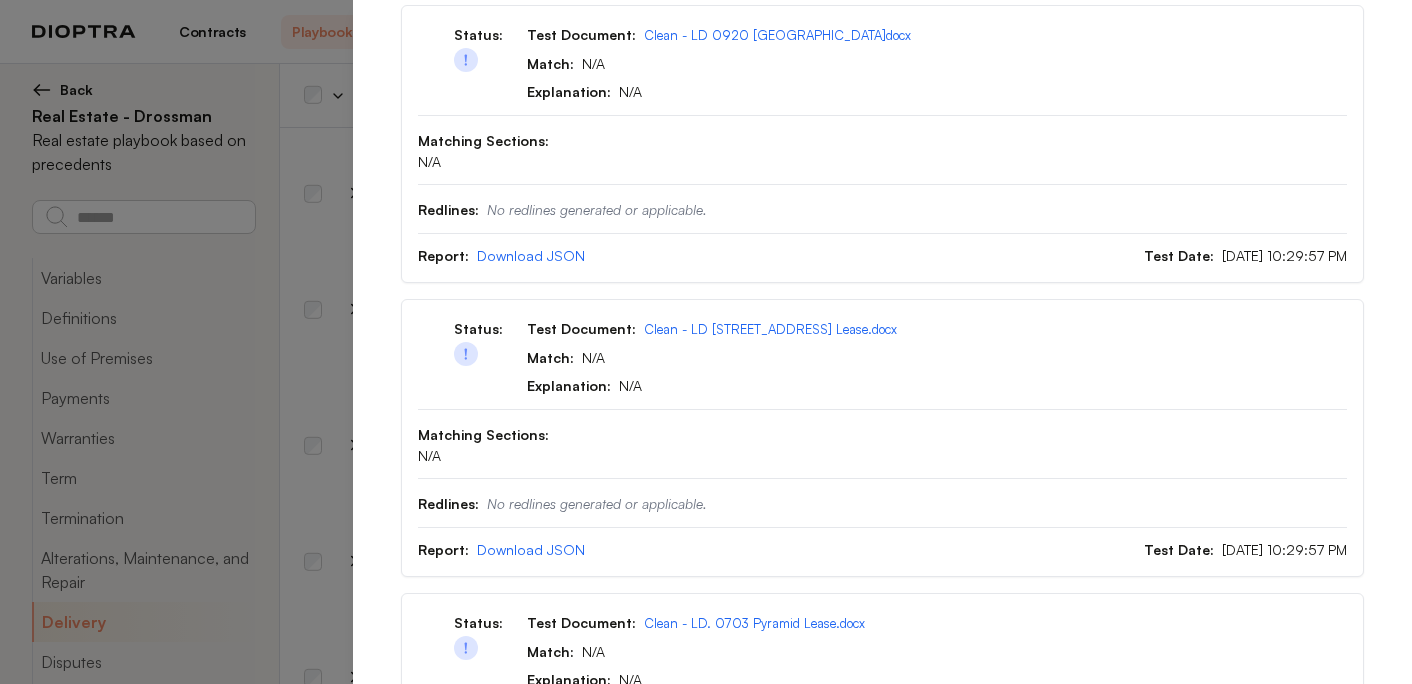 scroll, scrollTop: 0, scrollLeft: 0, axis: both 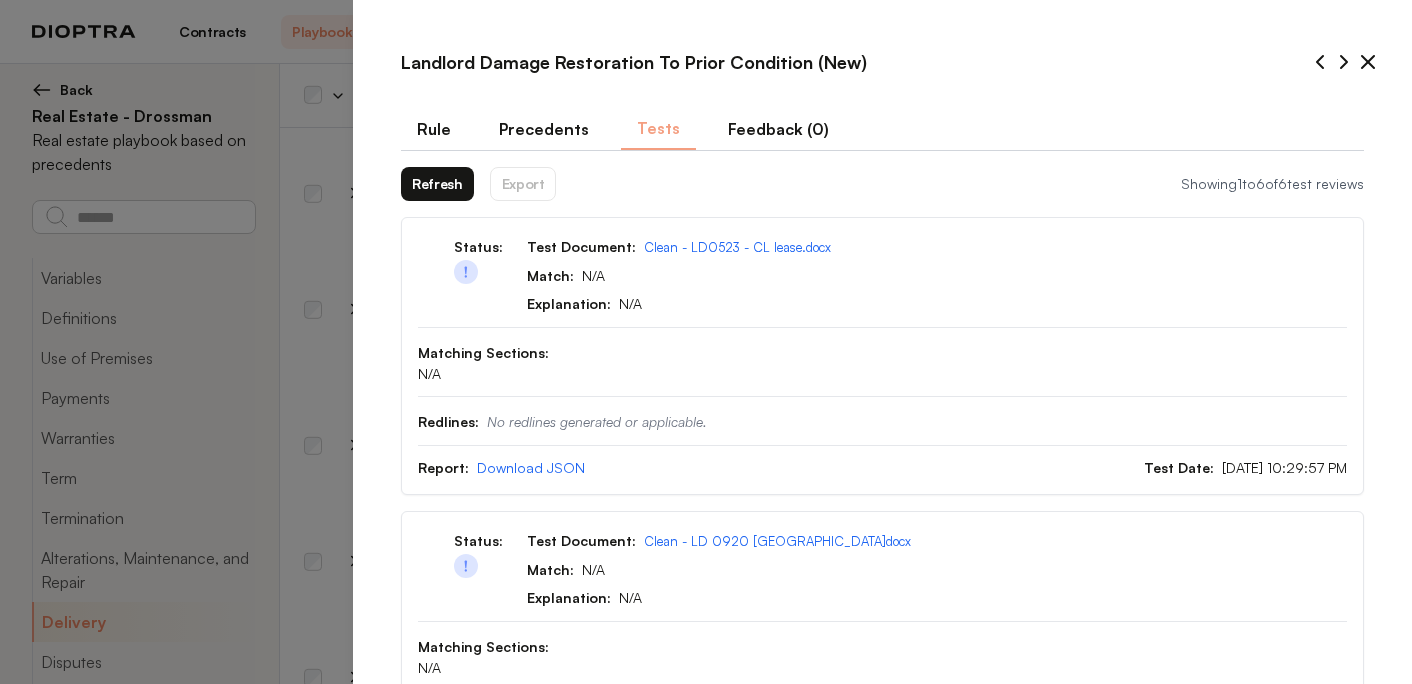 click 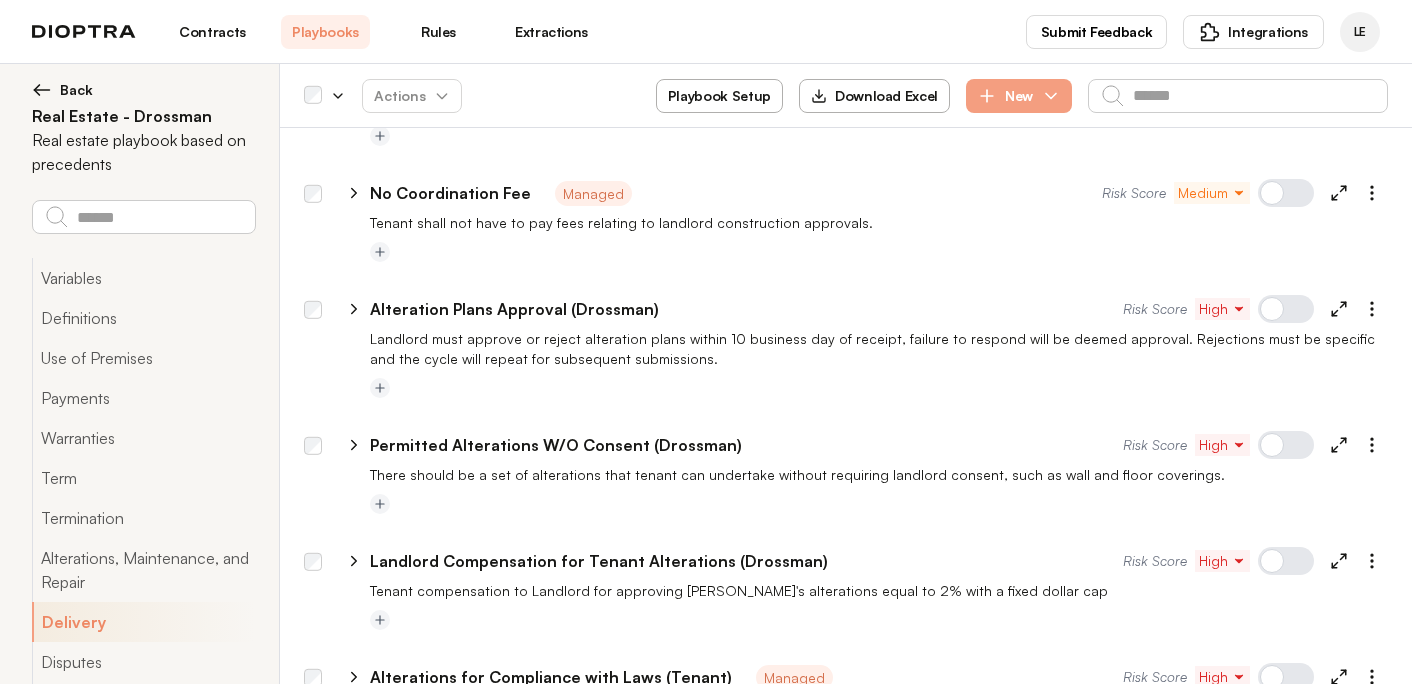 click on "Add a description or draft one with AI ✨" at bounding box center (502, 822) 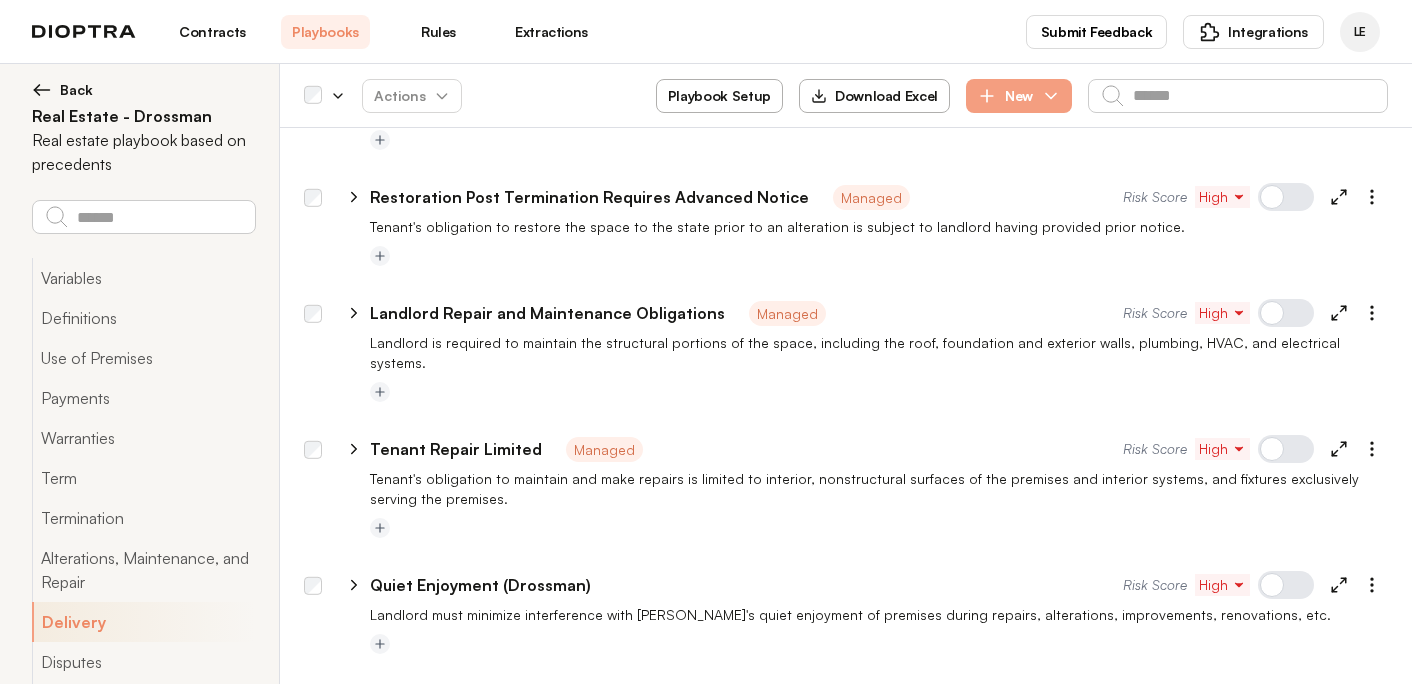 scroll, scrollTop: 12842, scrollLeft: 0, axis: vertical 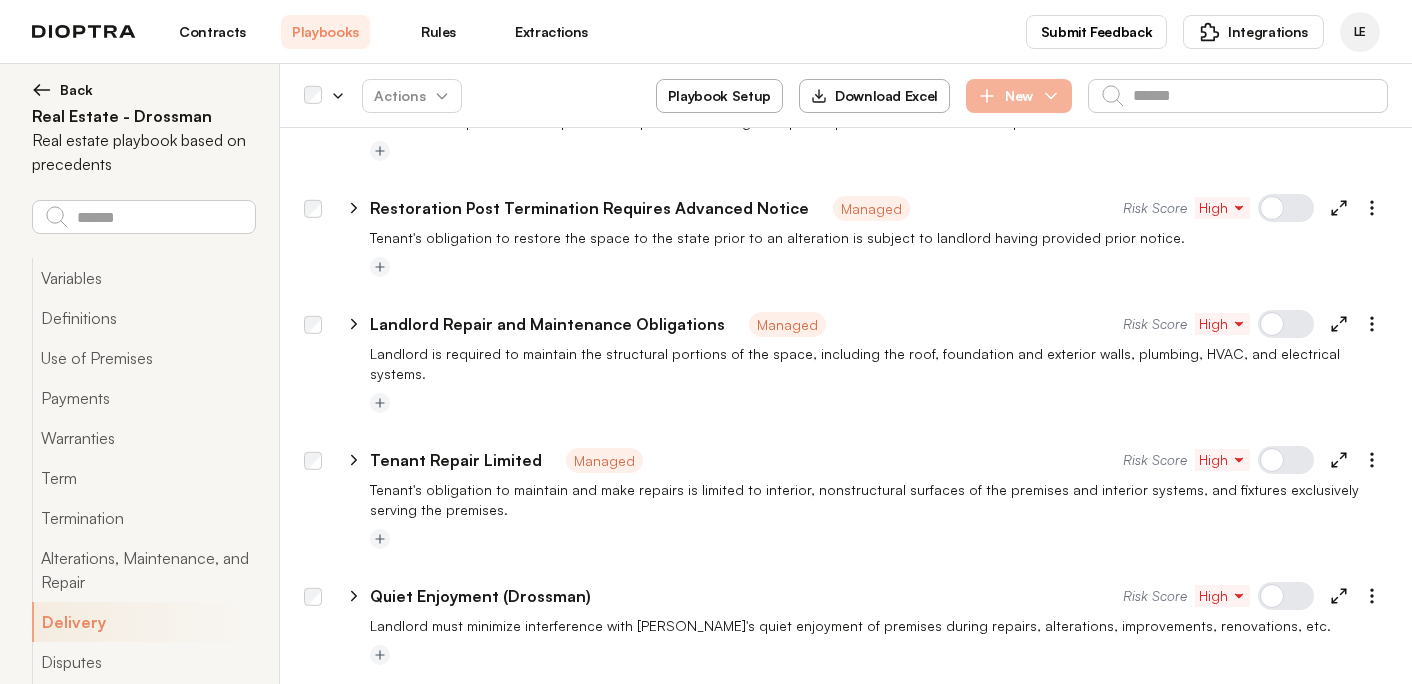 click on "New" at bounding box center [1019, 96] 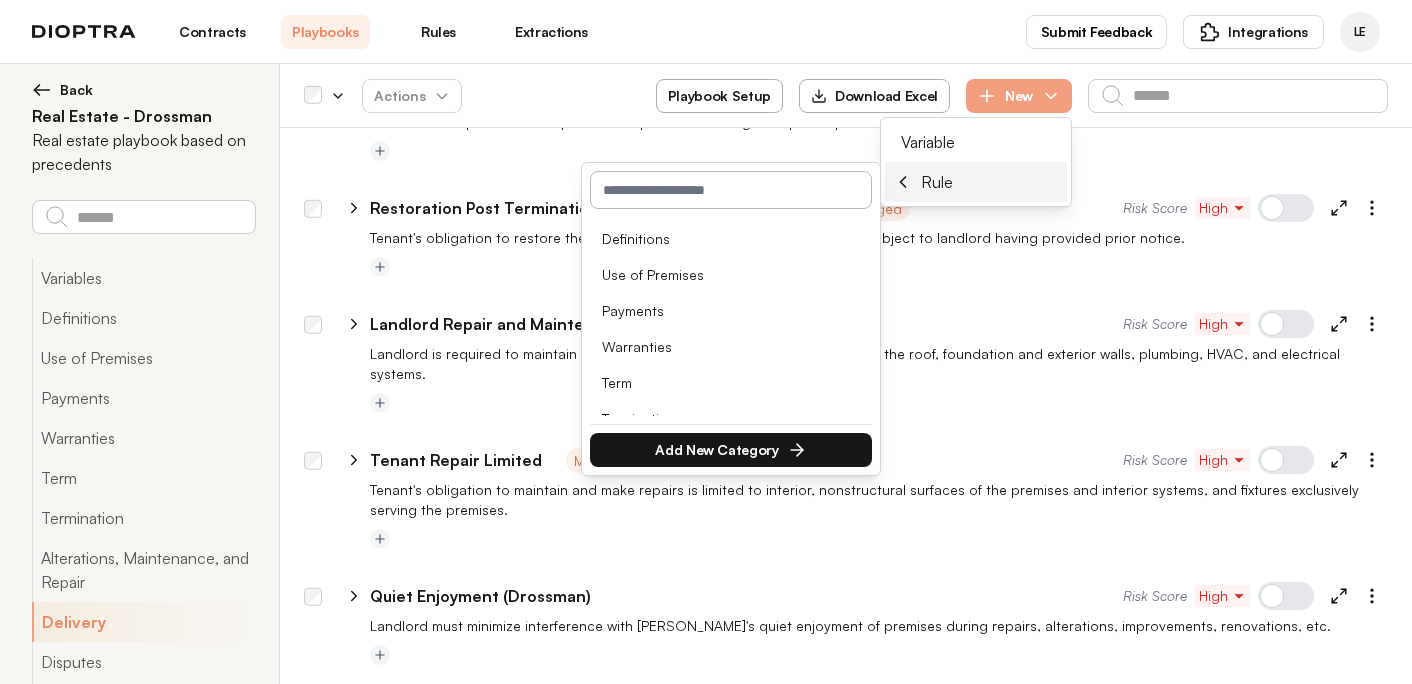 click on "Rule" at bounding box center (937, 182) 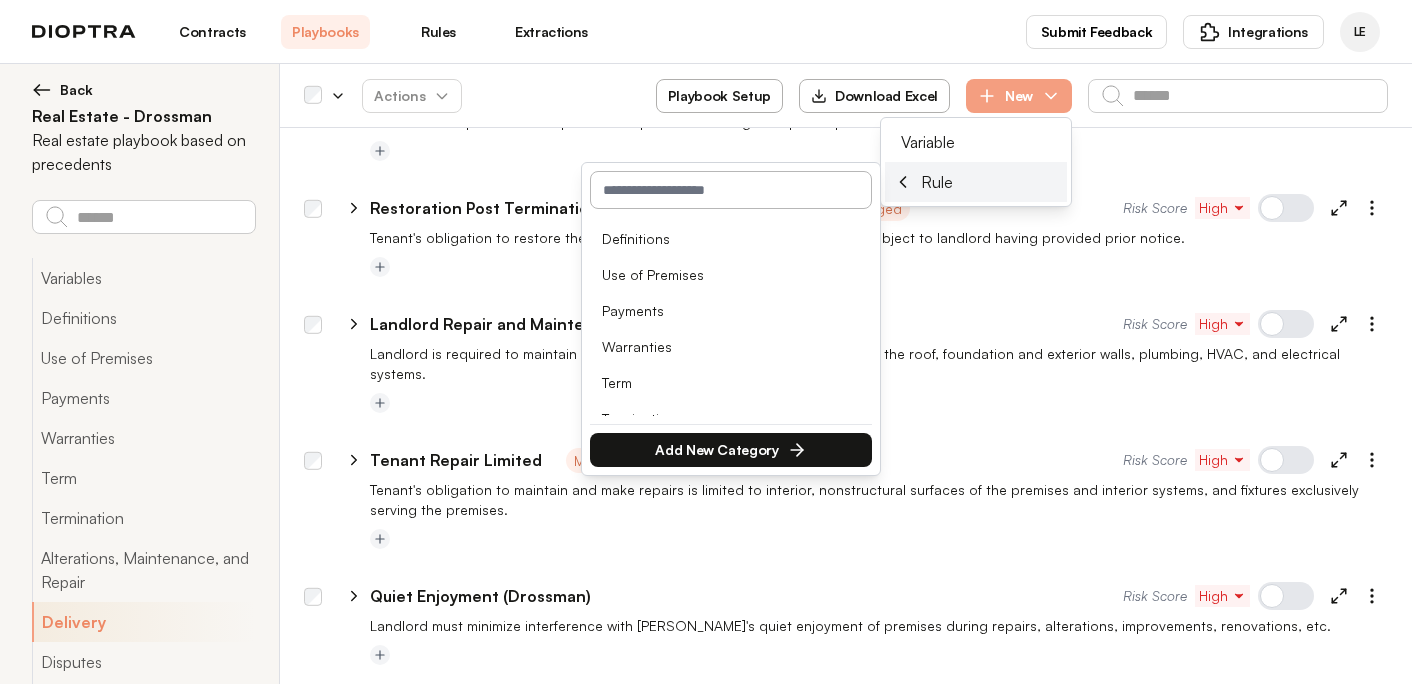 click at bounding box center (731, 190) 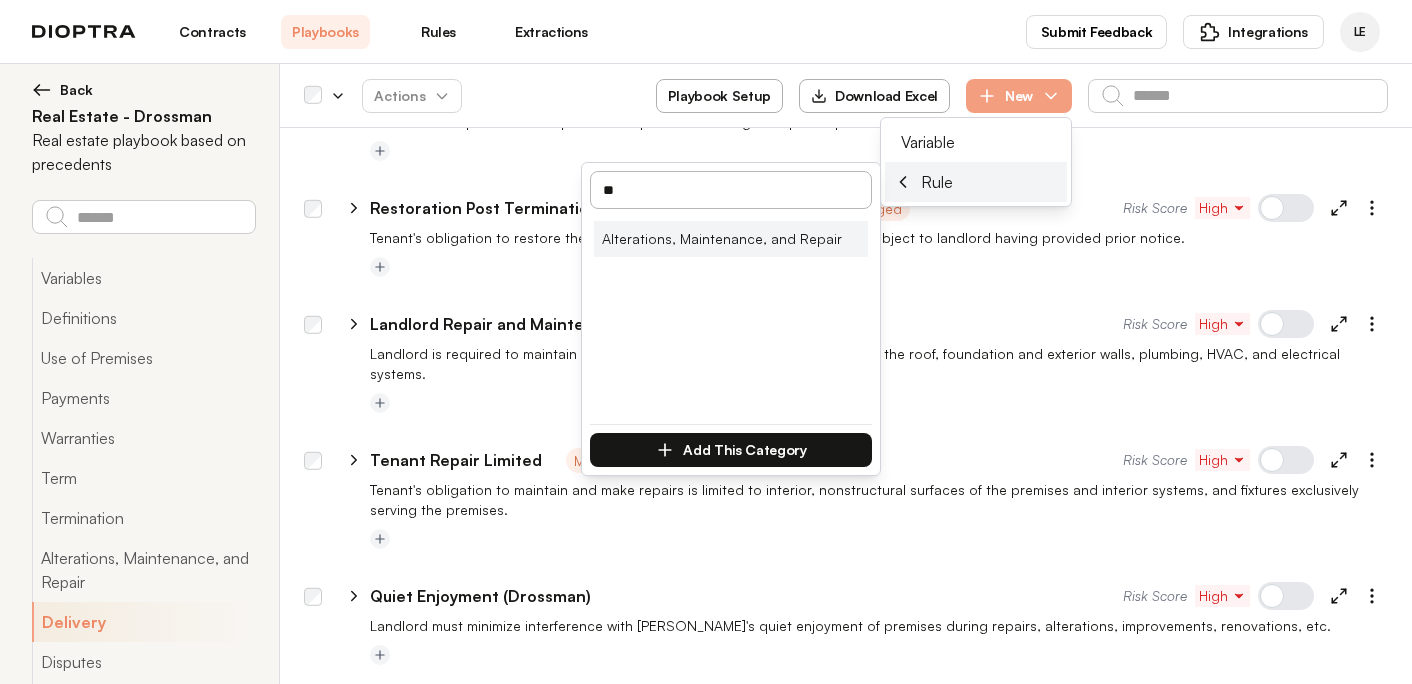 type on "**" 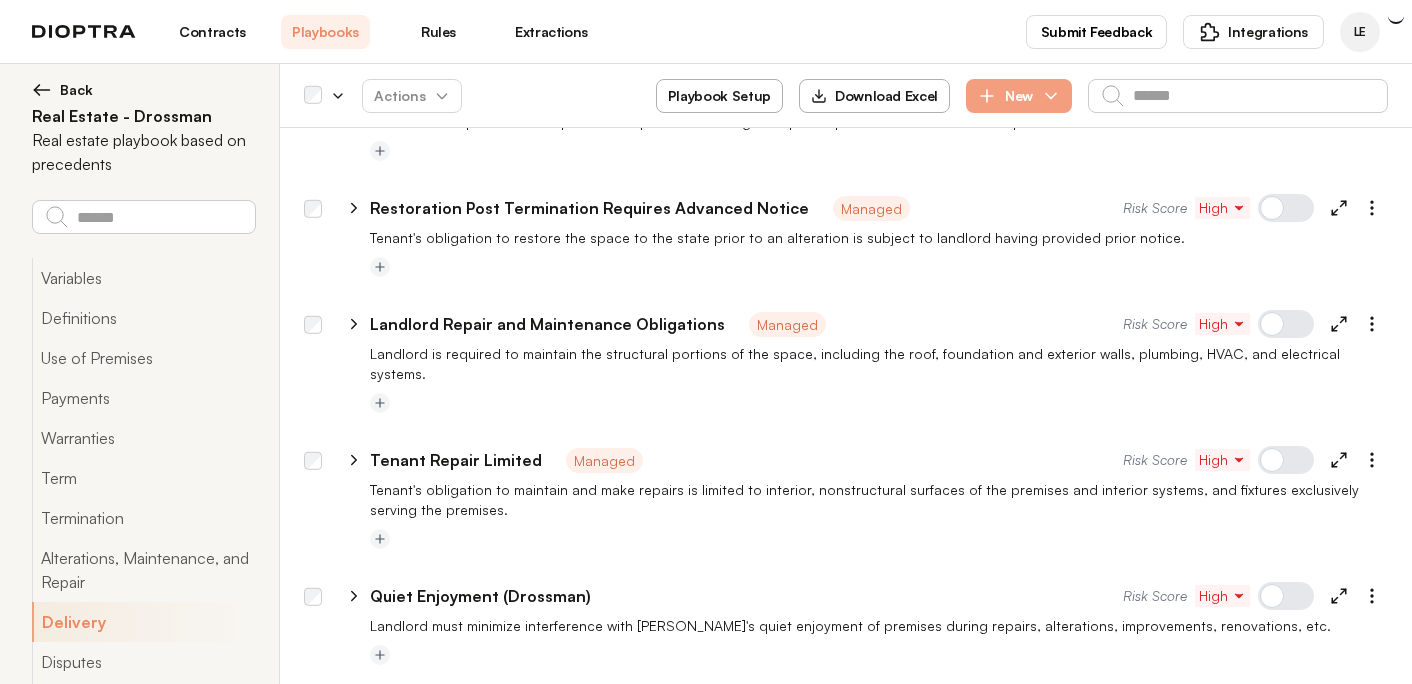 scroll, scrollTop: 13378, scrollLeft: 0, axis: vertical 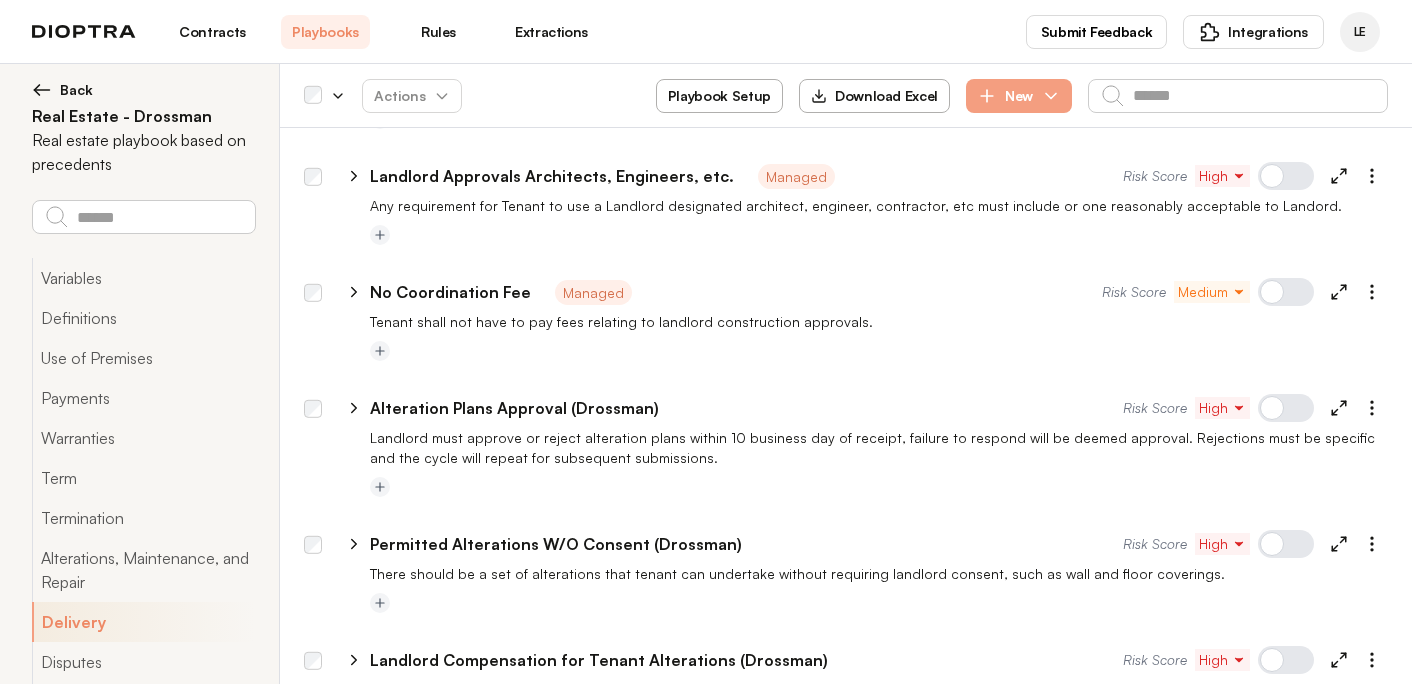 click 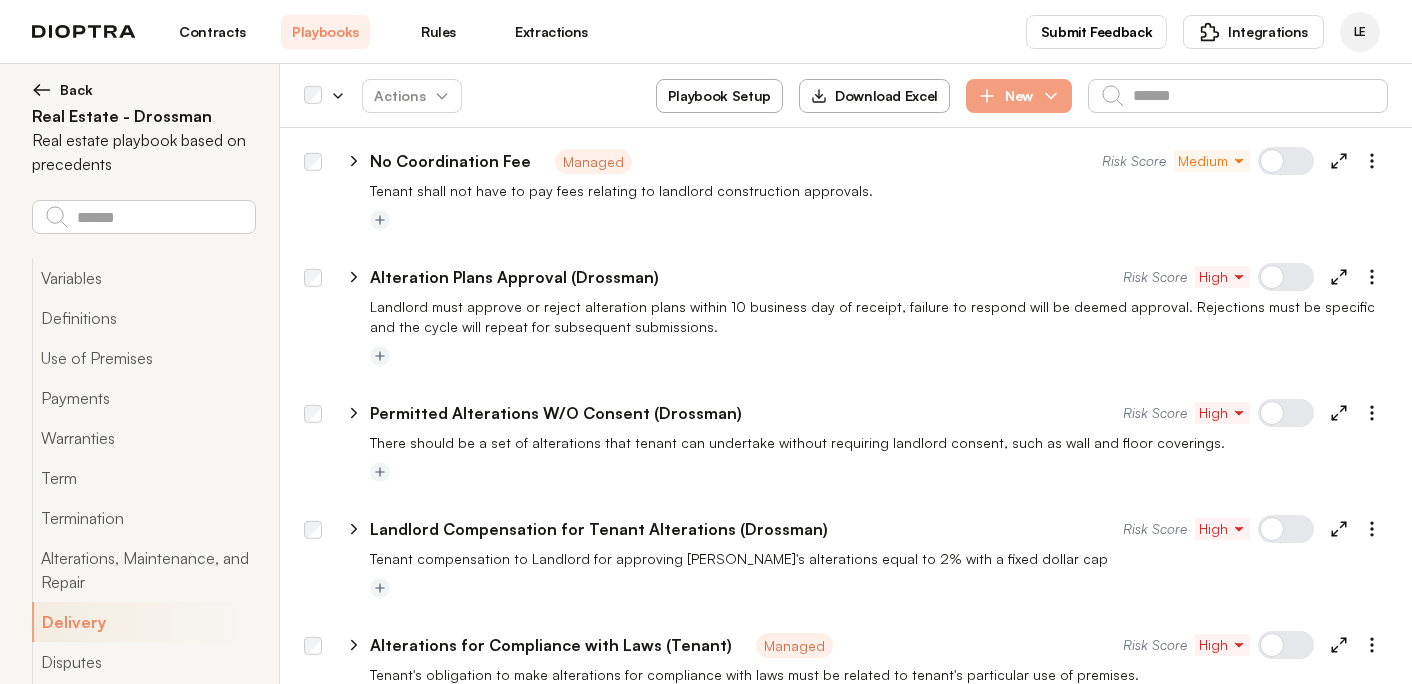 click 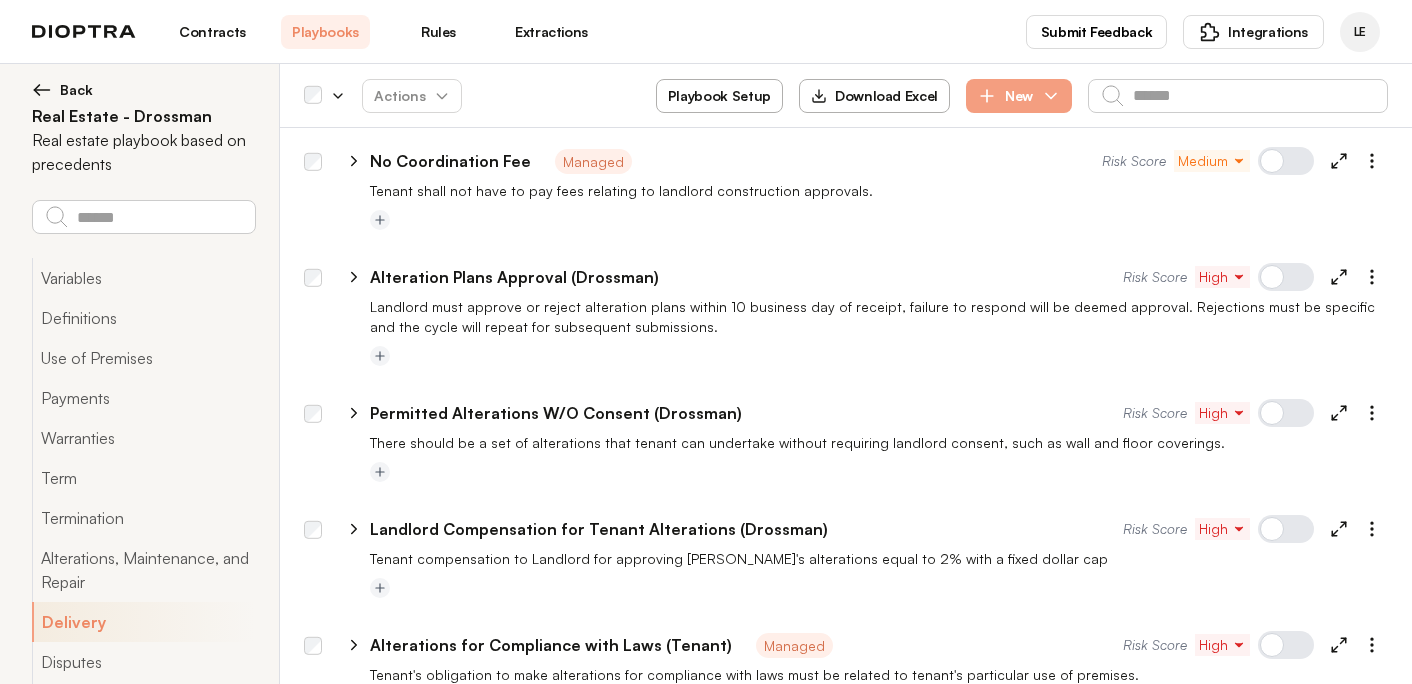 click 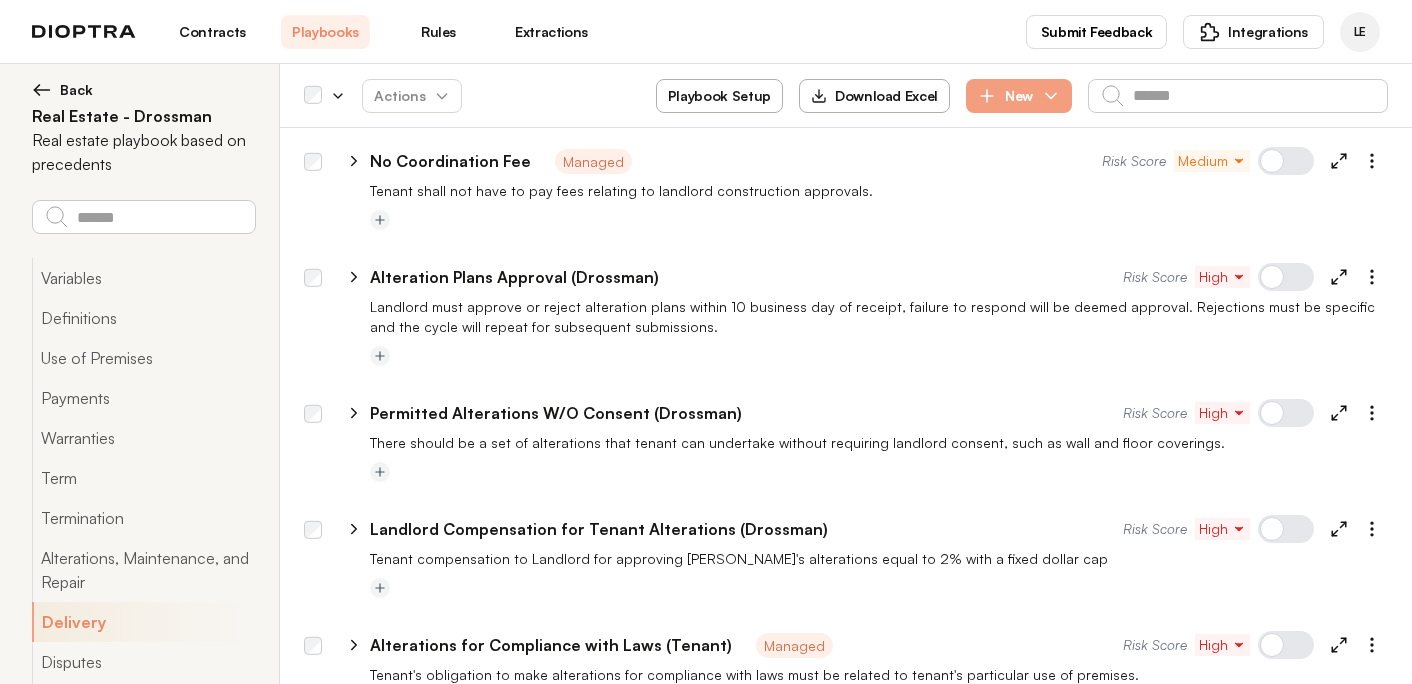 drag, startPoint x: 557, startPoint y: 244, endPoint x: 364, endPoint y: 238, distance: 193.09325 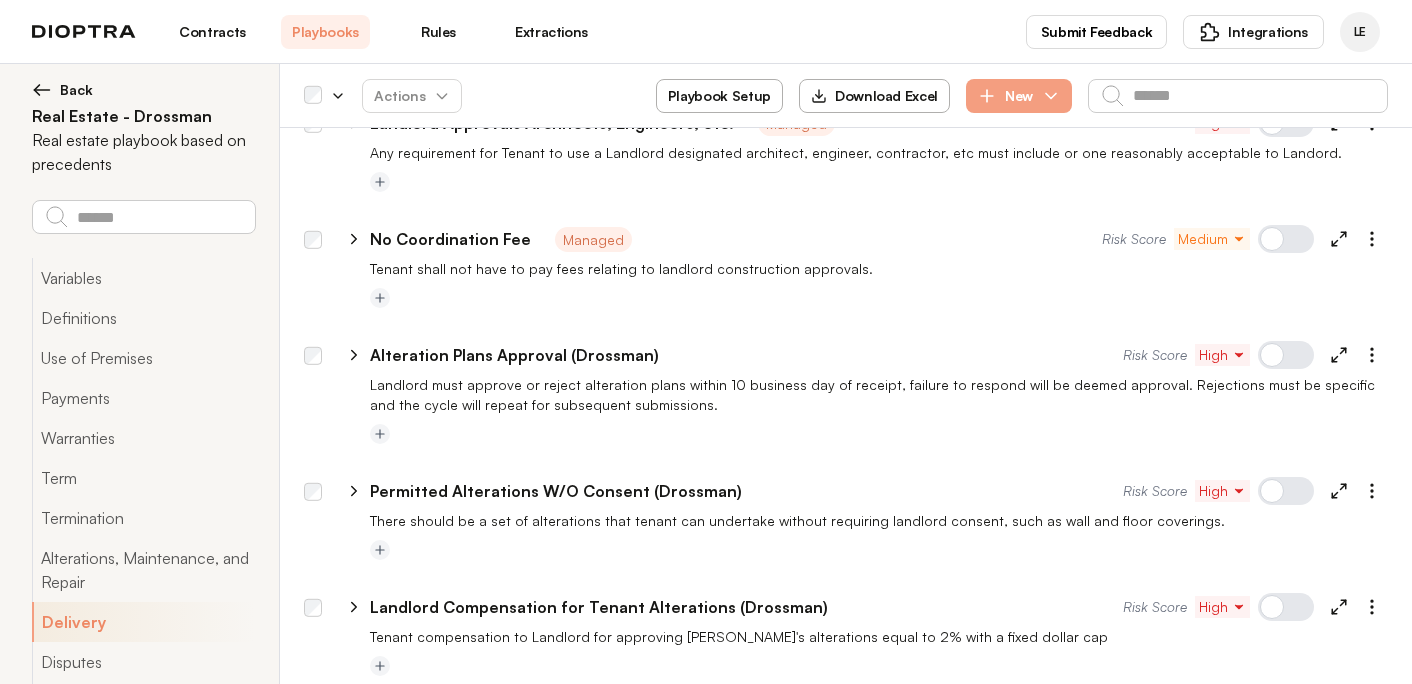 scroll, scrollTop: 13432, scrollLeft: 0, axis: vertical 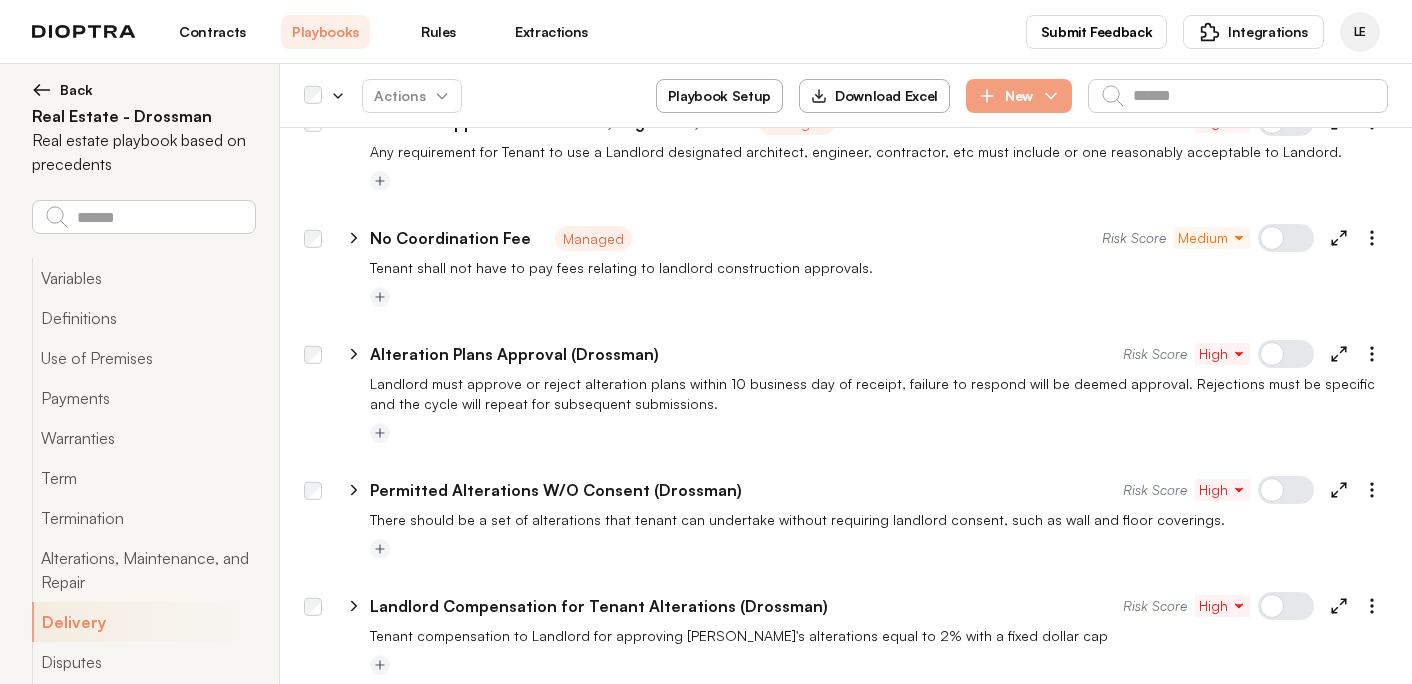click on "**********" at bounding box center [726, 954] 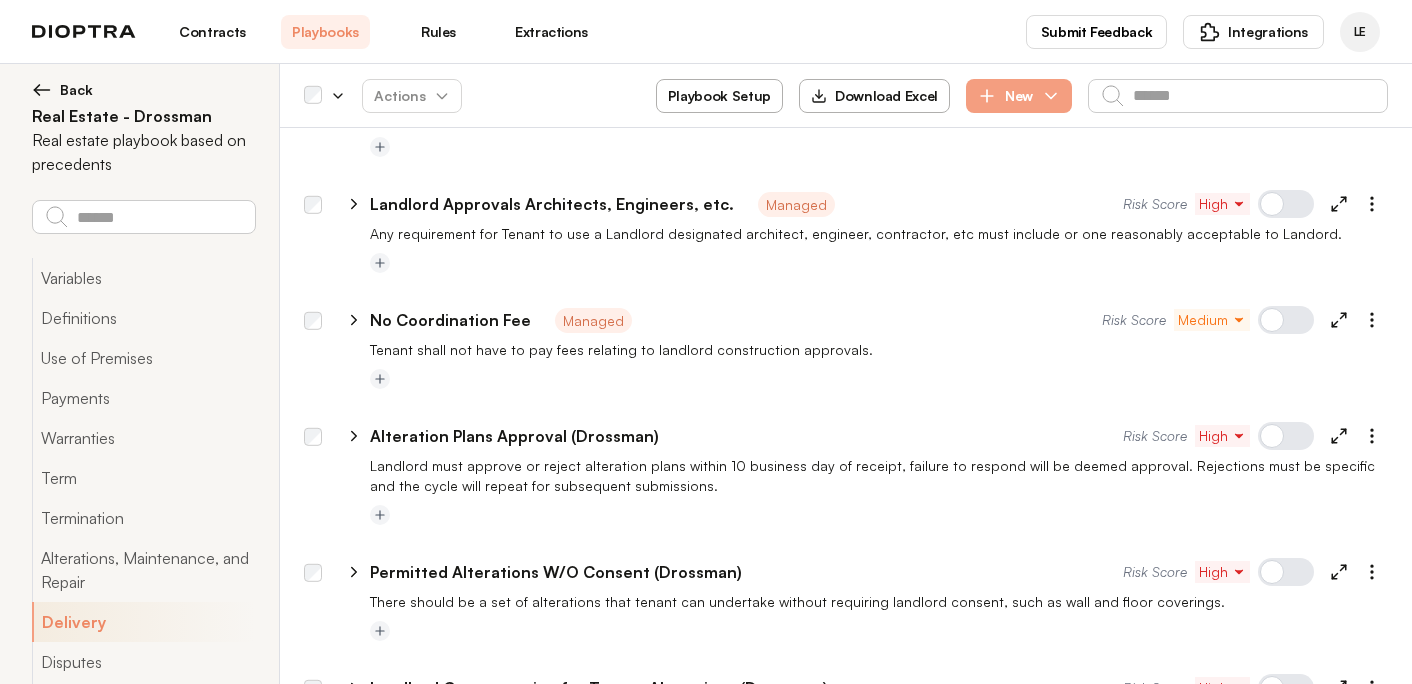 scroll, scrollTop: 13205, scrollLeft: 0, axis: vertical 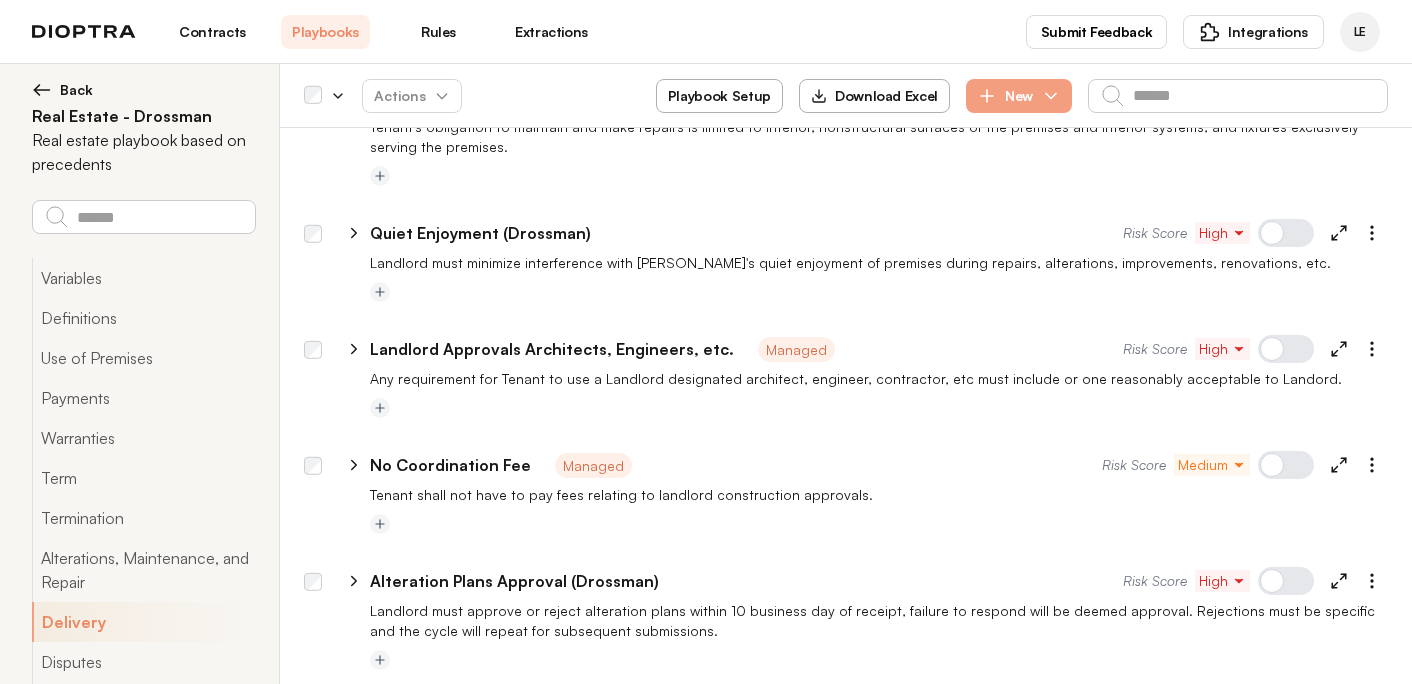 type on "**********" 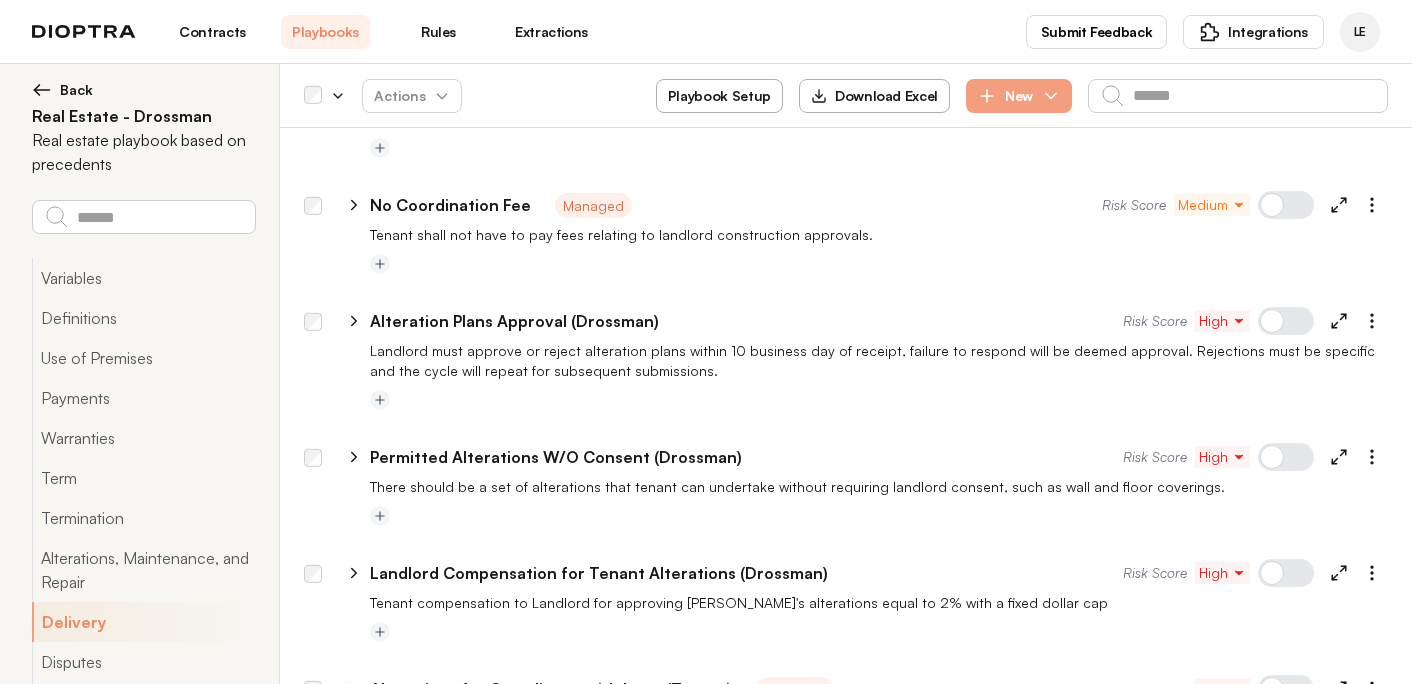 scroll, scrollTop: 13519, scrollLeft: 0, axis: vertical 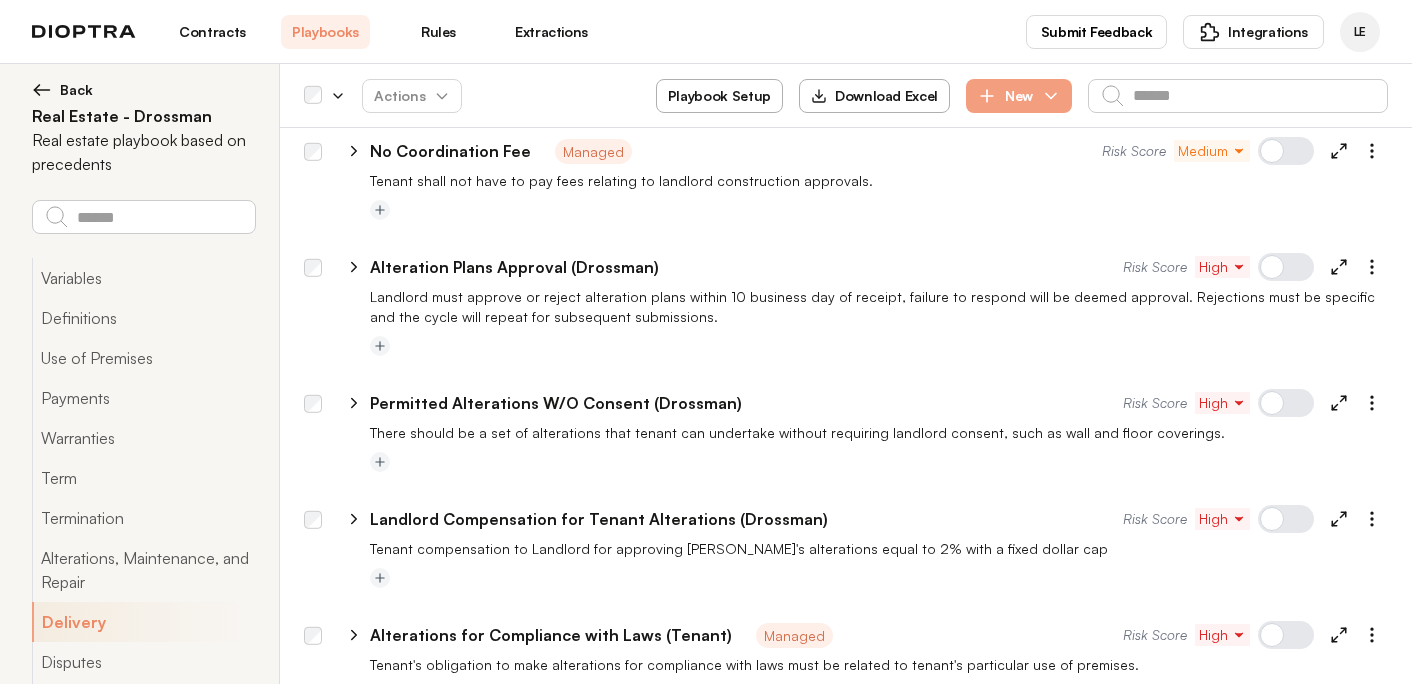 drag, startPoint x: 360, startPoint y: 339, endPoint x: 519, endPoint y: 431, distance: 183.69812 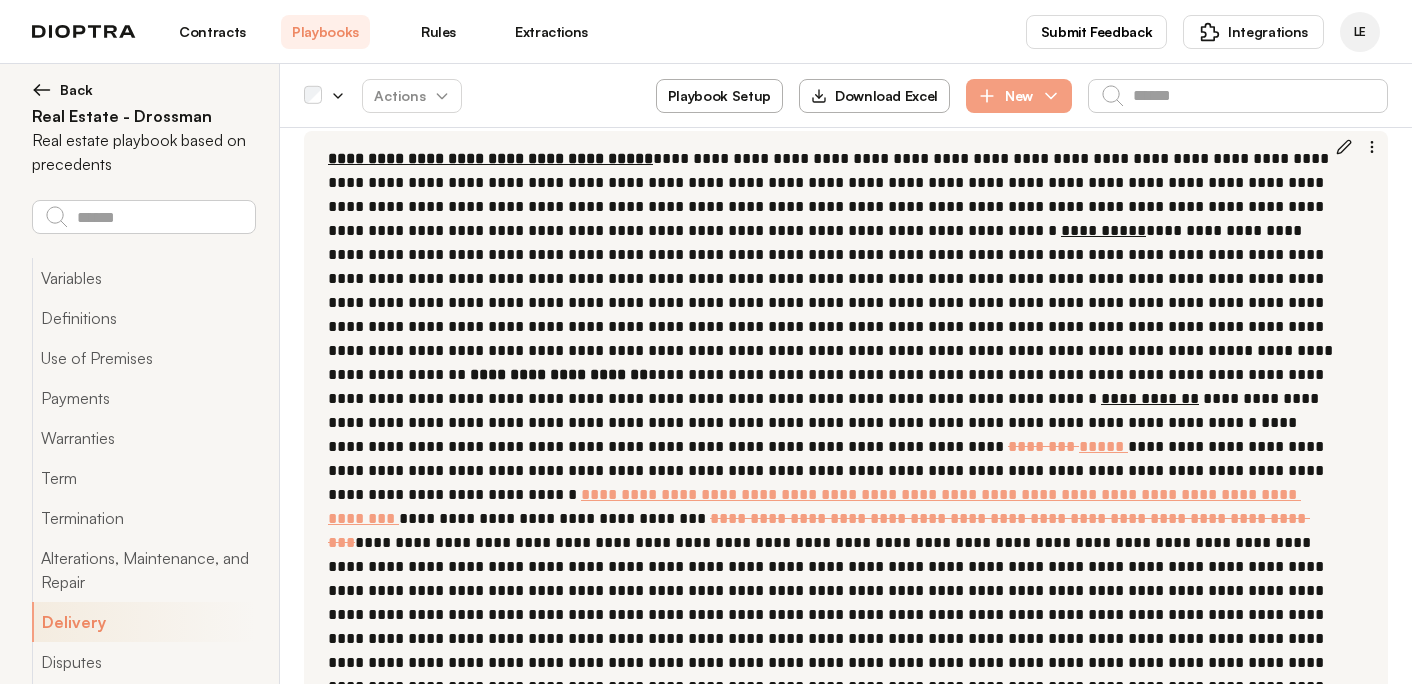 scroll, scrollTop: 14755, scrollLeft: 0, axis: vertical 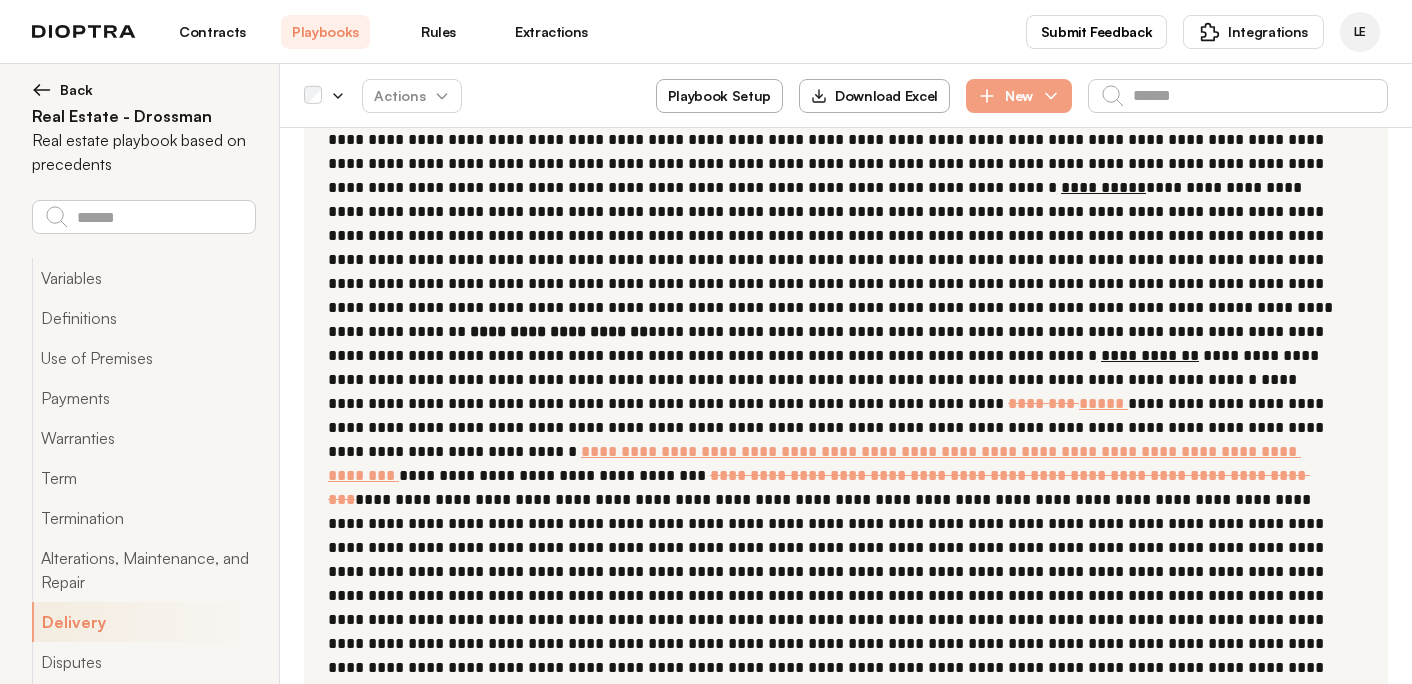 click on "**********" at bounding box center (485, 1305) 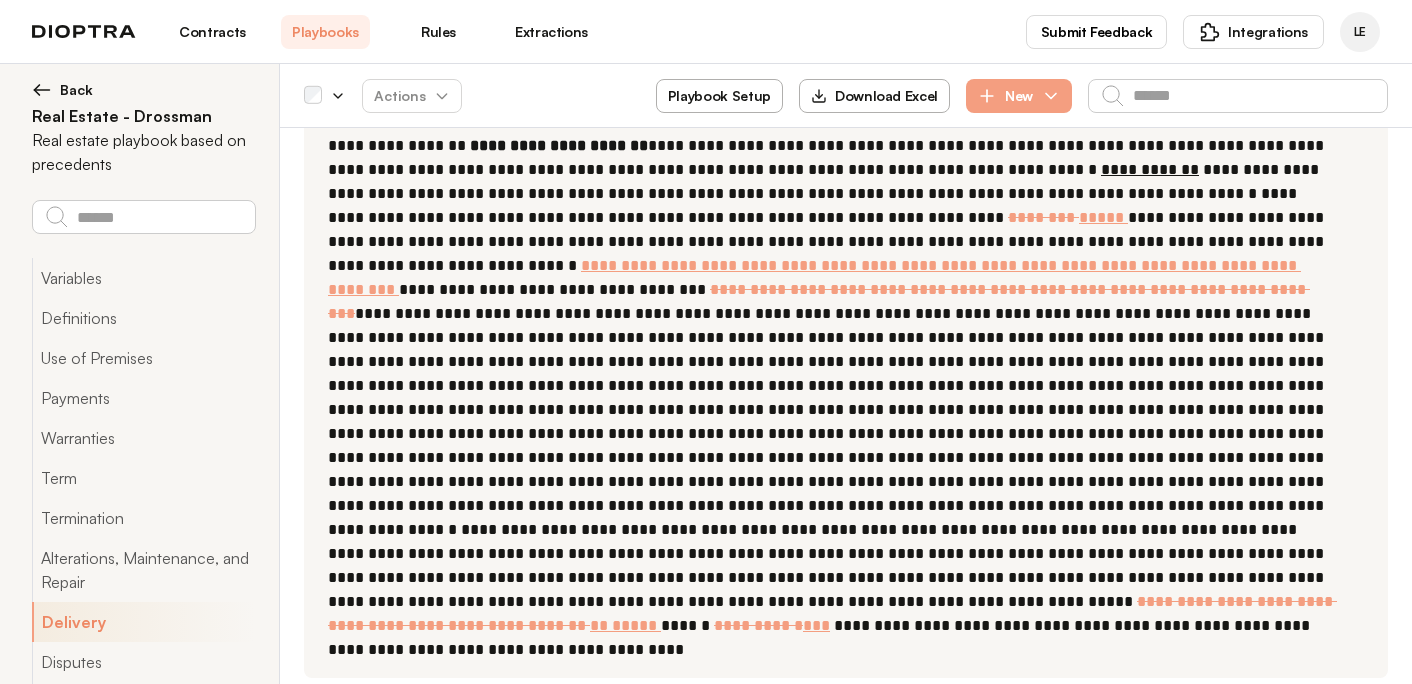 click on "**********" at bounding box center [485, 1182] 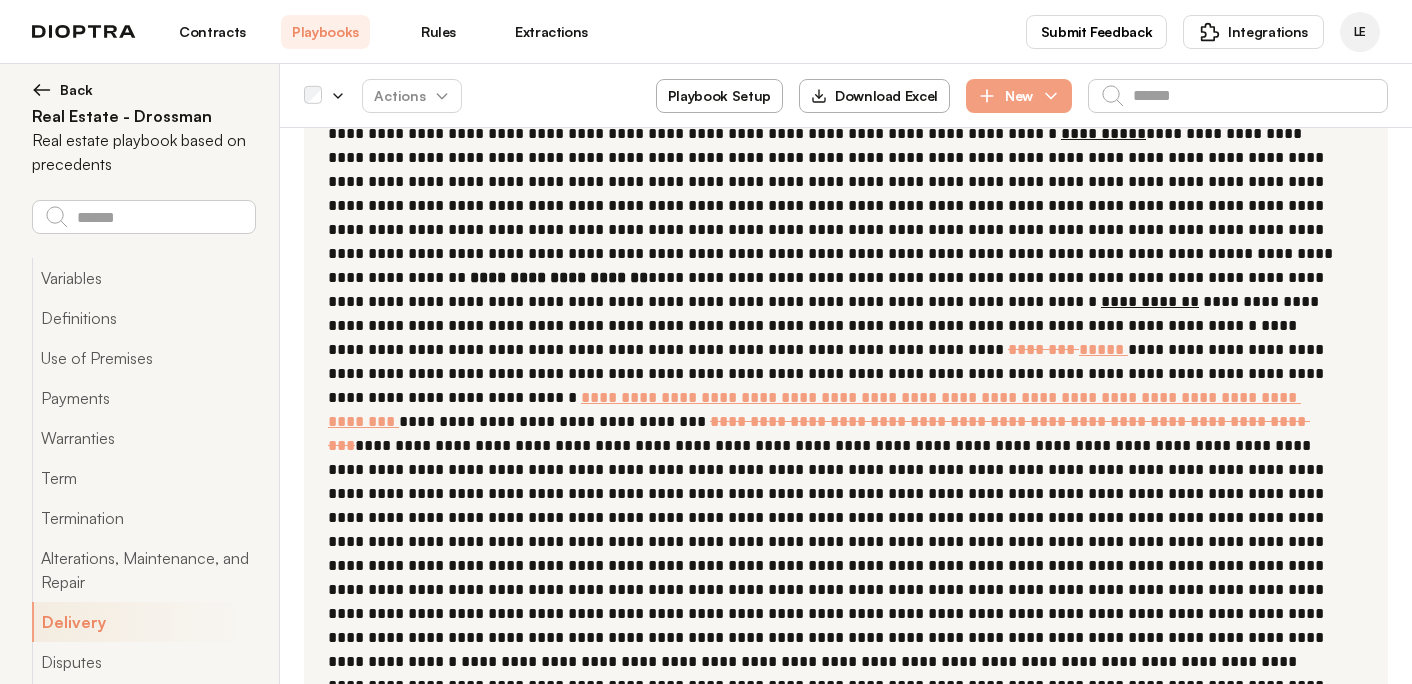 scroll, scrollTop: 14826, scrollLeft: 0, axis: vertical 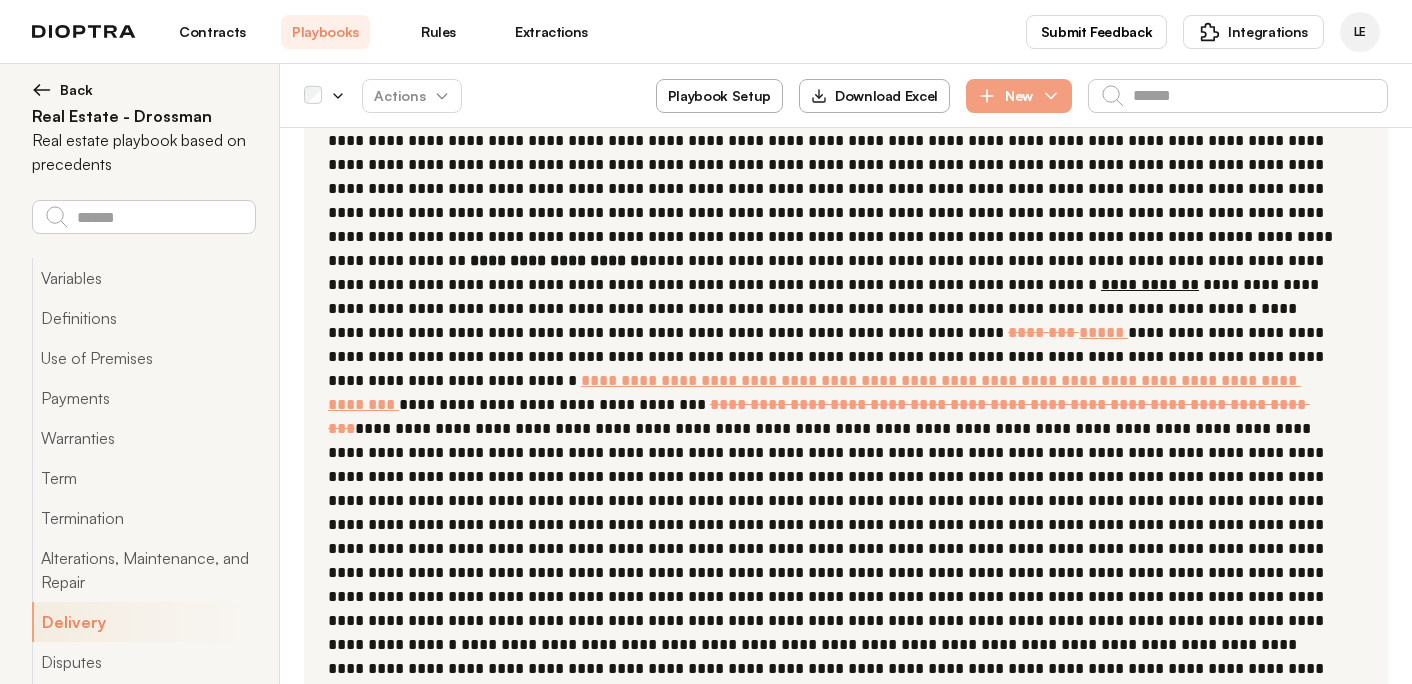 click on "**********" at bounding box center (485, 1297) 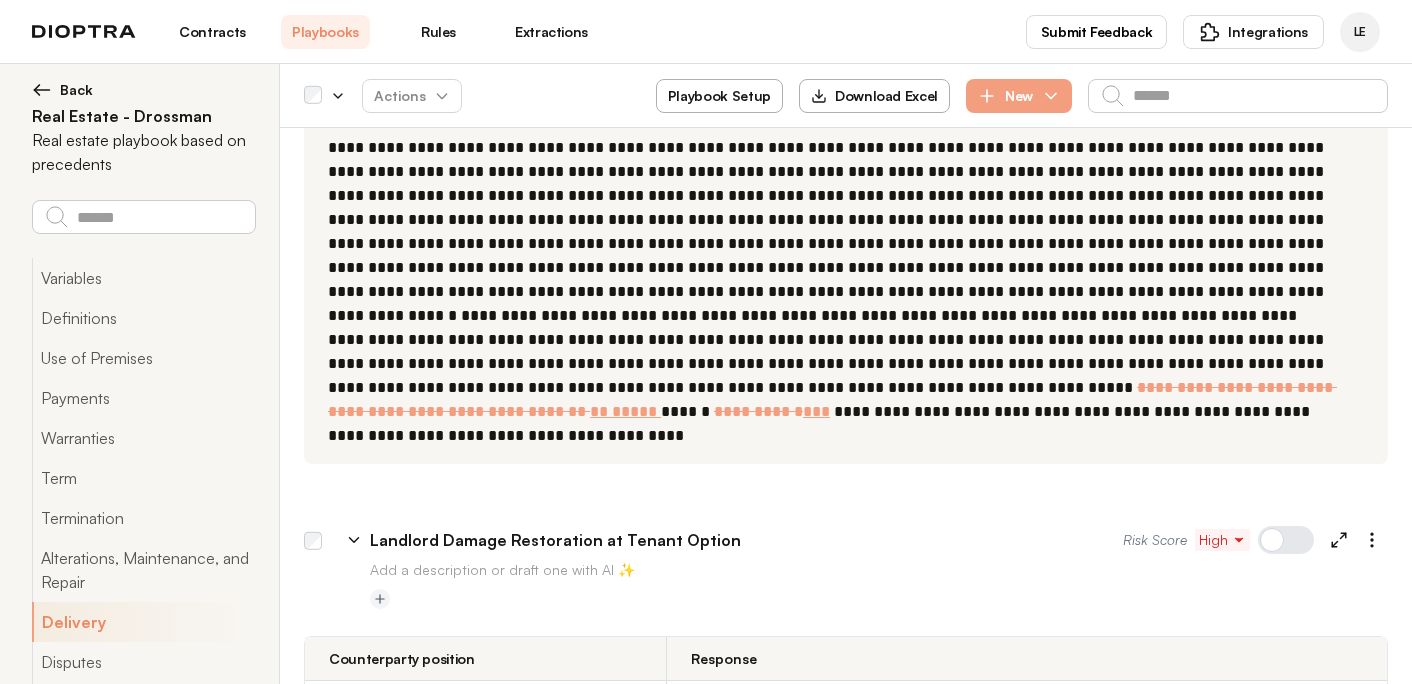 scroll, scrollTop: 15213, scrollLeft: 0, axis: vertical 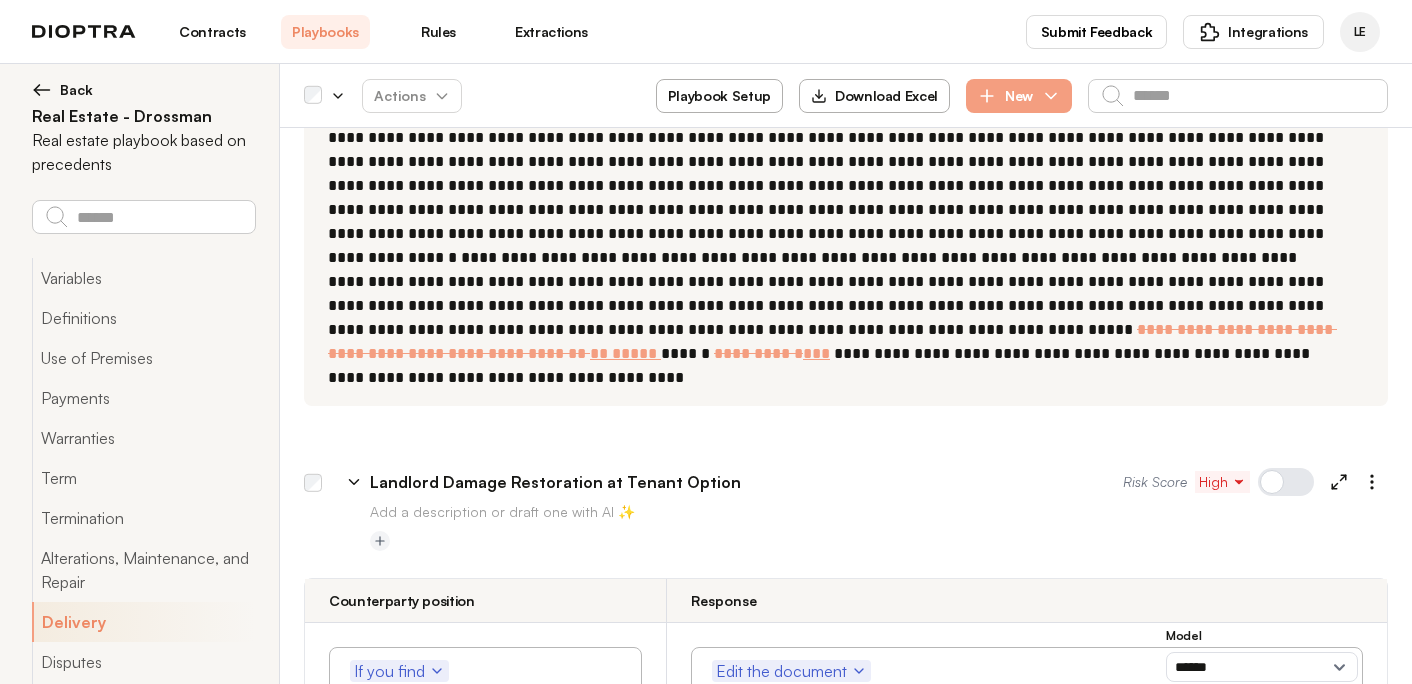 type on "**********" 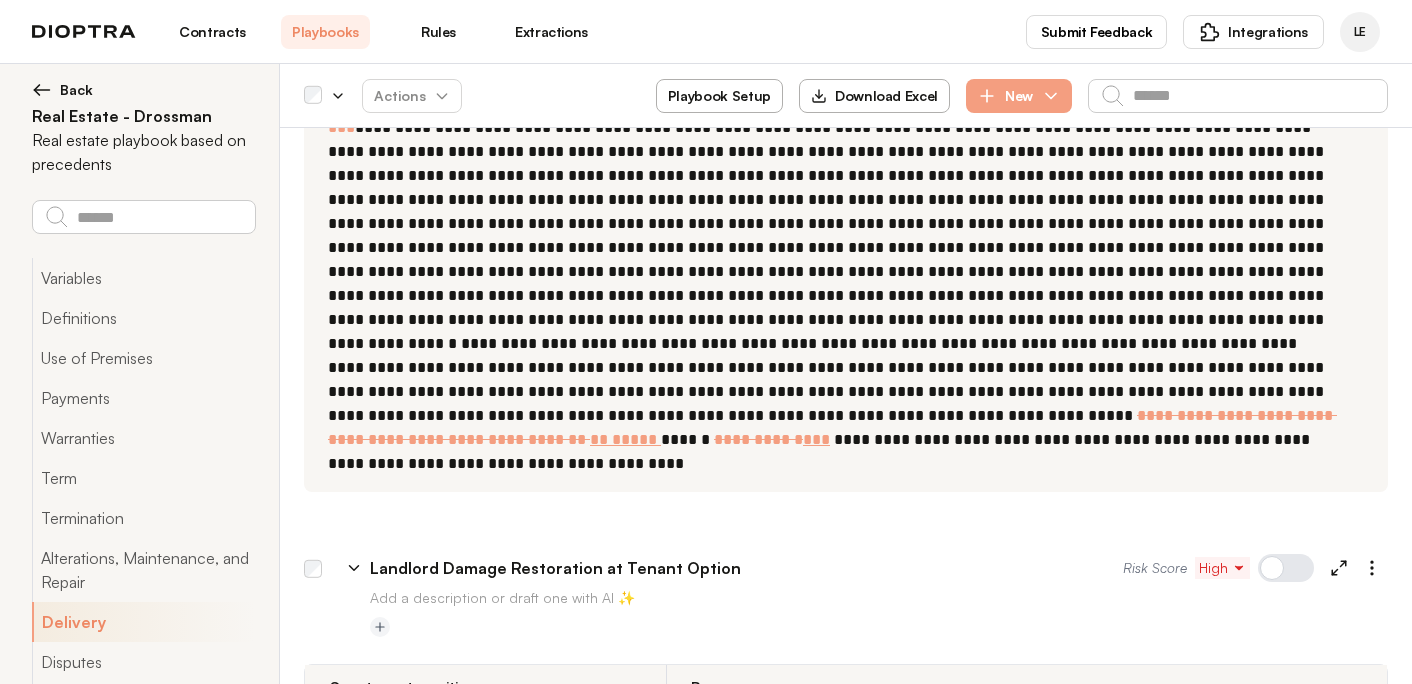 scroll, scrollTop: 15124, scrollLeft: 0, axis: vertical 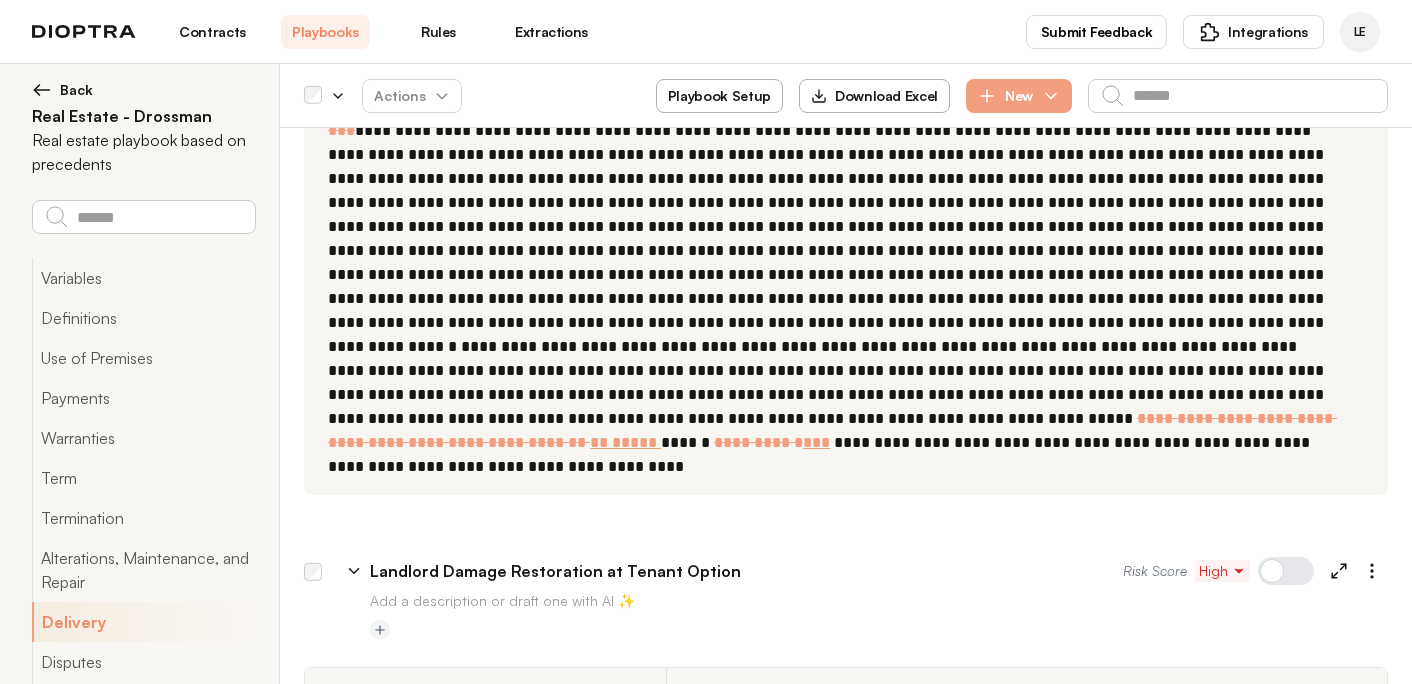 drag, startPoint x: 609, startPoint y: 477, endPoint x: 325, endPoint y: 347, distance: 312.33957 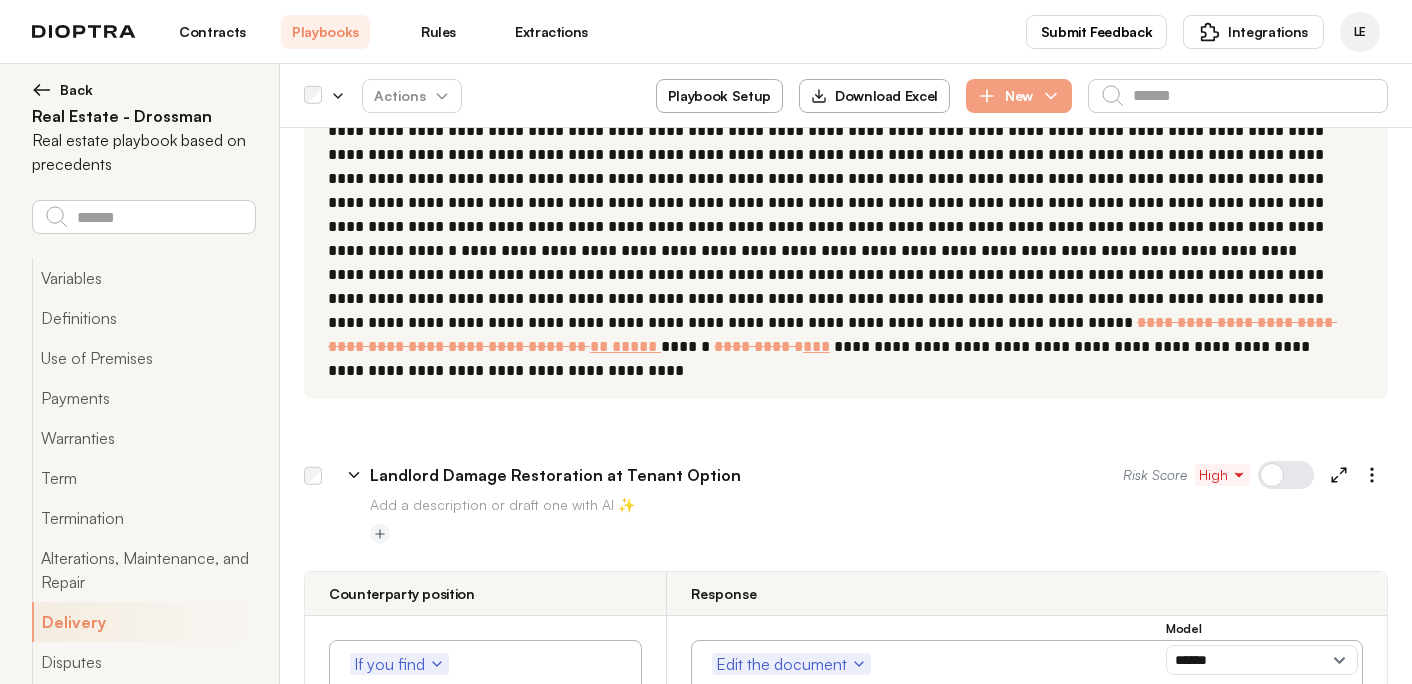 scroll, scrollTop: 15227, scrollLeft: 0, axis: vertical 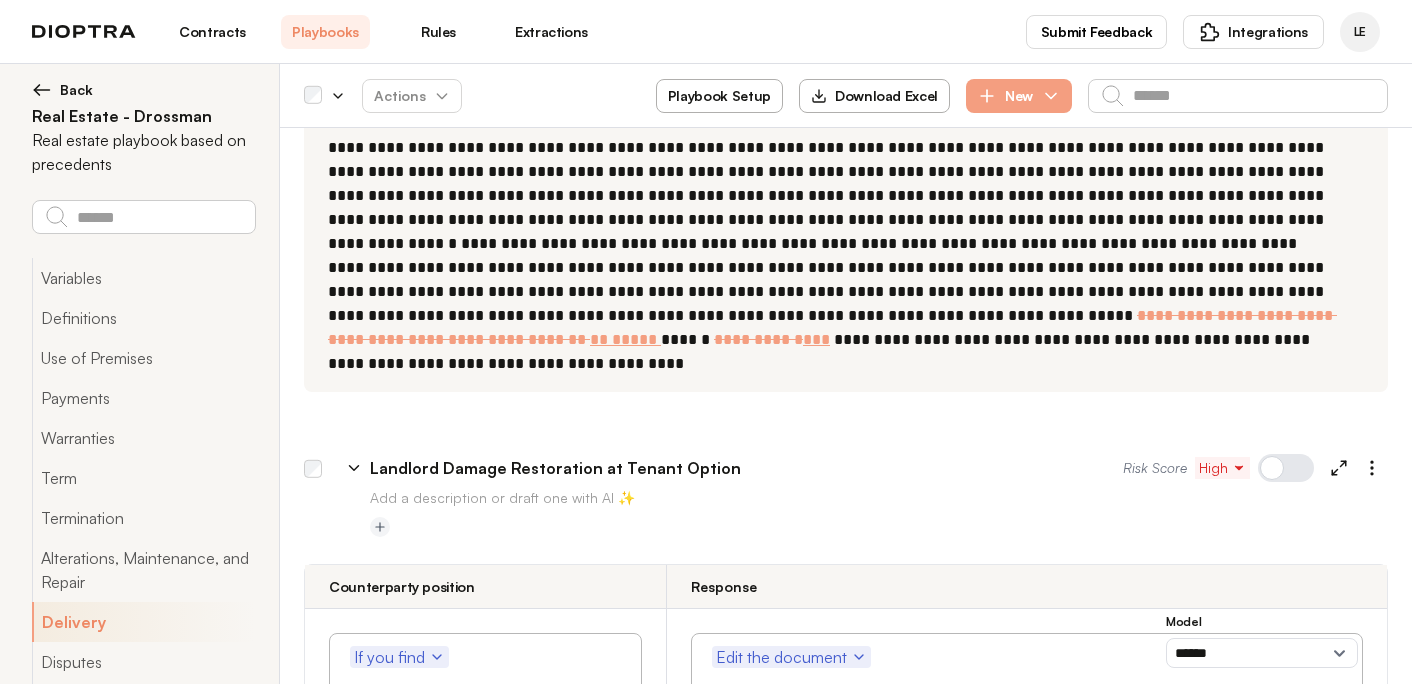 click on "**********" at bounding box center [485, 1278] 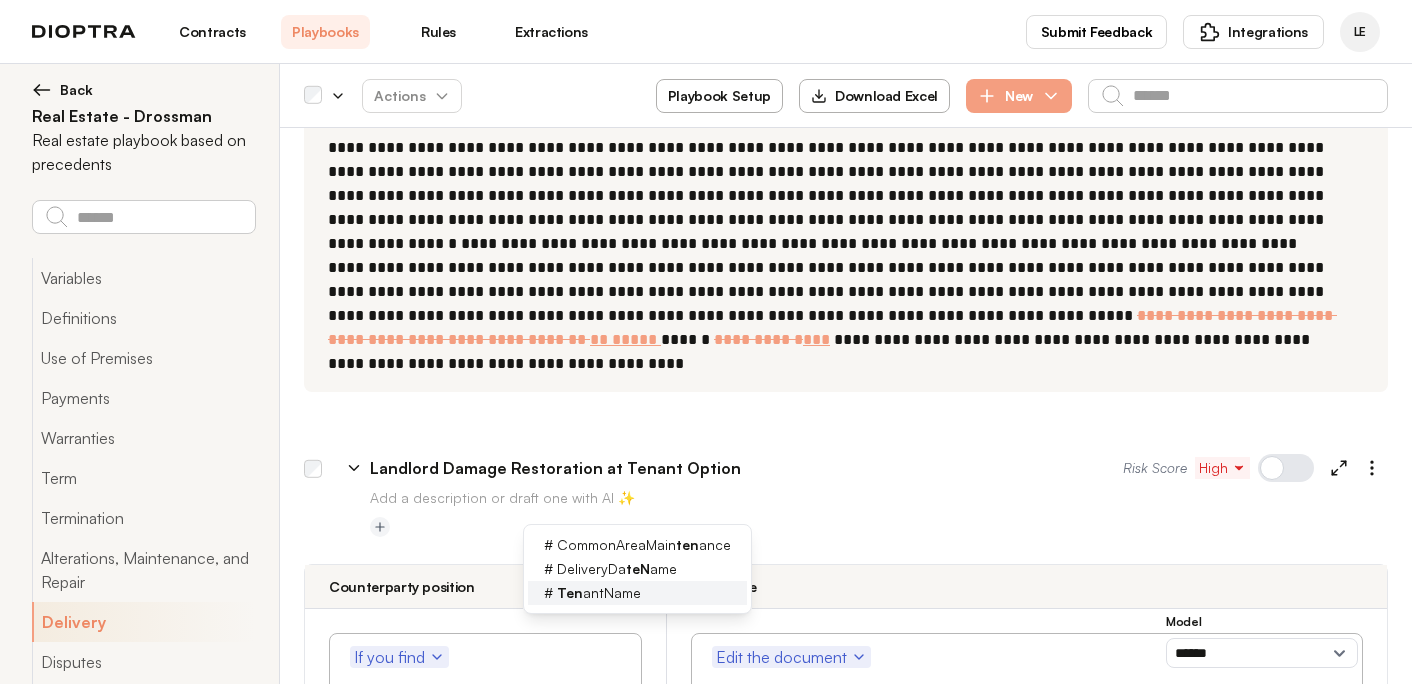 click on "Ten antName" at bounding box center [599, 593] 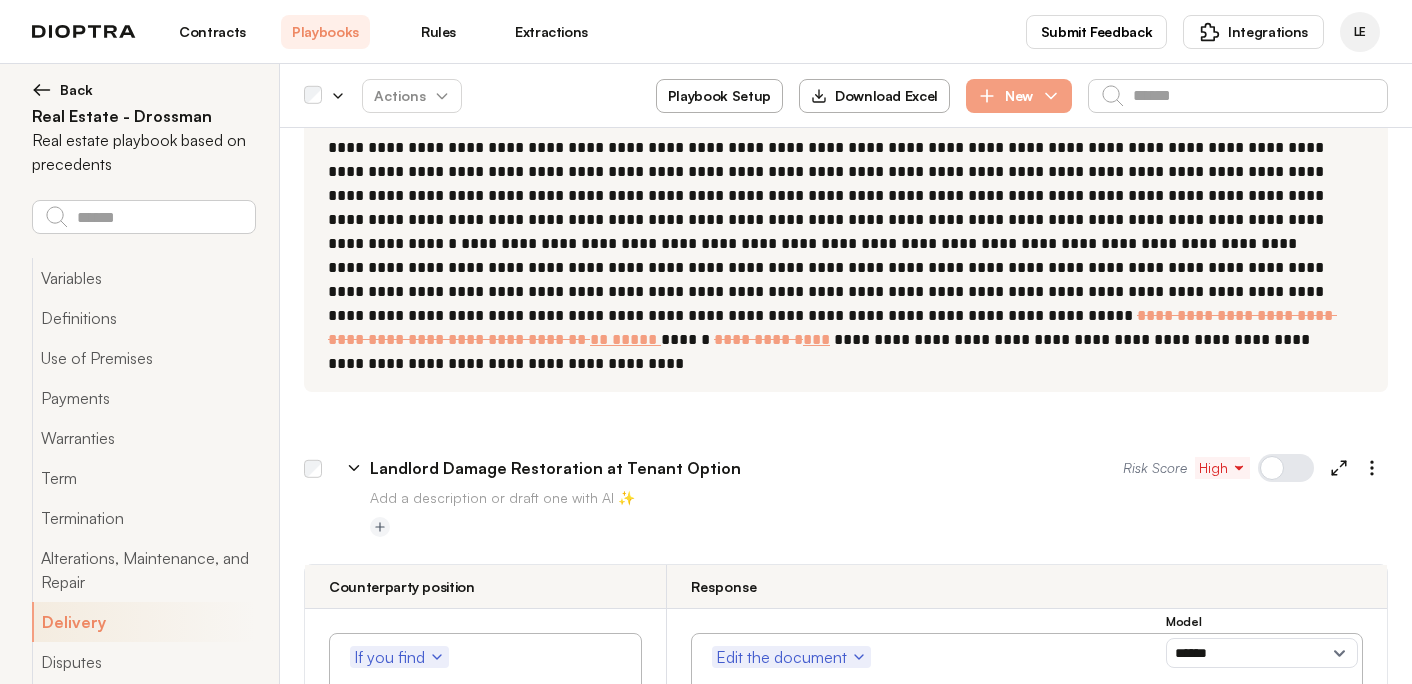 click on "**********" at bounding box center [485, 1288] 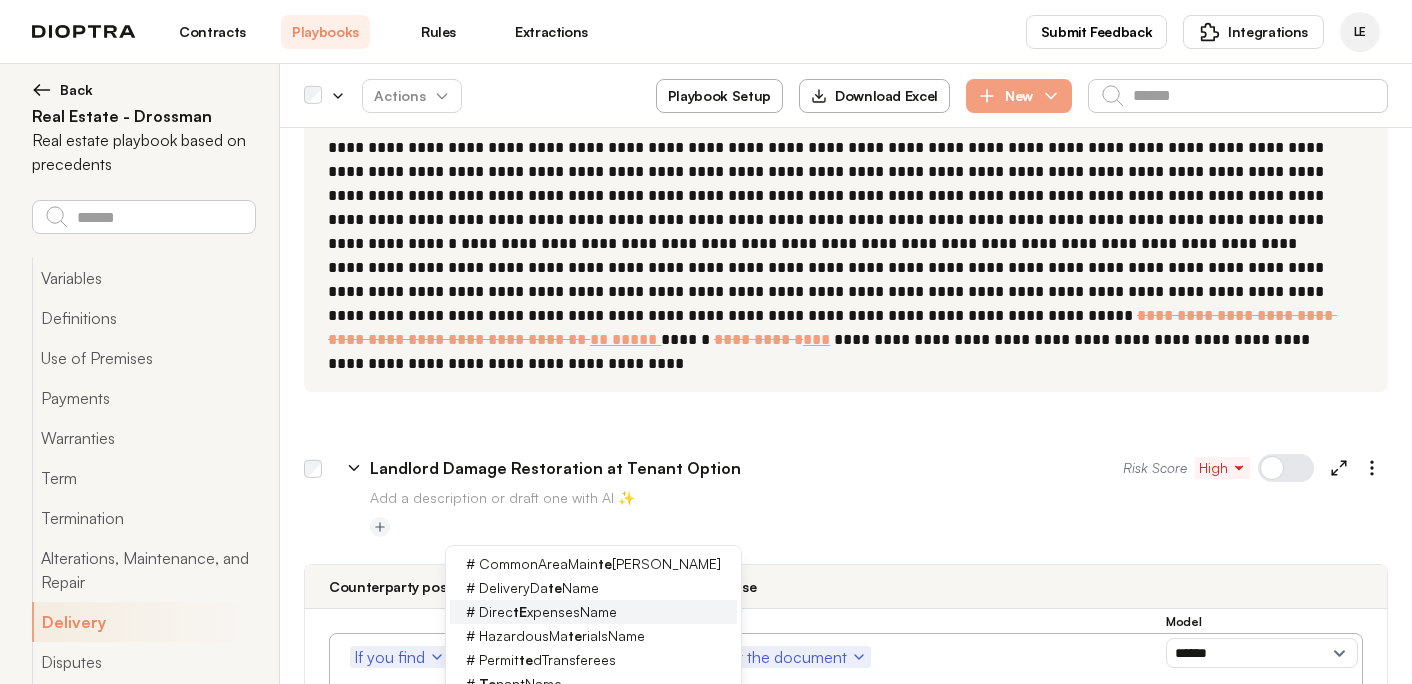 scroll, scrollTop: 0, scrollLeft: 0, axis: both 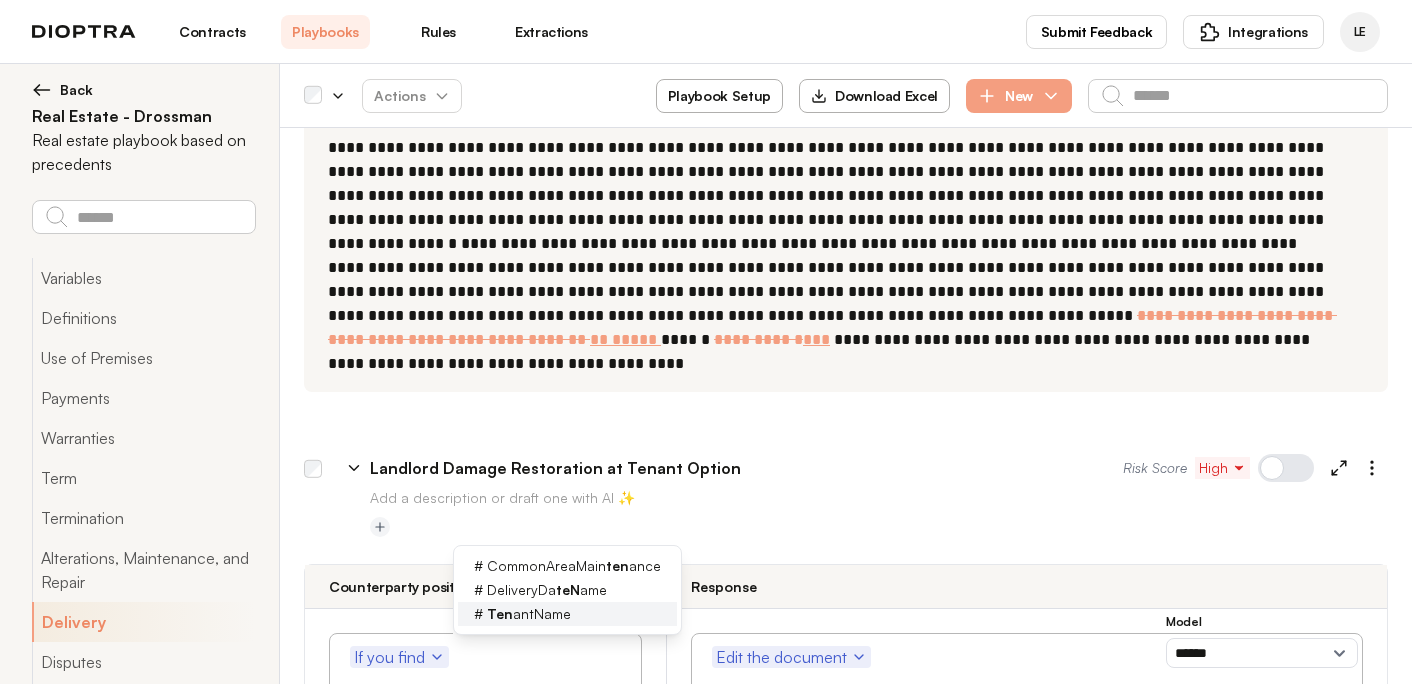 click on "Ten antName" at bounding box center [529, 614] 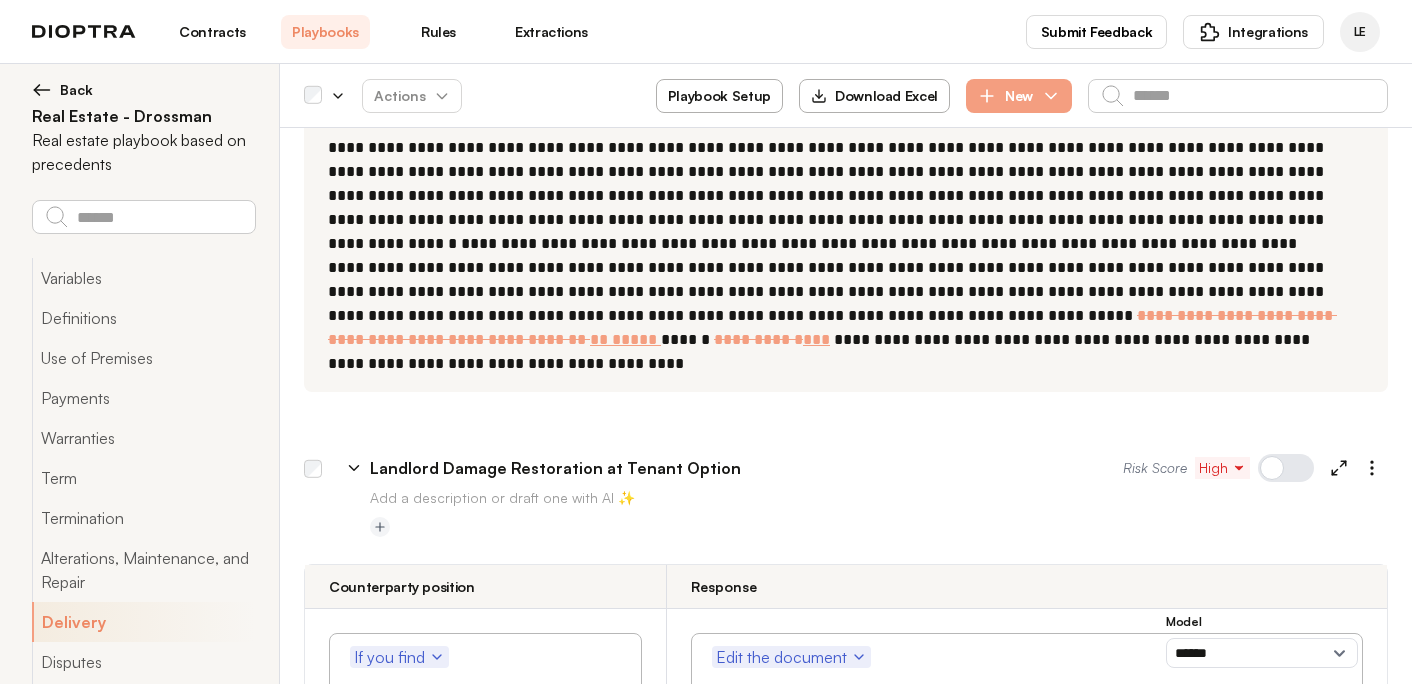 click on "**********" at bounding box center (485, 1288) 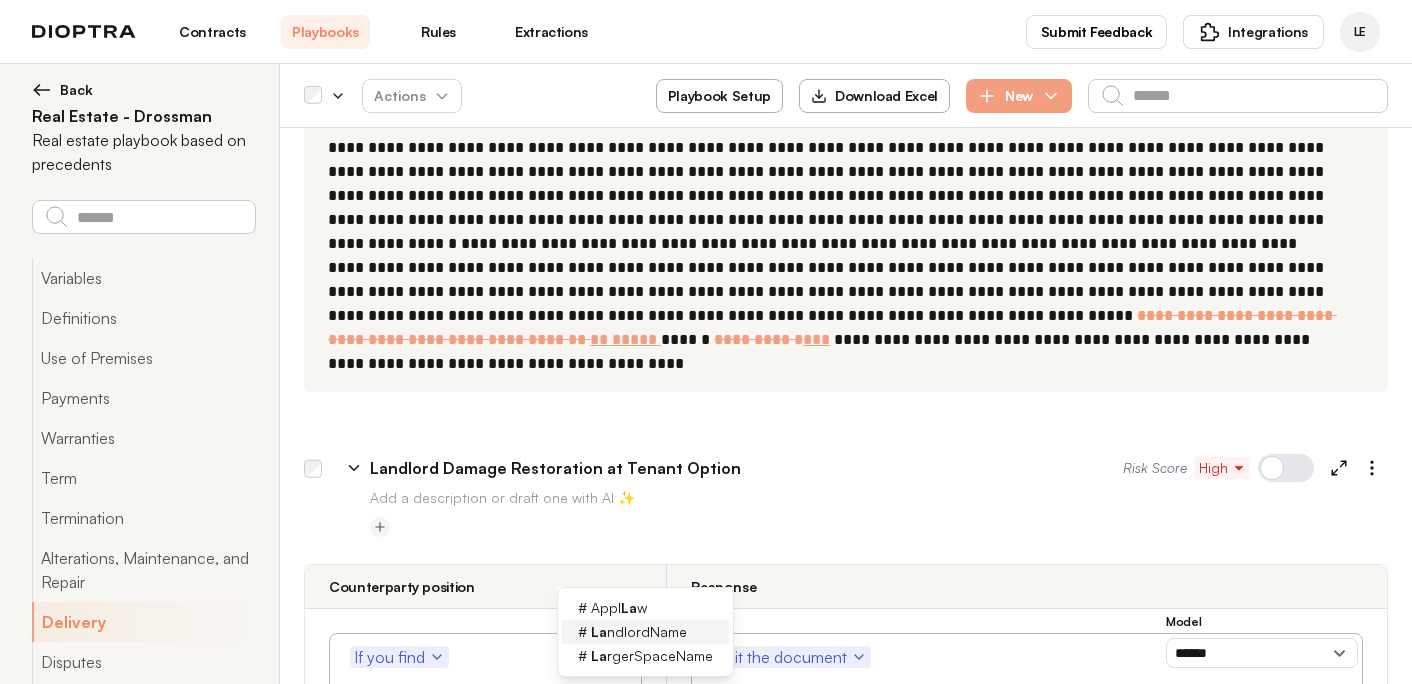 click on "La ndlordName" at bounding box center [639, 632] 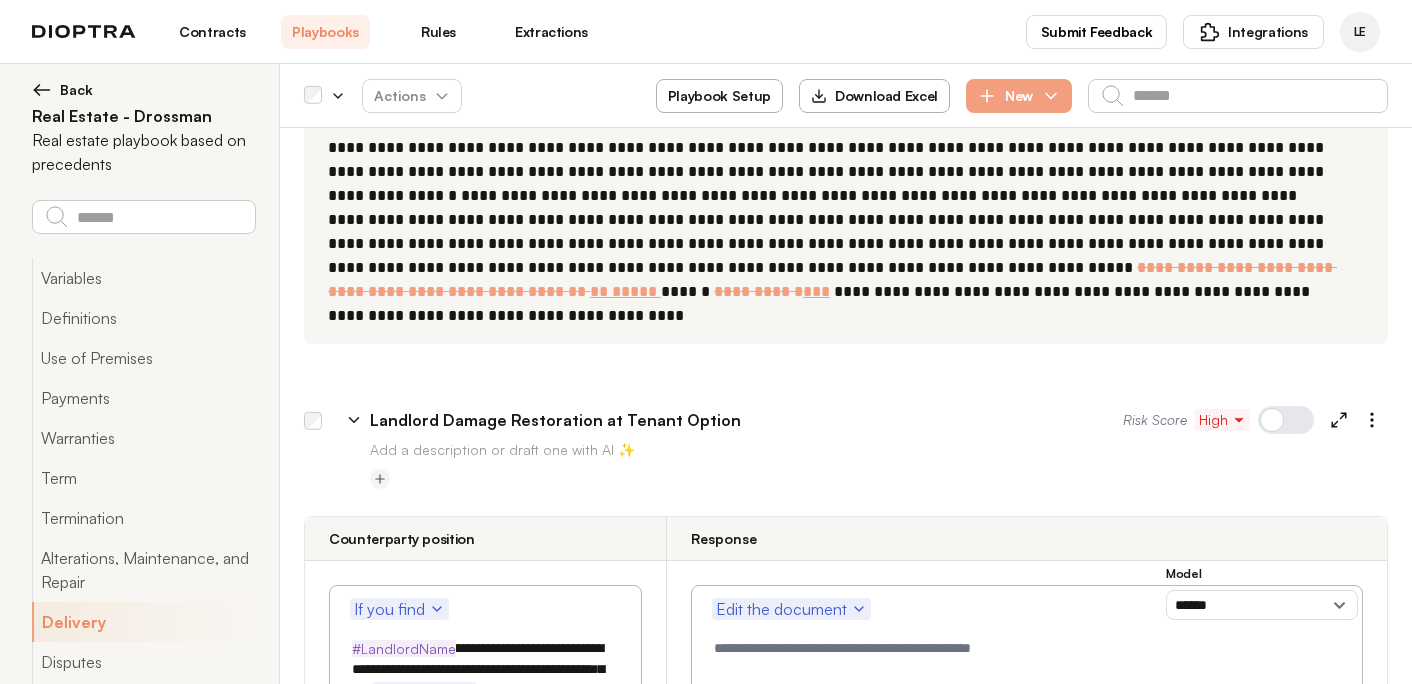 scroll, scrollTop: 15277, scrollLeft: 0, axis: vertical 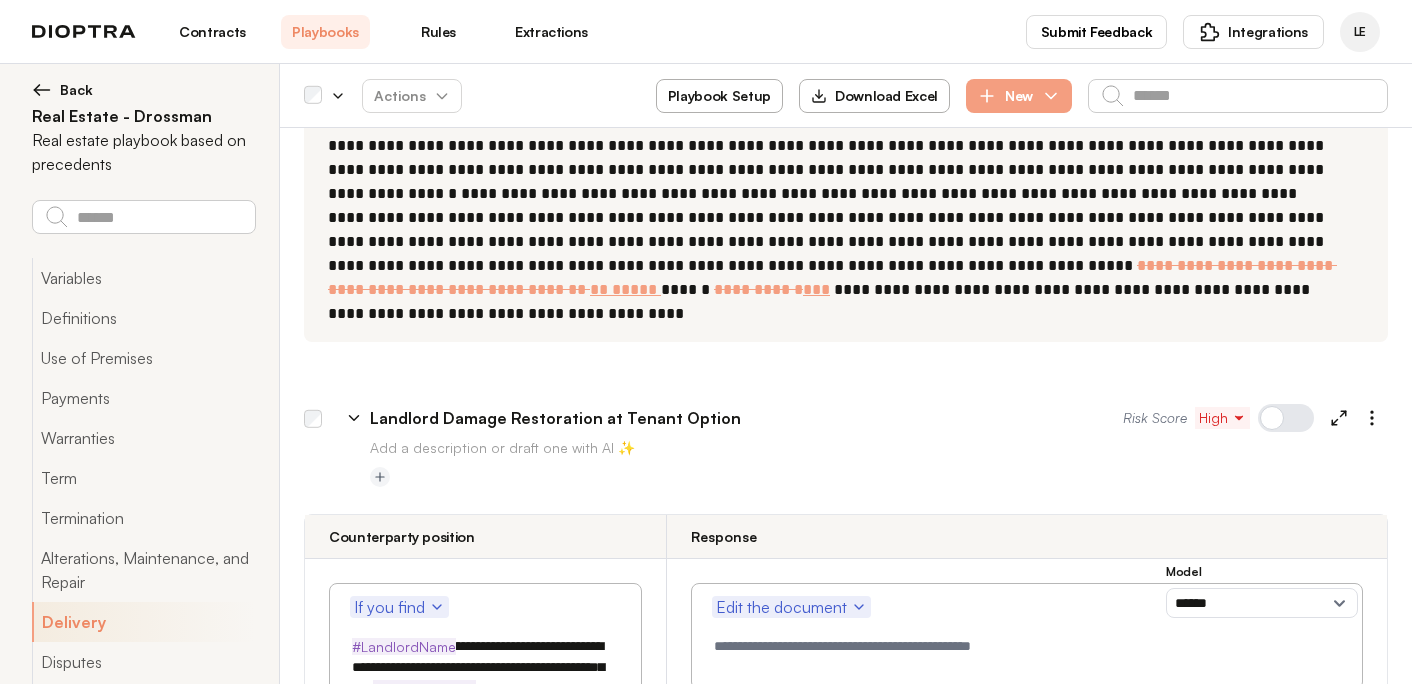 click on "**********" at bounding box center [485, 1249] 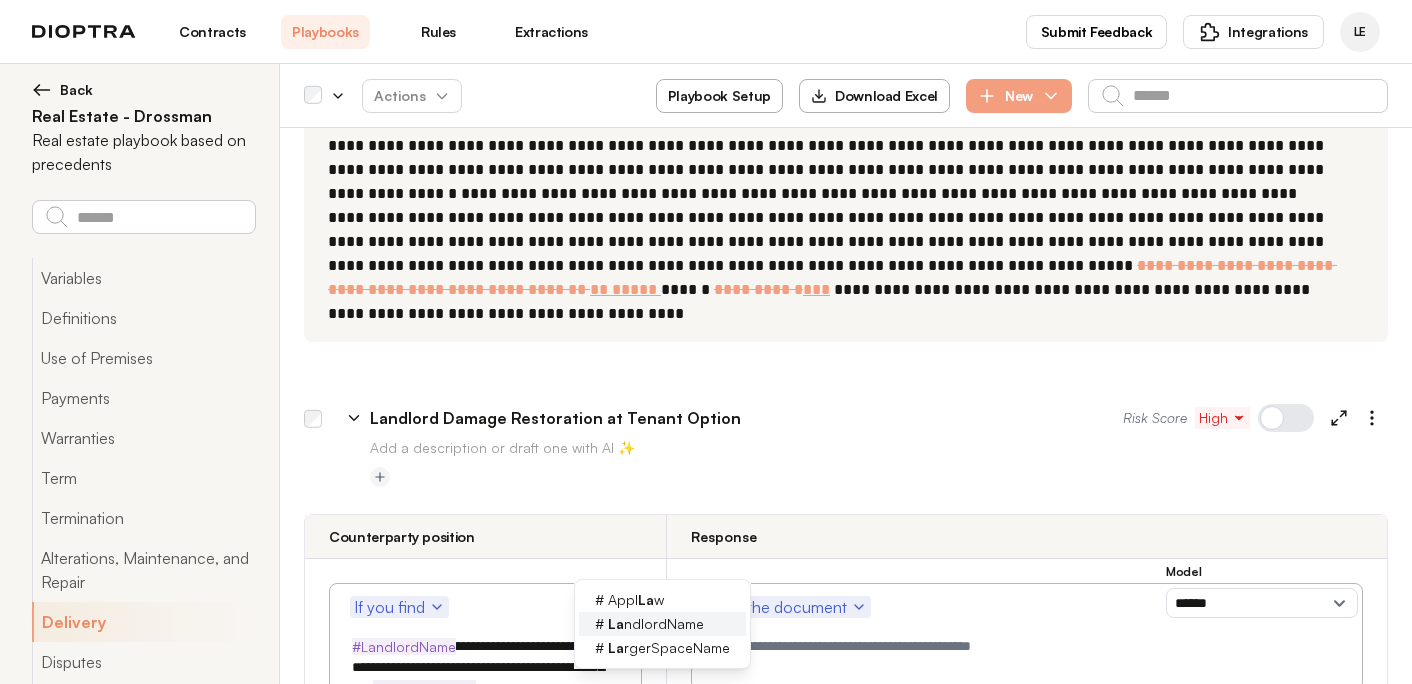 click on "La ndlordName" at bounding box center (656, 624) 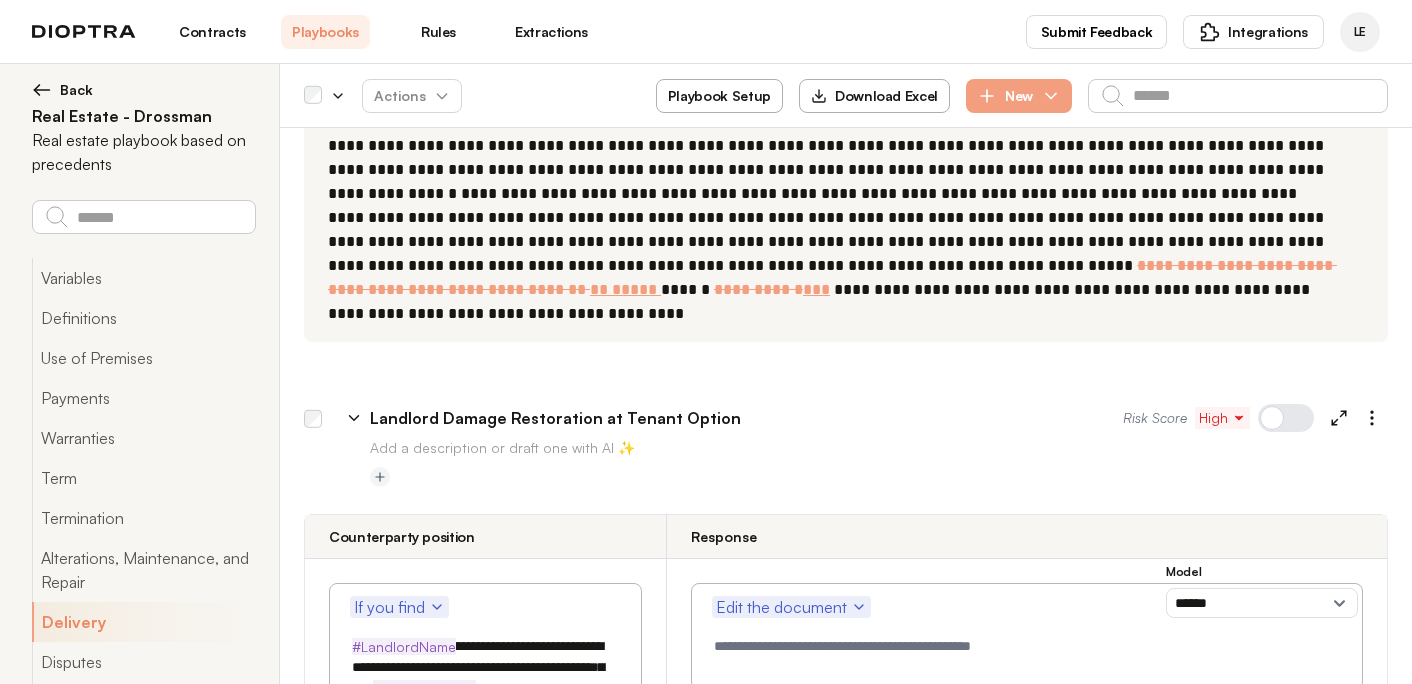 click on "**********" at bounding box center [485, 1259] 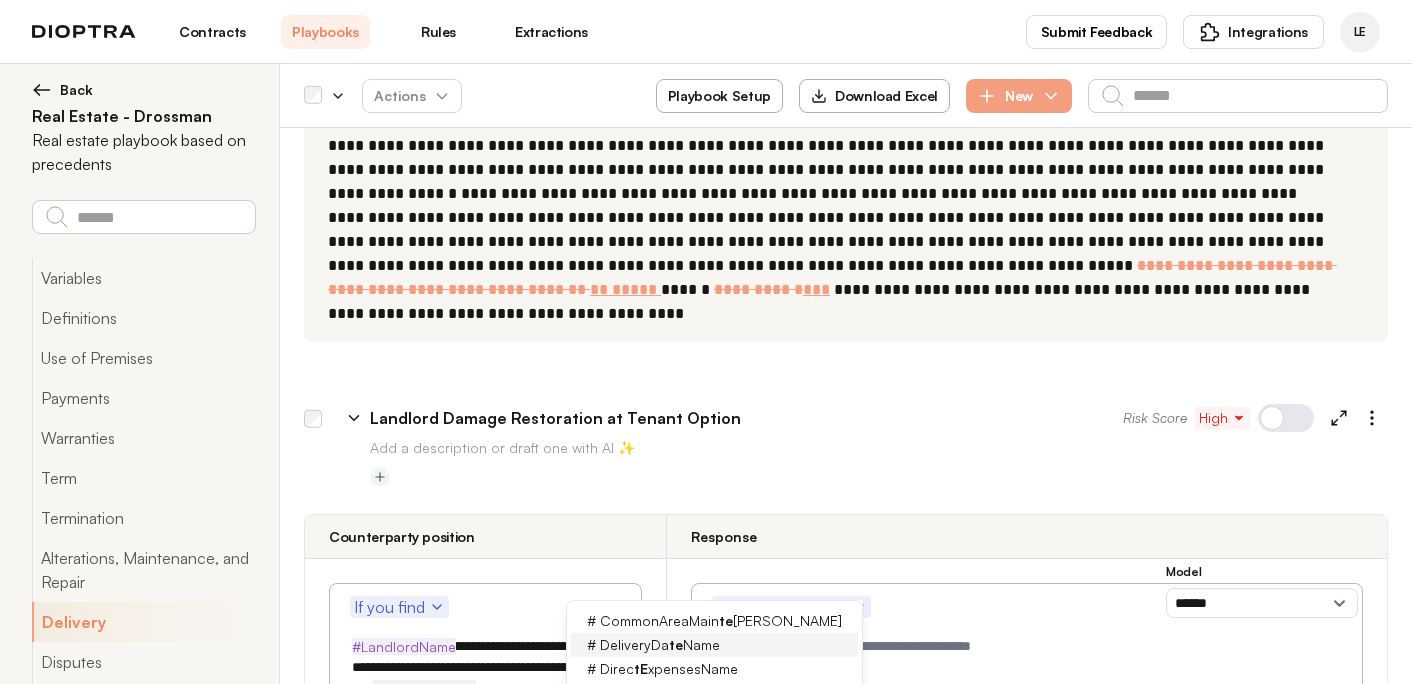 scroll, scrollTop: 2, scrollLeft: 0, axis: vertical 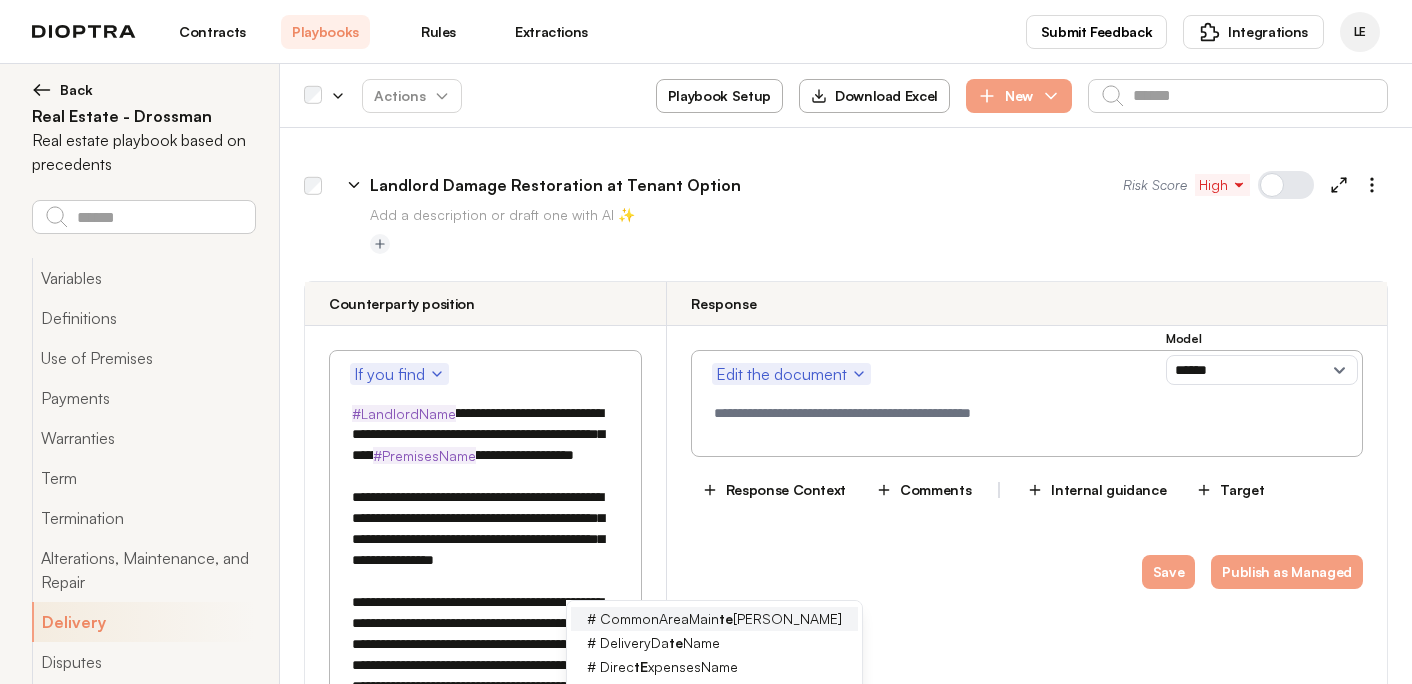 click on "**********" at bounding box center (485, 1026) 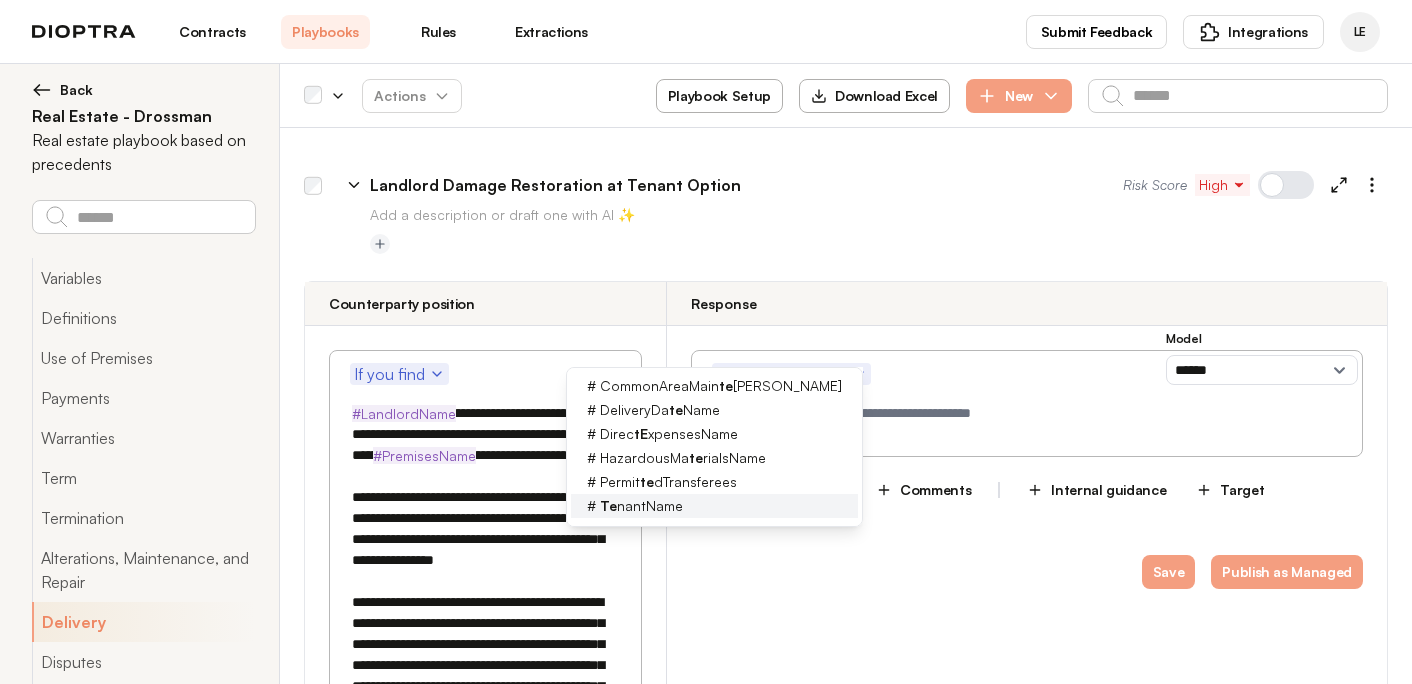 click on "Te nantName" at bounding box center [641, 506] 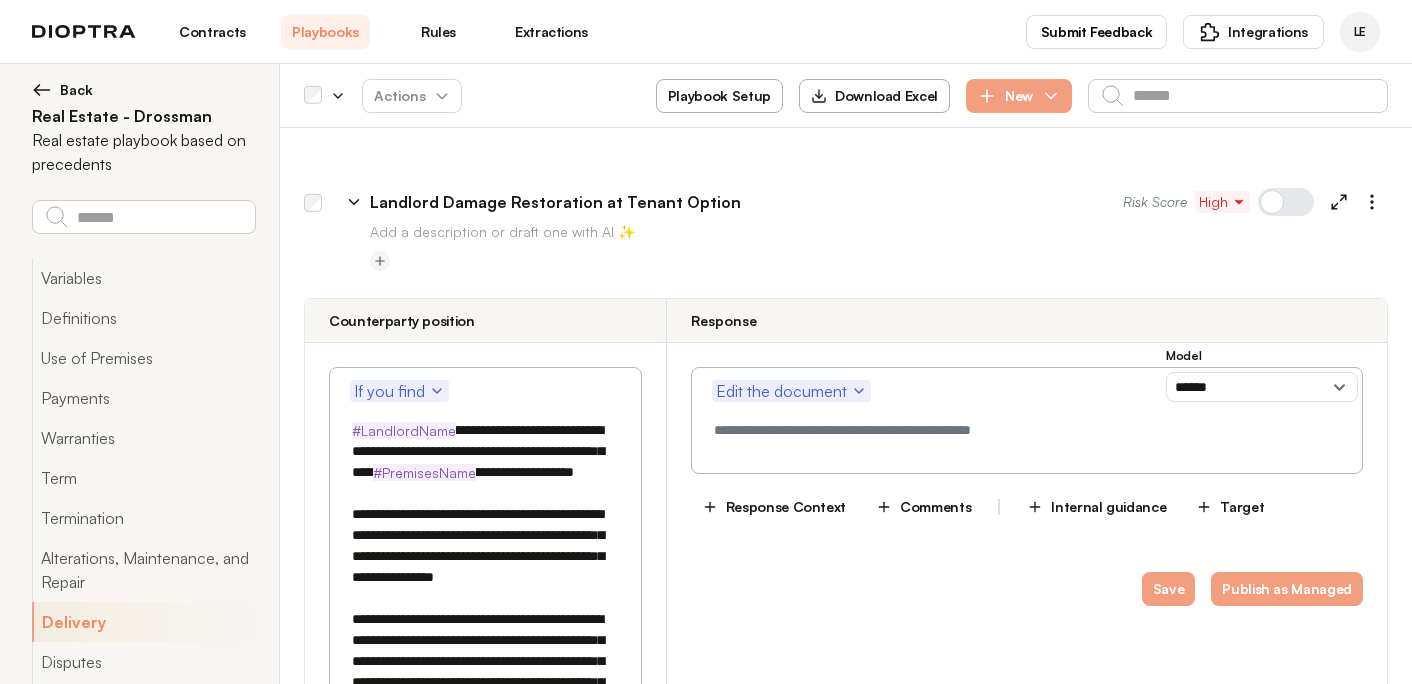 scroll, scrollTop: 15488, scrollLeft: 0, axis: vertical 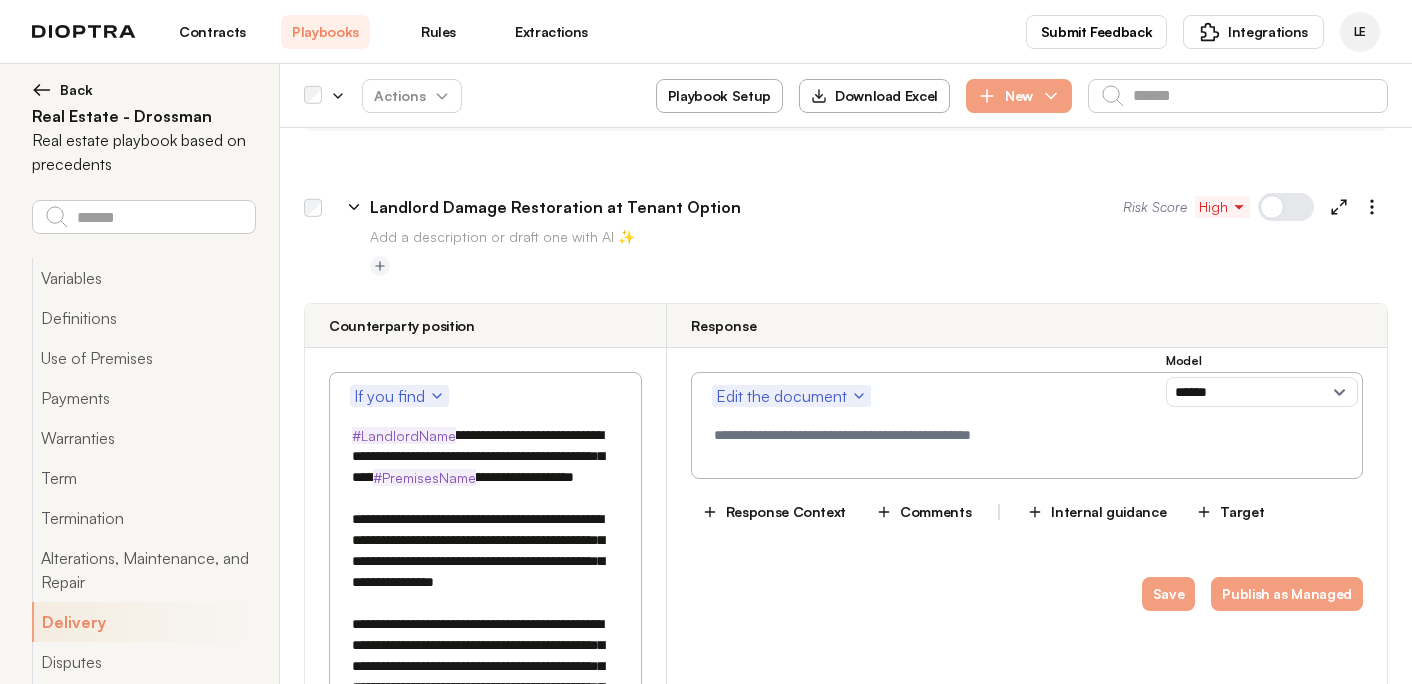 click on "**********" at bounding box center (485, 1048) 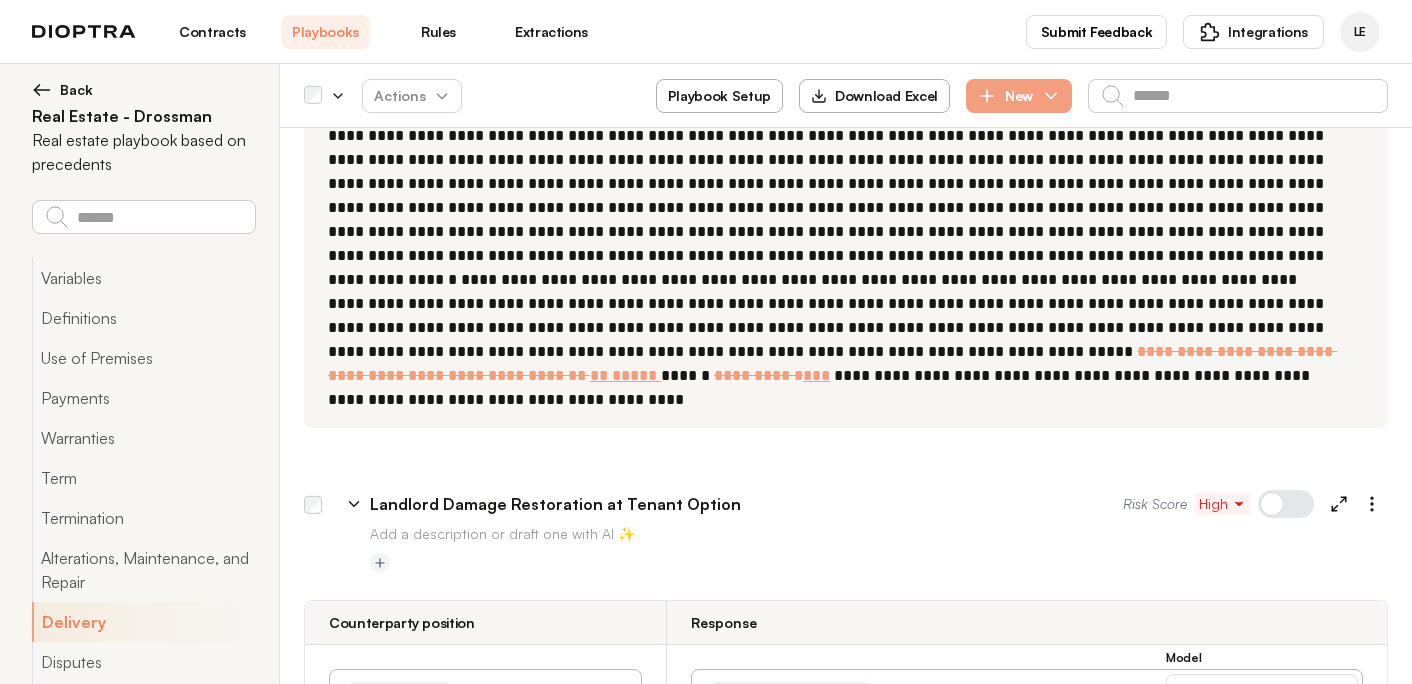scroll, scrollTop: 15181, scrollLeft: 0, axis: vertical 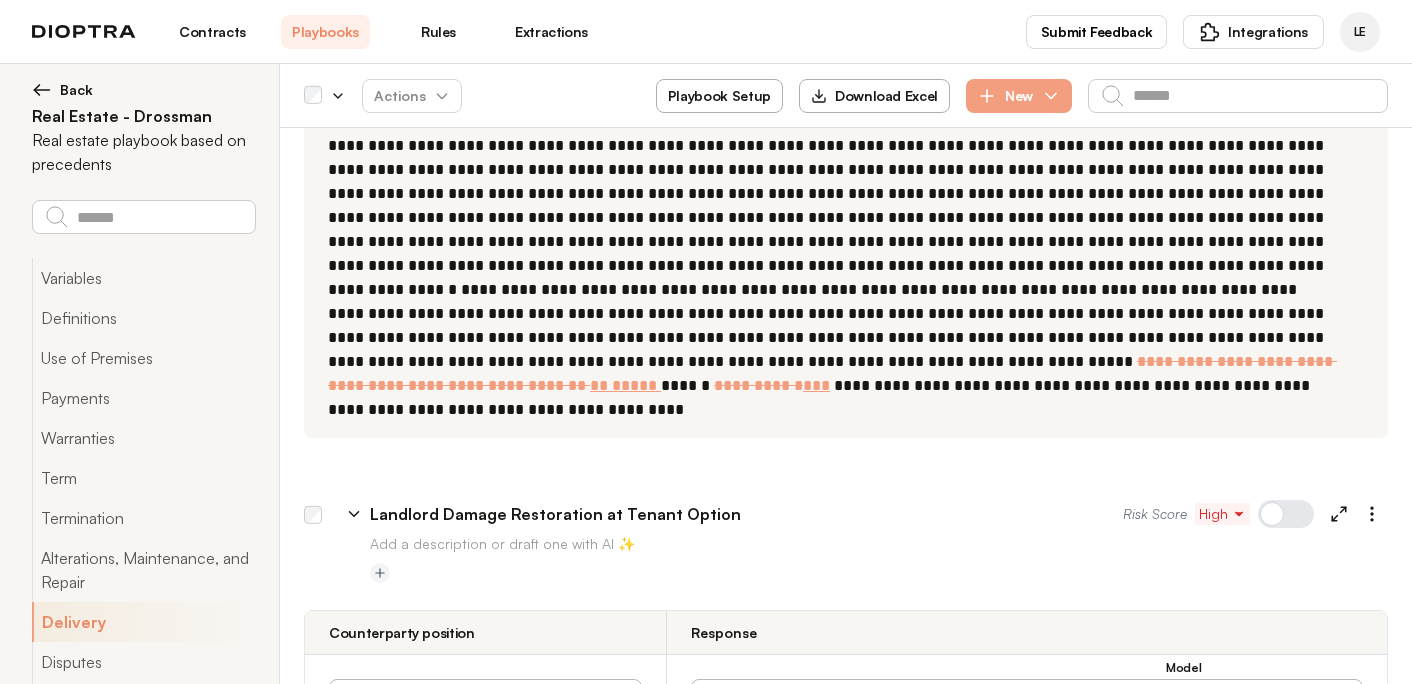 type on "**********" 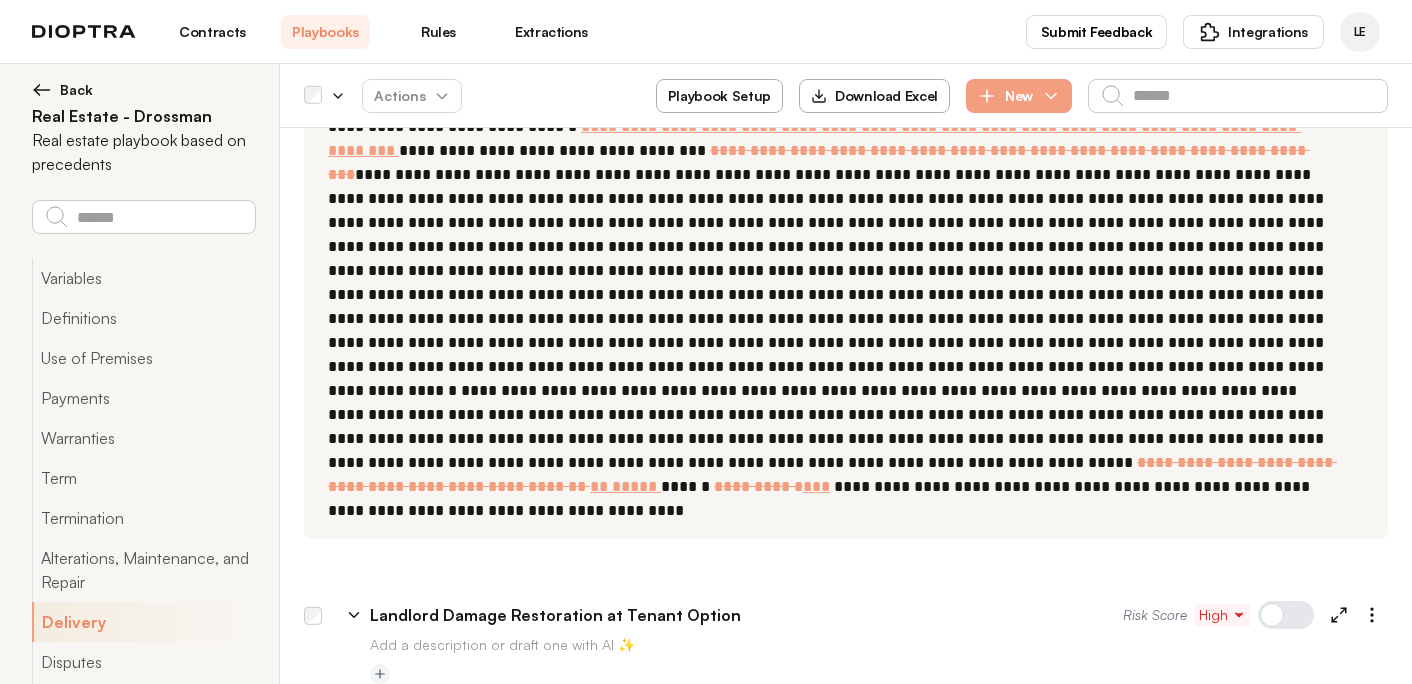 scroll, scrollTop: 15065, scrollLeft: 0, axis: vertical 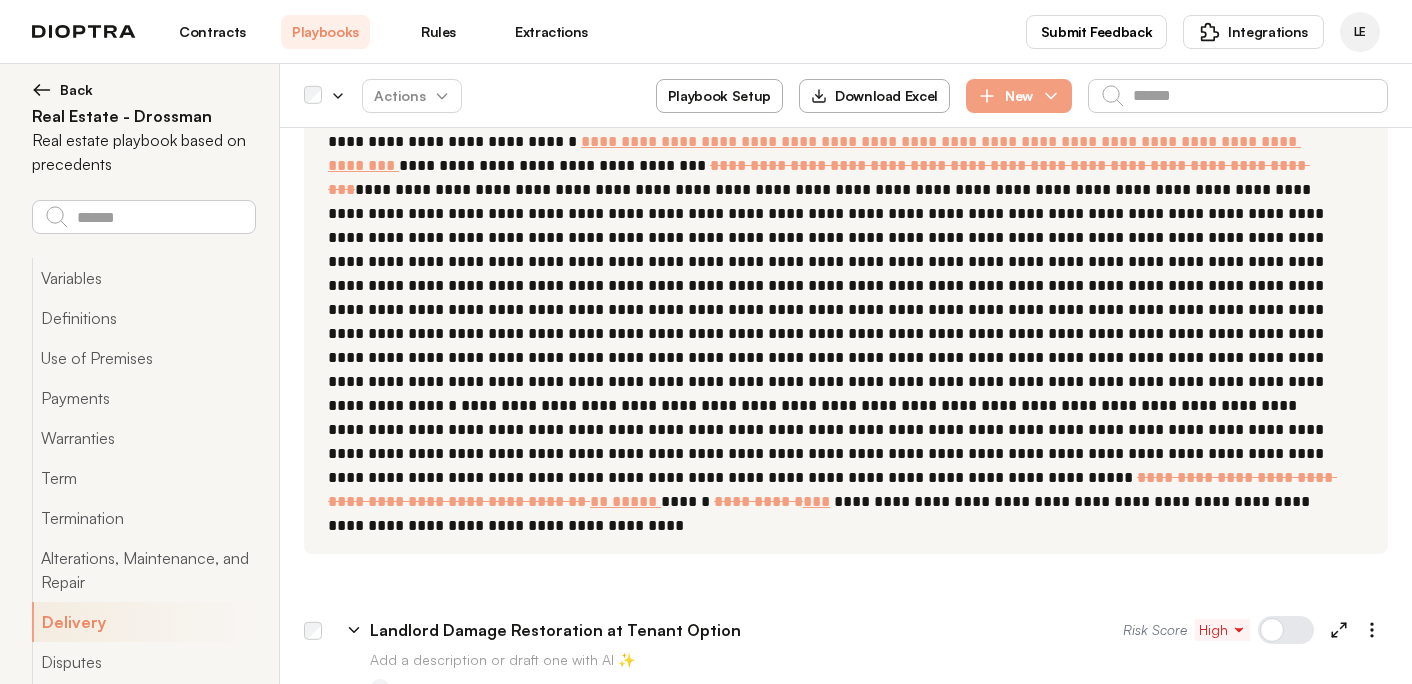 drag, startPoint x: 419, startPoint y: 334, endPoint x: 344, endPoint y: 248, distance: 114.1096 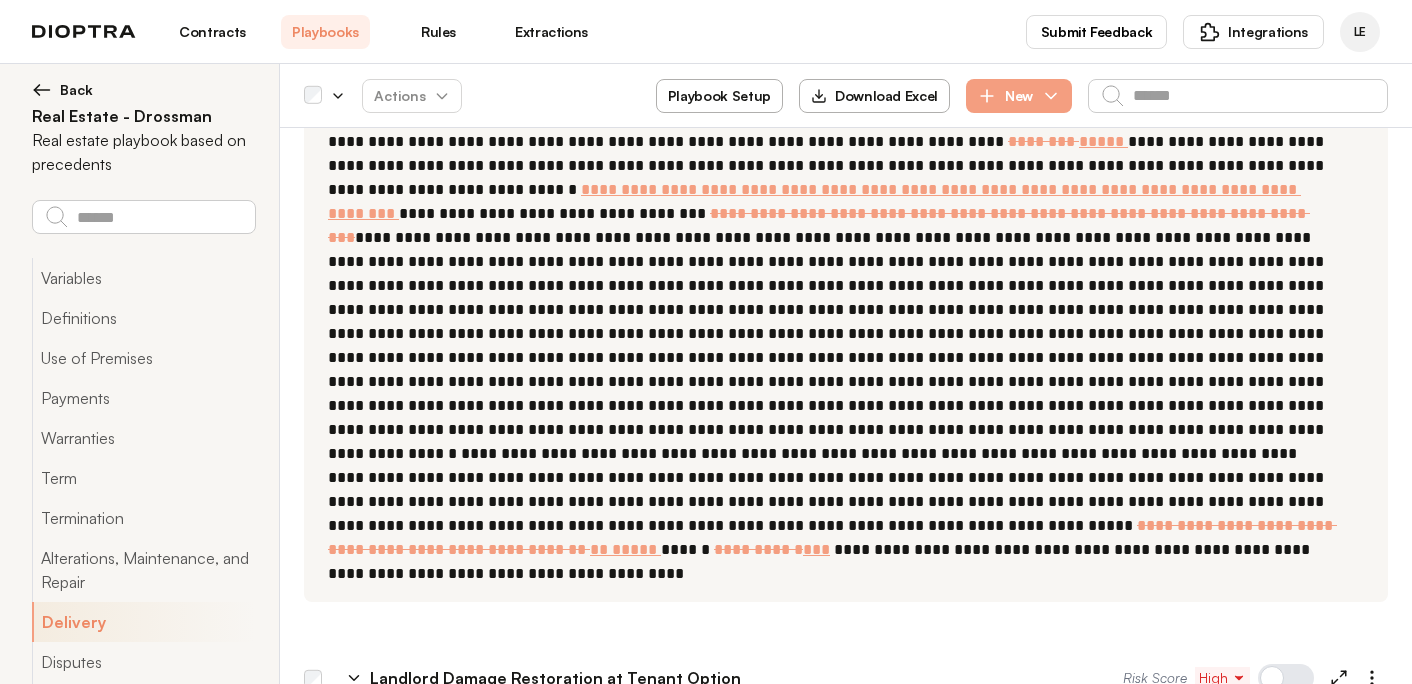 scroll, scrollTop: 14920, scrollLeft: 0, axis: vertical 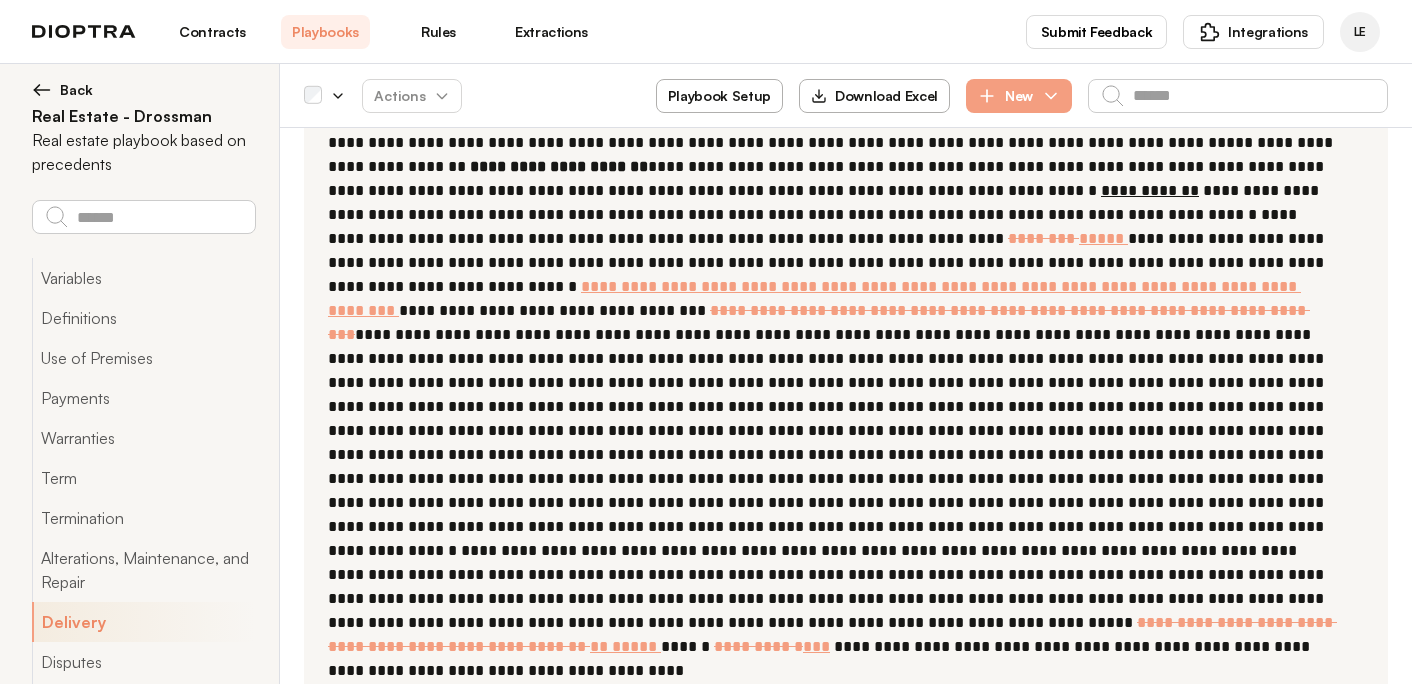 type on "**********" 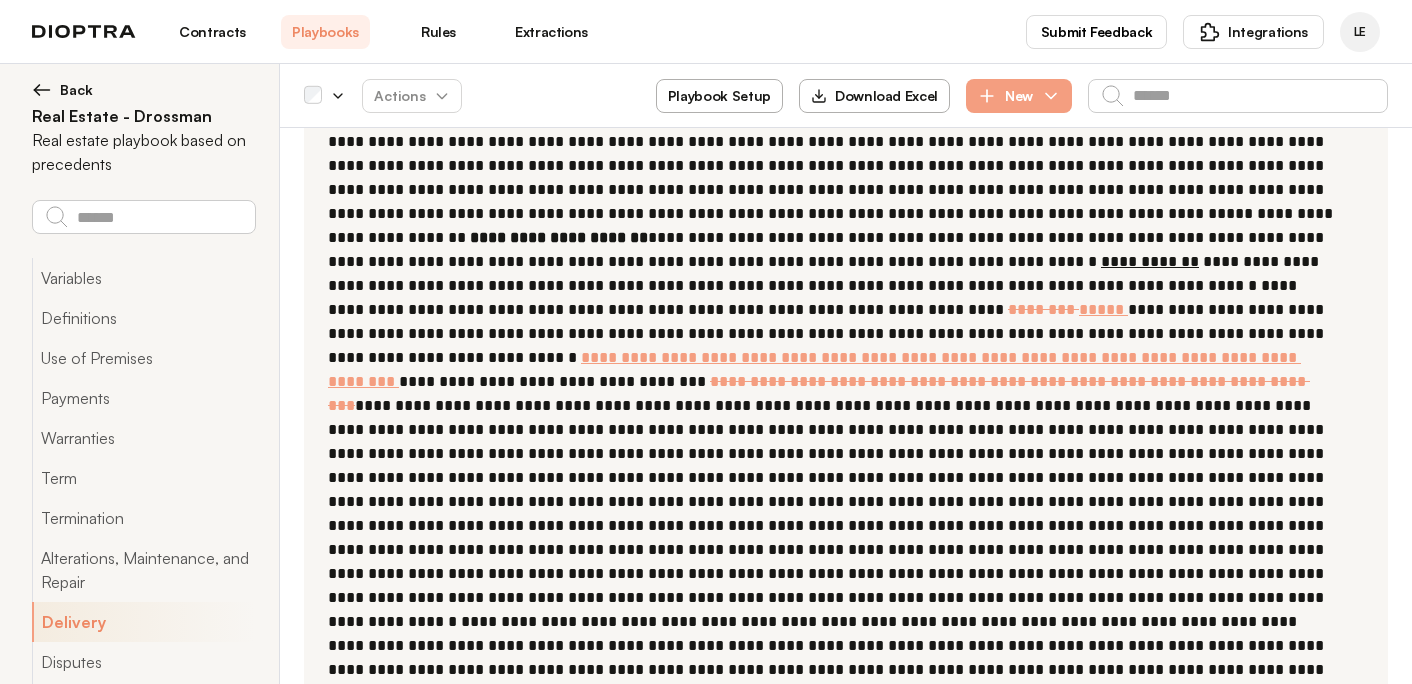 scroll, scrollTop: 14693, scrollLeft: 0, axis: vertical 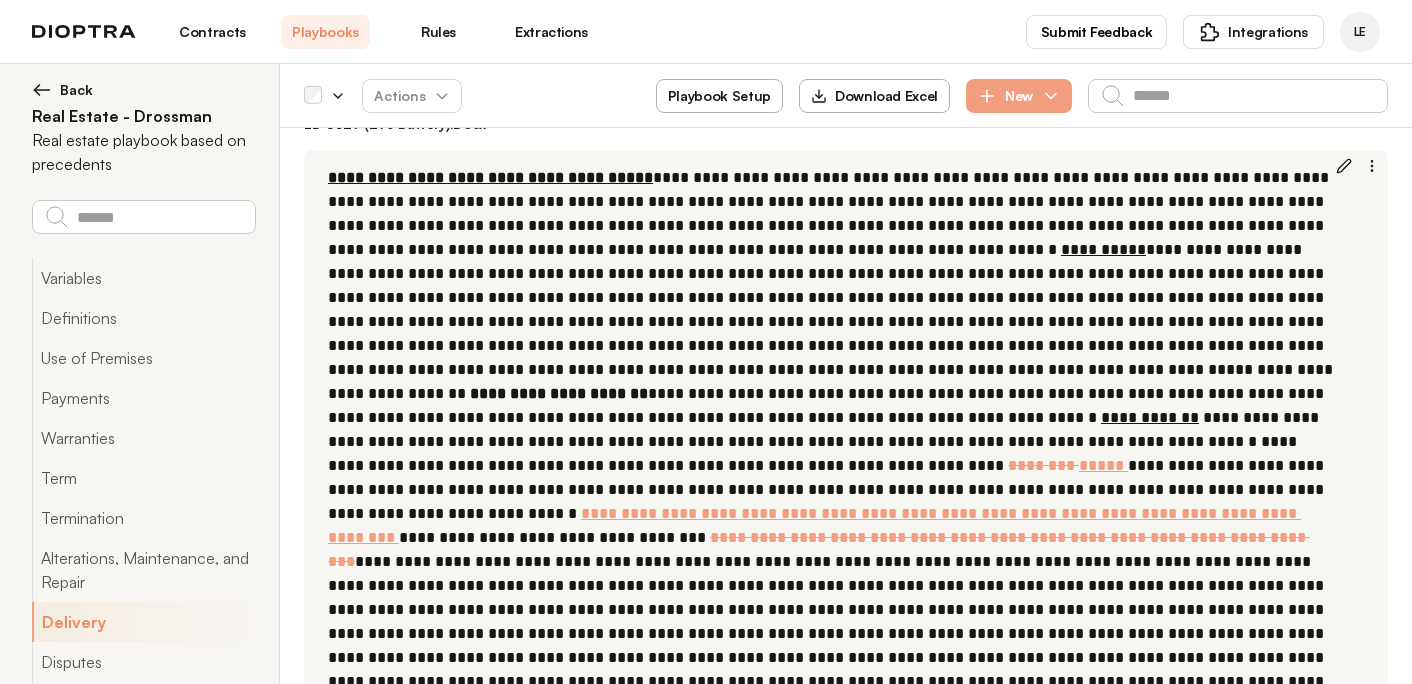 click on "Landlord Damage Restoration at Tenant Option" at bounding box center (555, 1002) 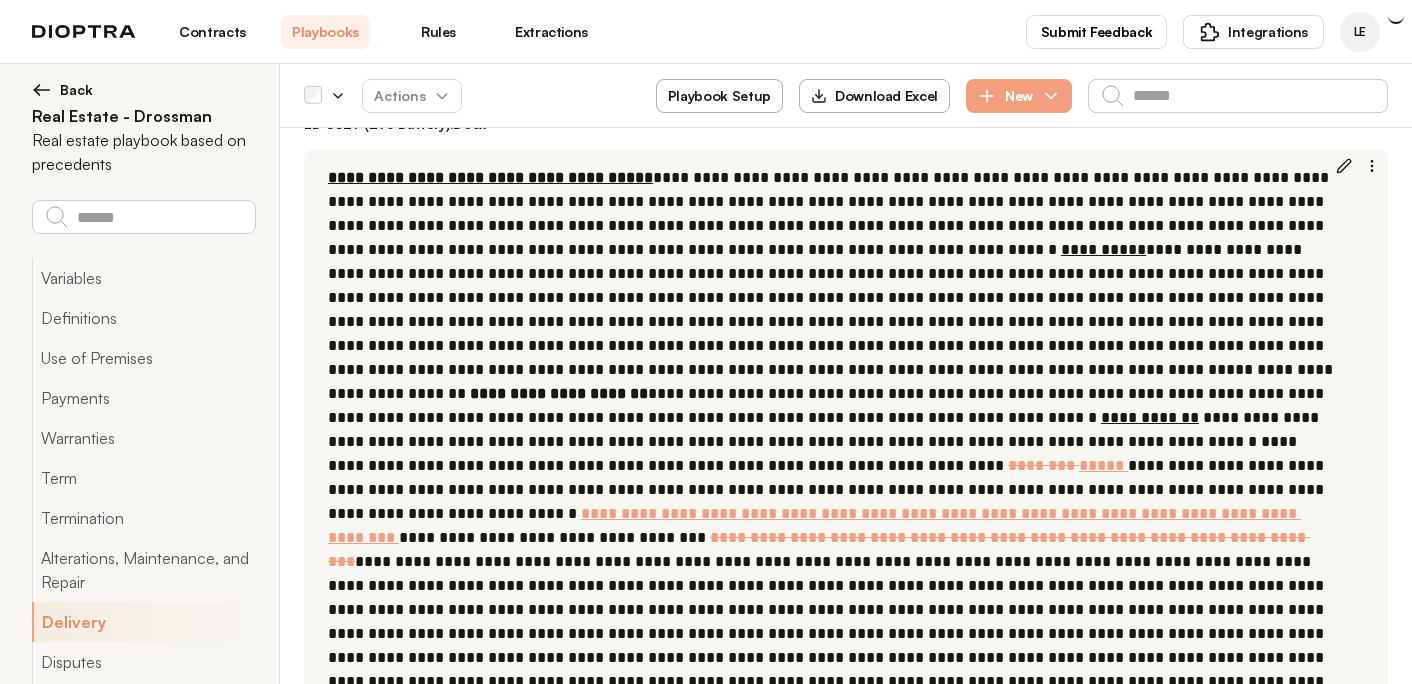 click at bounding box center (1286, 1002) 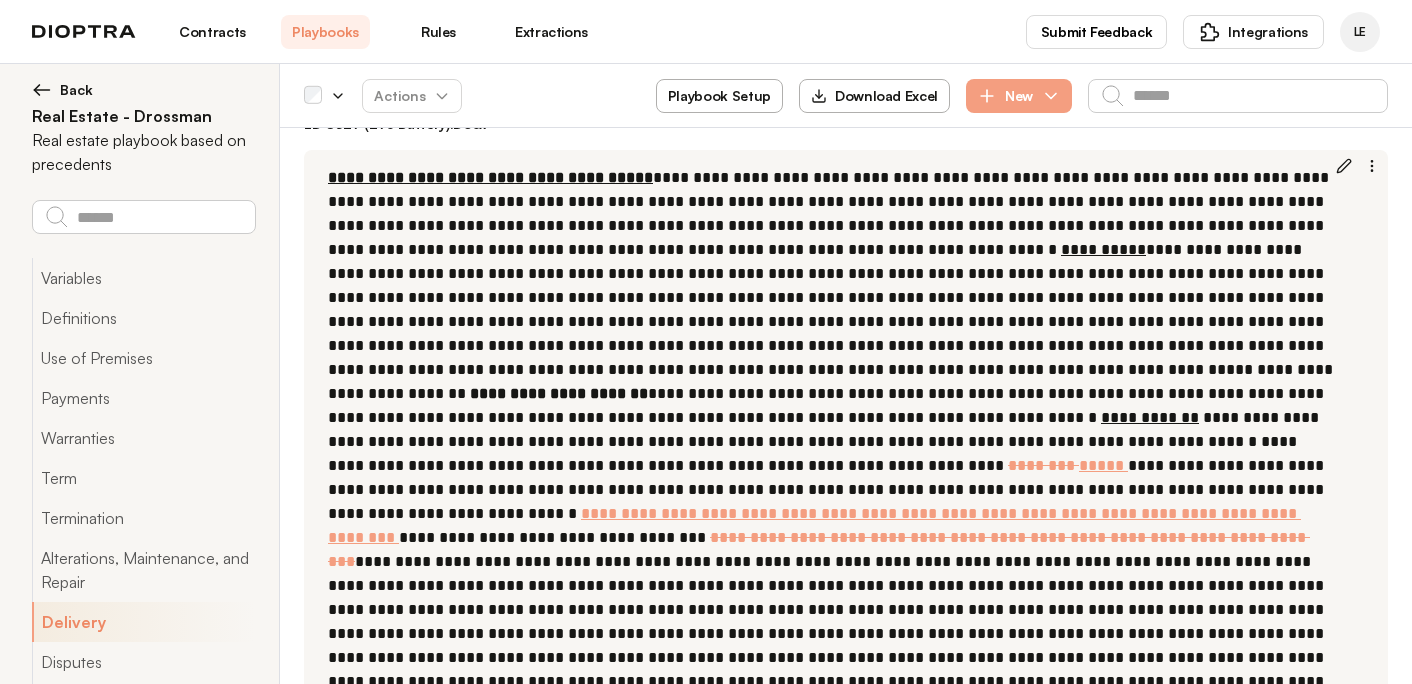 click at bounding box center (1286, 1002) 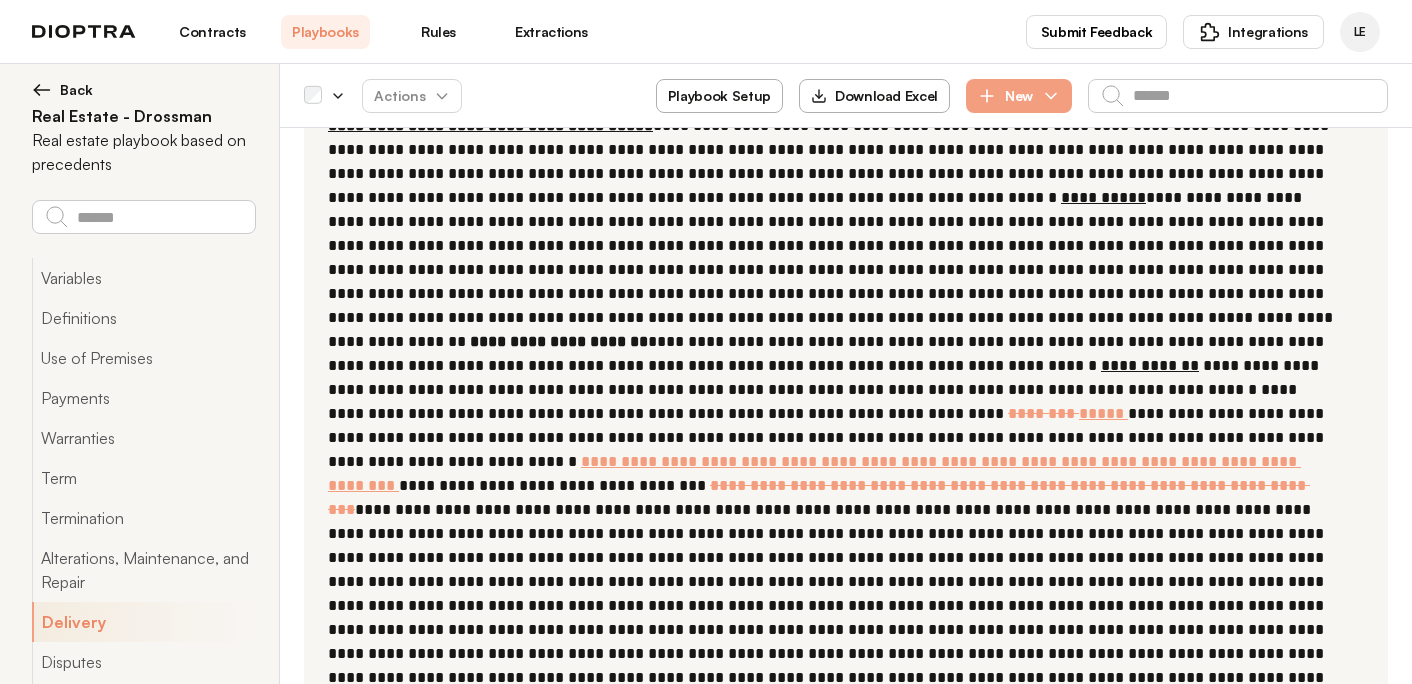 scroll, scrollTop: 14748, scrollLeft: 0, axis: vertical 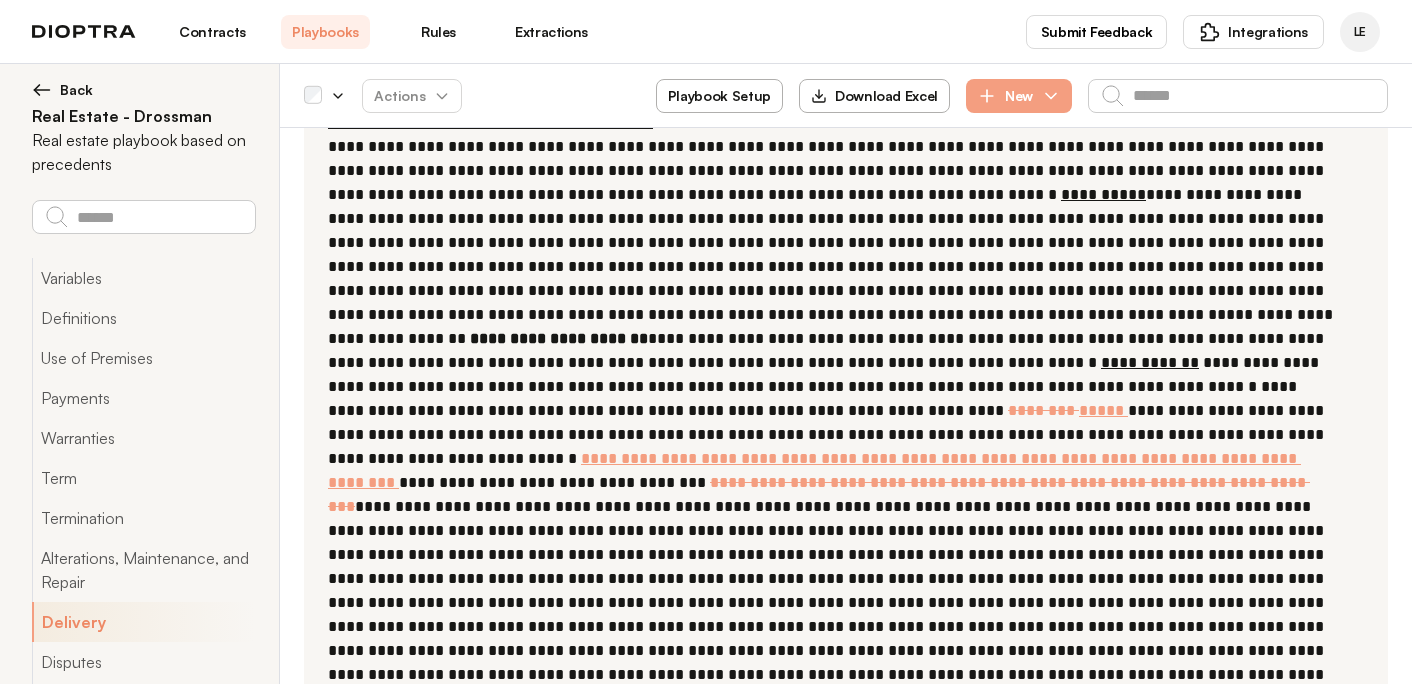 type on "**********" 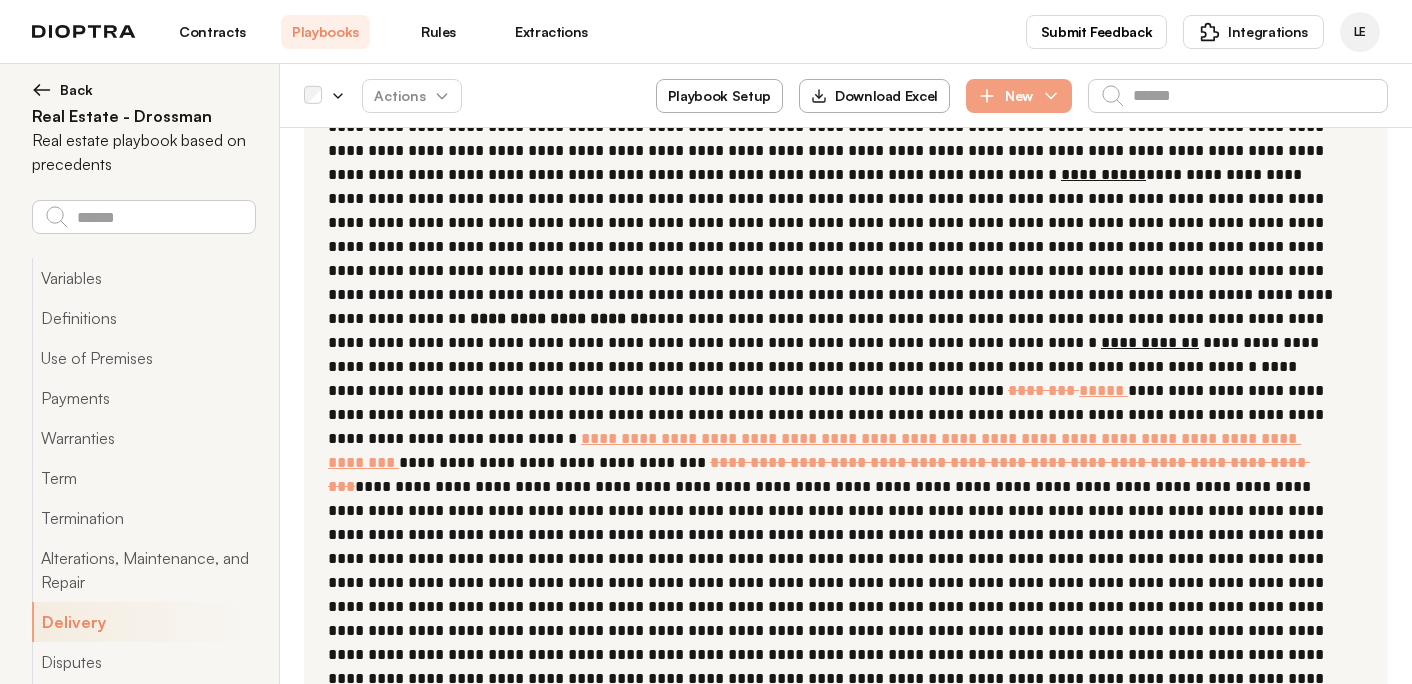 scroll, scrollTop: 14765, scrollLeft: 0, axis: vertical 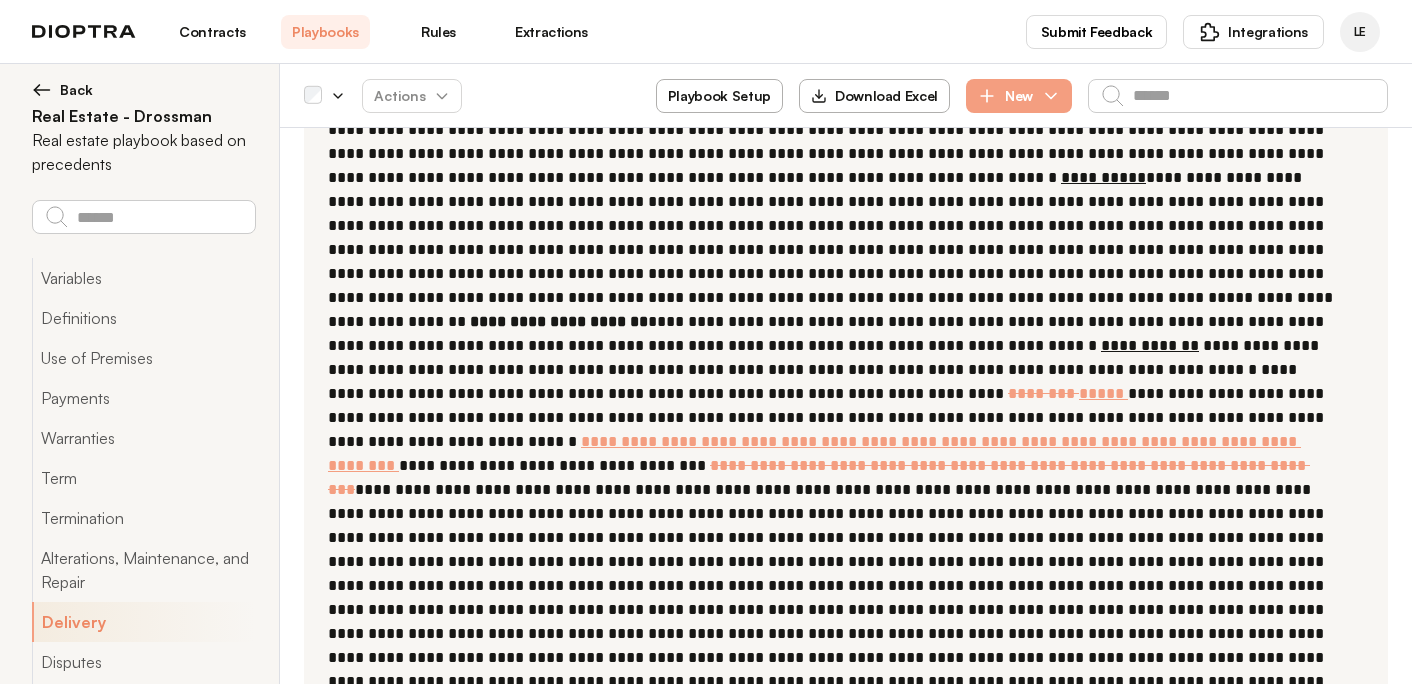 click 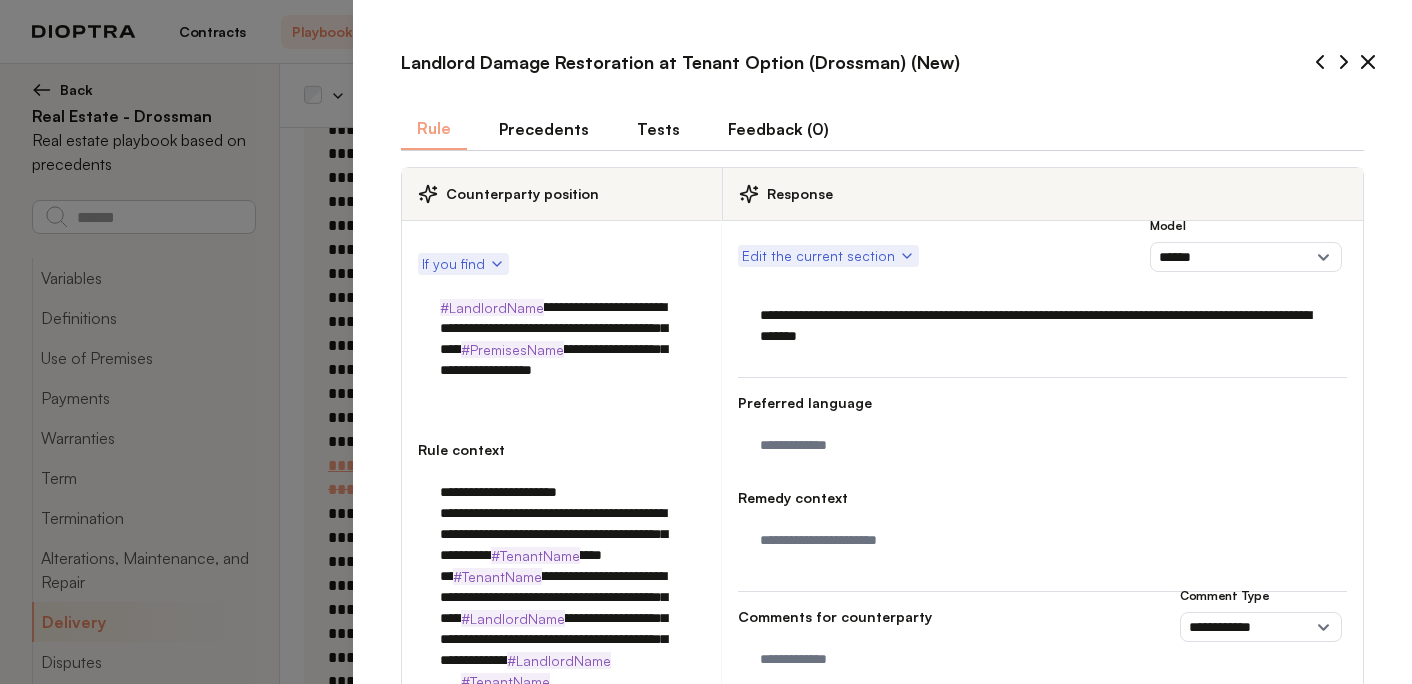 scroll, scrollTop: 341, scrollLeft: 0, axis: vertical 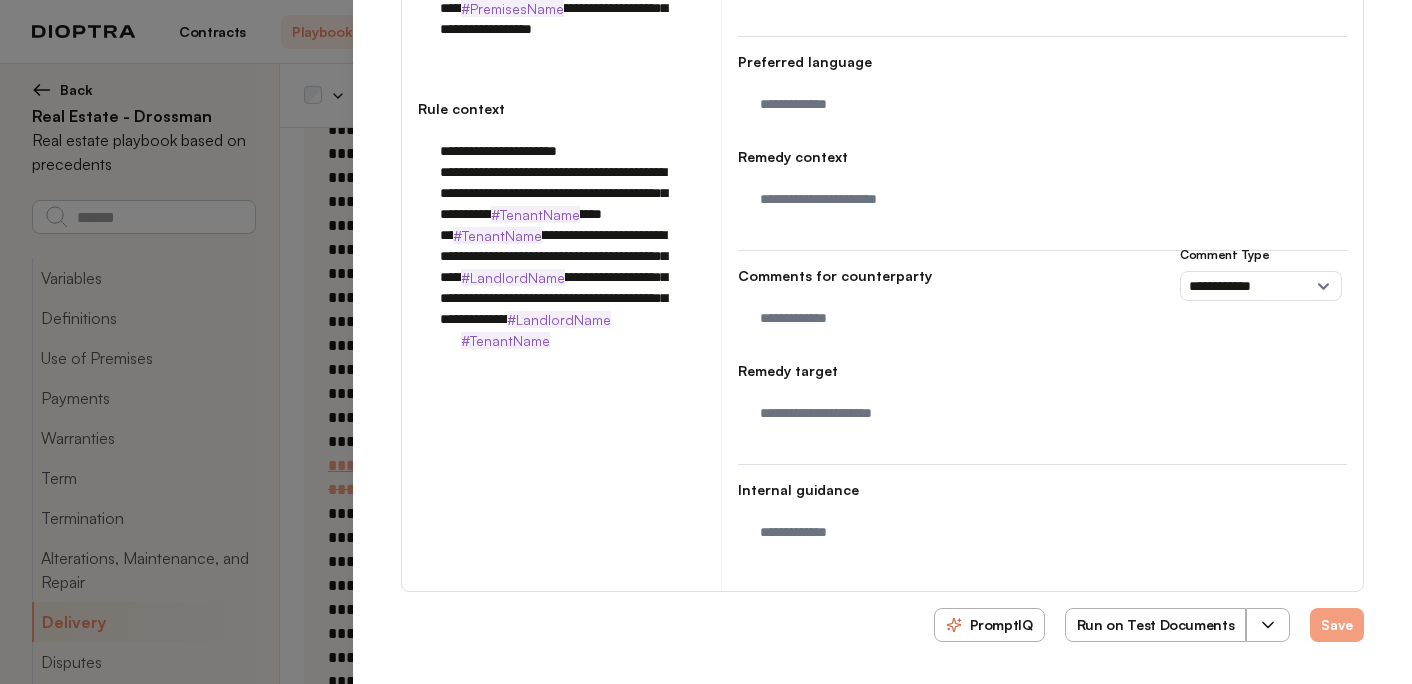 click 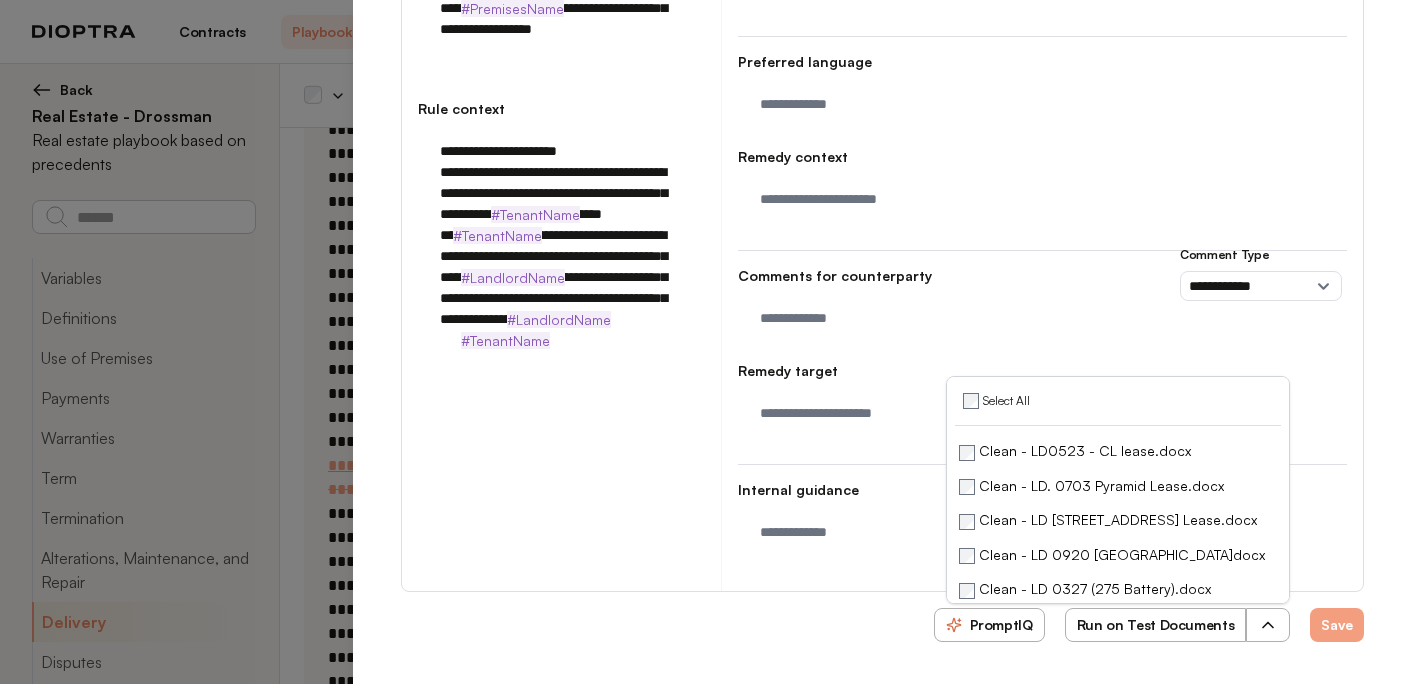 click on "Run on Test Documents" at bounding box center [1156, 625] 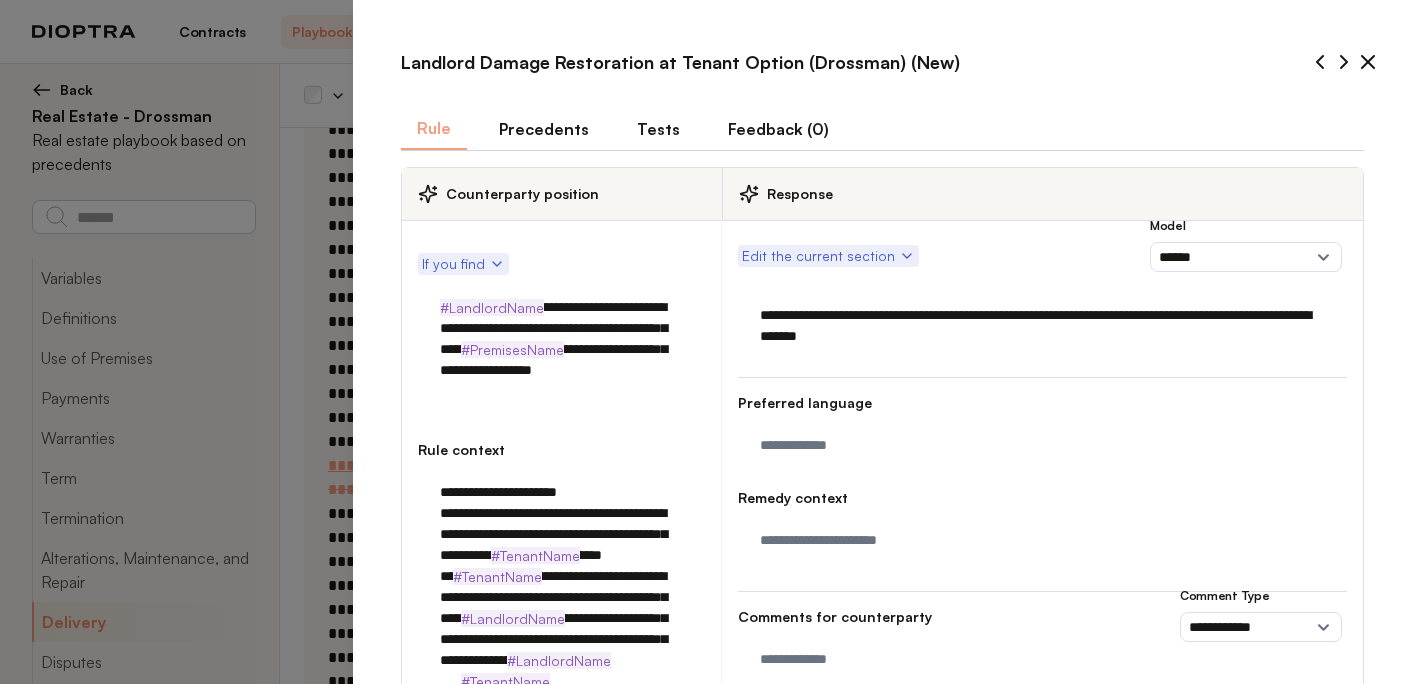 click on "Tests" at bounding box center [658, 129] 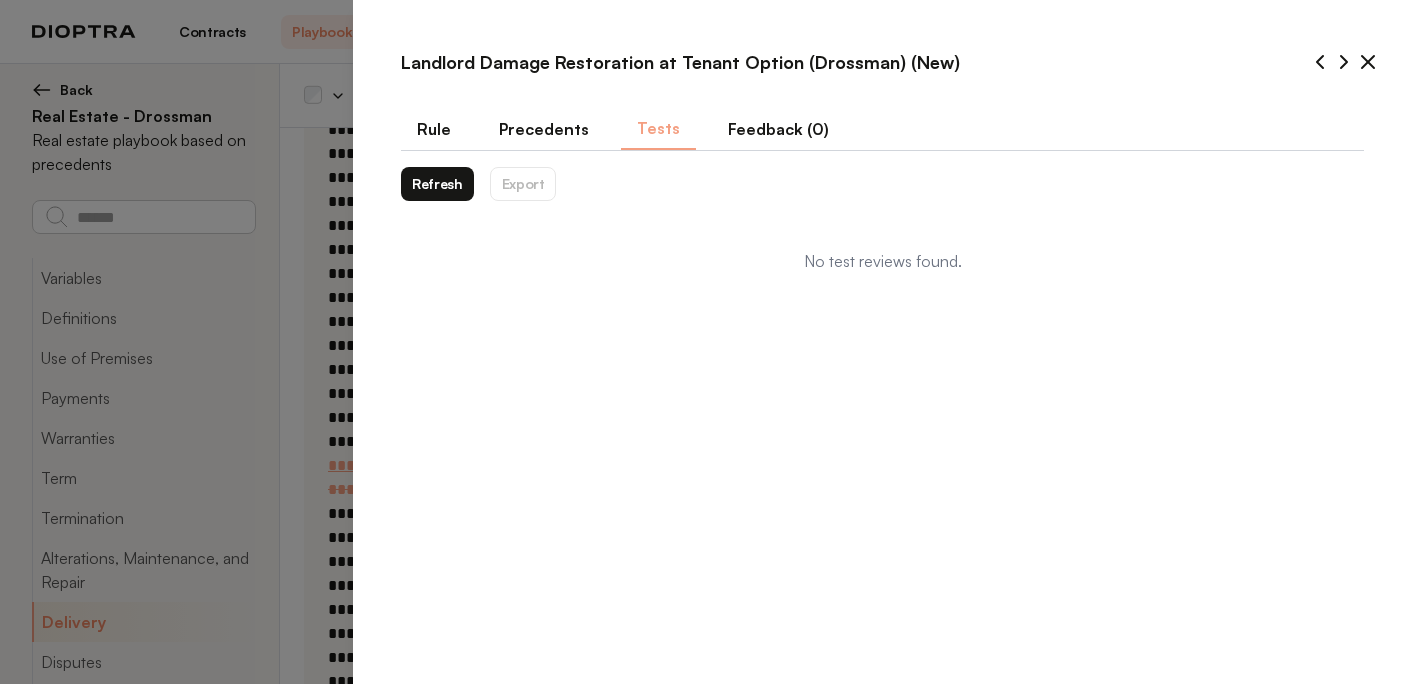 click on "Refresh" at bounding box center [437, 184] 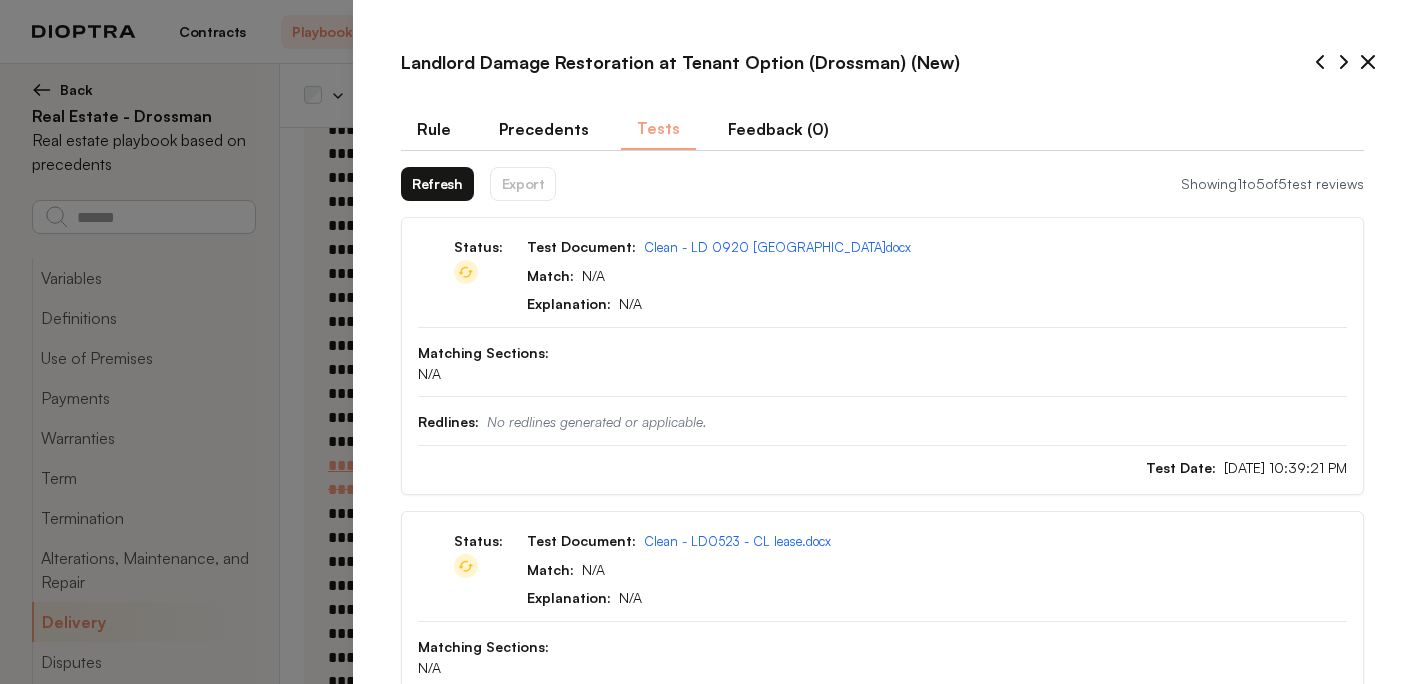 click on "Refresh" at bounding box center (437, 184) 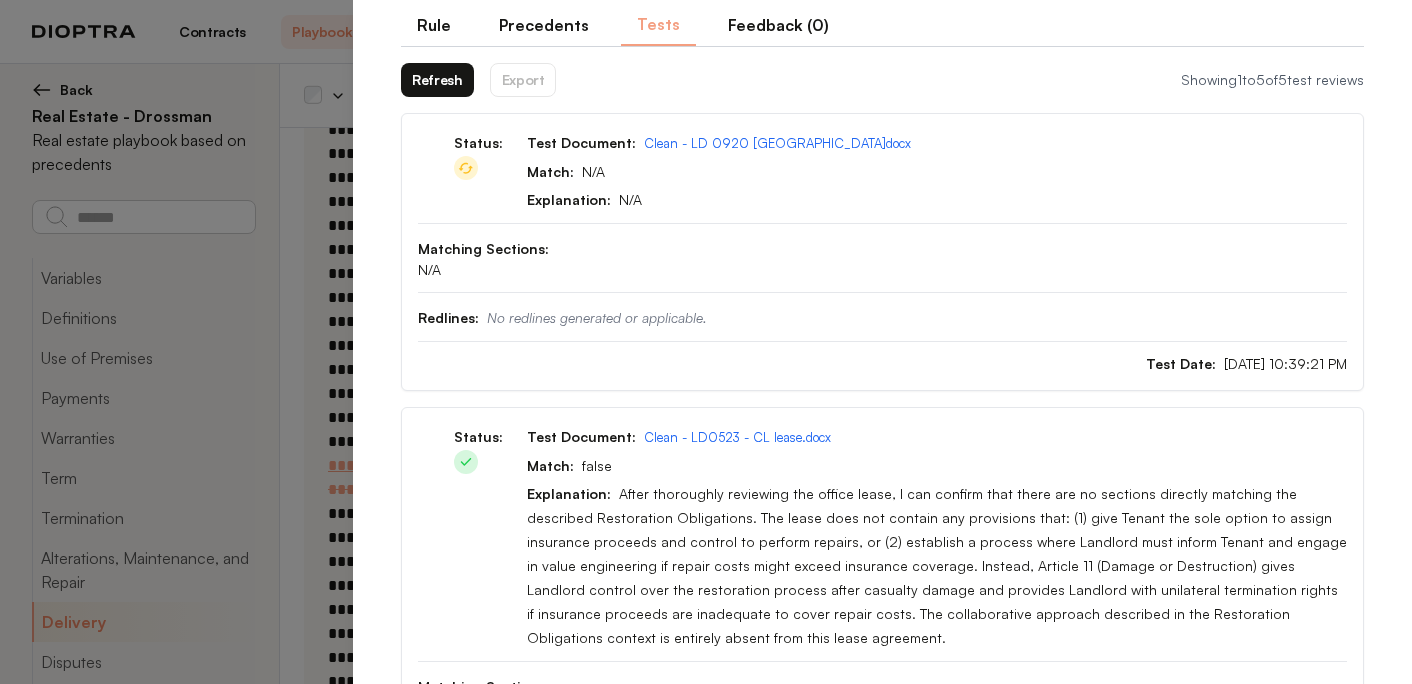 scroll, scrollTop: 0, scrollLeft: 0, axis: both 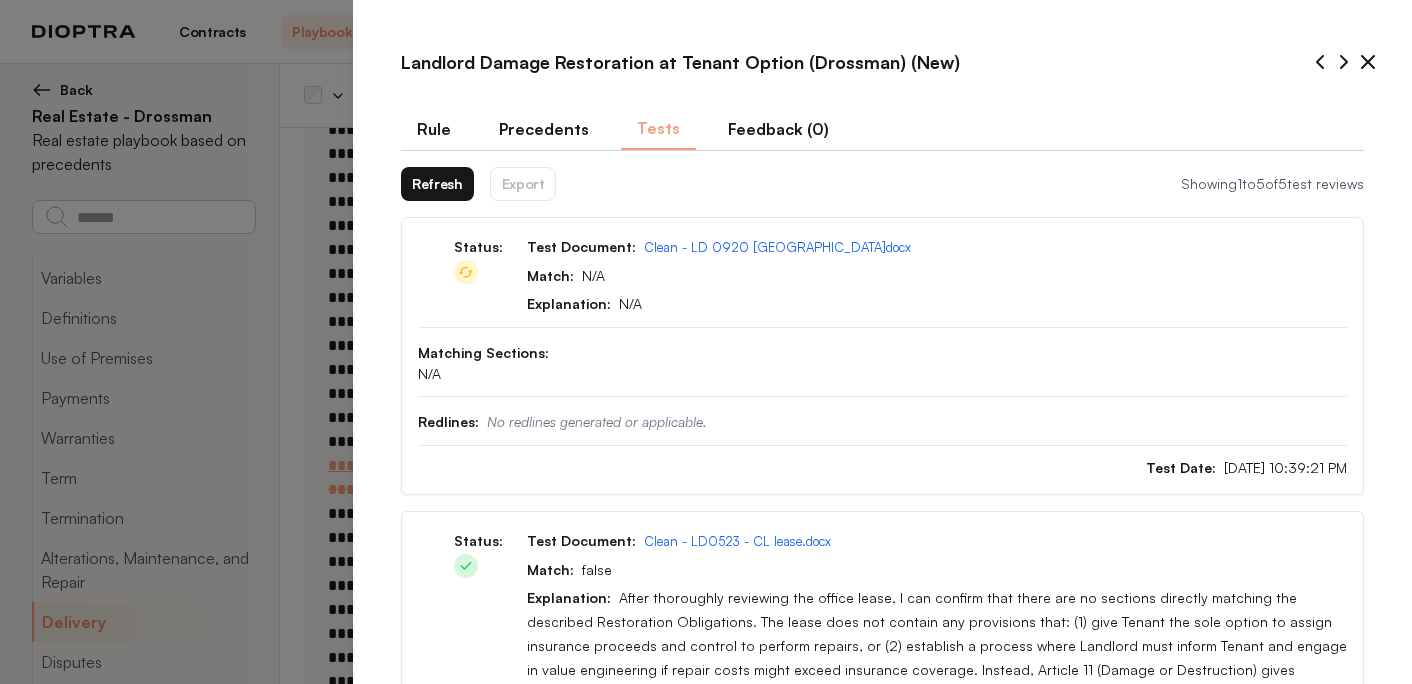 click on "**********" at bounding box center (882, 1087) 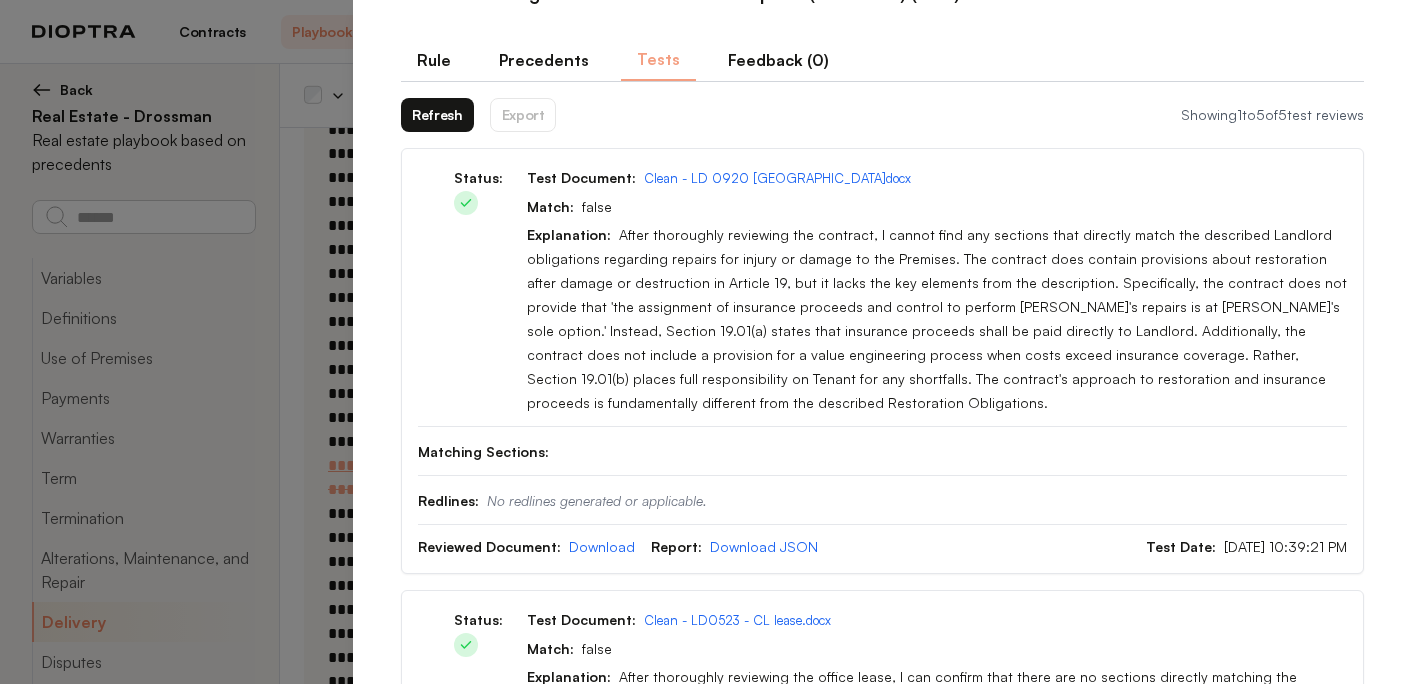 scroll, scrollTop: 77, scrollLeft: 0, axis: vertical 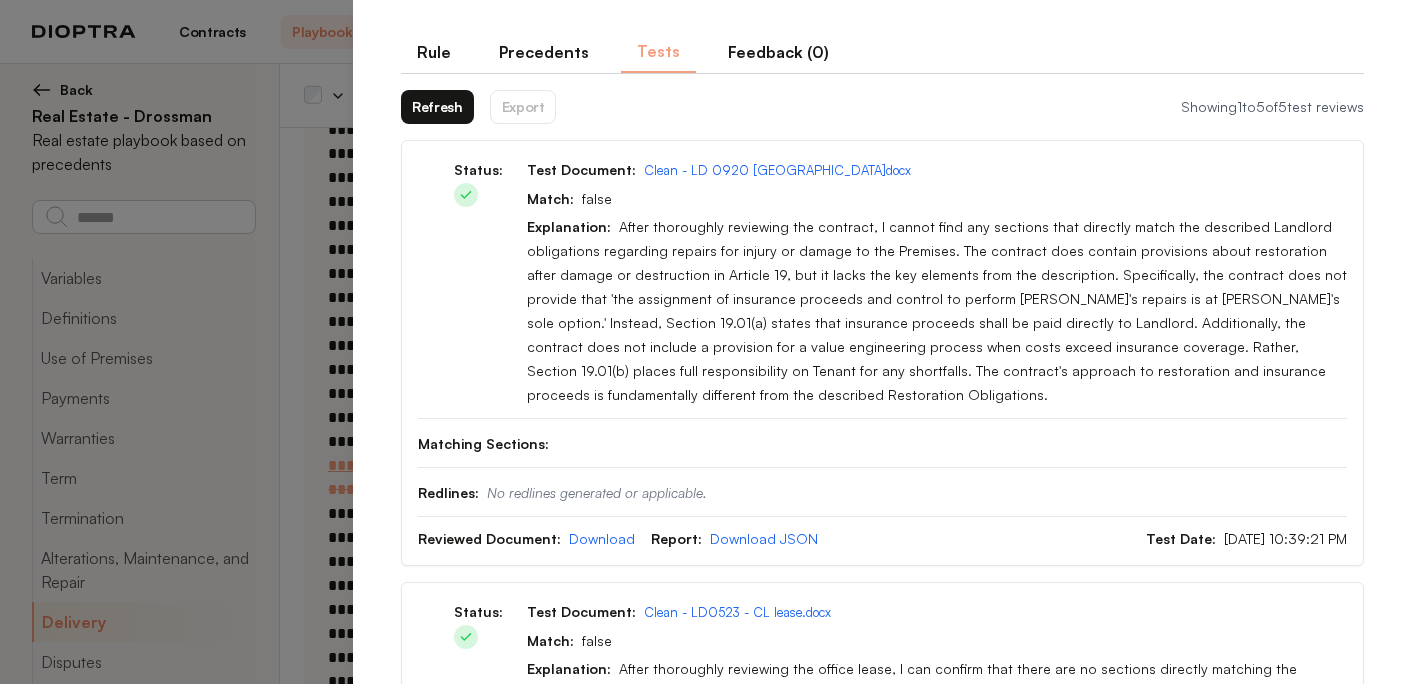 click on "Rule" at bounding box center [434, 52] 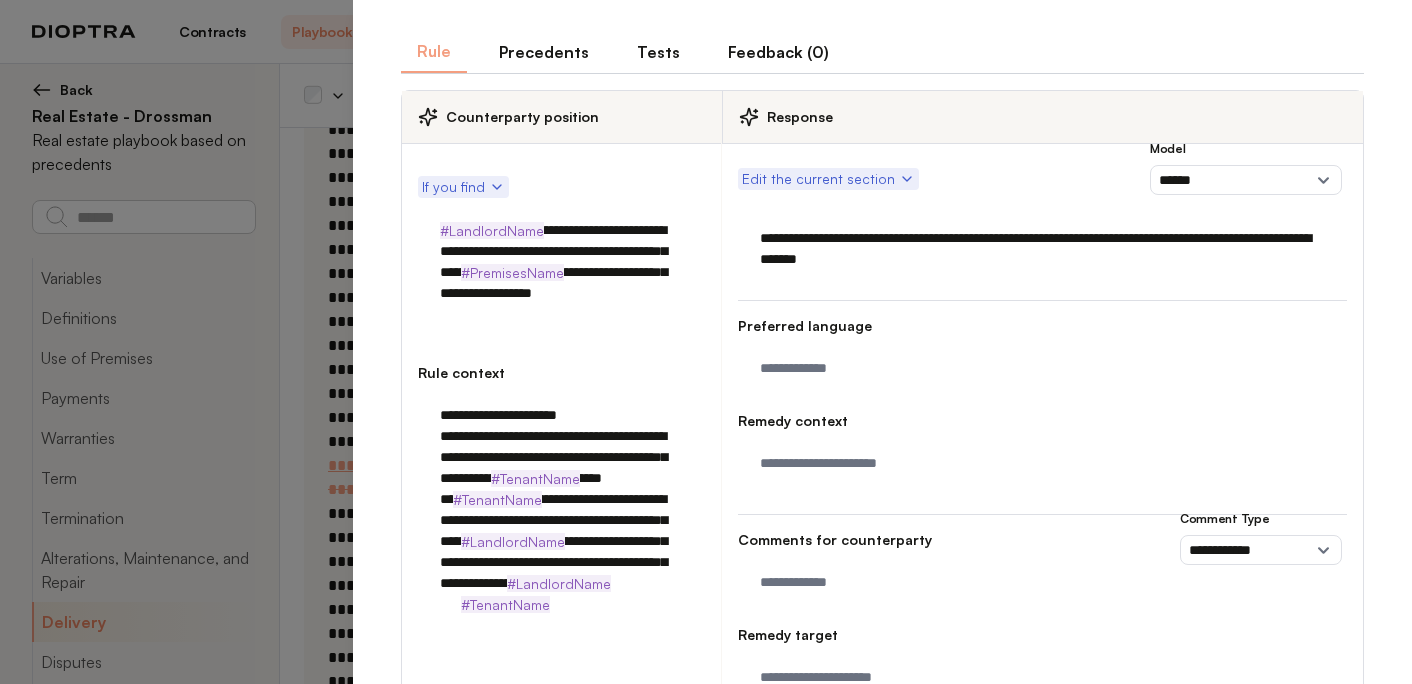 click on "**********" at bounding box center [561, 272] 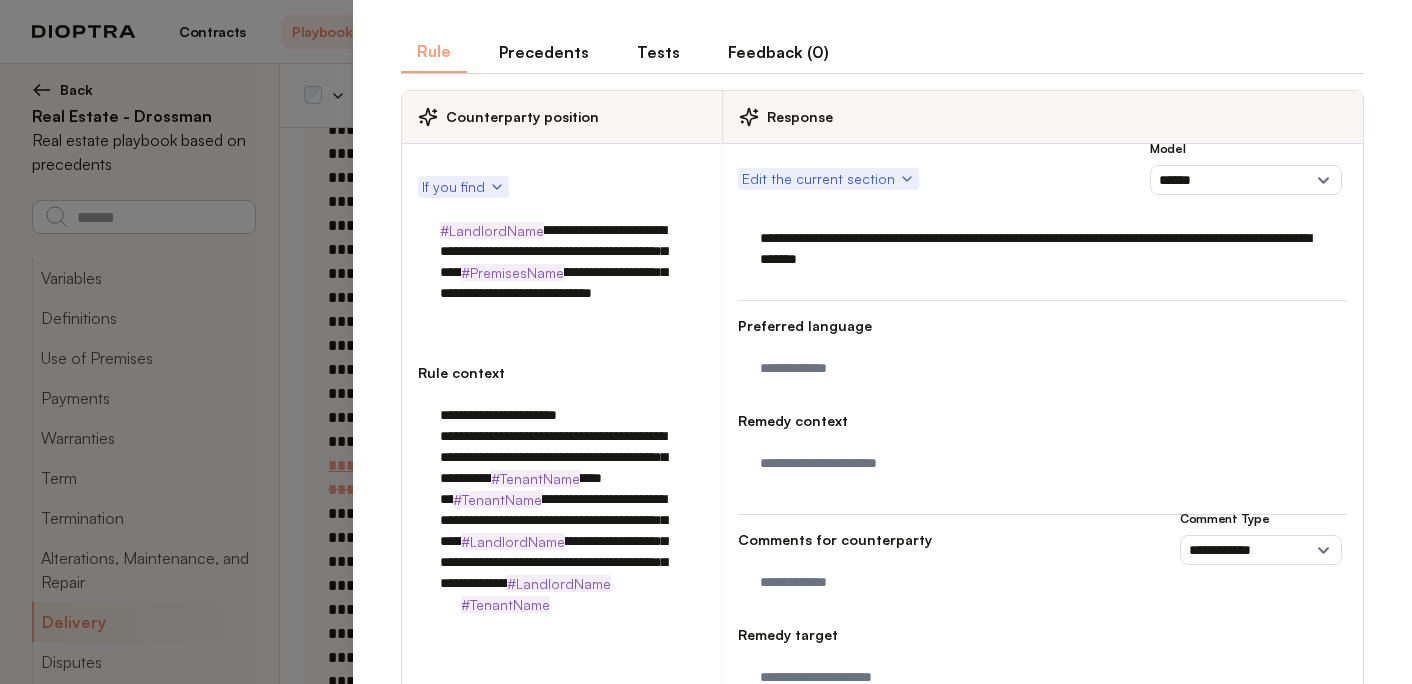 type on "**********" 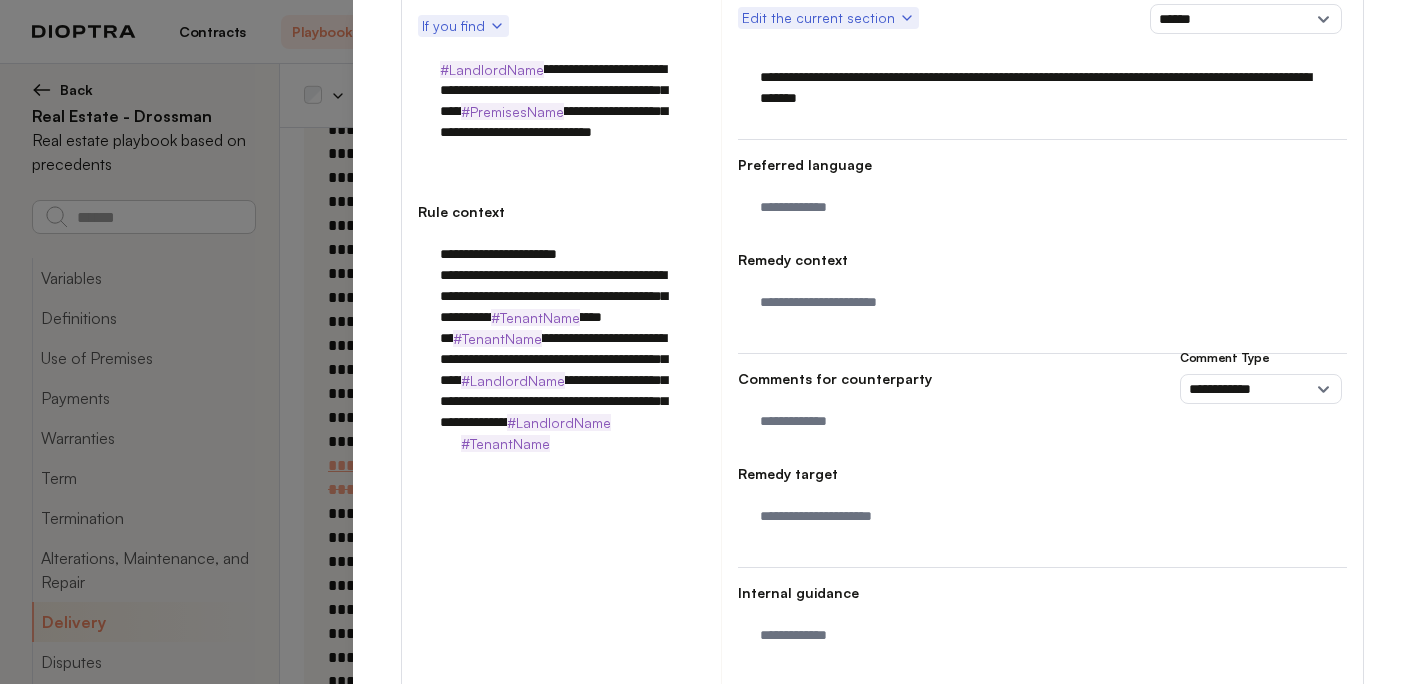scroll, scrollTop: 341, scrollLeft: 0, axis: vertical 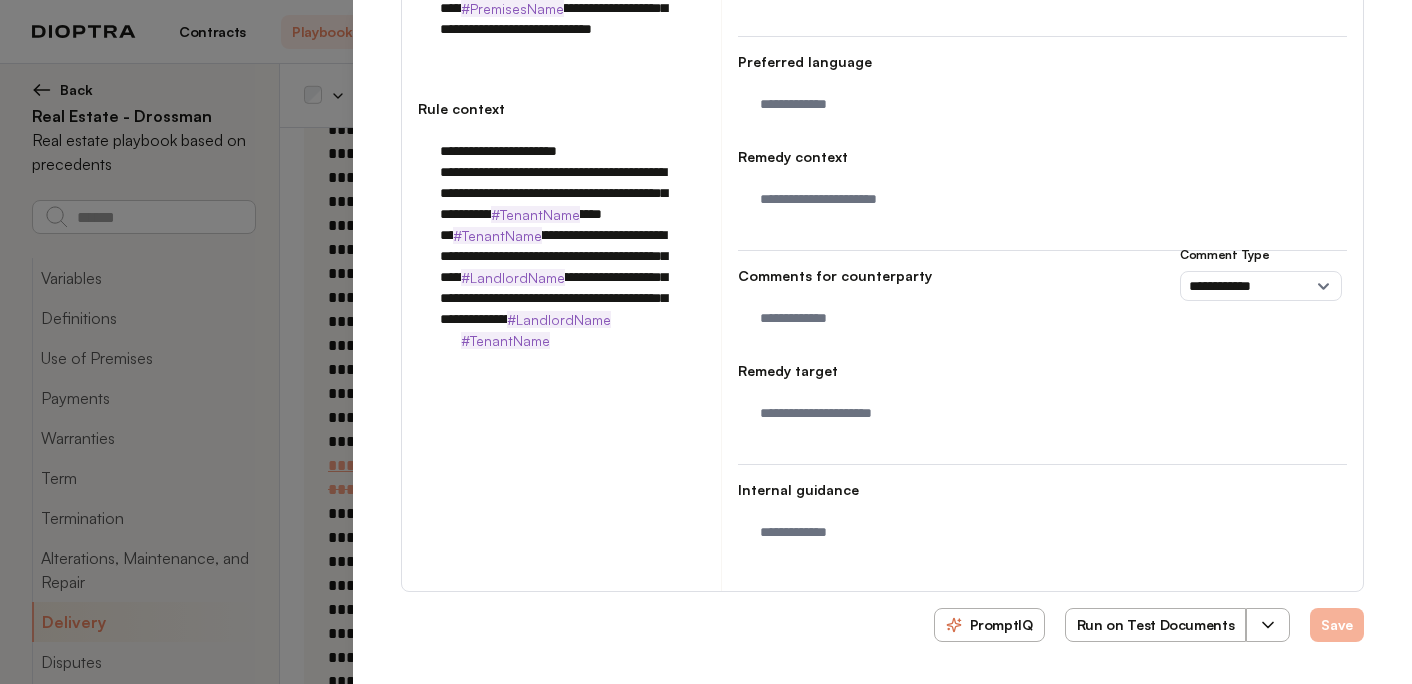 click on "Save" at bounding box center [1337, 625] 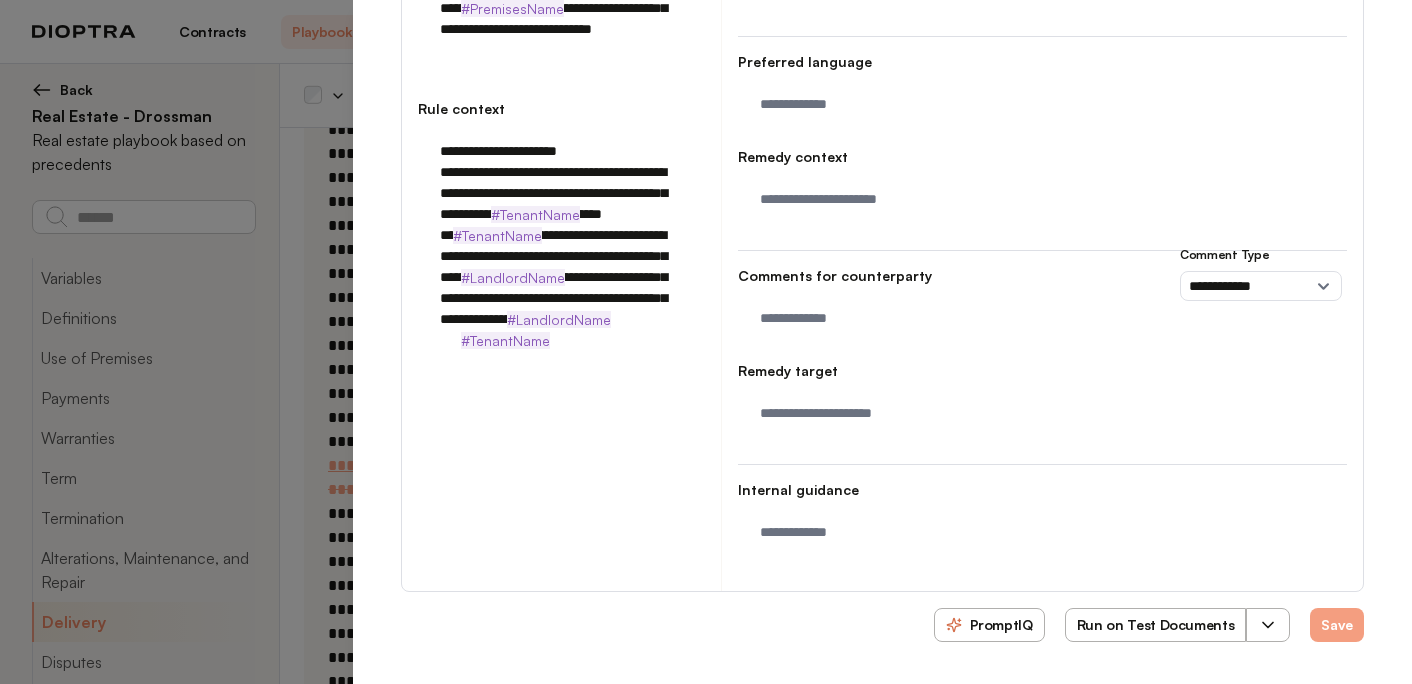click on "Run on Test Documents" at bounding box center [1156, 625] 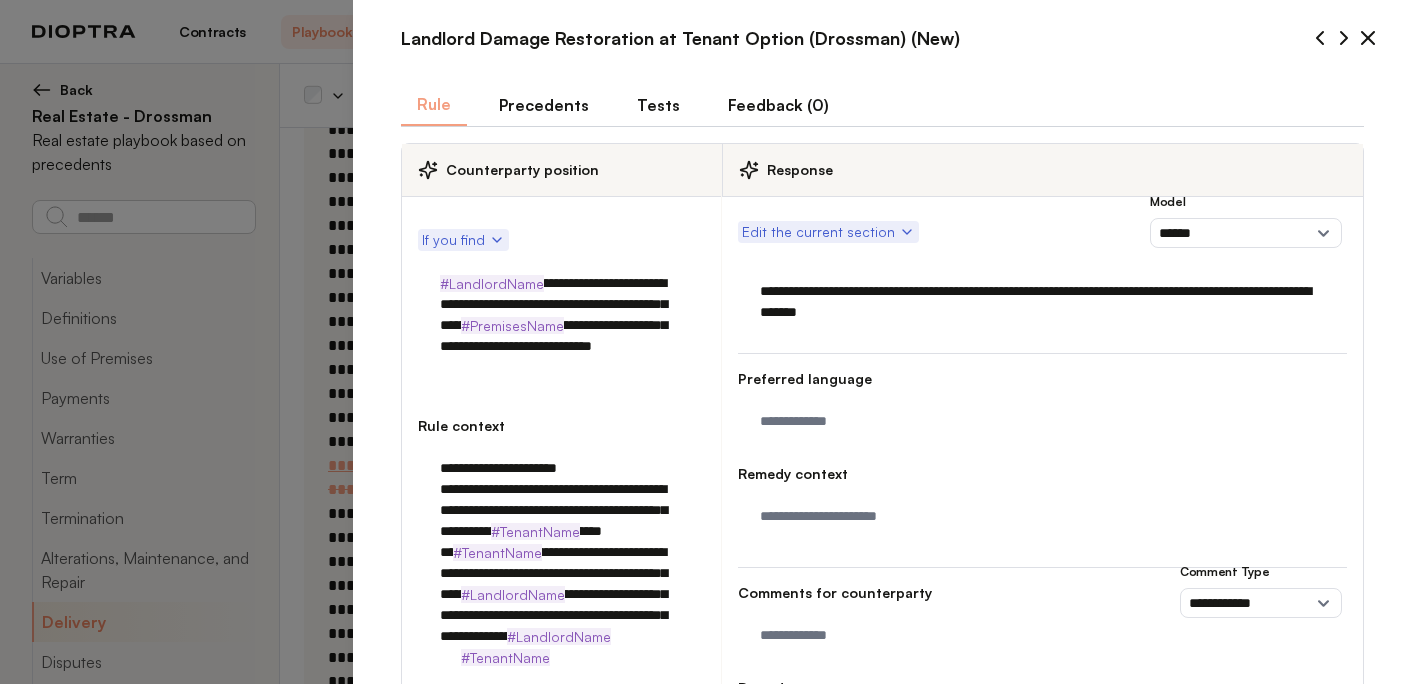 scroll, scrollTop: 0, scrollLeft: 0, axis: both 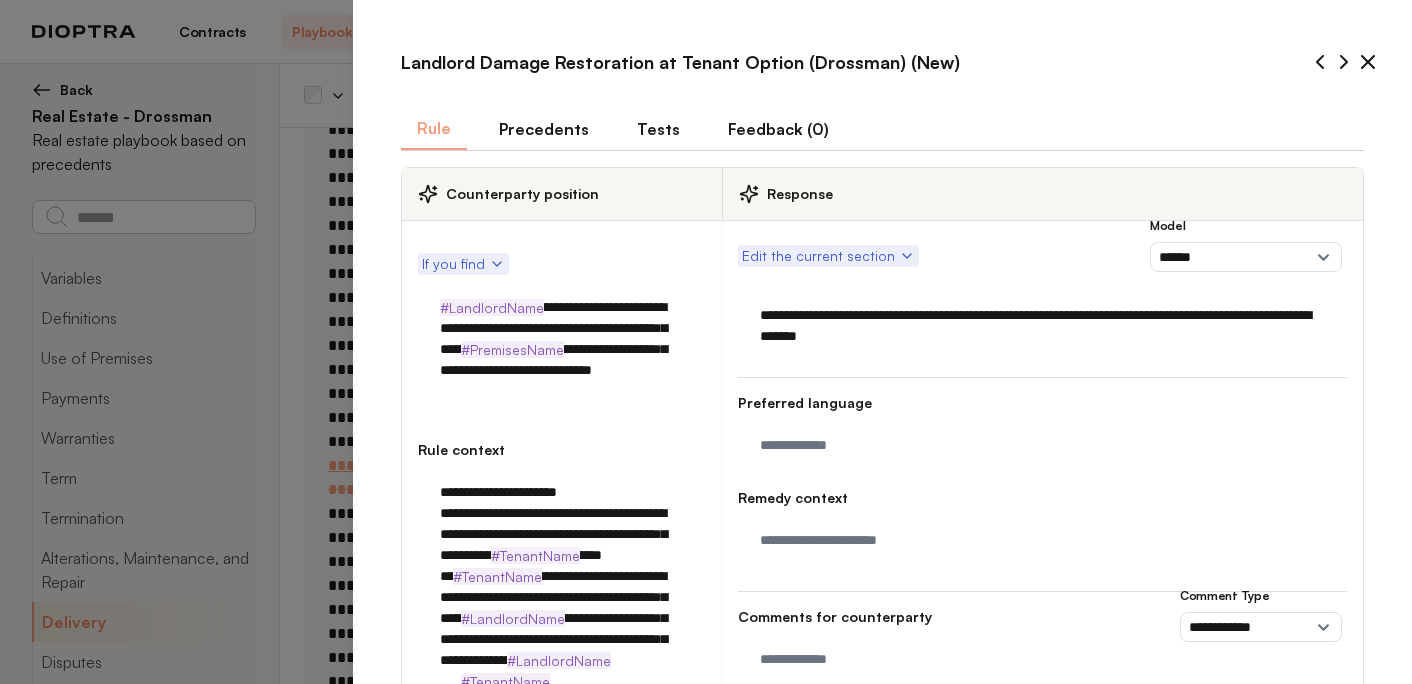 click on "Tests" at bounding box center (658, 129) 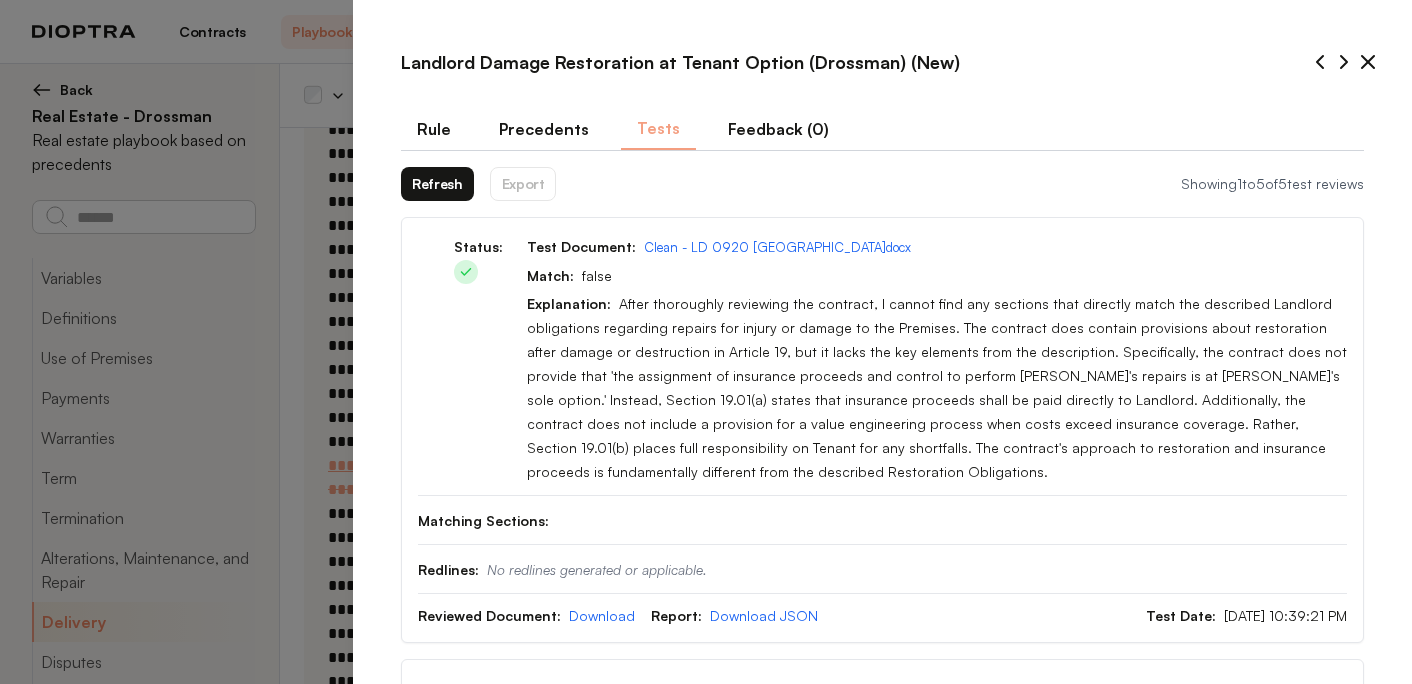 click on "Refresh" at bounding box center [437, 184] 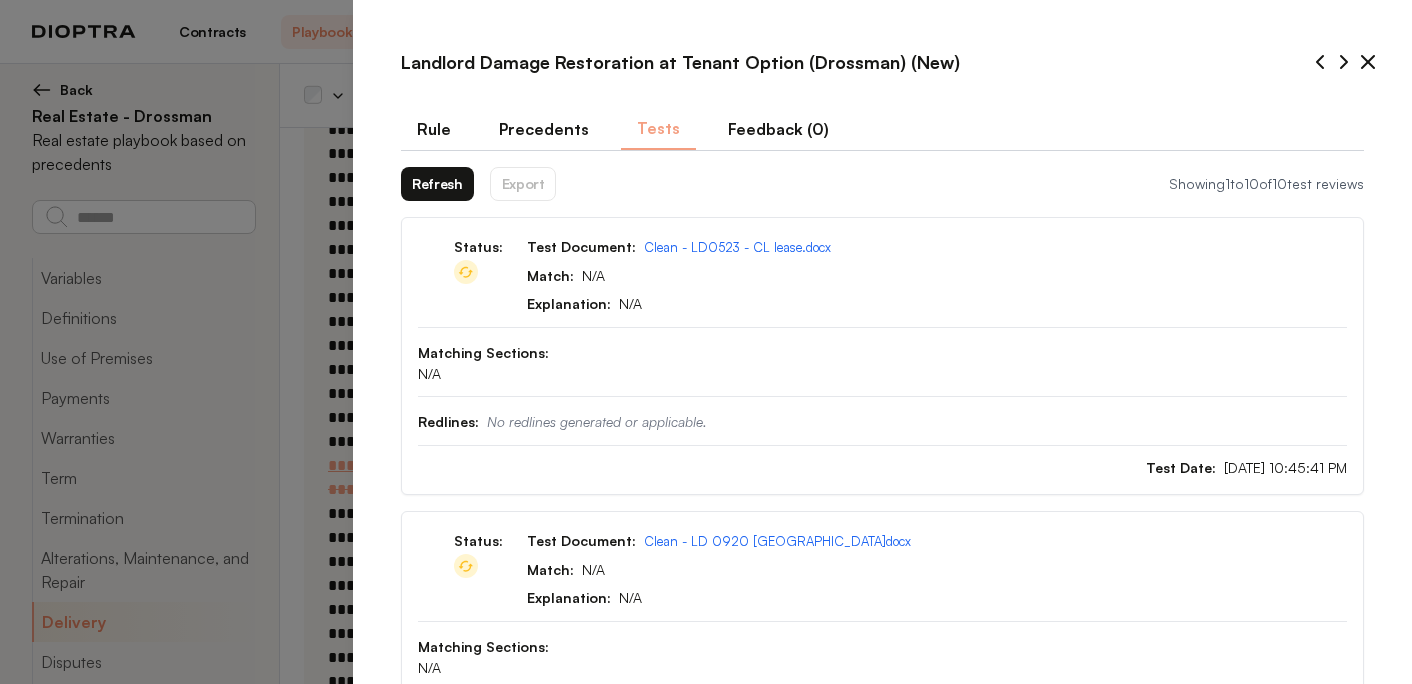click on "Refresh" at bounding box center [437, 184] 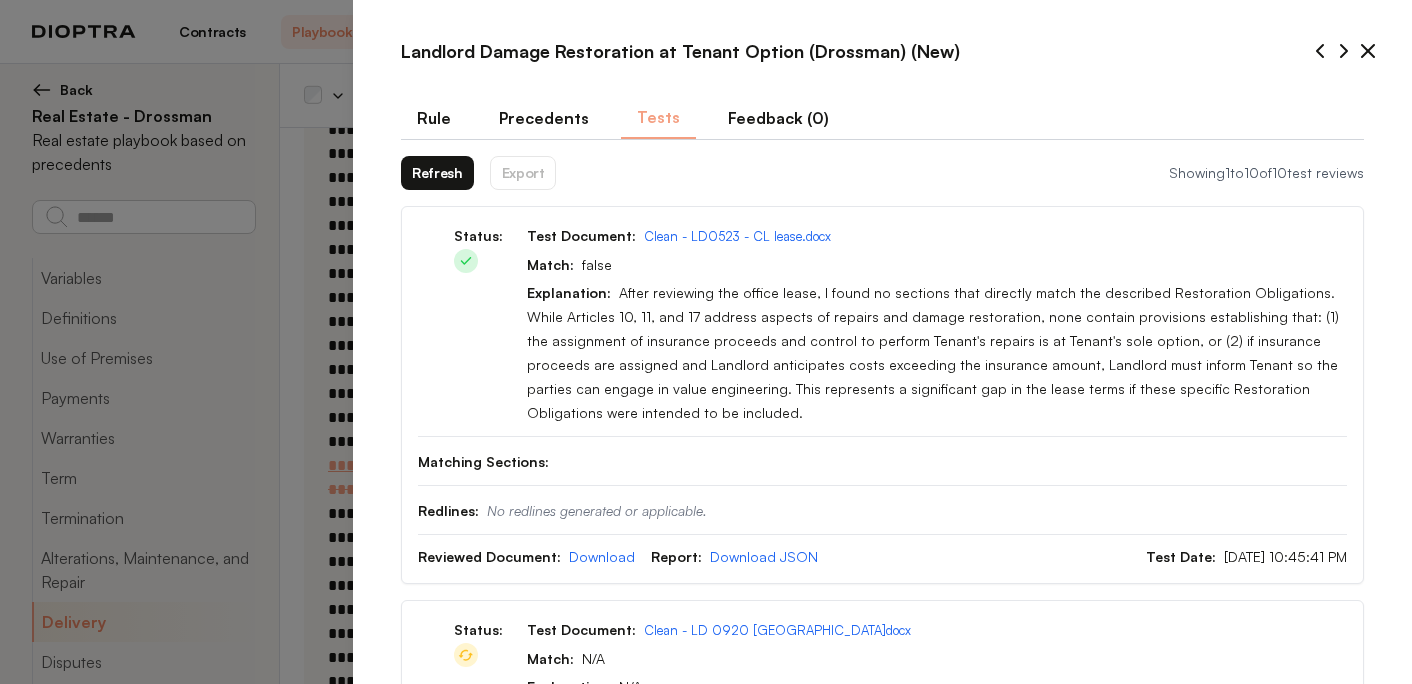 scroll, scrollTop: 14, scrollLeft: 0, axis: vertical 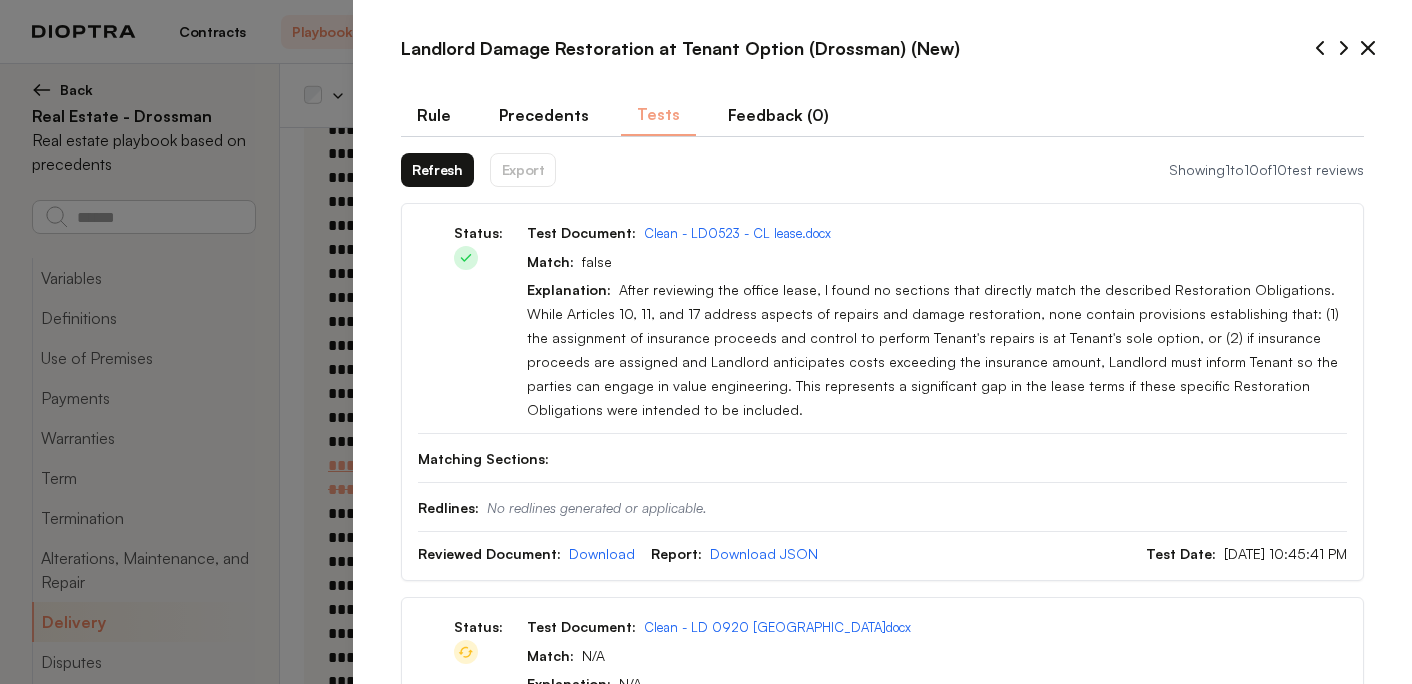 click on "Rule" at bounding box center [434, 115] 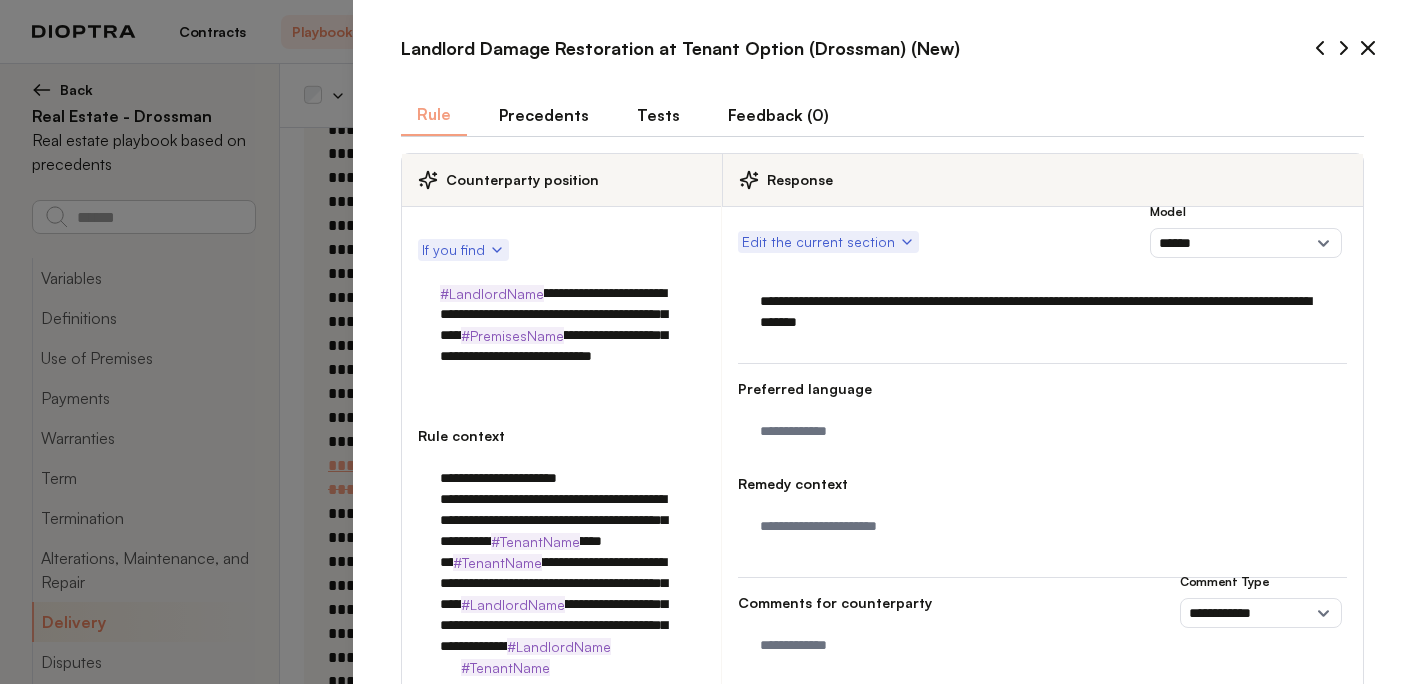 click on "#LandlordName" at bounding box center (492, 293) 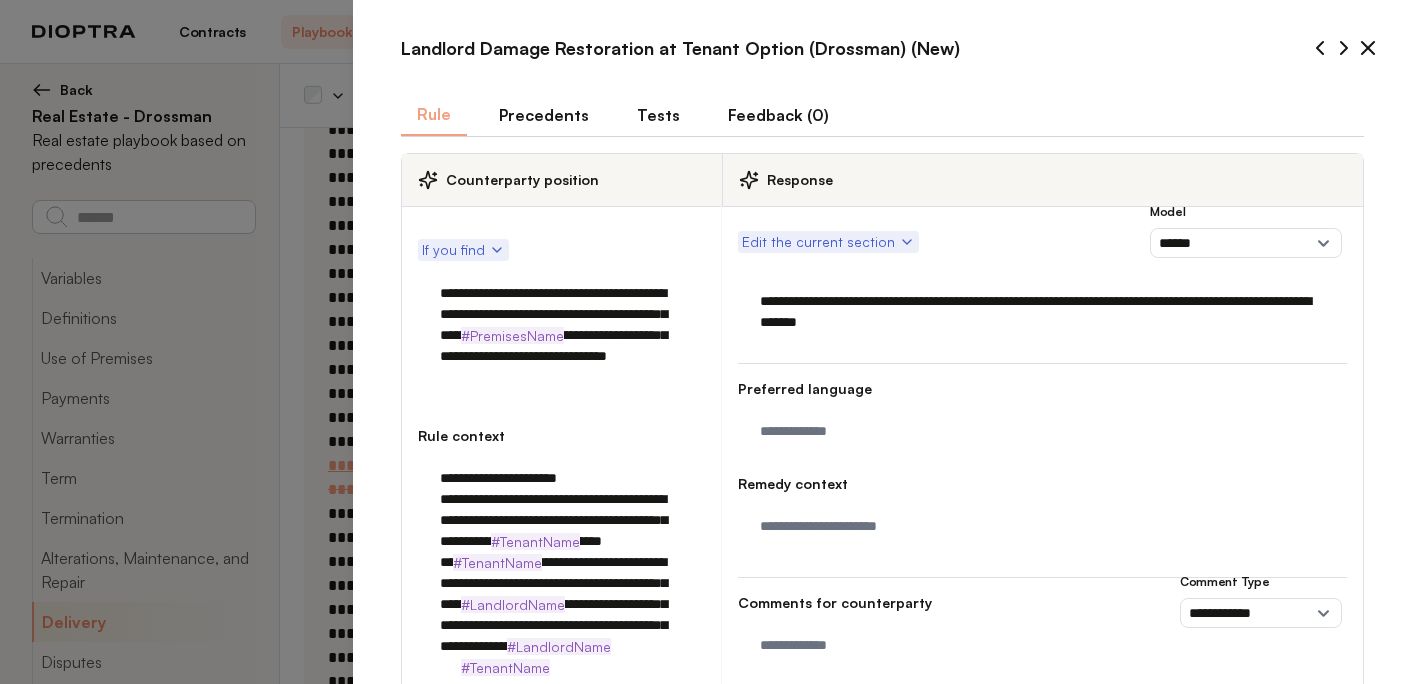 click on "**********" at bounding box center [561, 335] 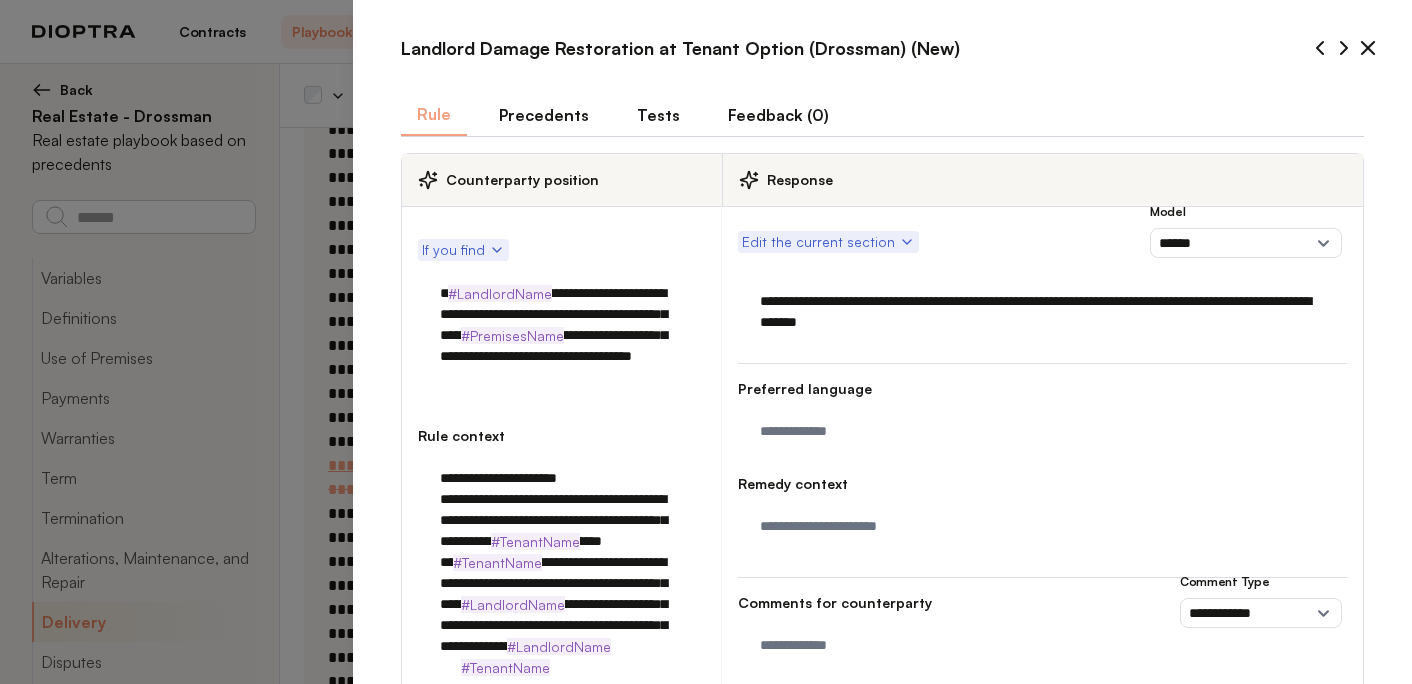 click on "**********" at bounding box center [561, 335] 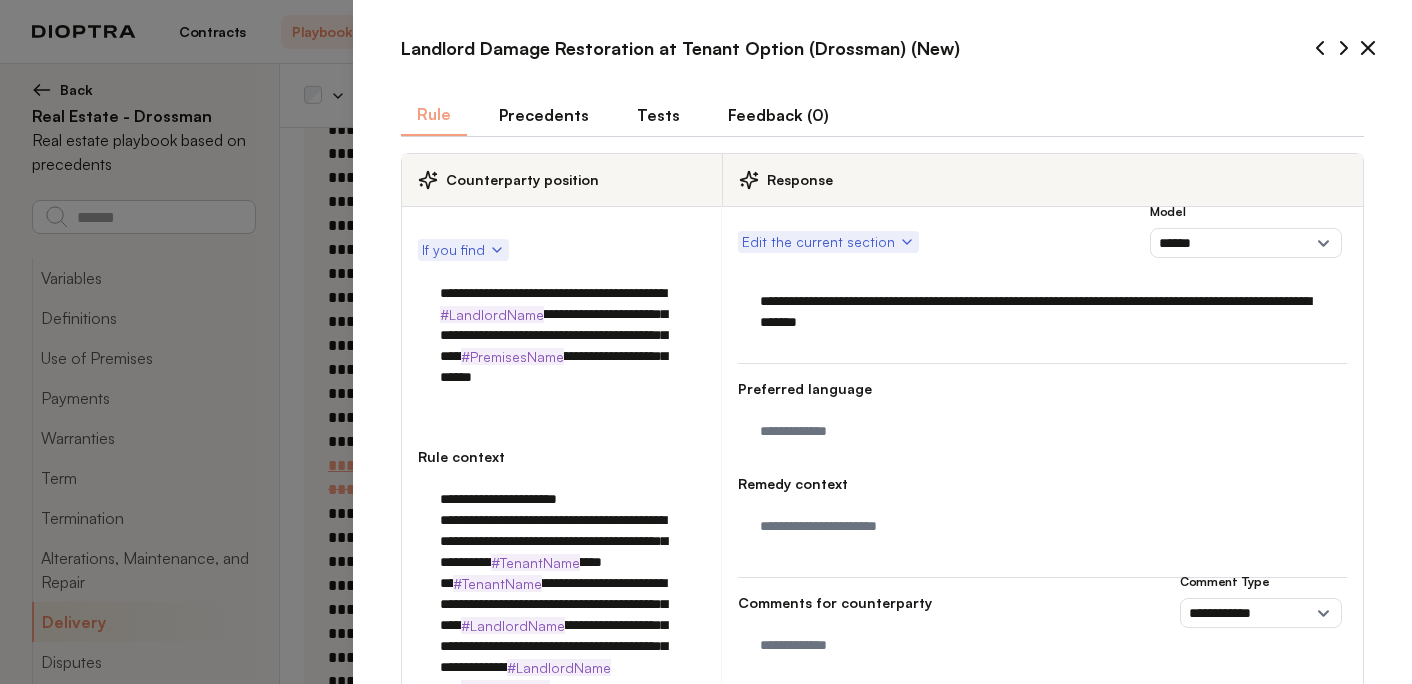 drag, startPoint x: 622, startPoint y: 399, endPoint x: 578, endPoint y: 400, distance: 44.011364 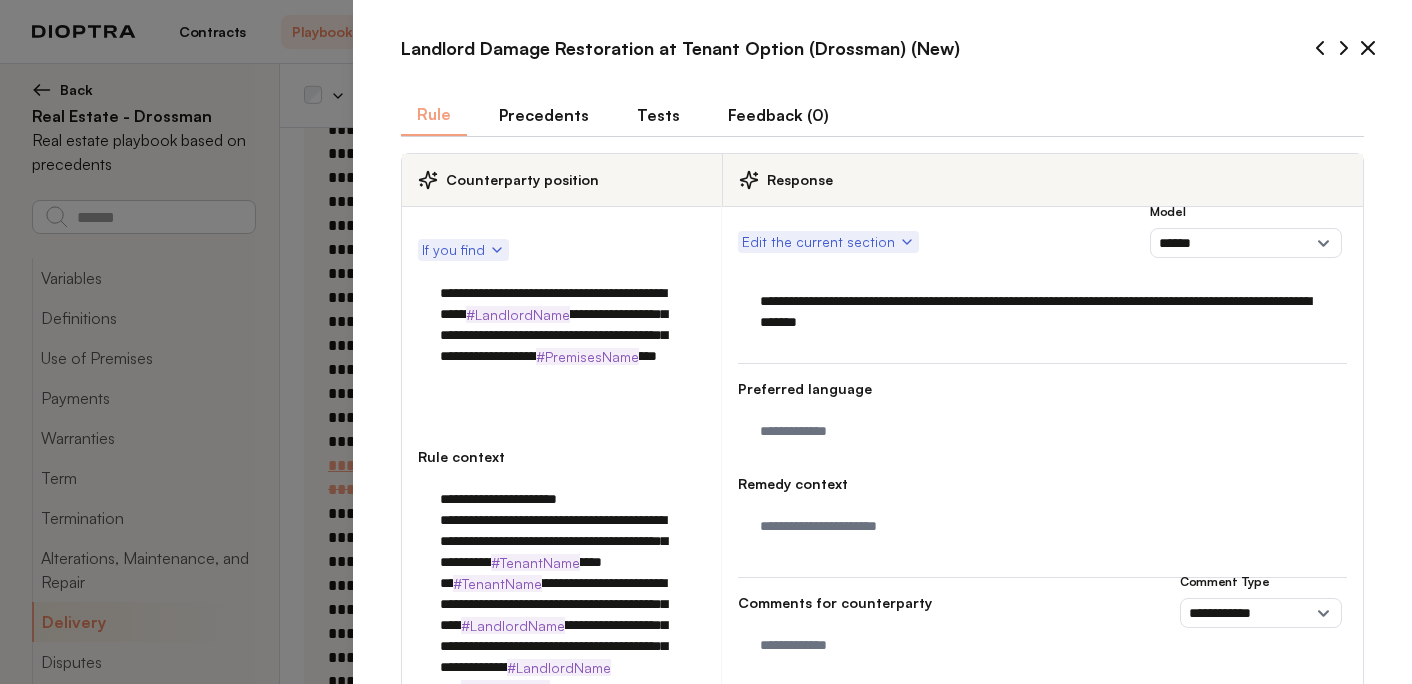click on "**********" at bounding box center (561, 346) 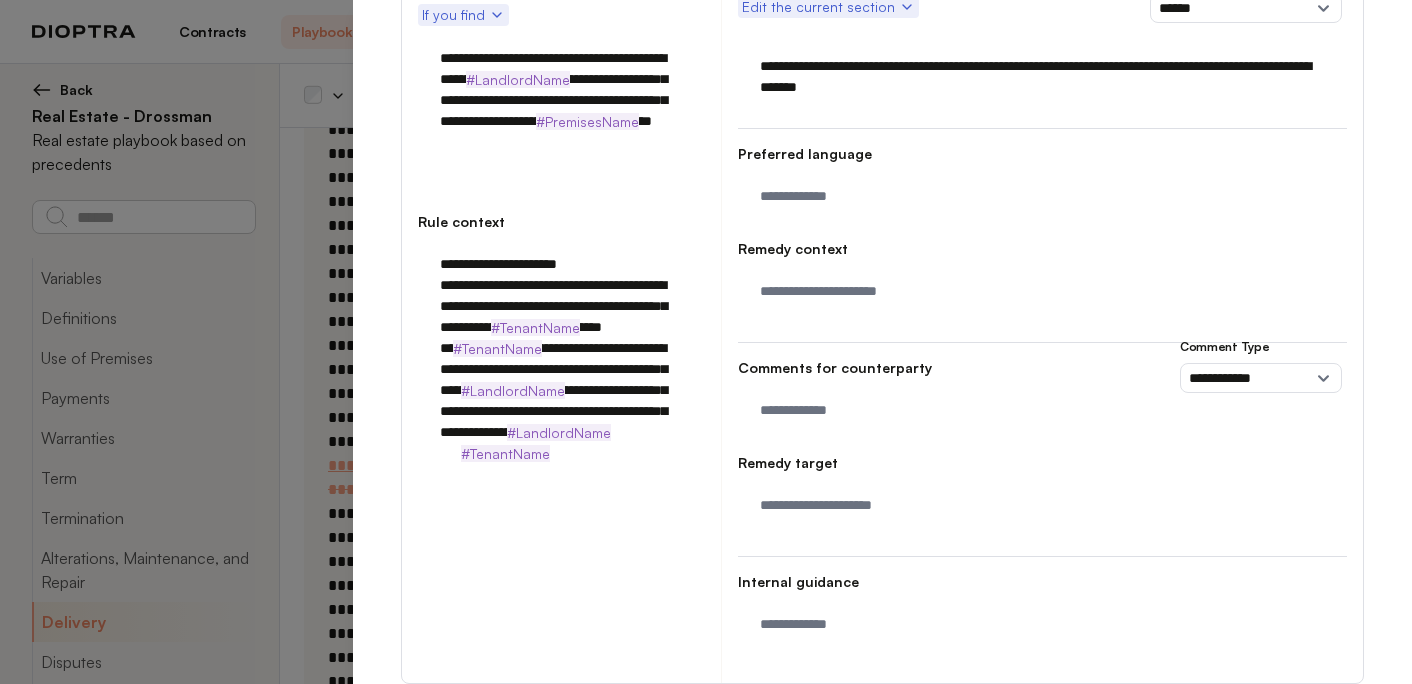 scroll, scrollTop: 341, scrollLeft: 0, axis: vertical 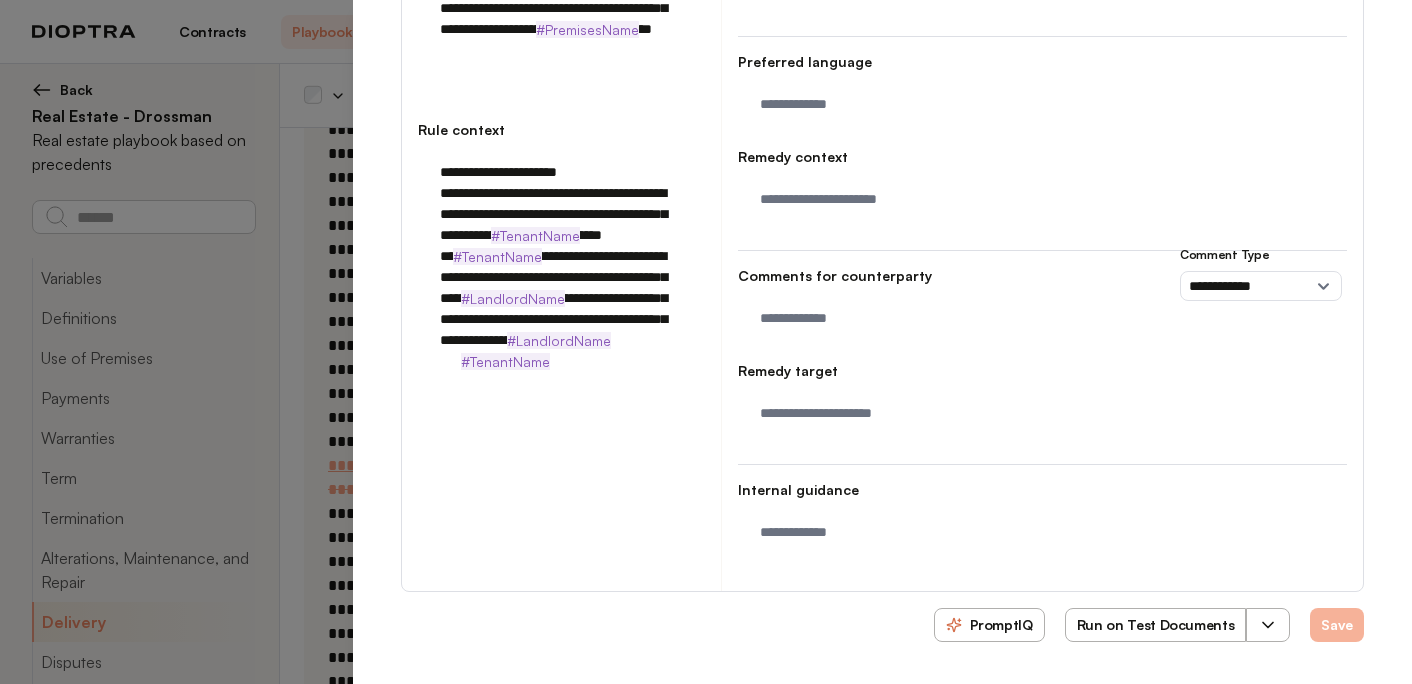 type on "**********" 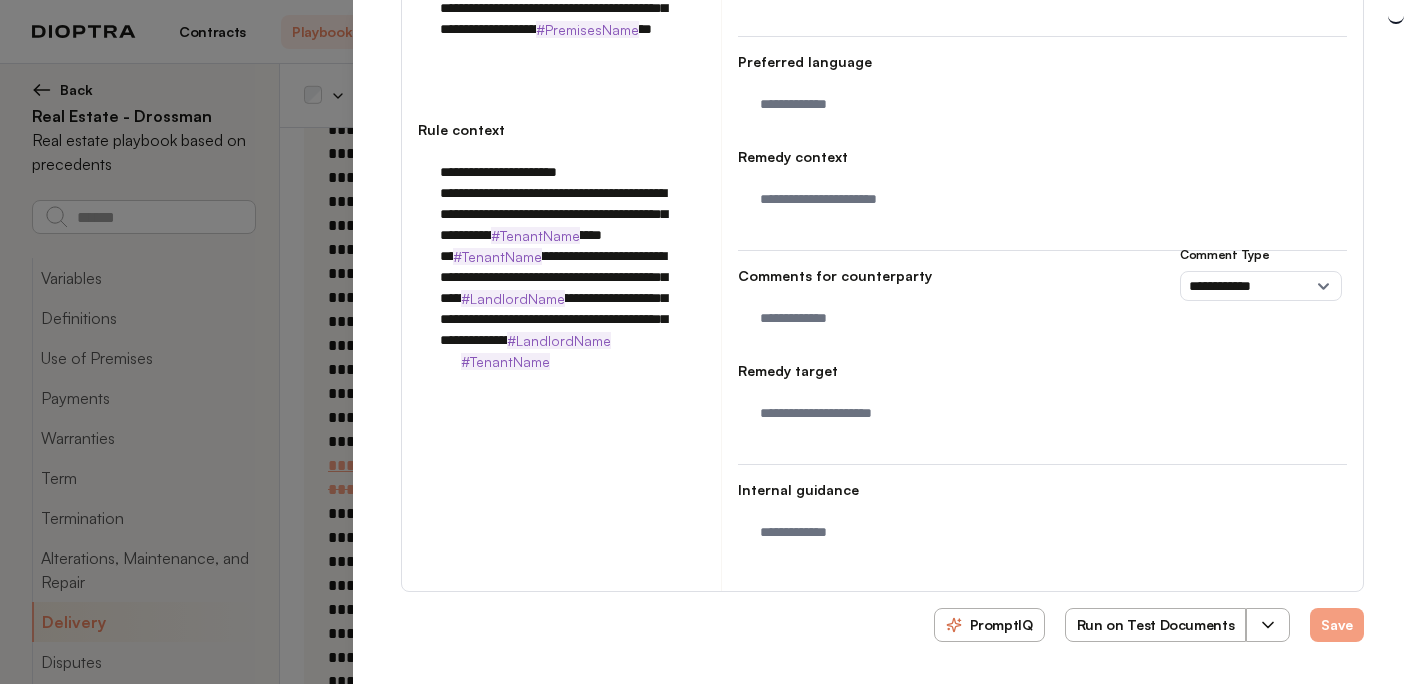 click on "Run on Test Documents" at bounding box center (1156, 625) 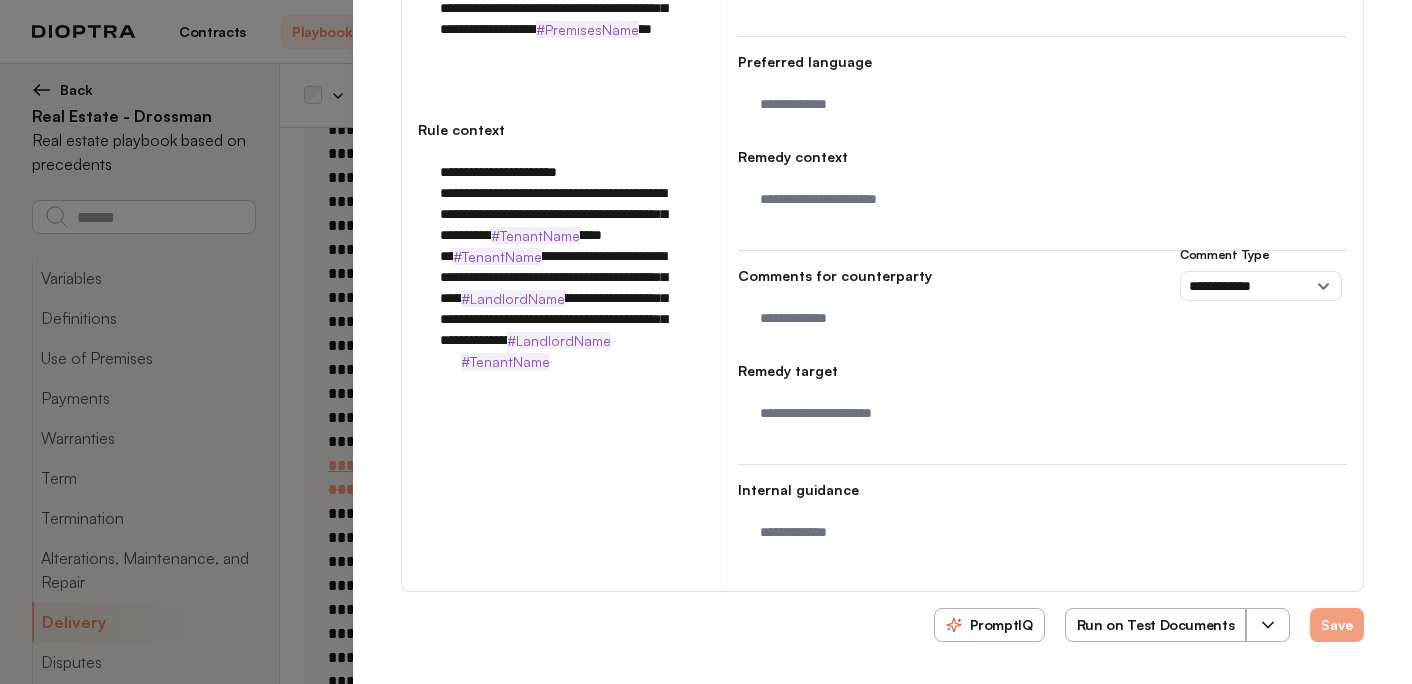 scroll, scrollTop: 0, scrollLeft: 0, axis: both 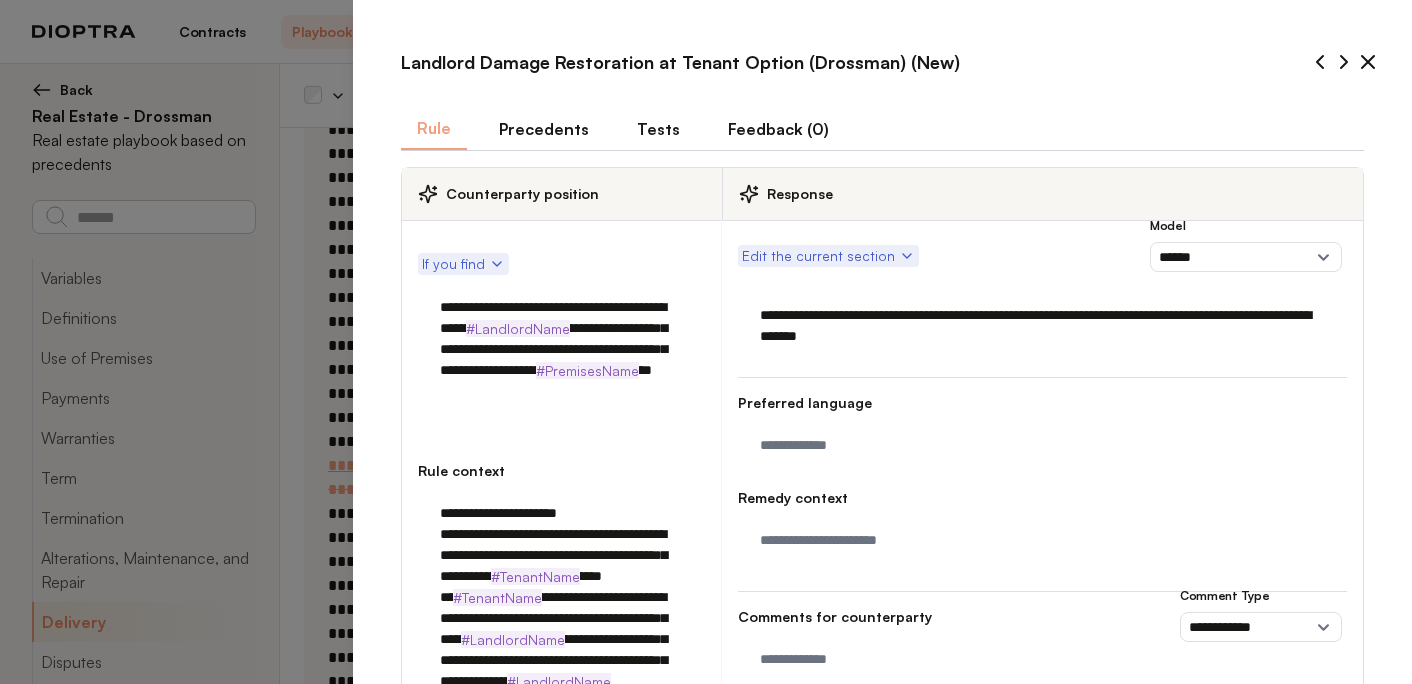 click on "Tests" at bounding box center (658, 129) 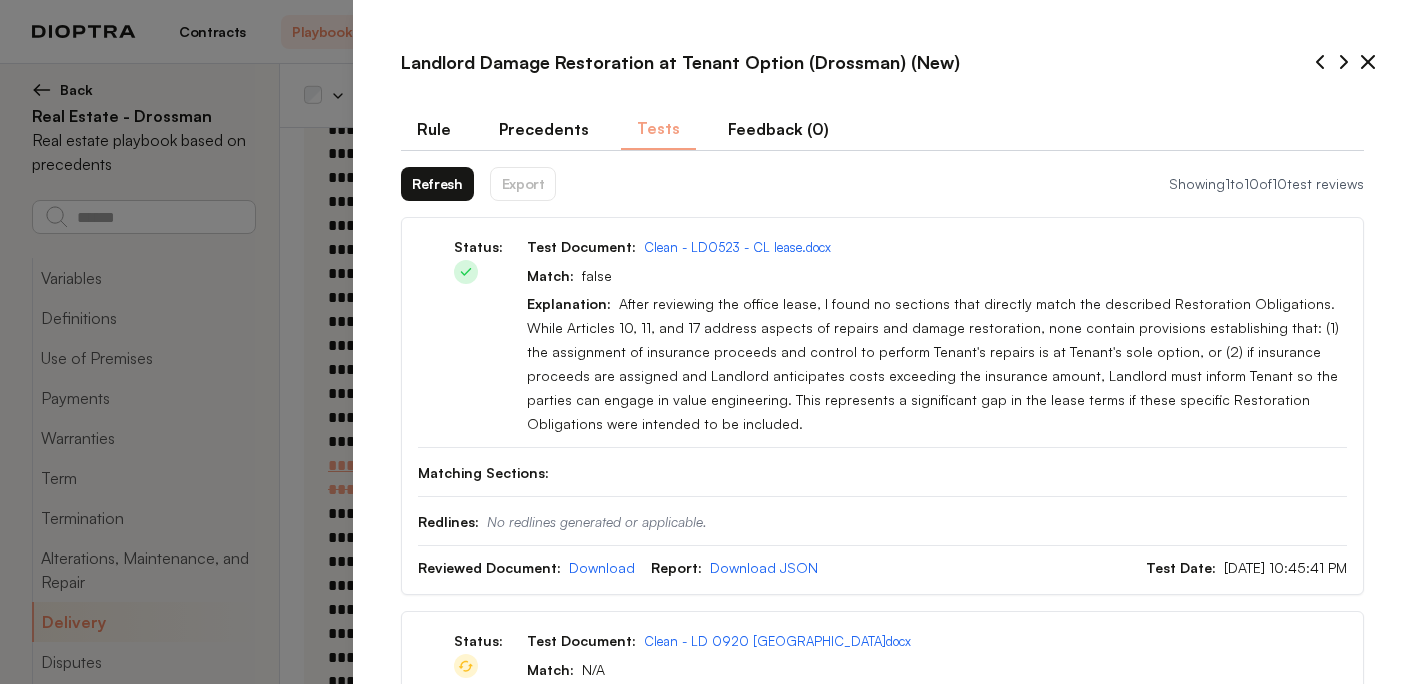 click on "Refresh Export" at bounding box center [478, 184] 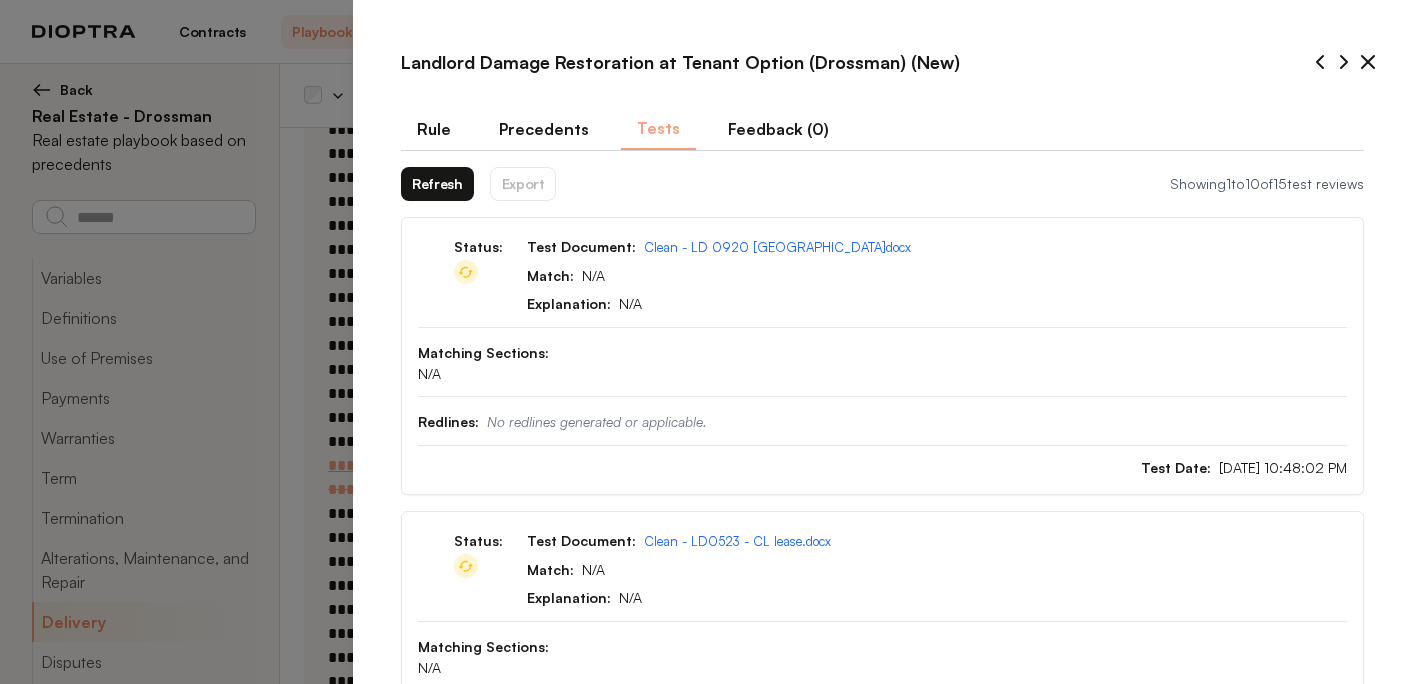 click on "Refresh" at bounding box center (437, 184) 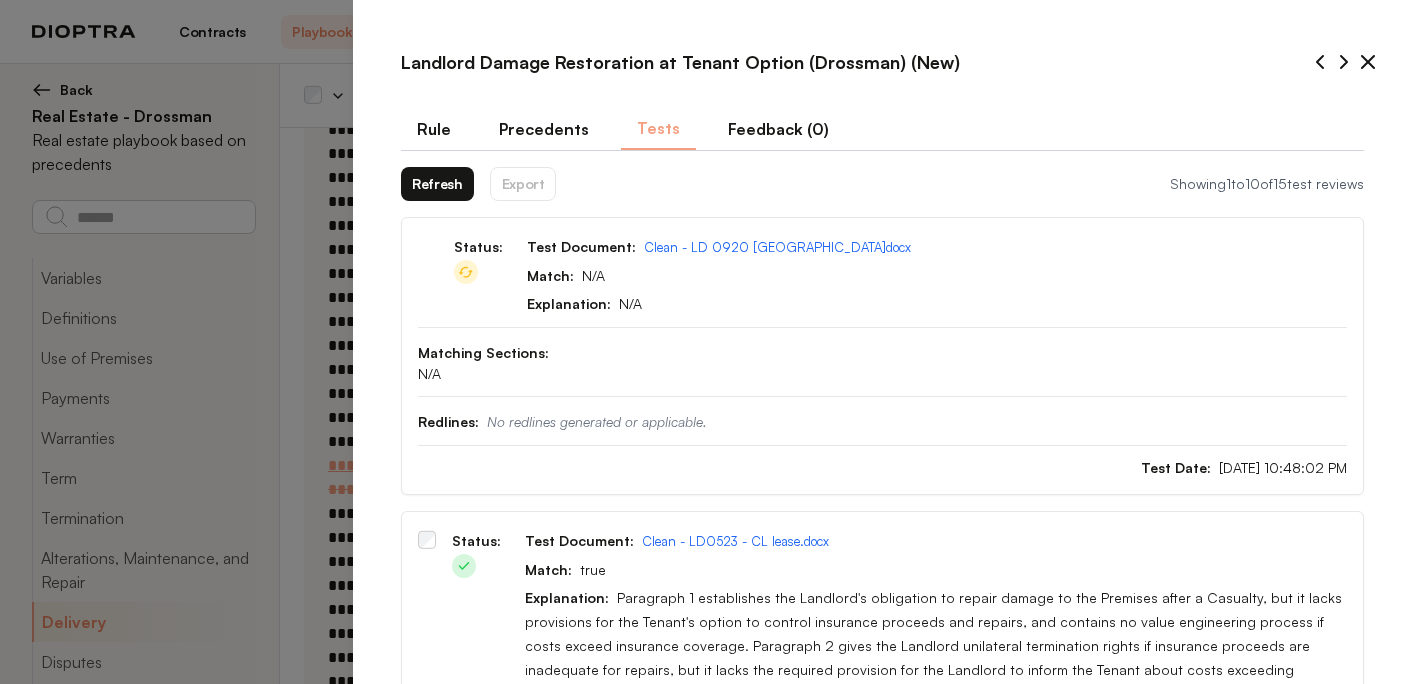 click on "Refresh" at bounding box center [437, 184] 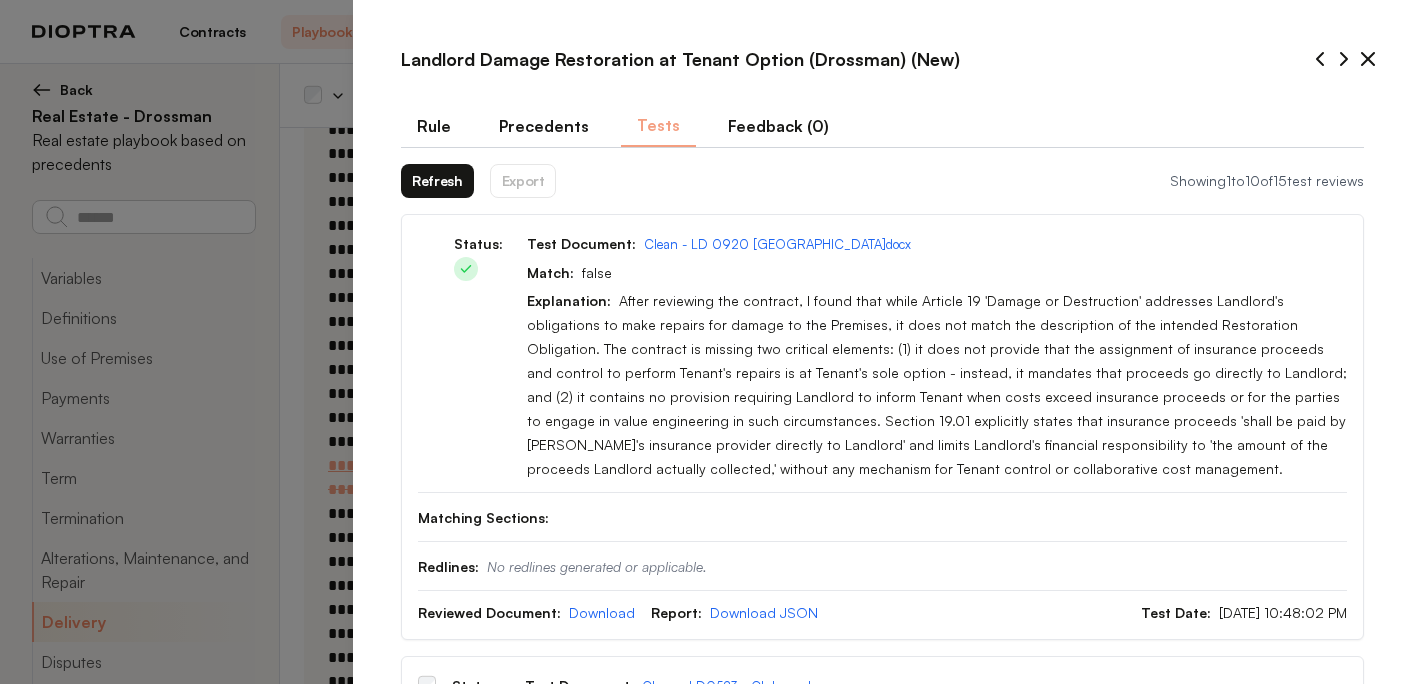 scroll, scrollTop: 4, scrollLeft: 0, axis: vertical 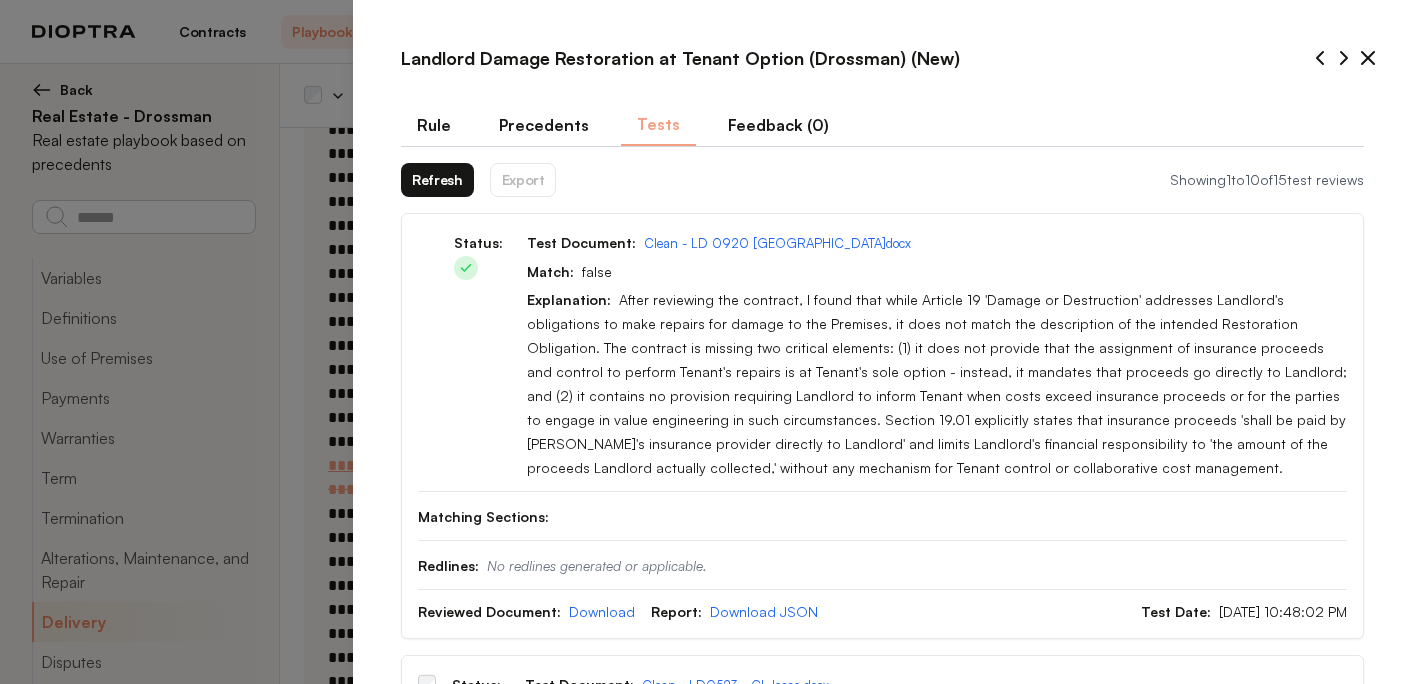 click on "Rule" at bounding box center [434, 125] 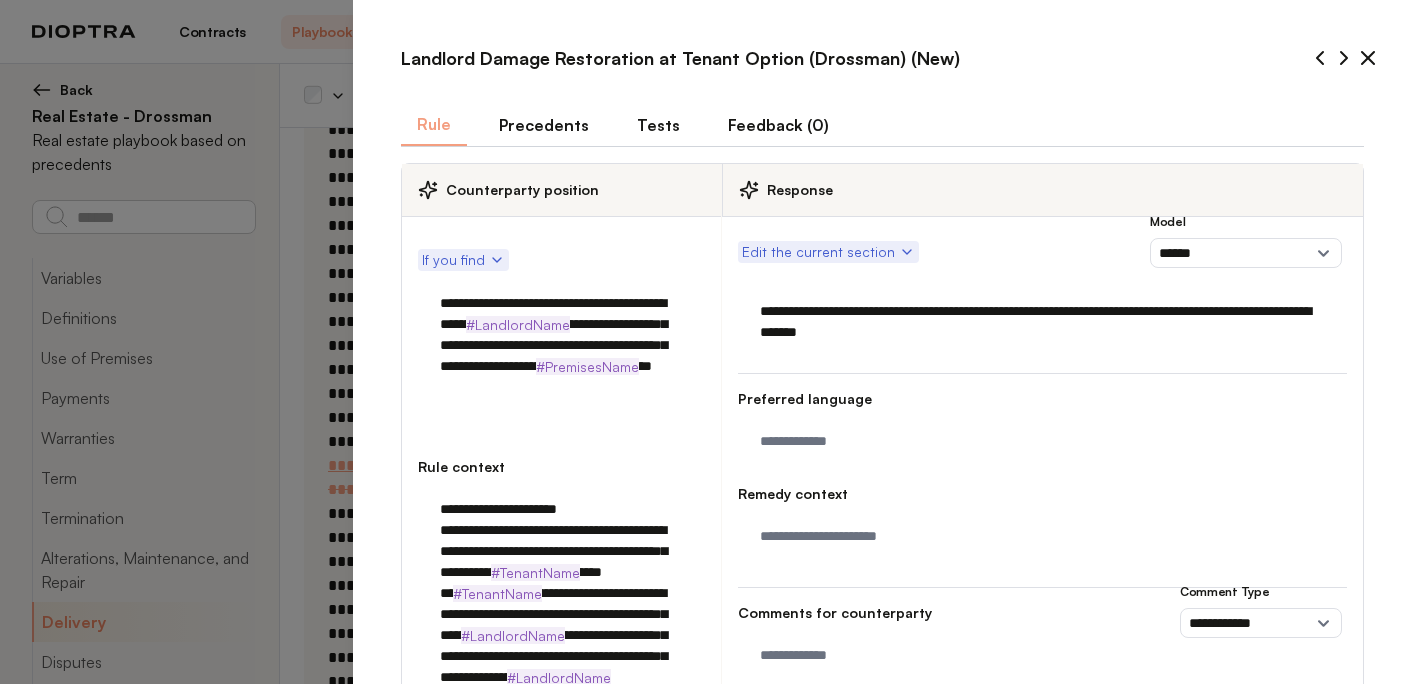 click on "**********" at bounding box center (561, 356) 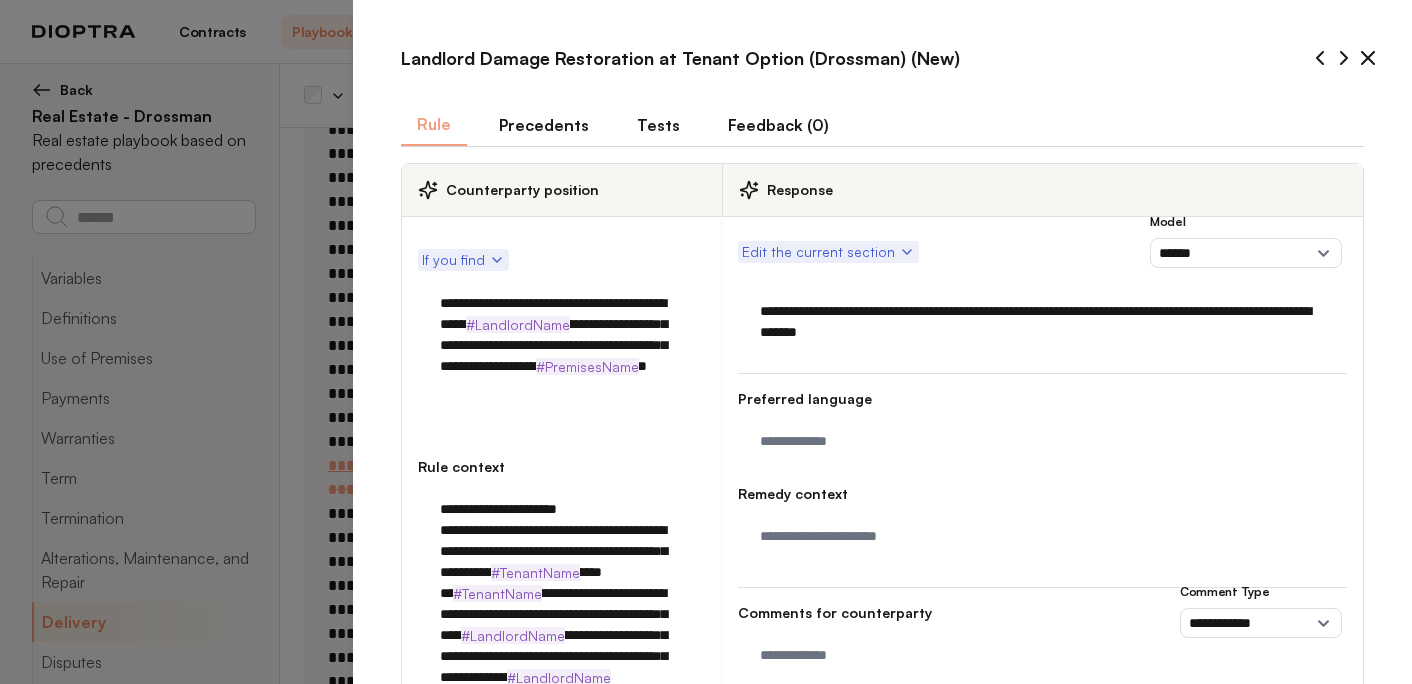 drag, startPoint x: 557, startPoint y: 389, endPoint x: 402, endPoint y: 389, distance: 155 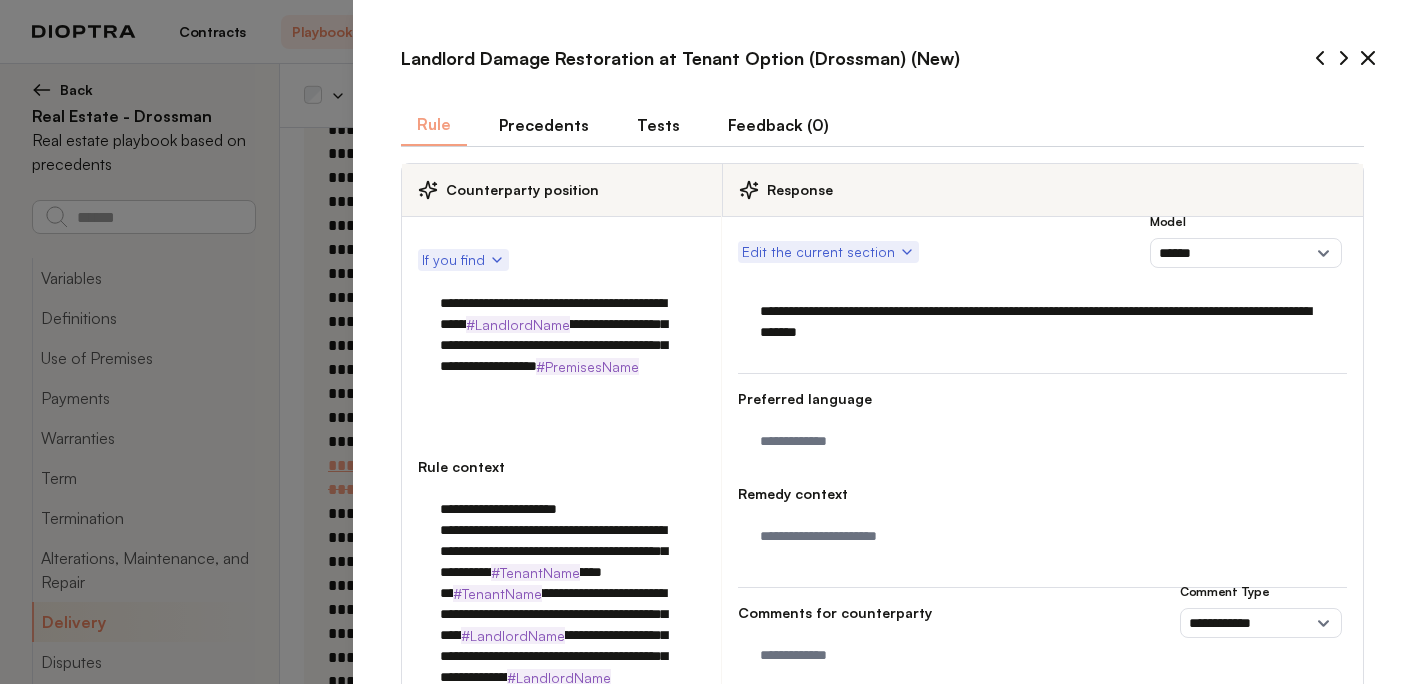click on "**********" at bounding box center (561, 345) 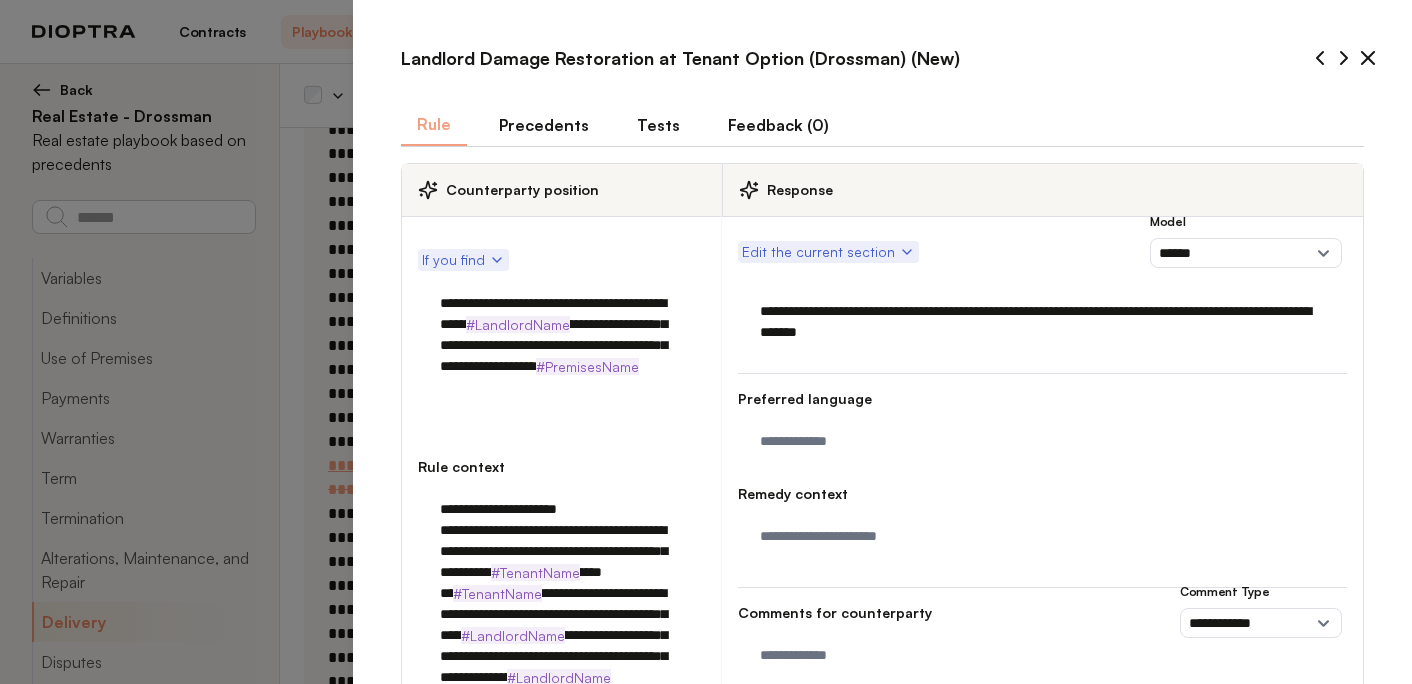 drag, startPoint x: 480, startPoint y: 388, endPoint x: 380, endPoint y: 388, distance: 100 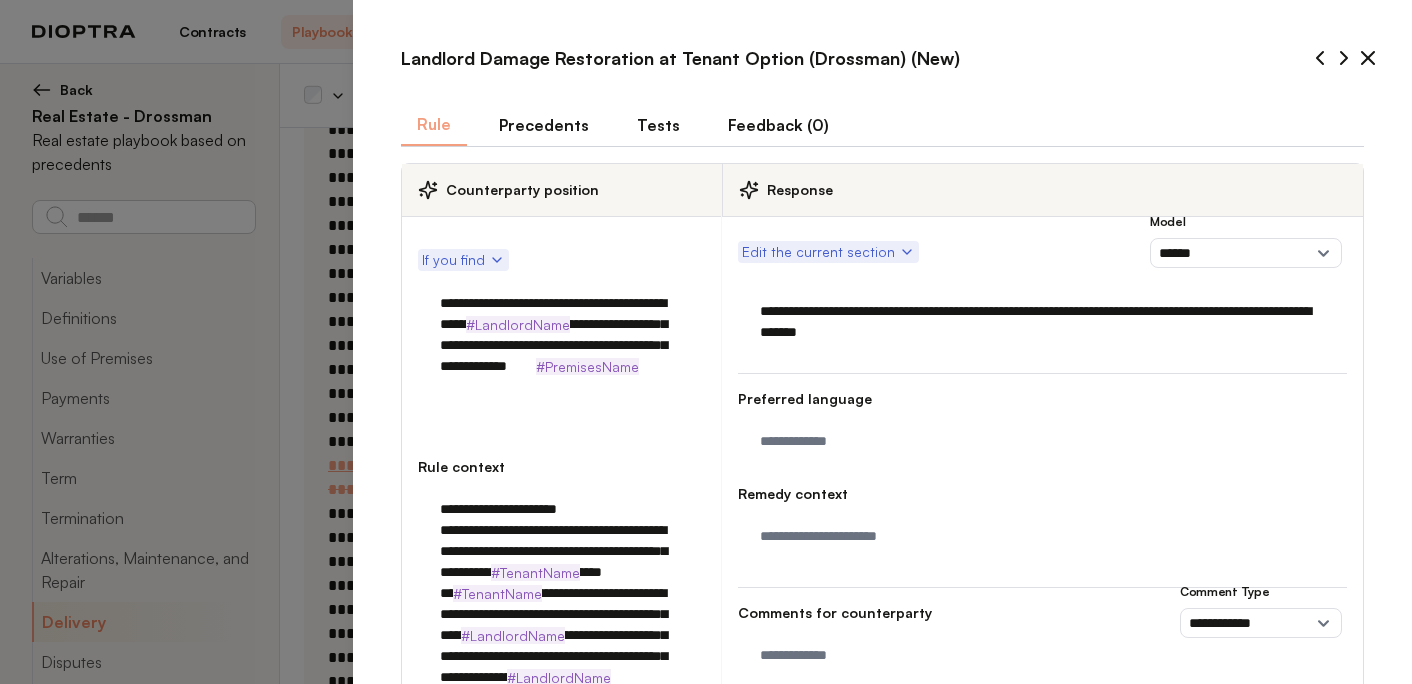 click on "**********" at bounding box center (561, 345) 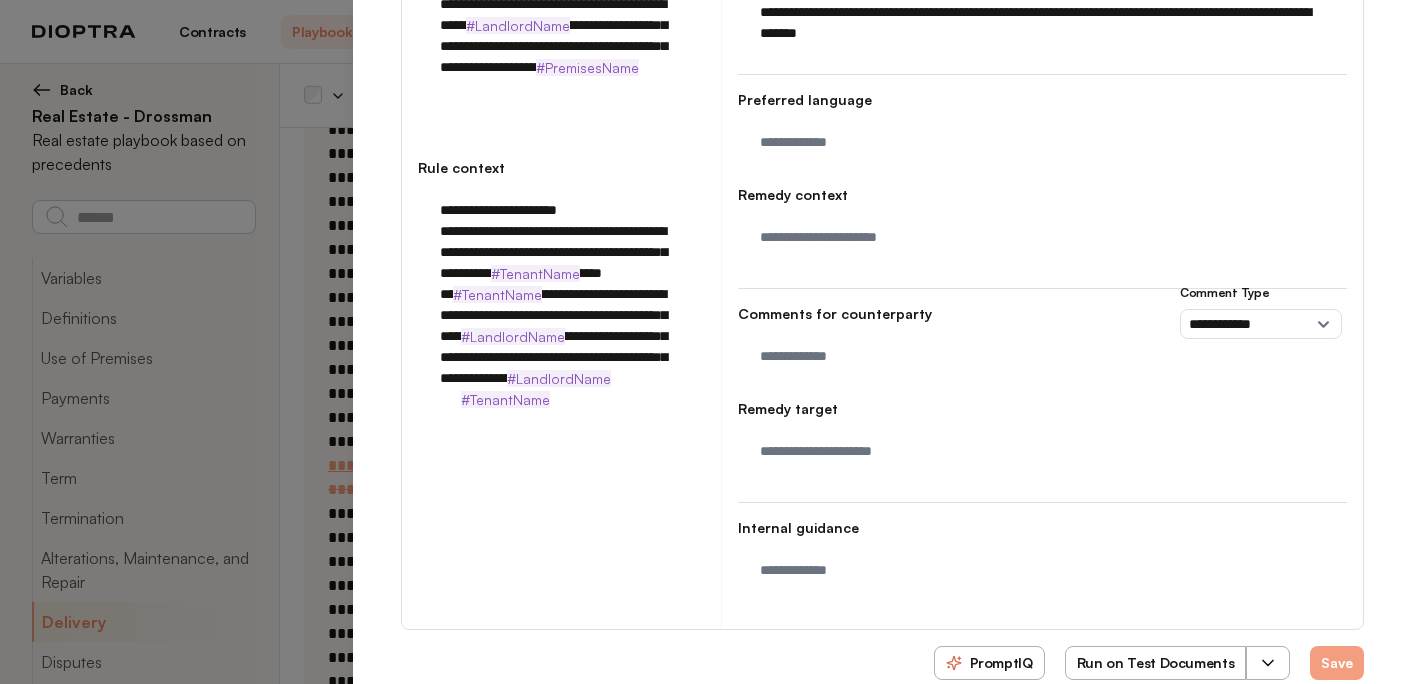 scroll, scrollTop: 341, scrollLeft: 0, axis: vertical 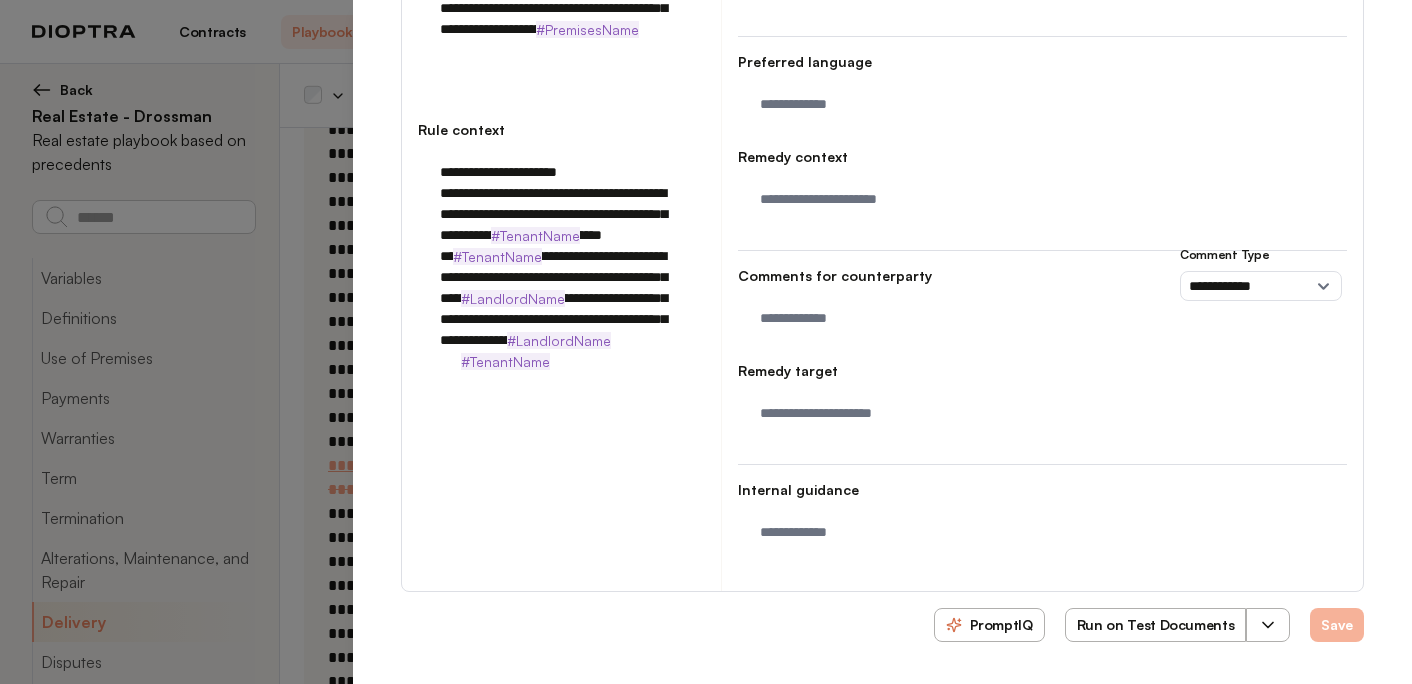 type on "**********" 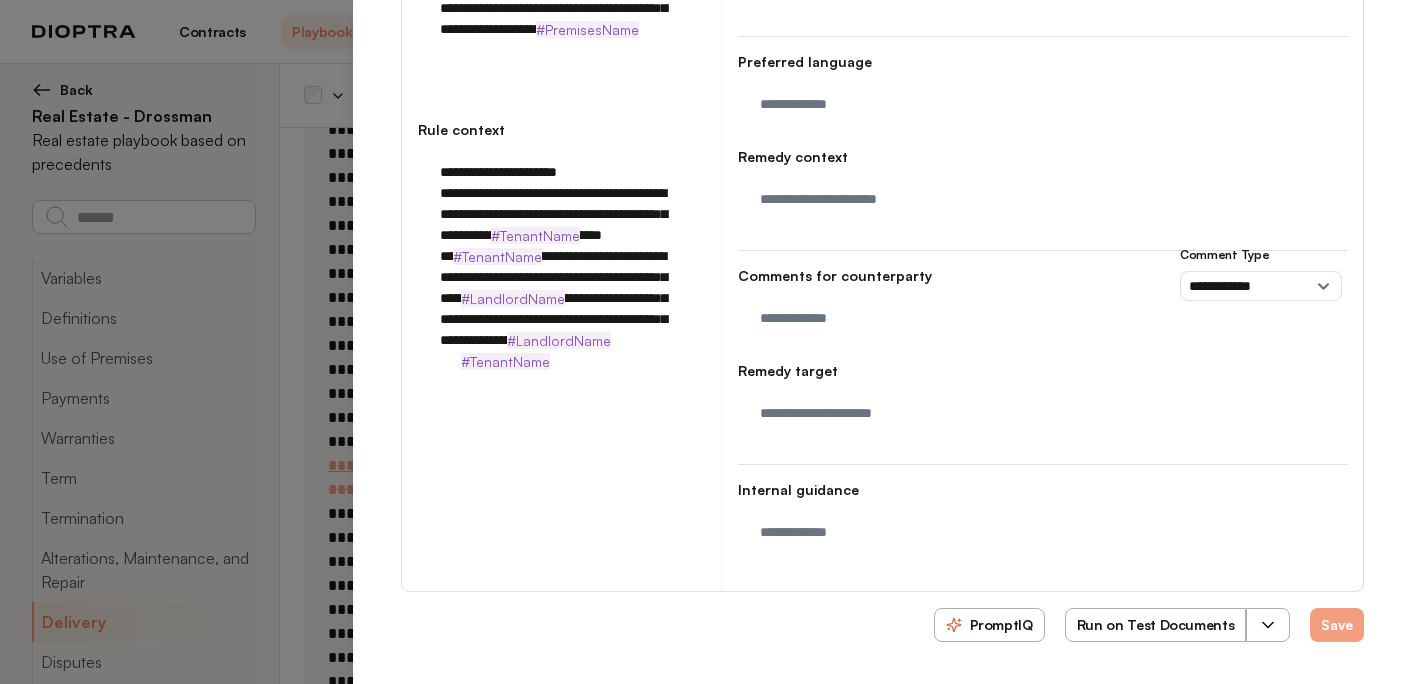 click on "Run on Test Documents" at bounding box center (1156, 625) 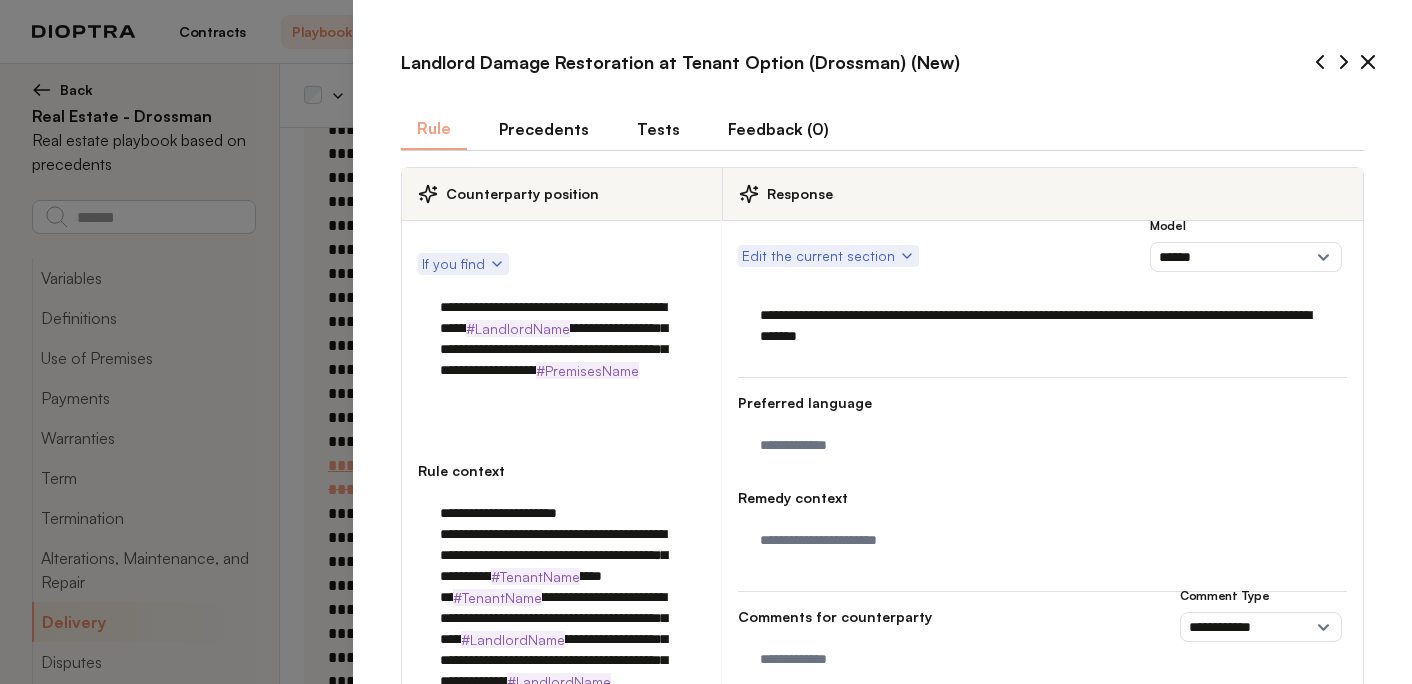 click on "Tests" at bounding box center [658, 129] 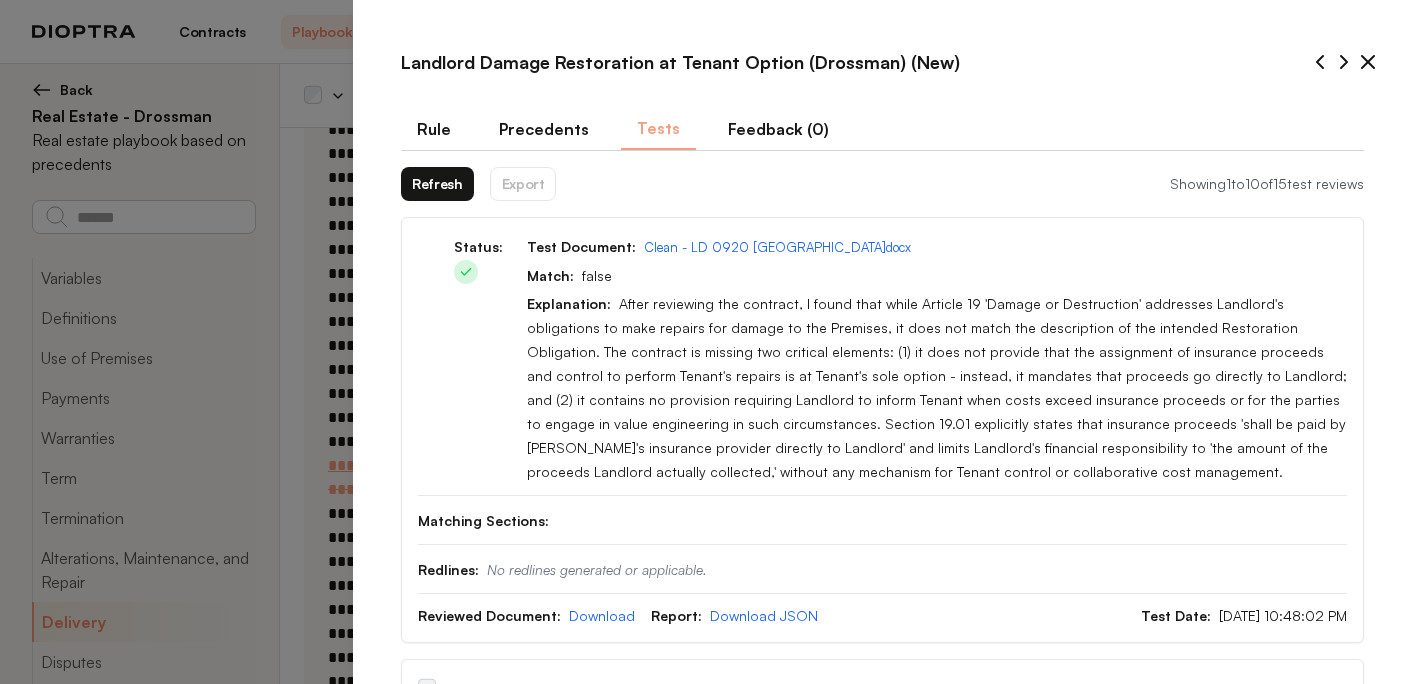 click on "Refresh" at bounding box center (437, 184) 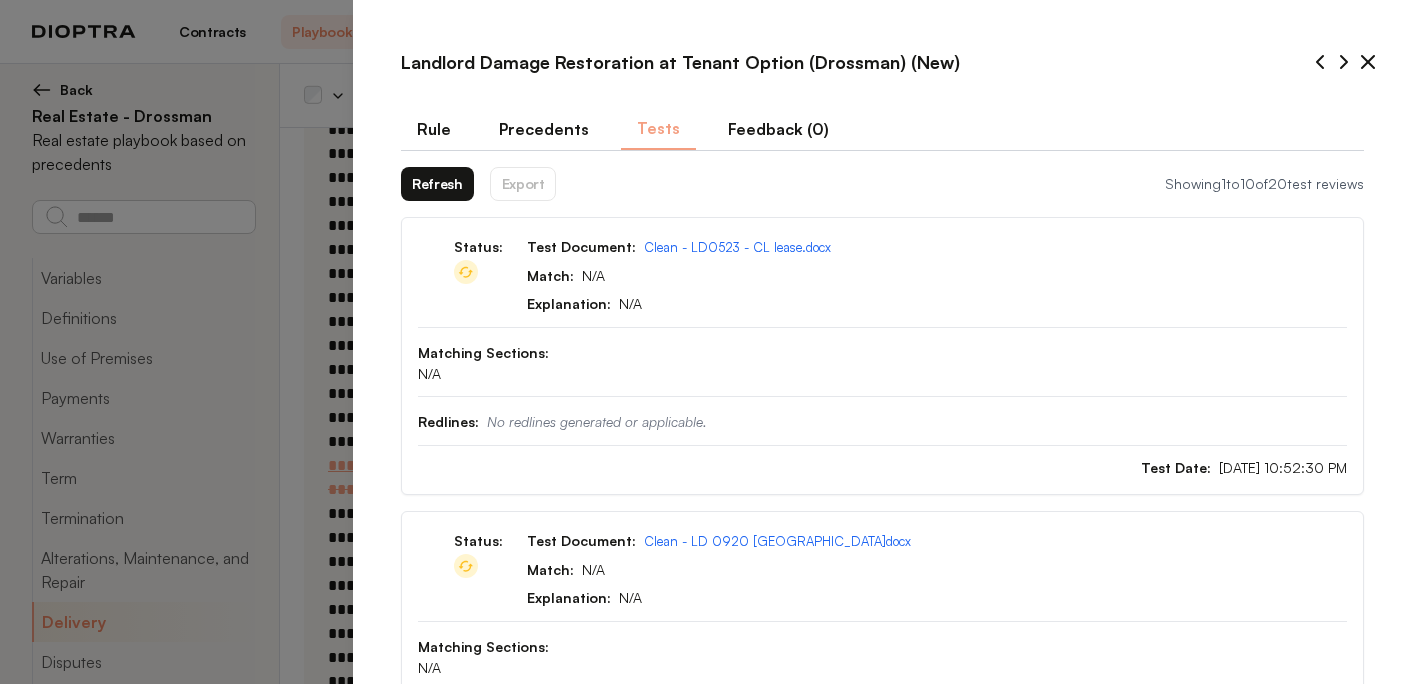 click on "Refresh" at bounding box center (437, 184) 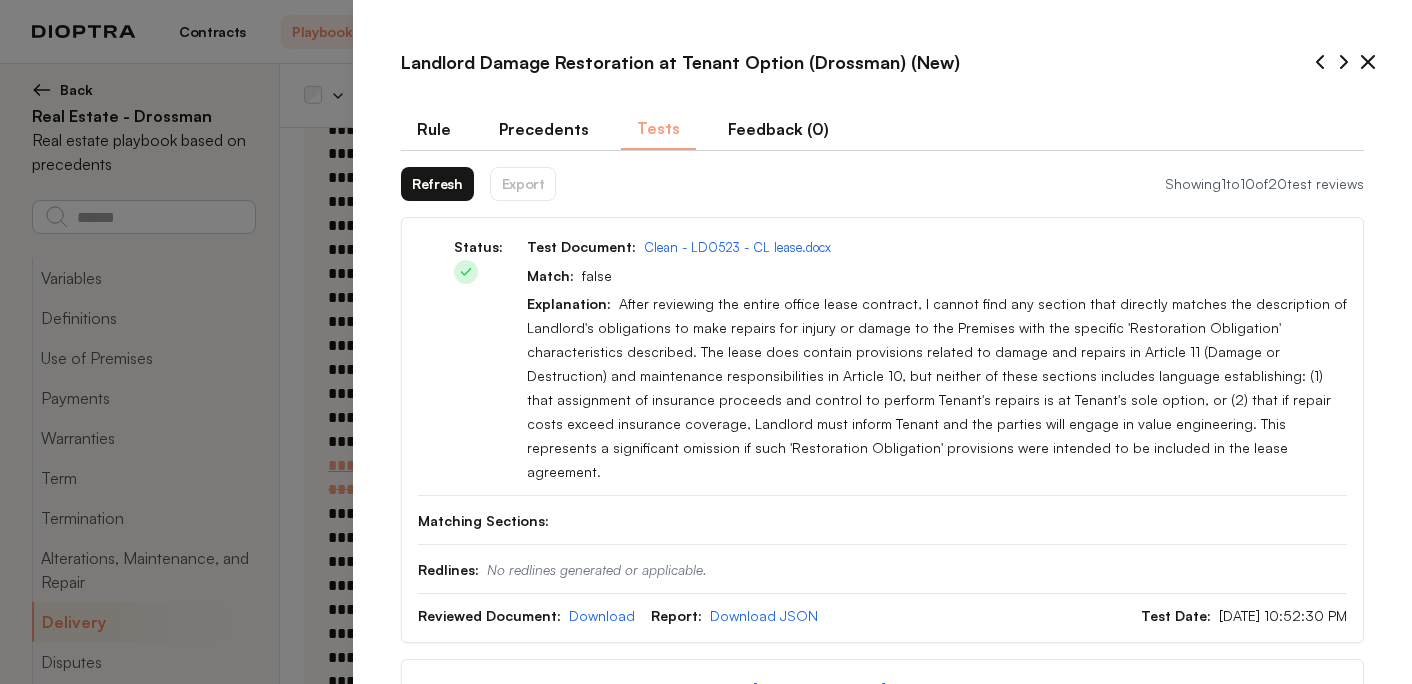 click on "Rule" at bounding box center (434, 129) 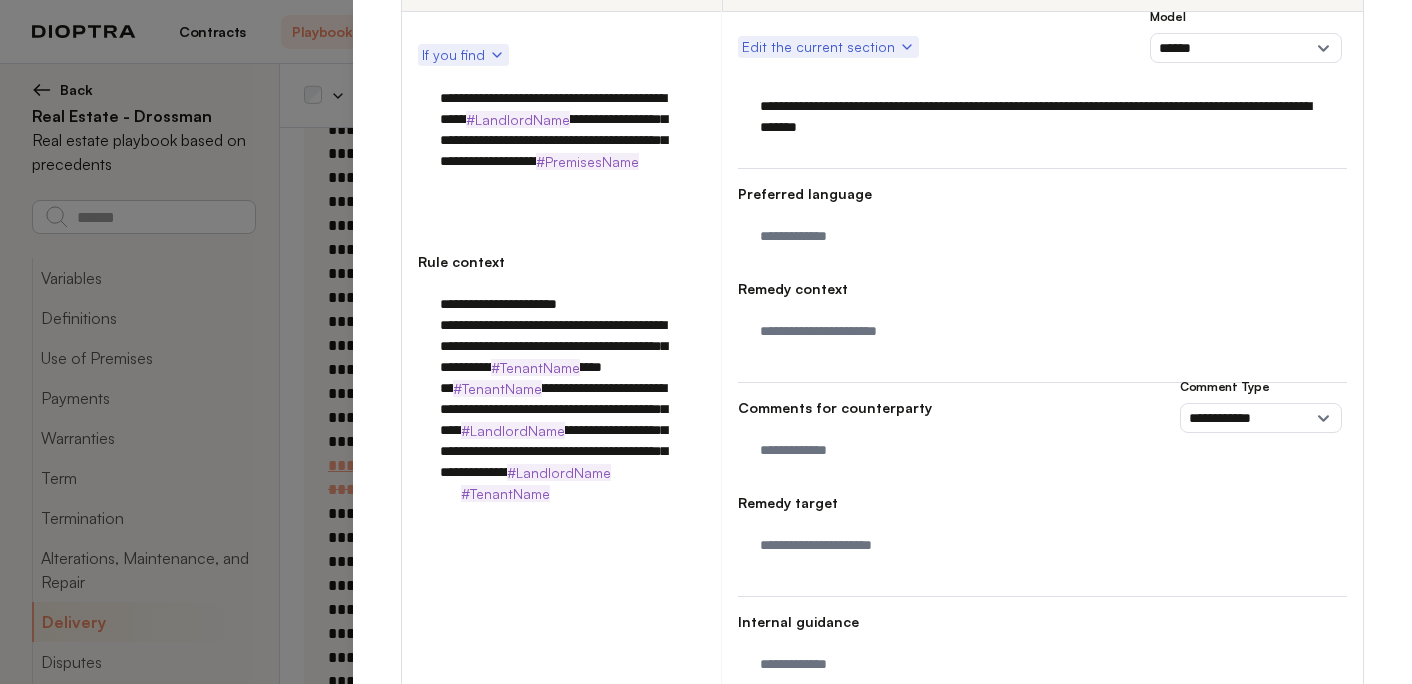 scroll, scrollTop: 228, scrollLeft: 0, axis: vertical 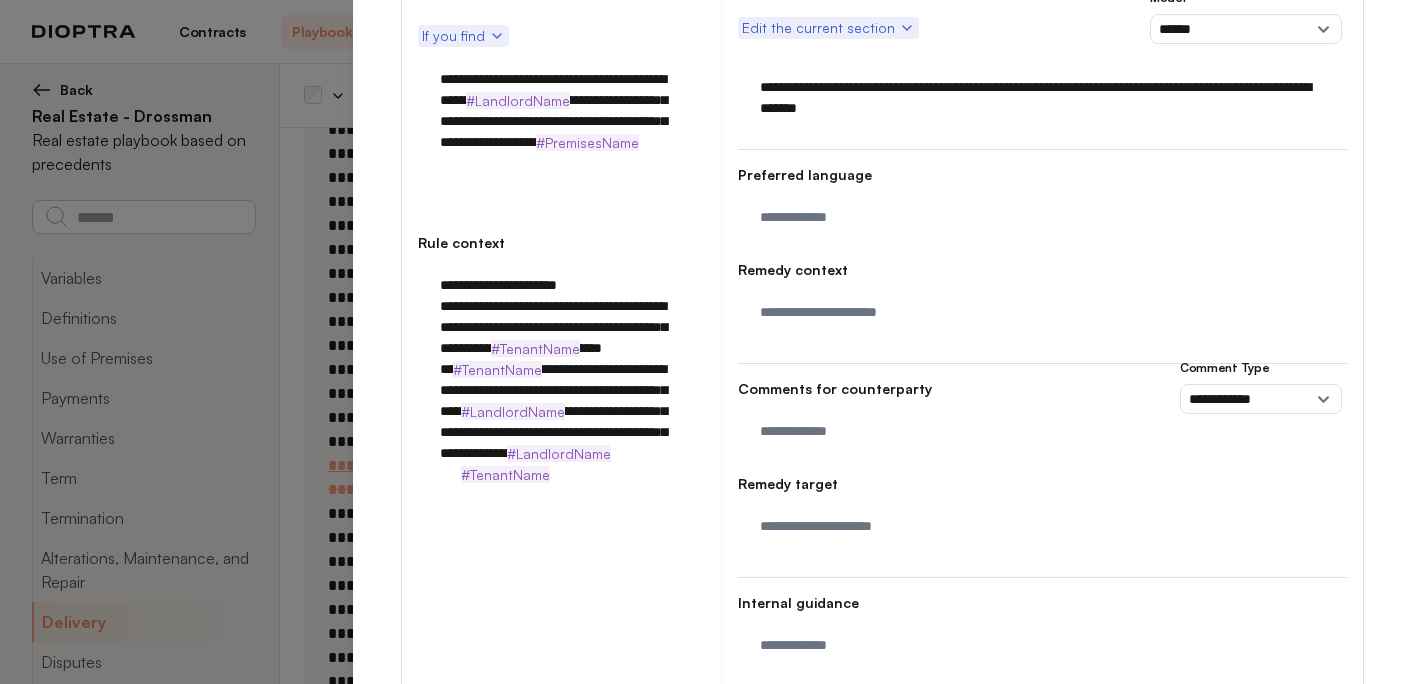 drag, startPoint x: 629, startPoint y: 478, endPoint x: 389, endPoint y: 244, distance: 335.19547 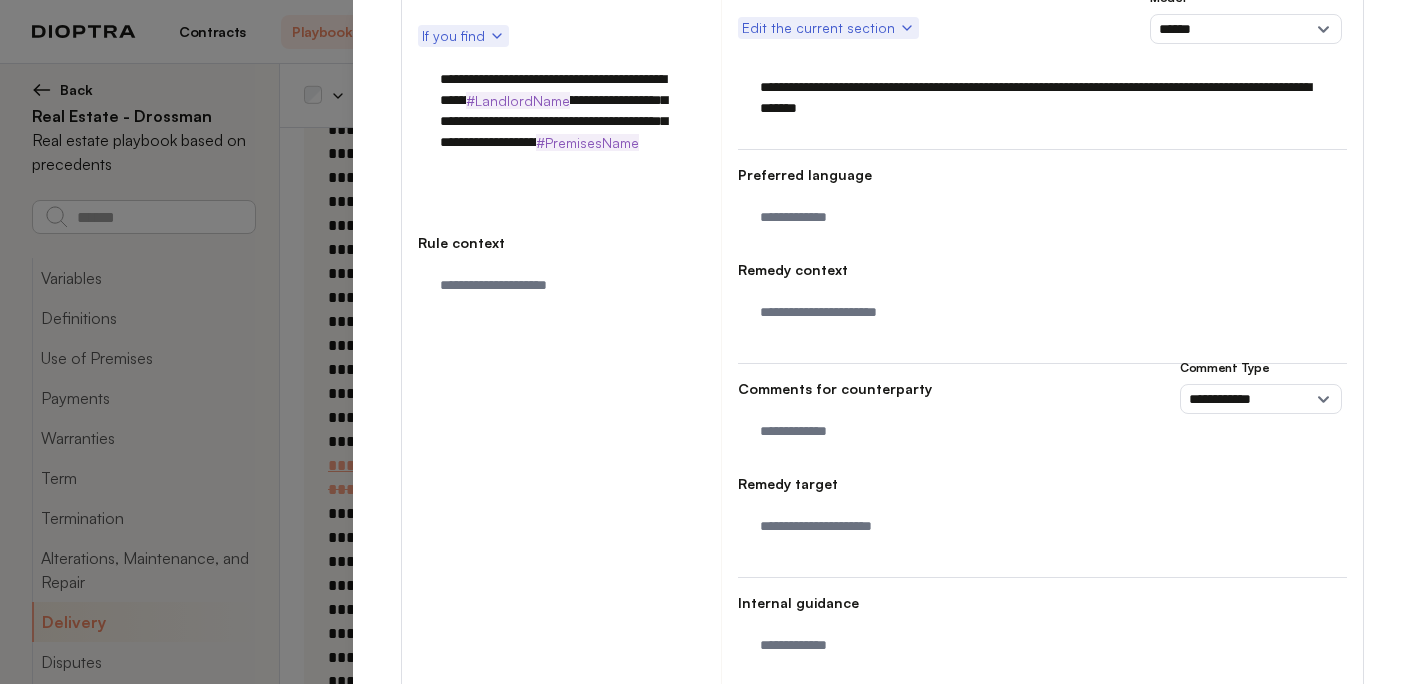 type 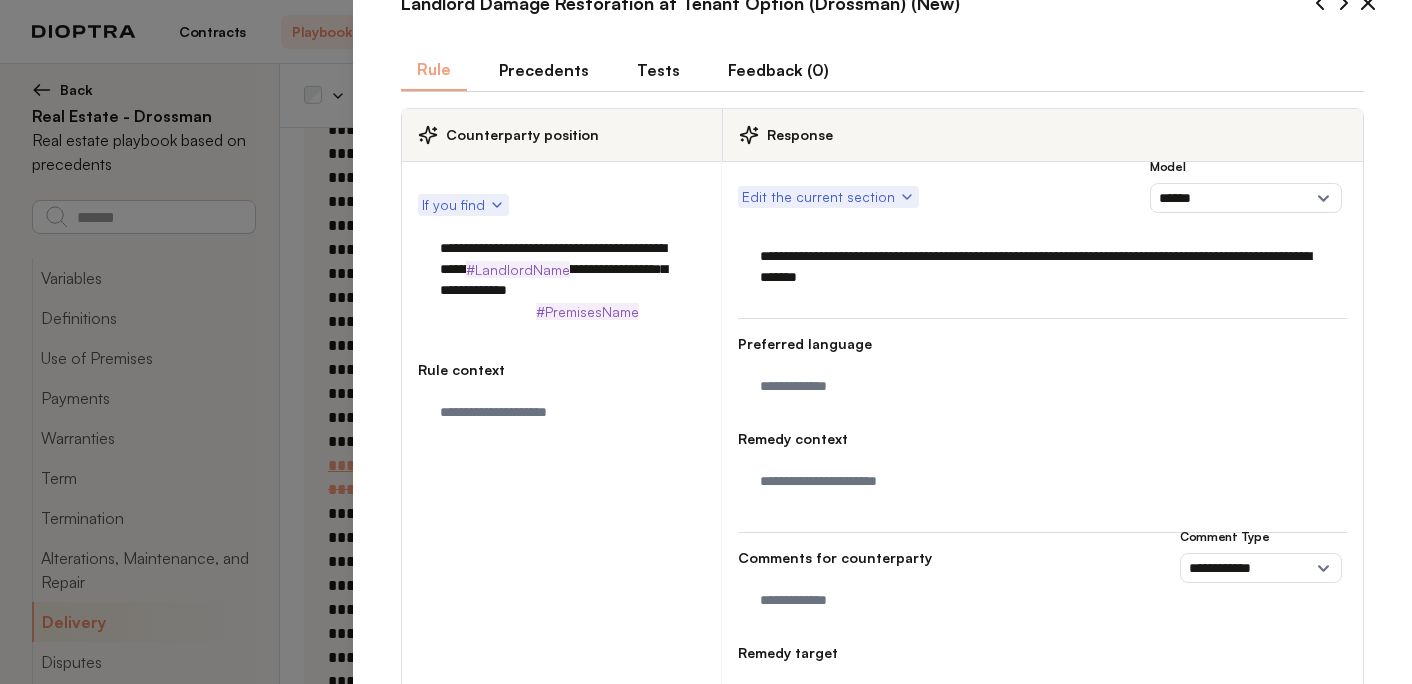 scroll, scrollTop: 34, scrollLeft: 0, axis: vertical 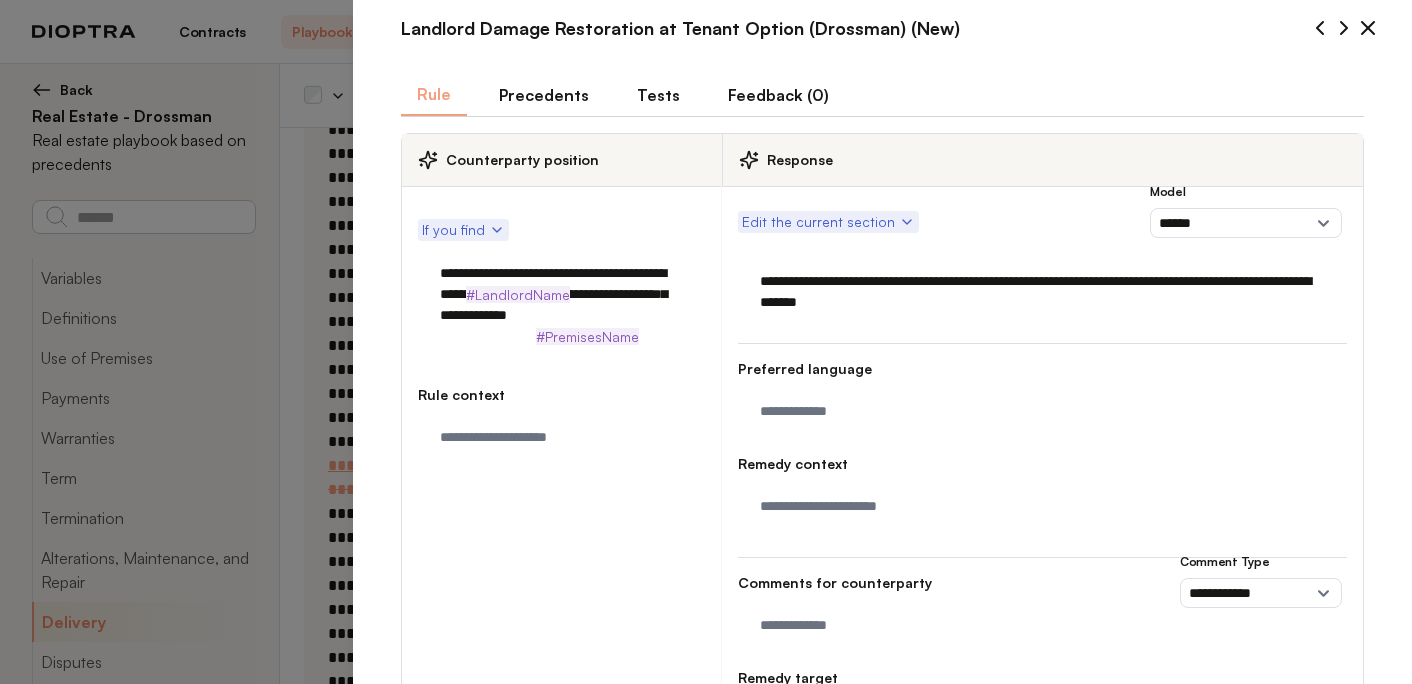 type on "**********" 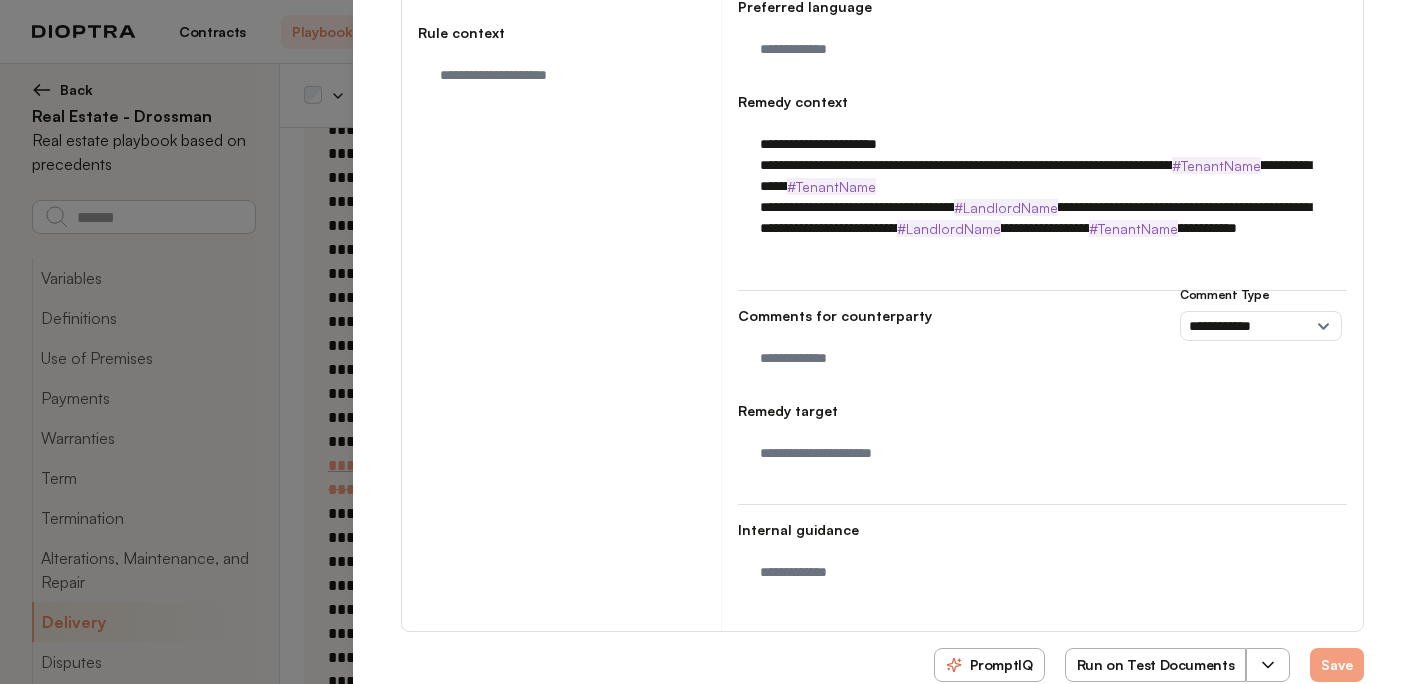 scroll, scrollTop: 436, scrollLeft: 0, axis: vertical 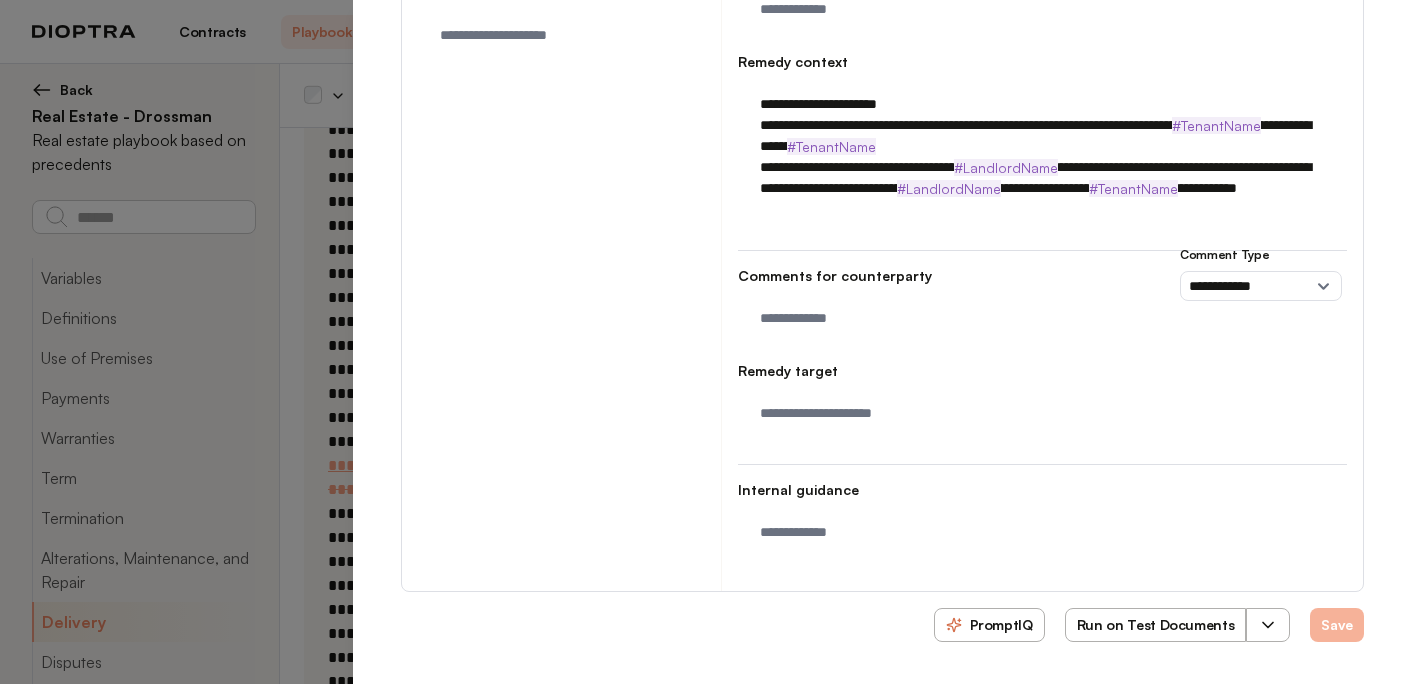 click on "Save" at bounding box center [1337, 625] 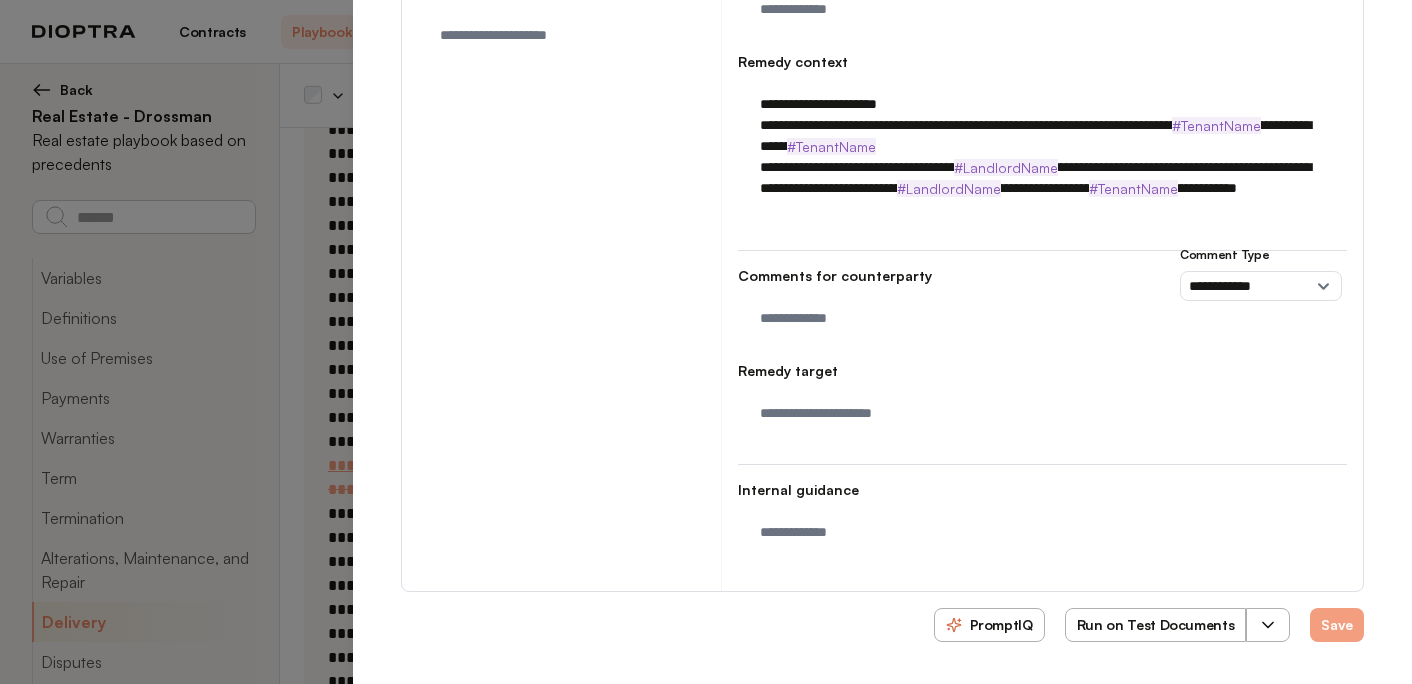 click on "Run on Test Documents" at bounding box center [1156, 625] 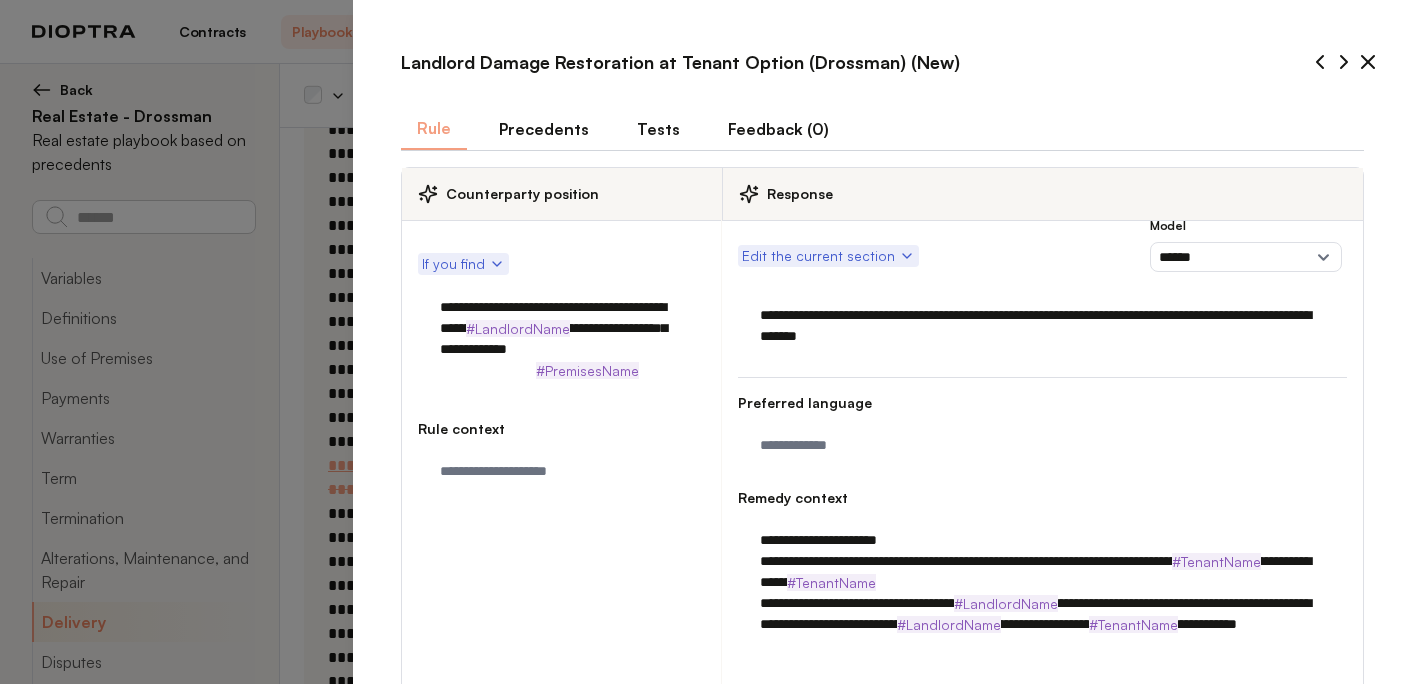 click on "Tests" at bounding box center (658, 129) 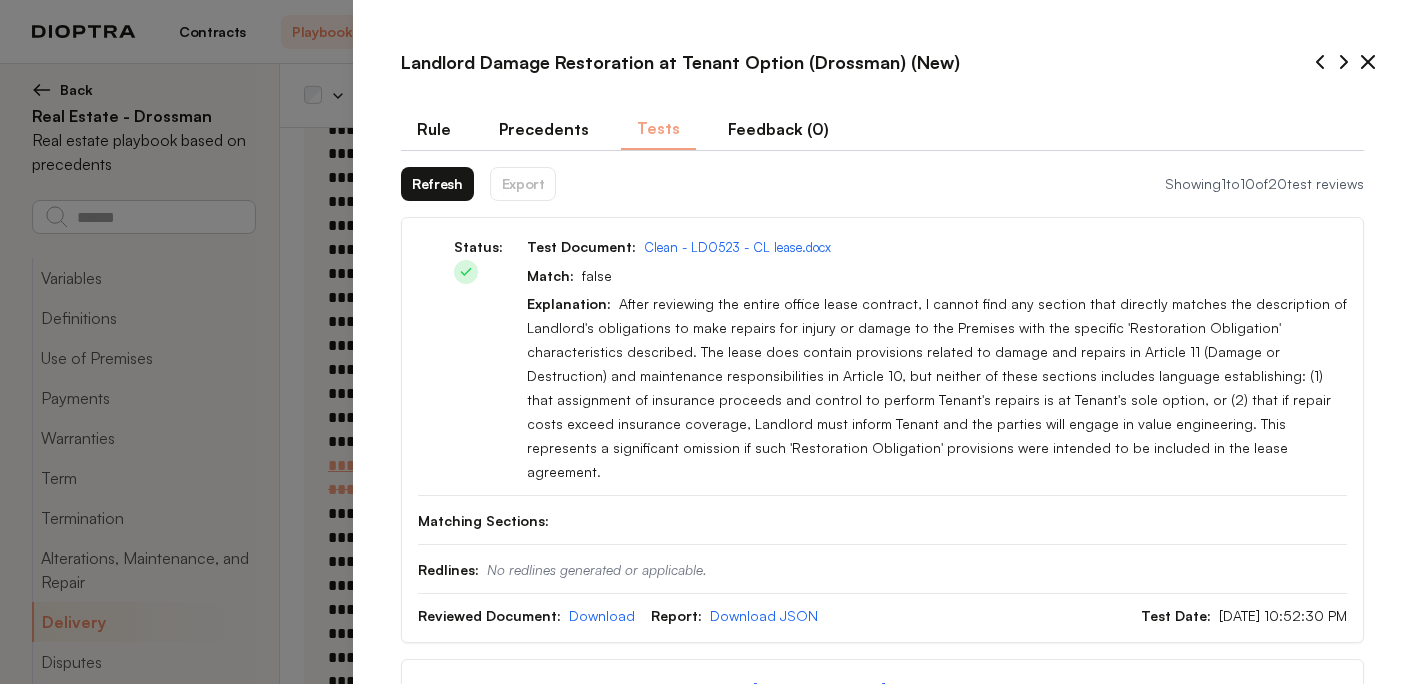 click on "Refresh" at bounding box center [437, 184] 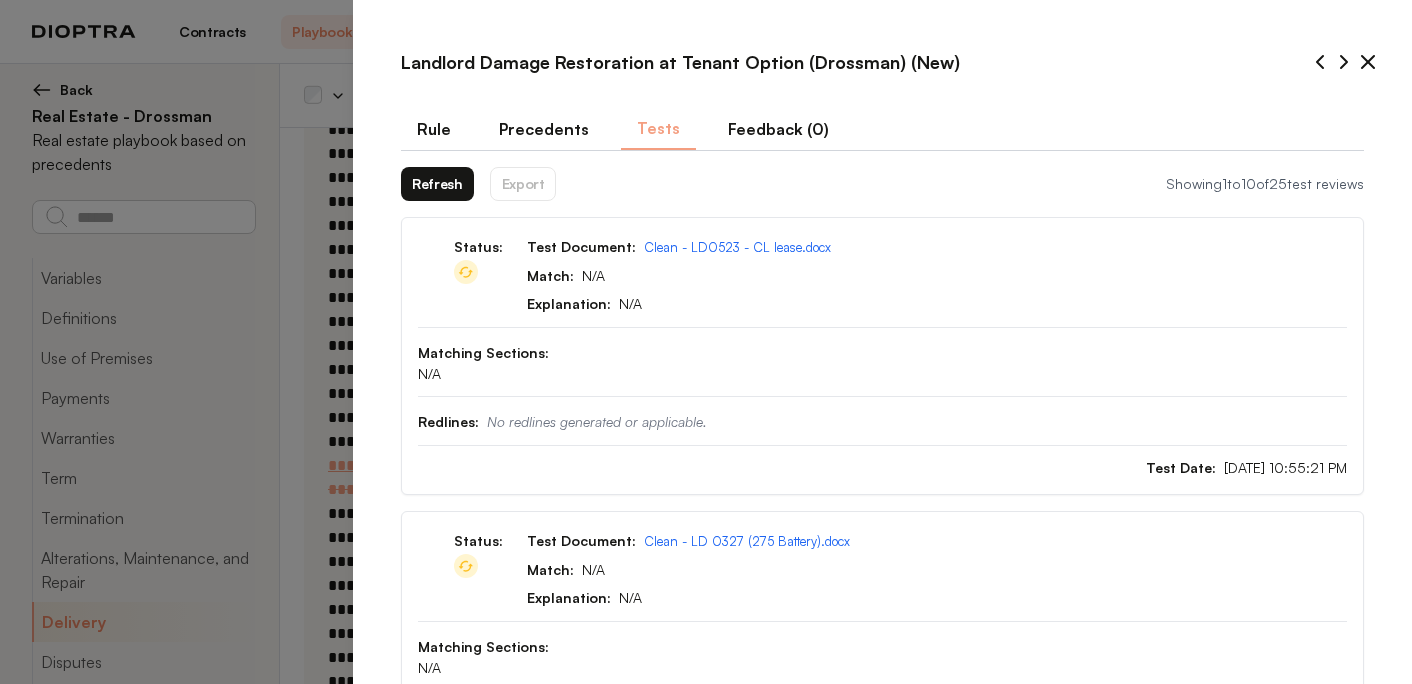 click on "Refresh" at bounding box center [437, 184] 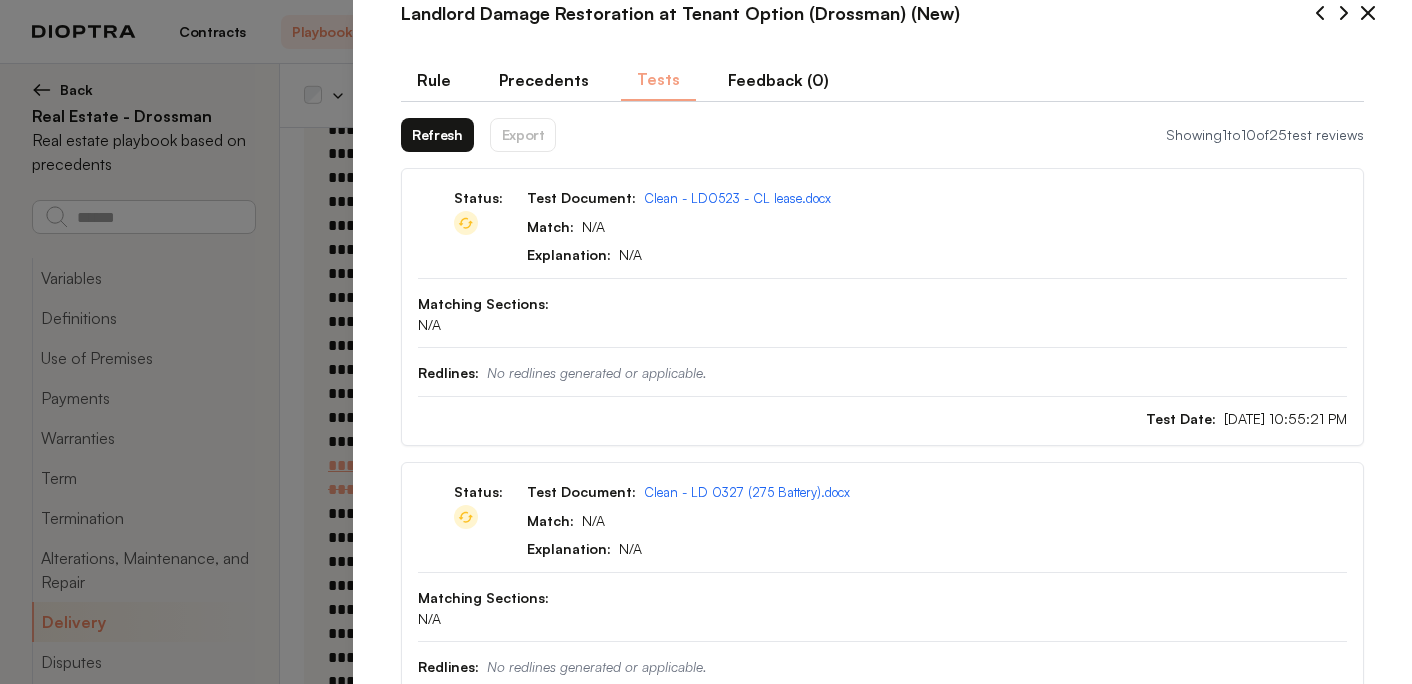 scroll, scrollTop: 23, scrollLeft: 0, axis: vertical 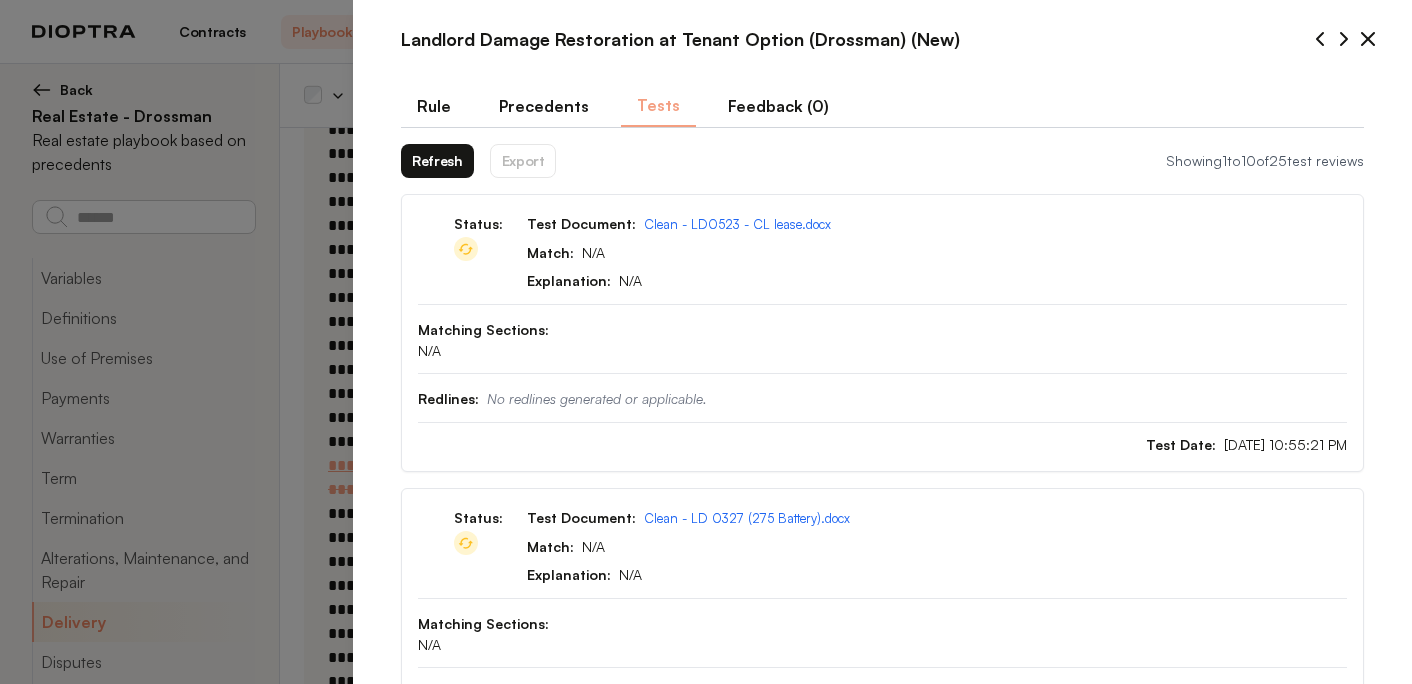 click on "Refresh" at bounding box center (437, 161) 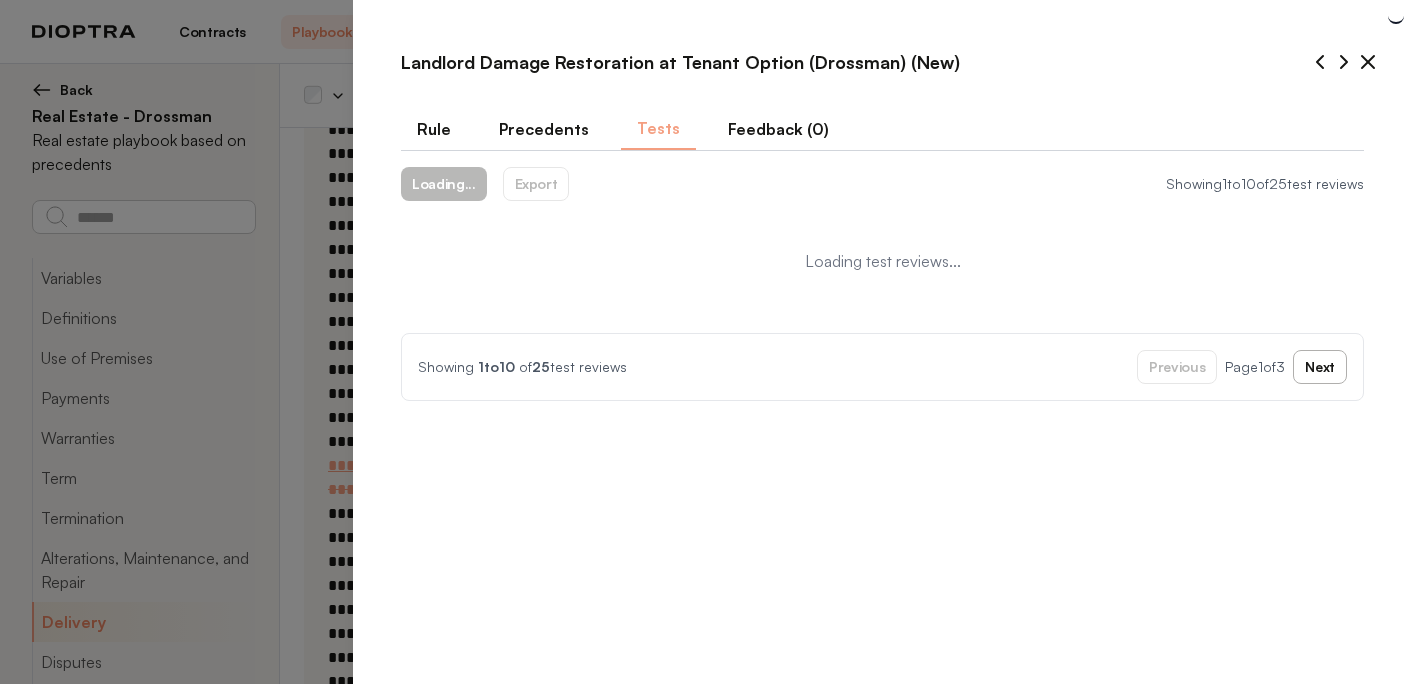 scroll, scrollTop: 0, scrollLeft: 0, axis: both 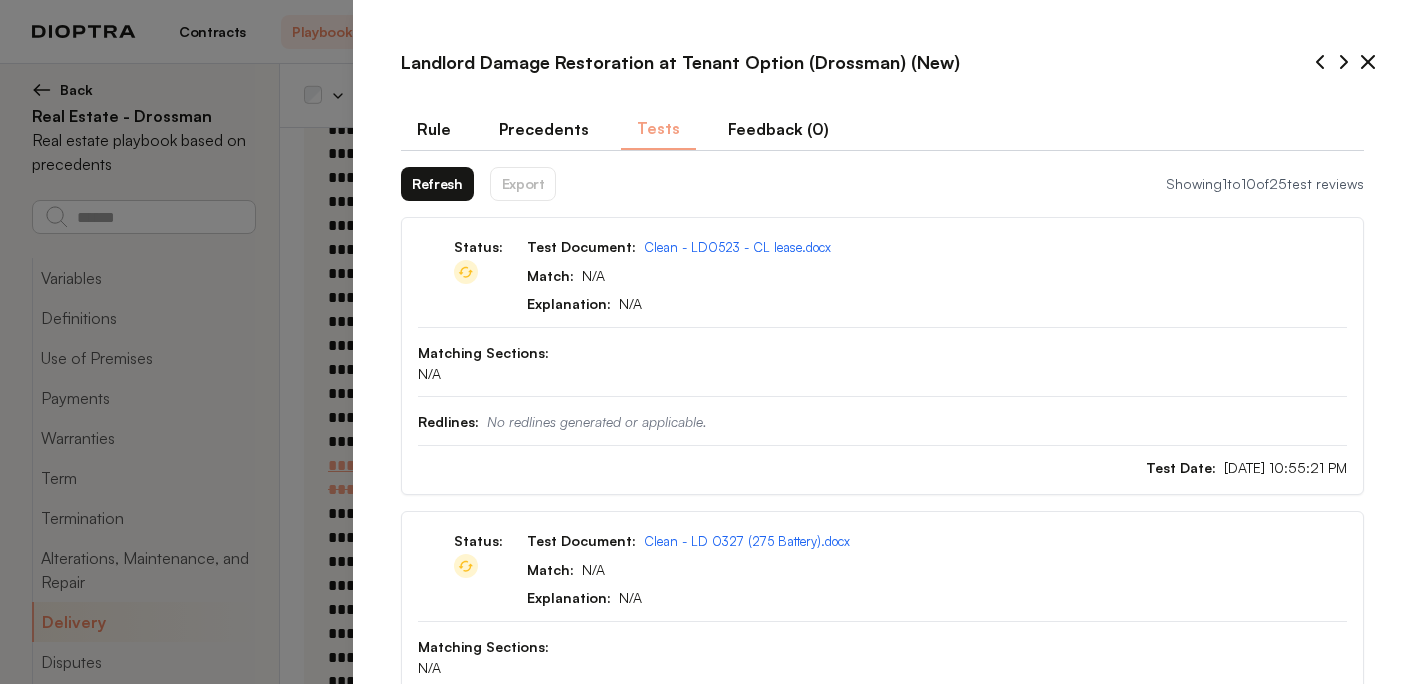 click on "**********" at bounding box center (882, 2134) 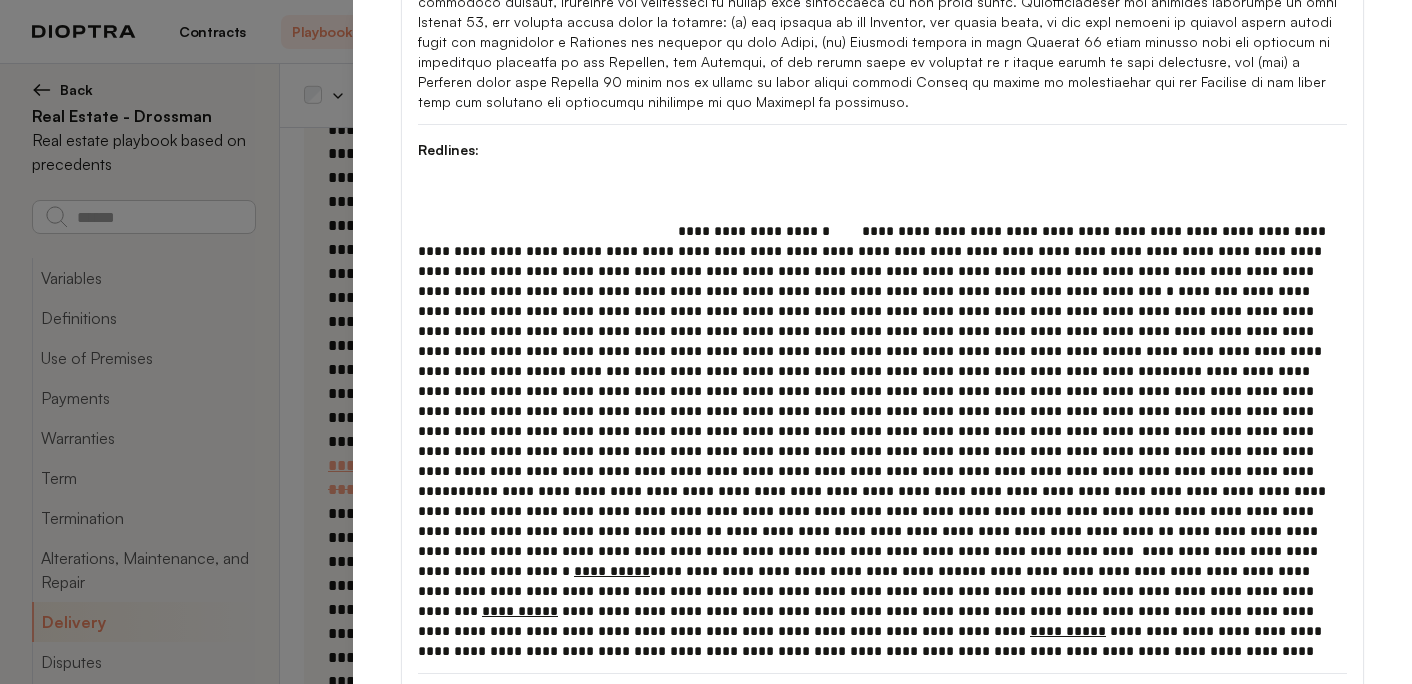 scroll, scrollTop: 748, scrollLeft: 0, axis: vertical 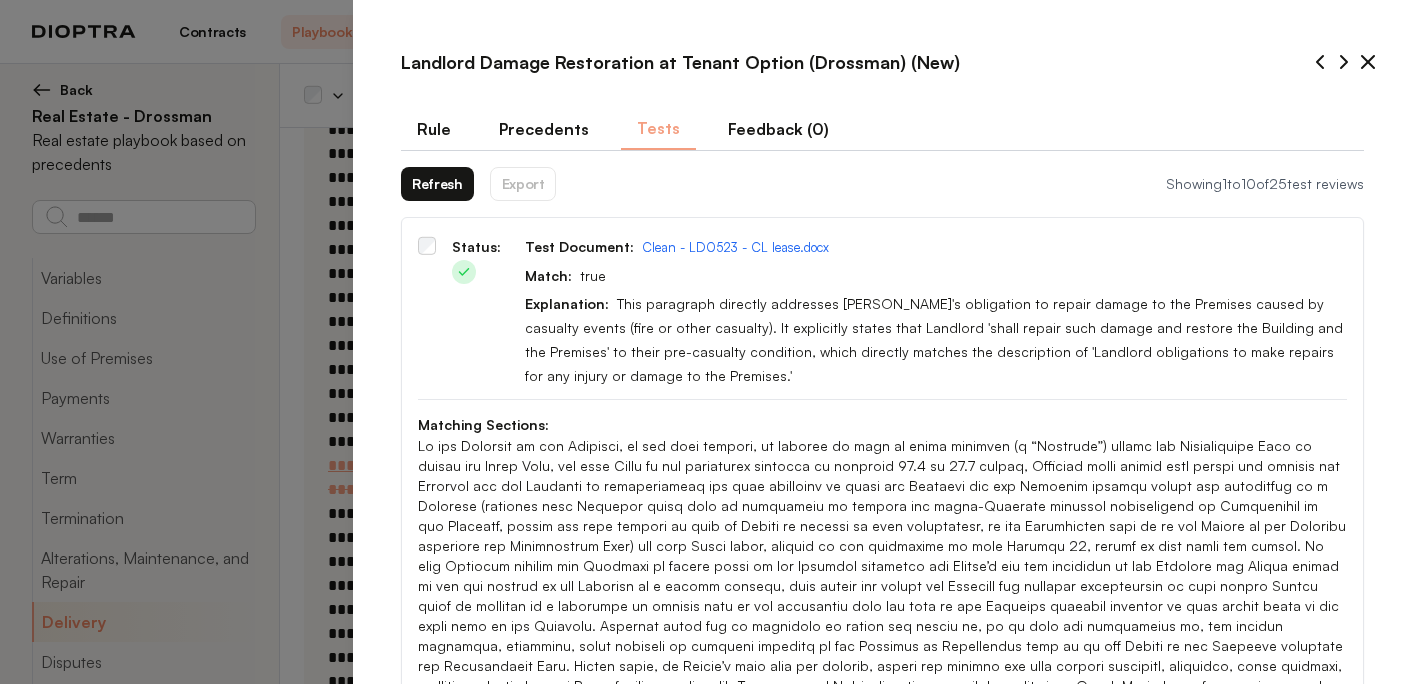 click on "Rule" at bounding box center (434, 129) 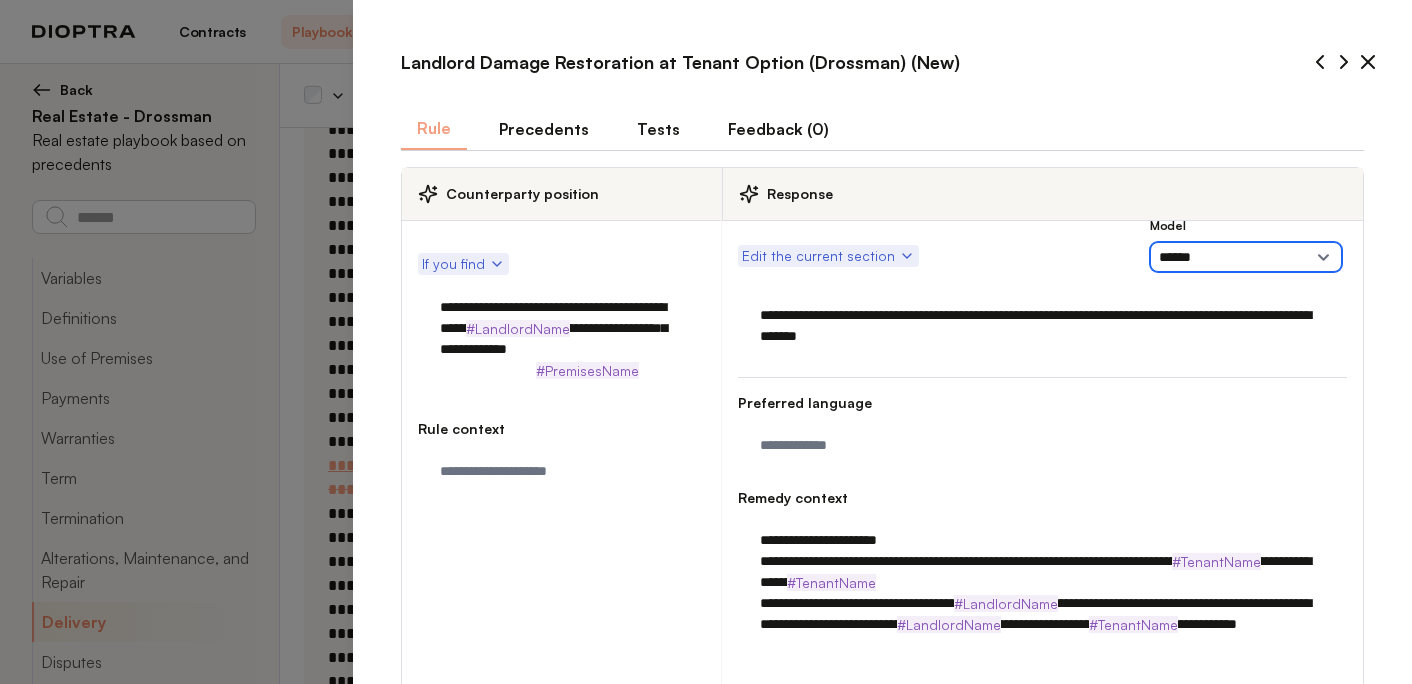 click on "**********" at bounding box center (1246, 257) 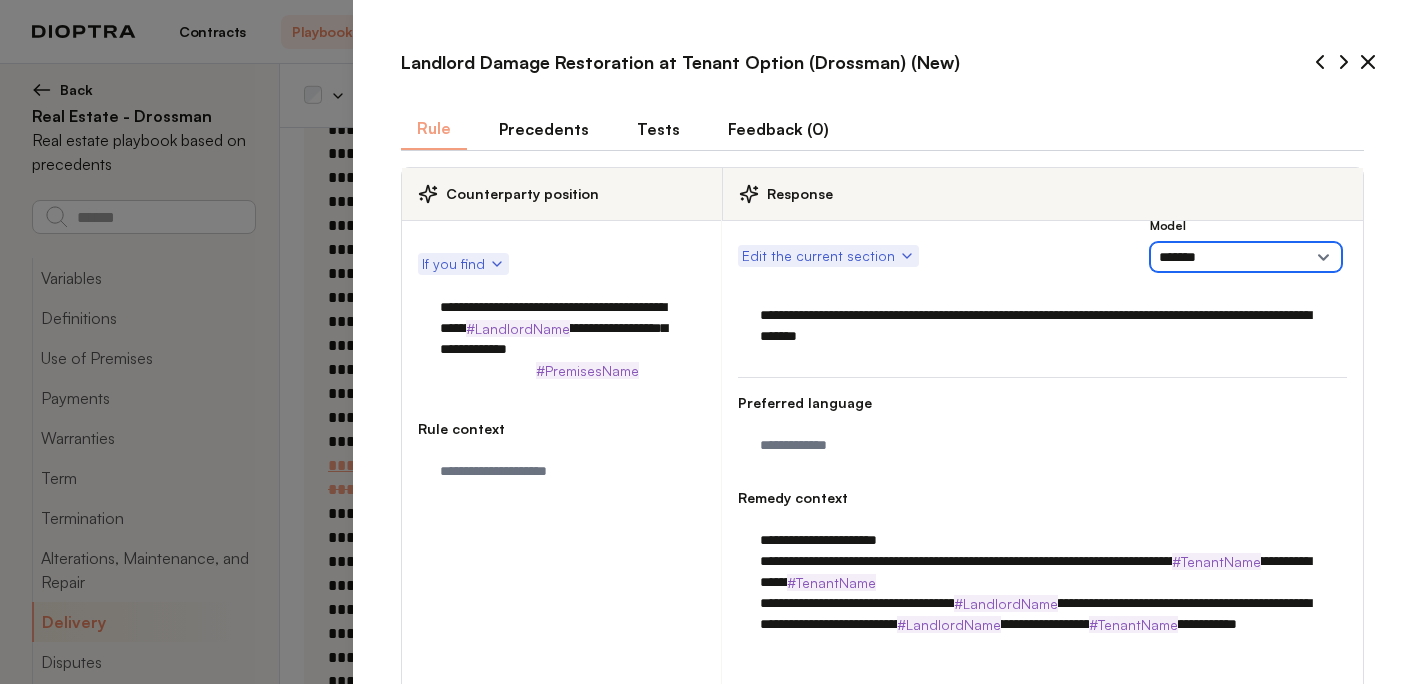 scroll, scrollTop: 436, scrollLeft: 0, axis: vertical 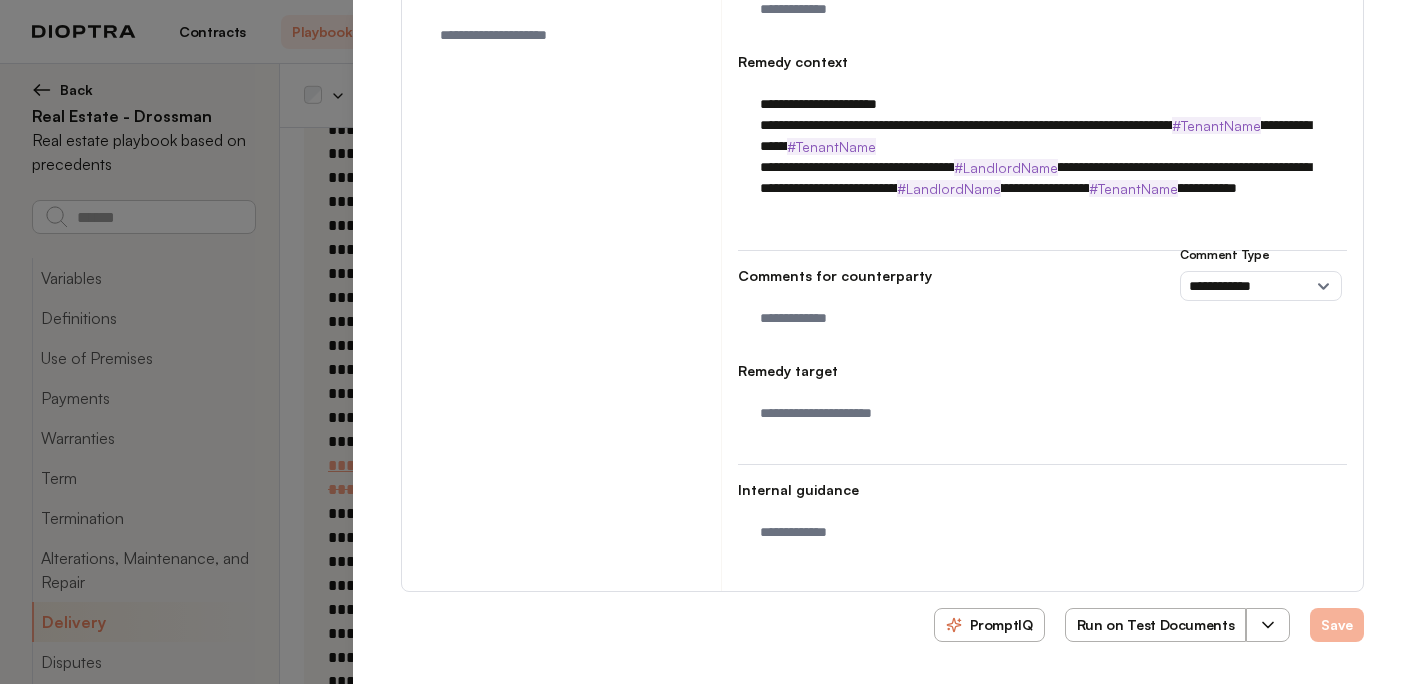 click on "Save" at bounding box center (1337, 625) 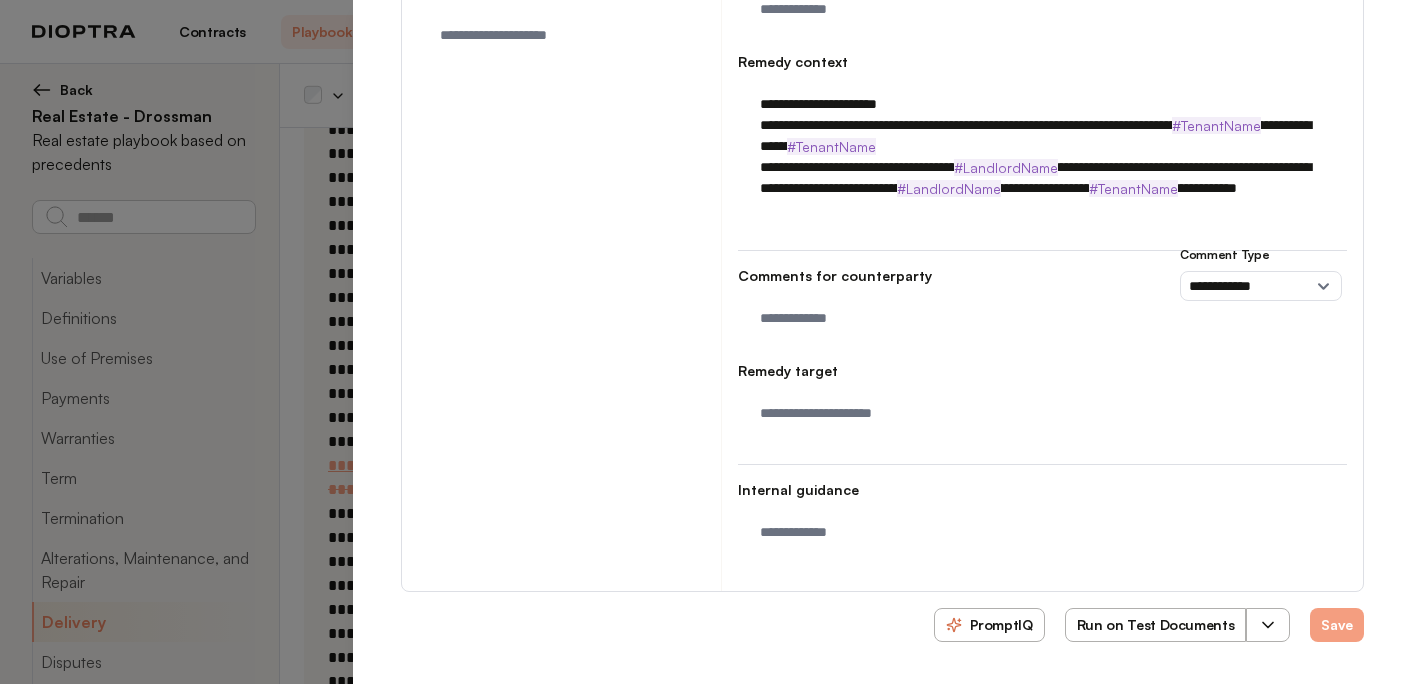click on "Run on Test Documents" at bounding box center (1156, 625) 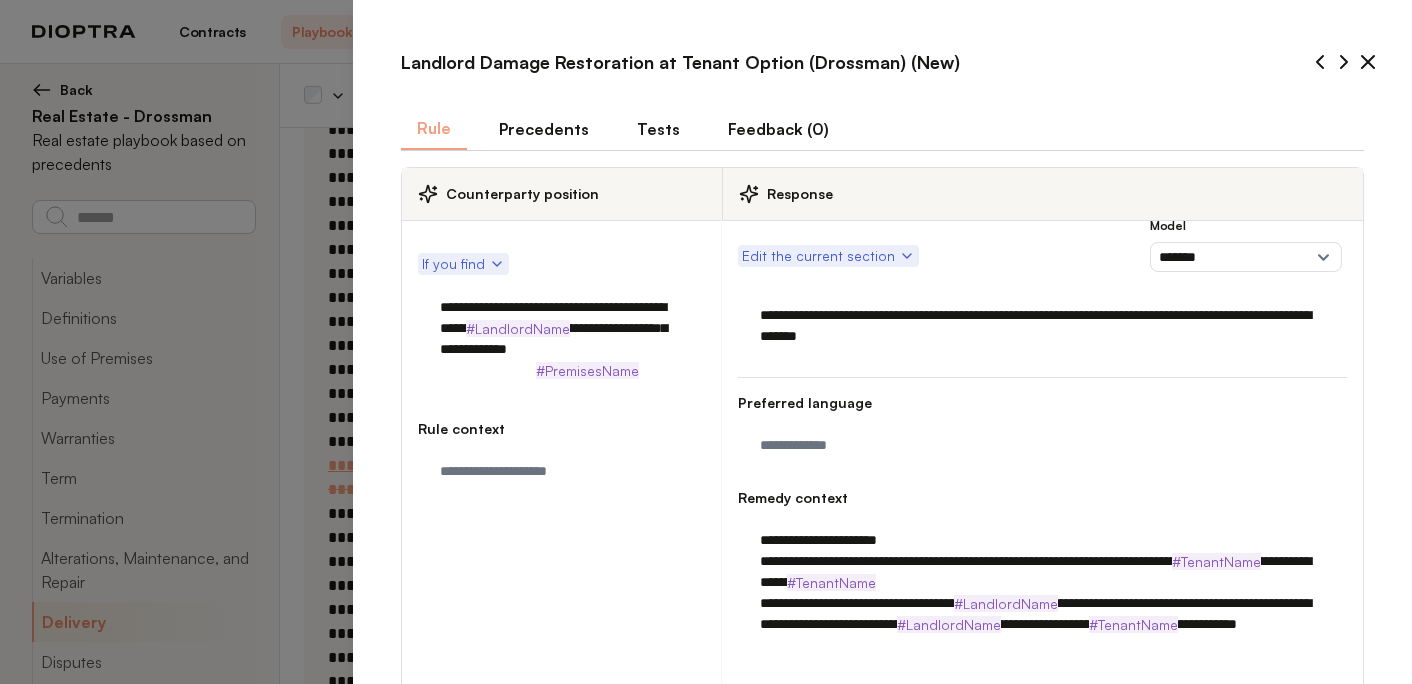click on "Tests" at bounding box center (658, 129) 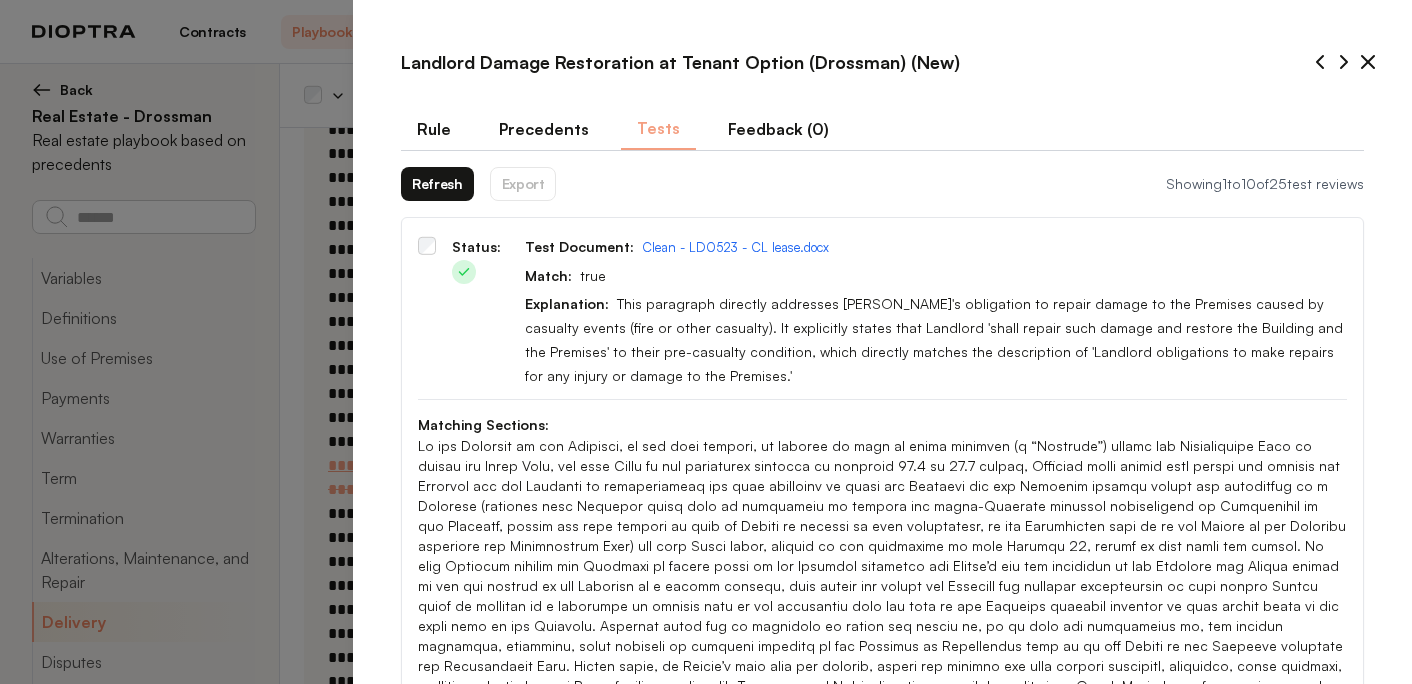 click on "Refresh" at bounding box center (437, 184) 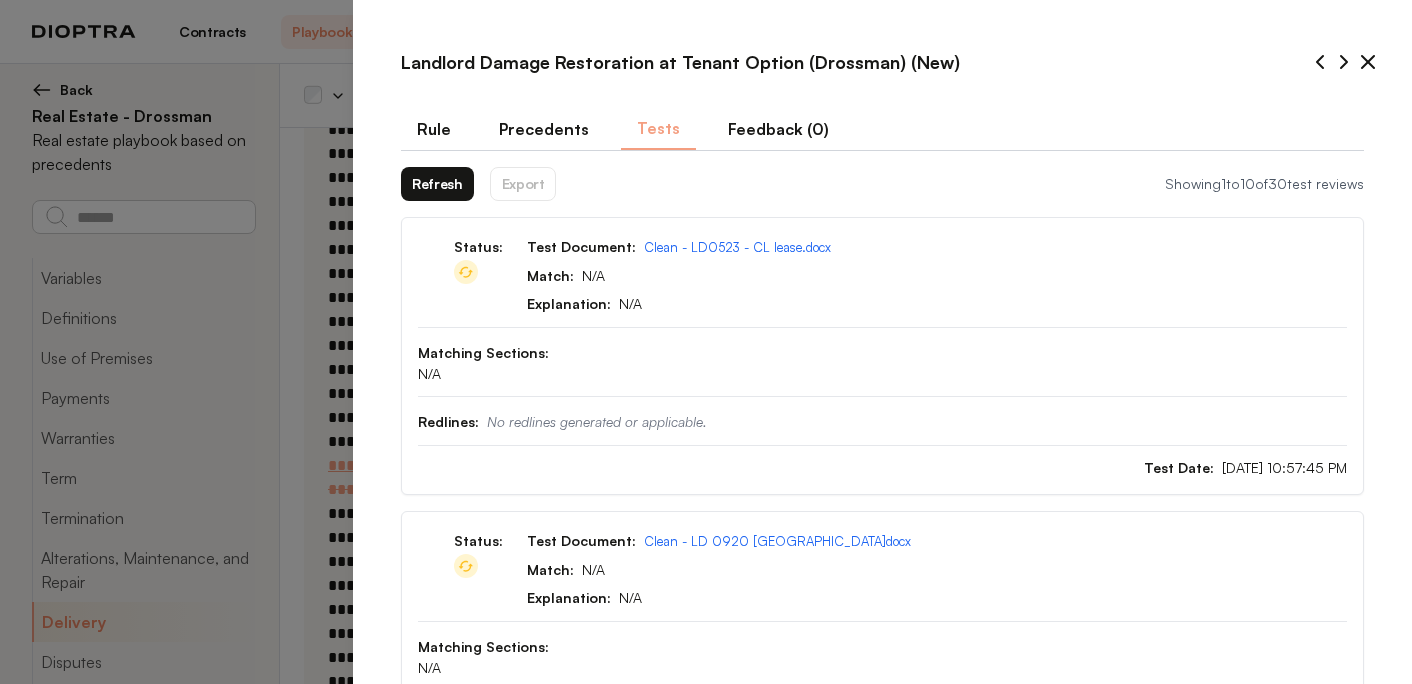 click on "Refresh" at bounding box center [437, 184] 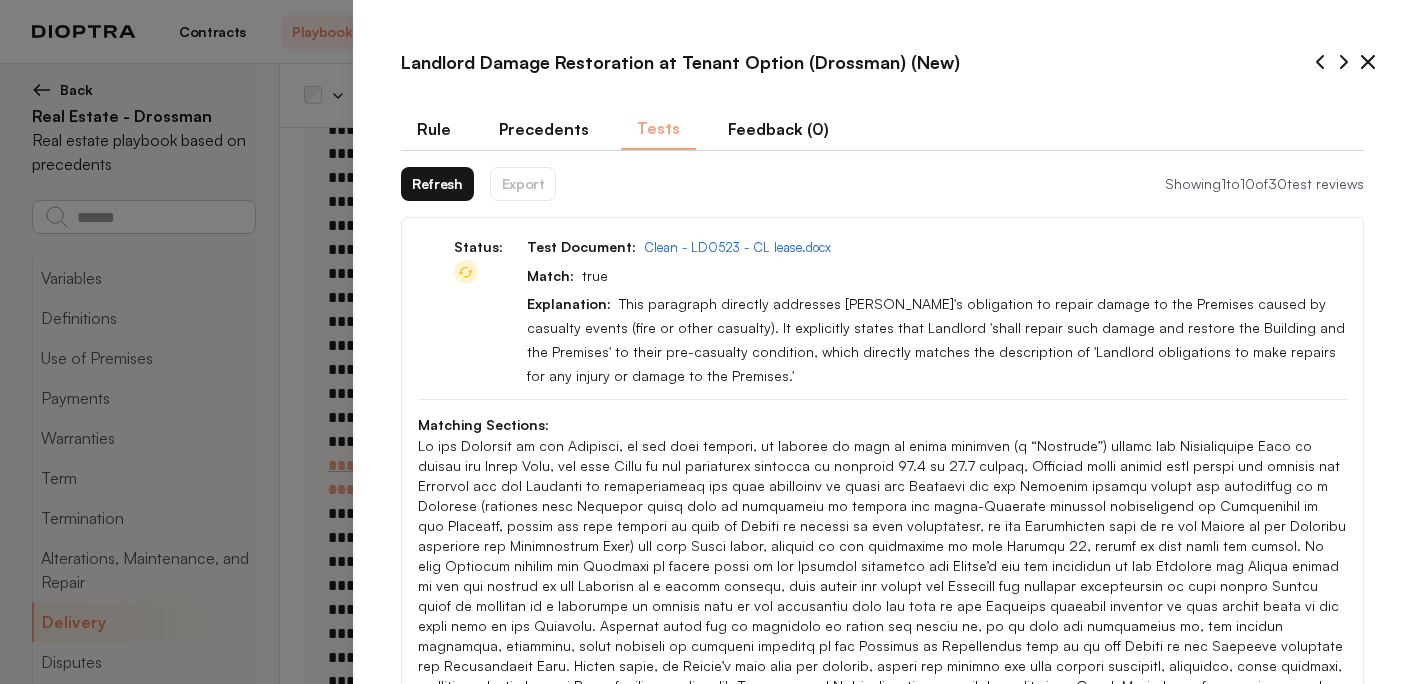 click on "Refresh" at bounding box center [437, 184] 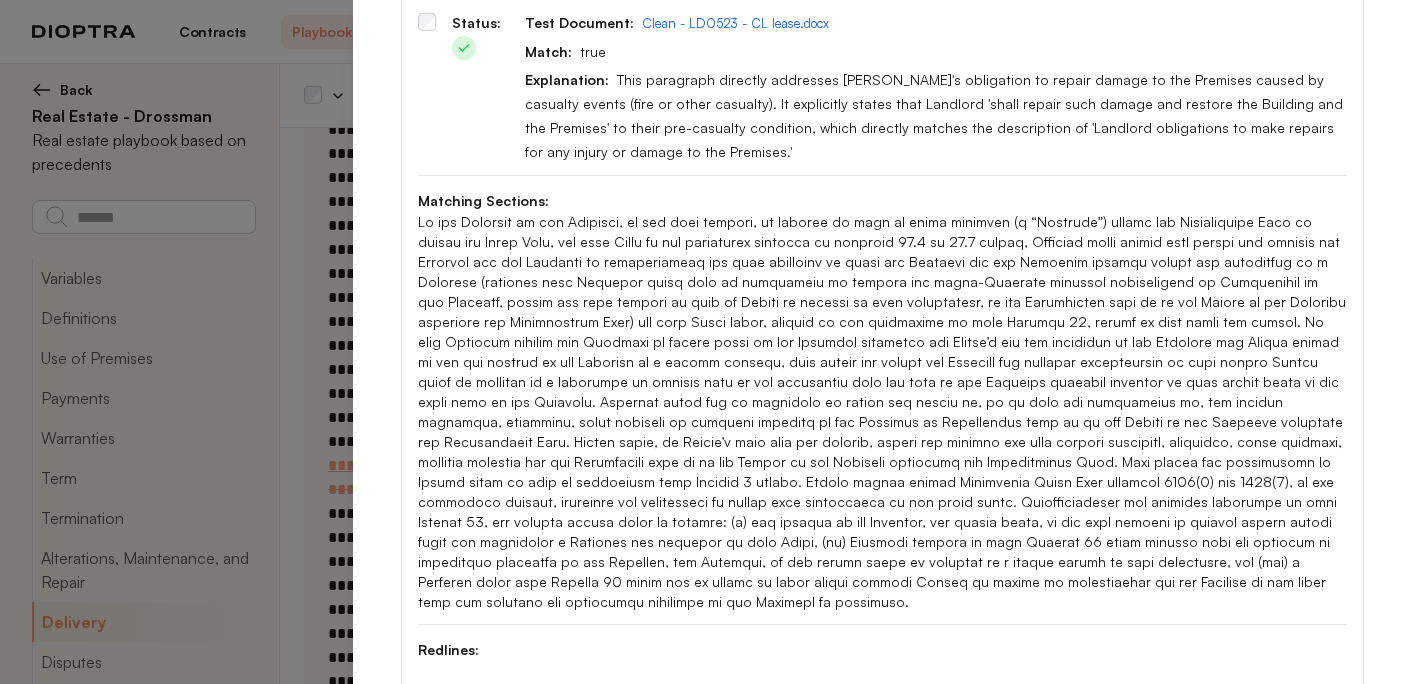 scroll, scrollTop: 447, scrollLeft: 0, axis: vertical 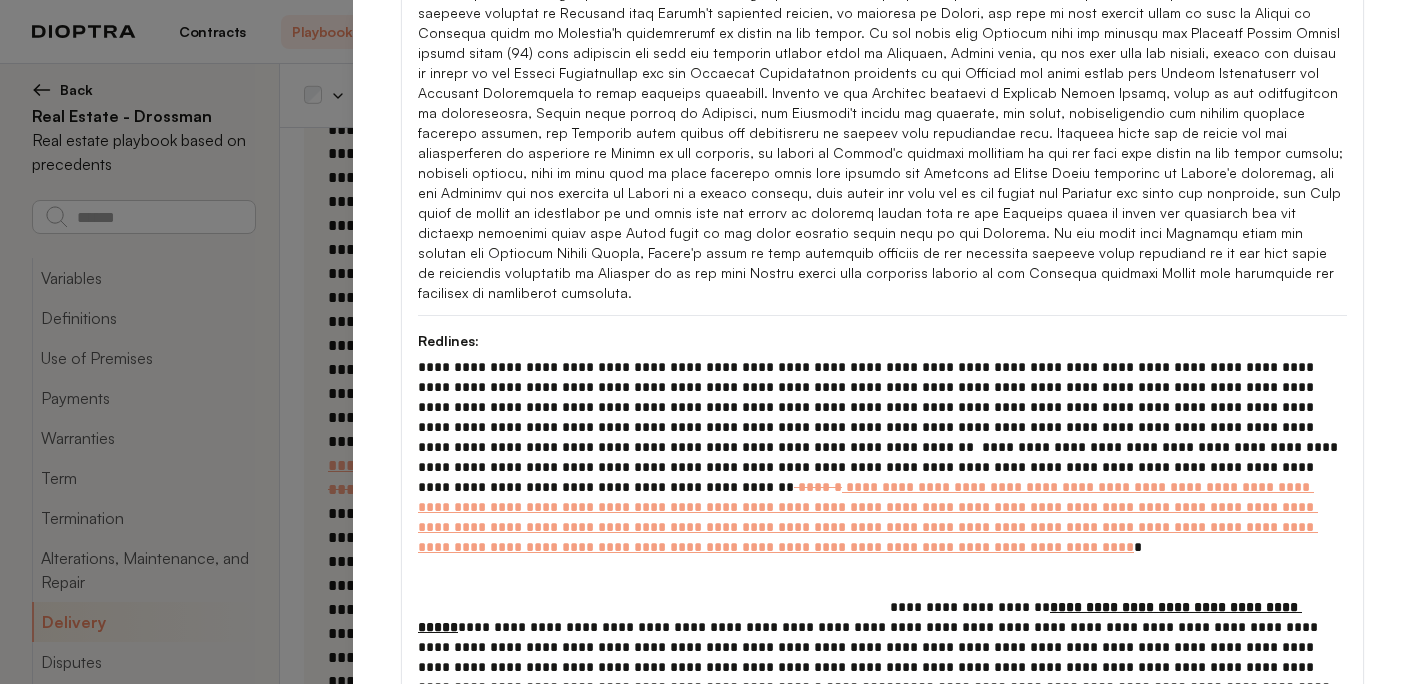 type on "*" 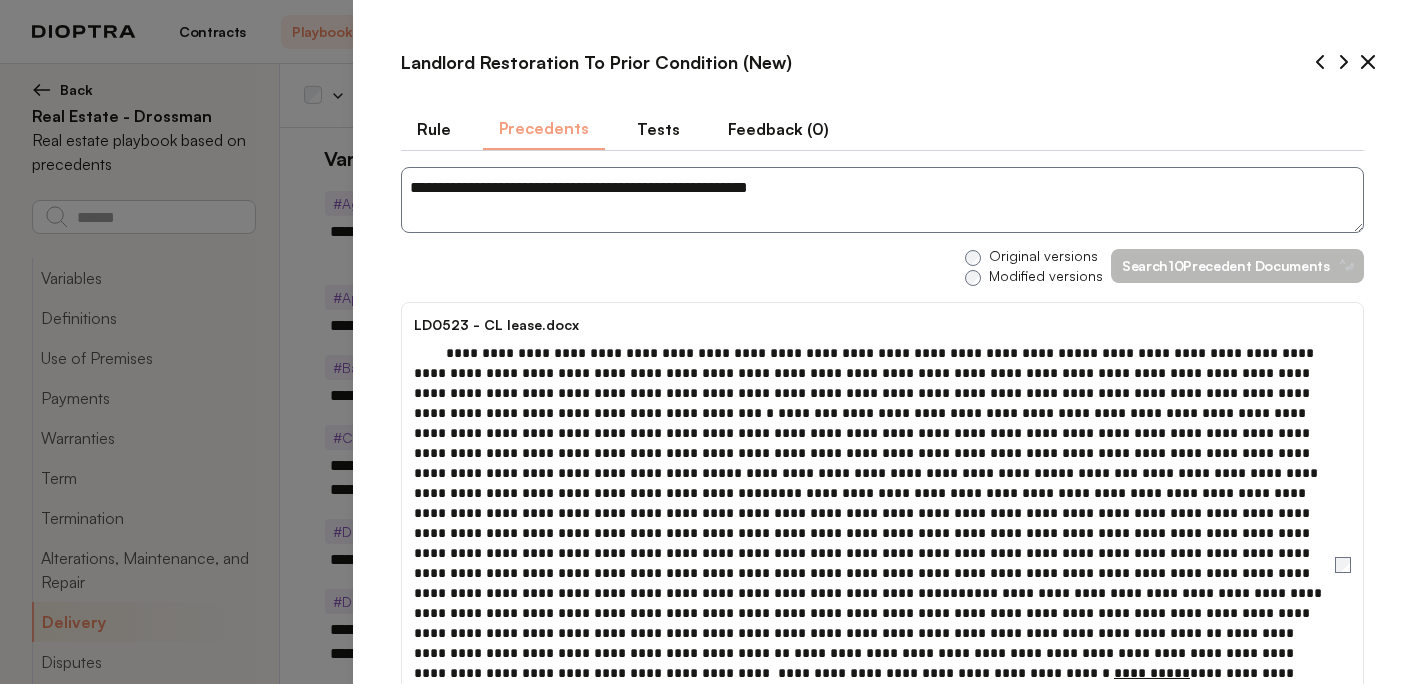 select on "******" 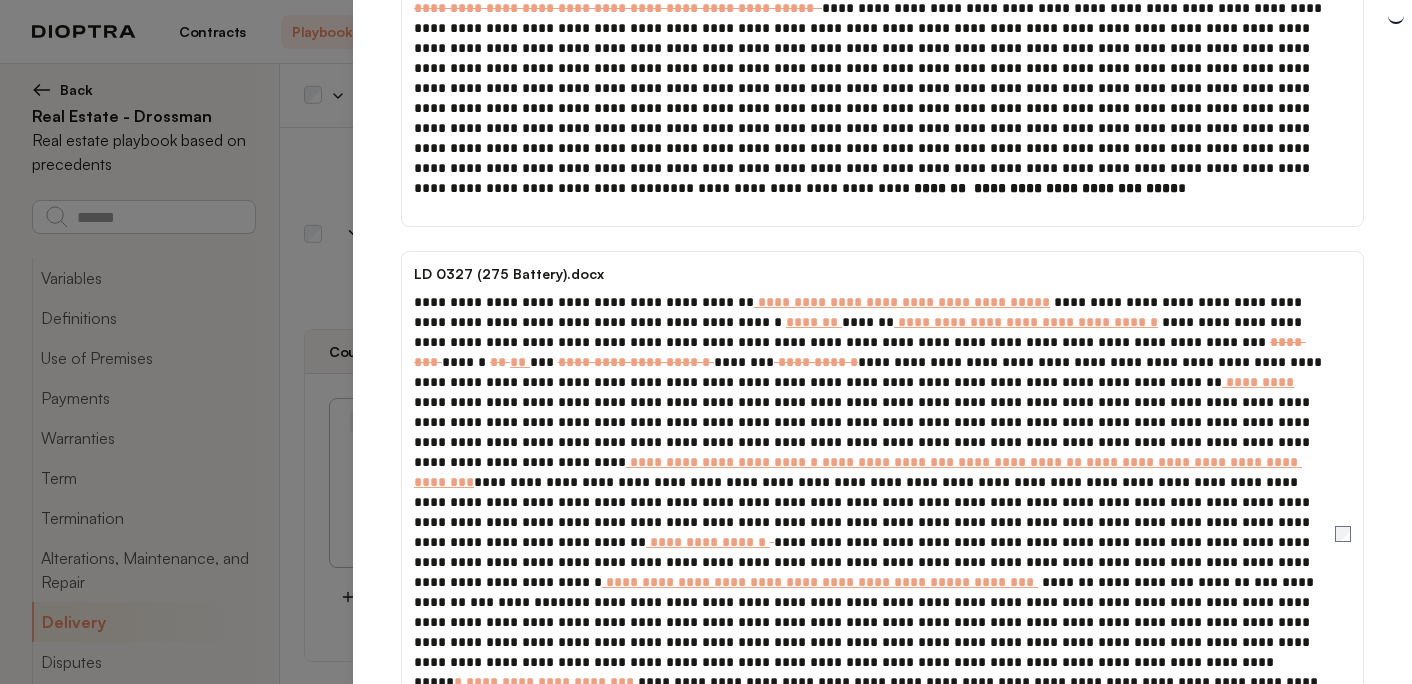 drag, startPoint x: 753, startPoint y: 516, endPoint x: 747, endPoint y: 463, distance: 53.338543 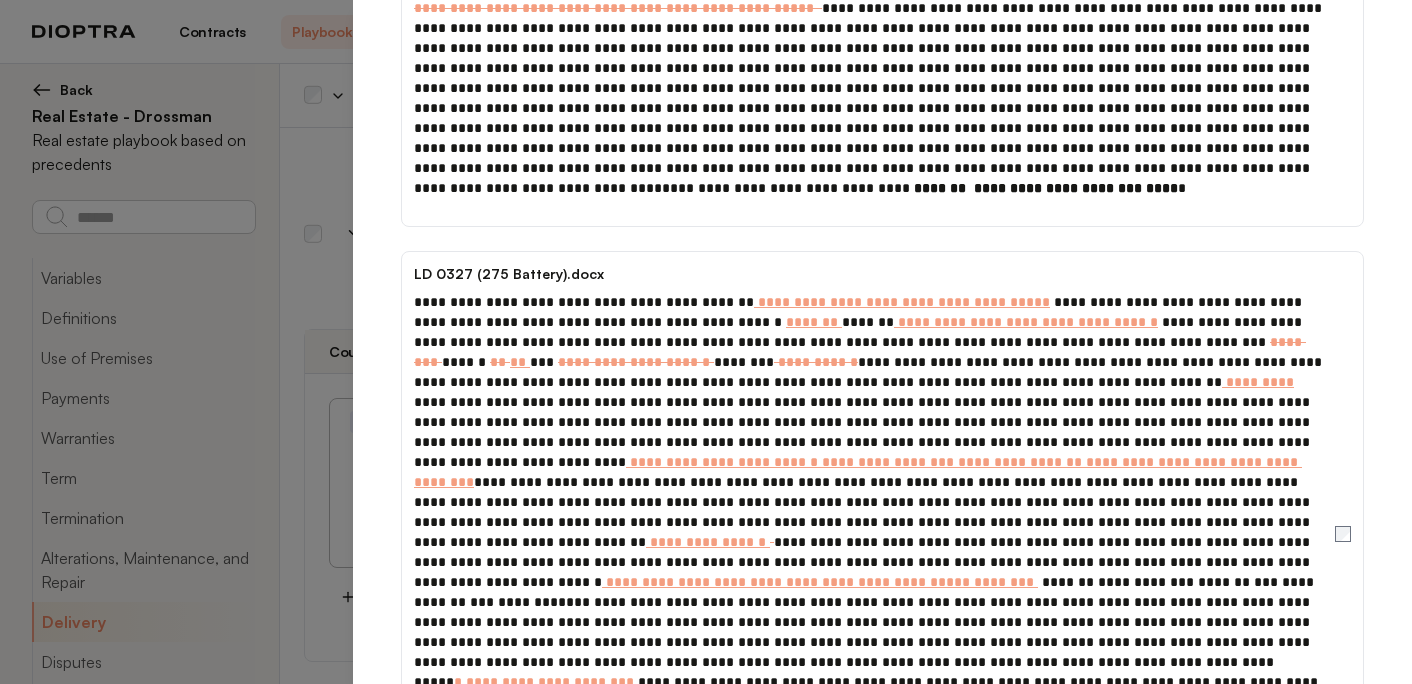 copy on "**********" 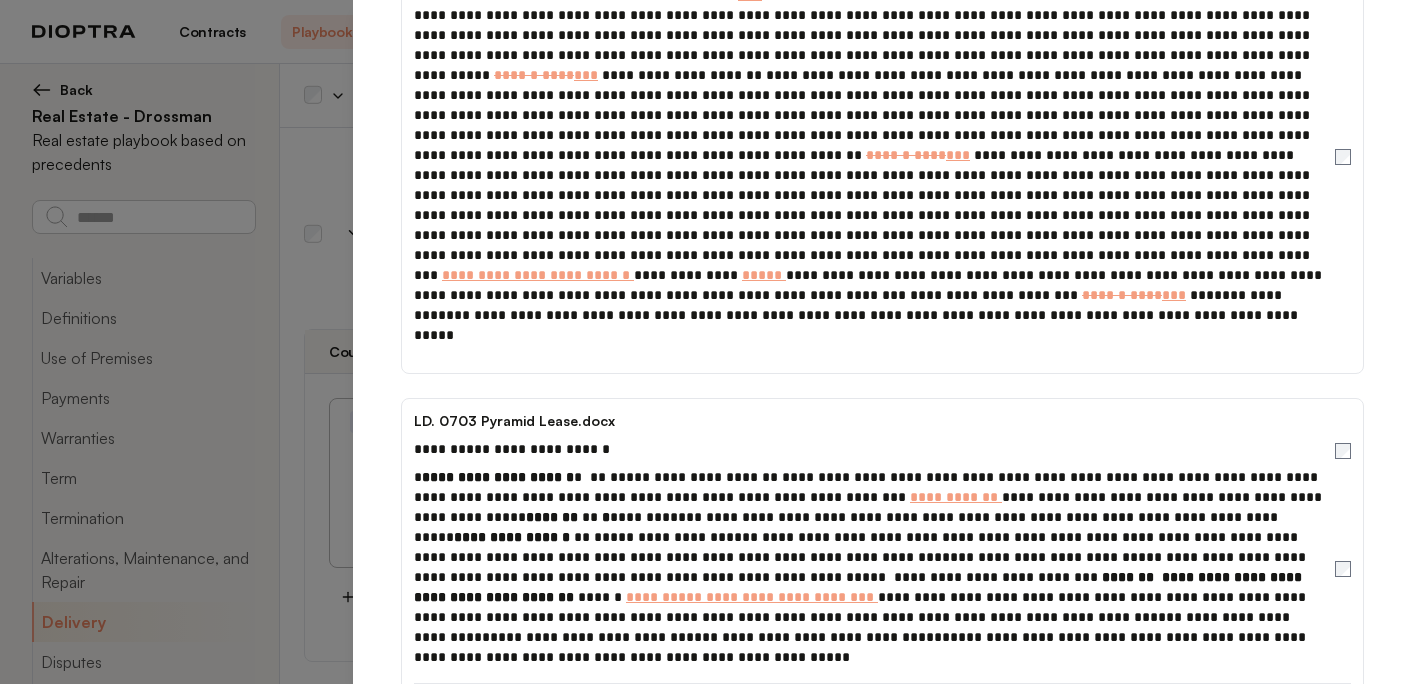 scroll, scrollTop: 2951, scrollLeft: 0, axis: vertical 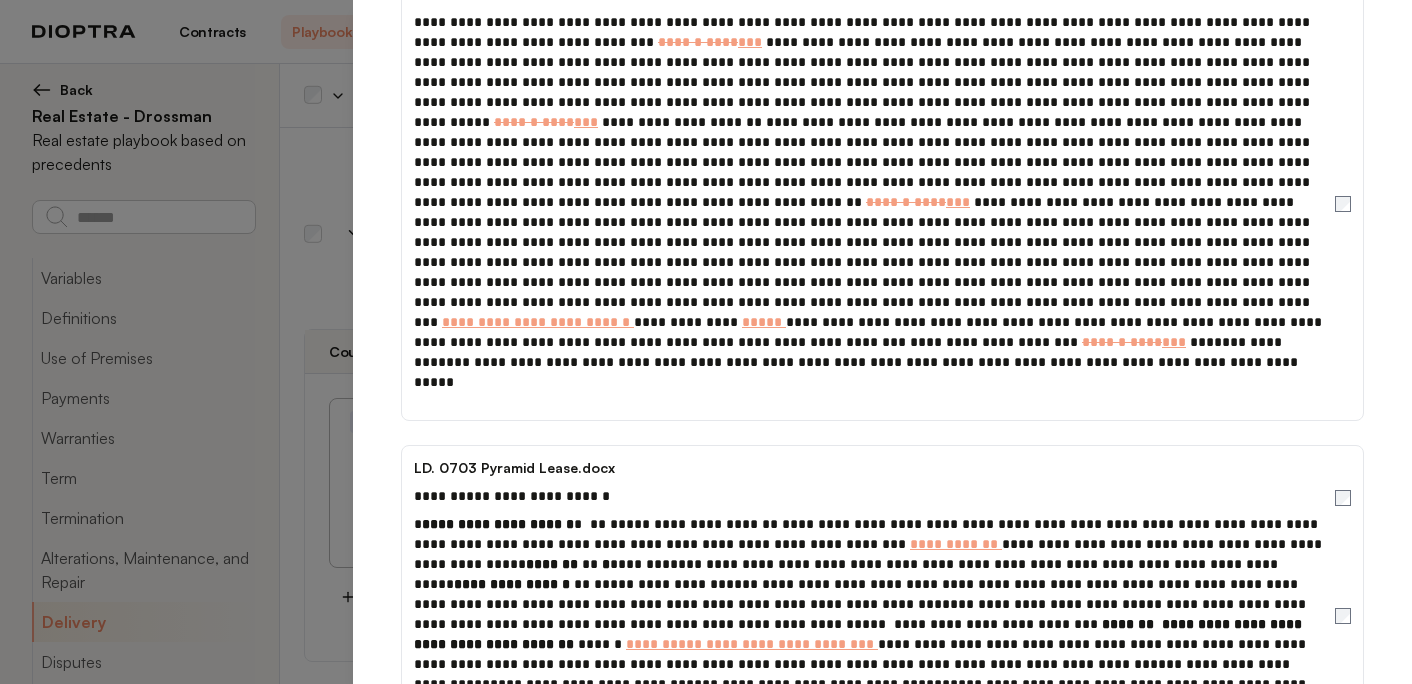 type on "*" 